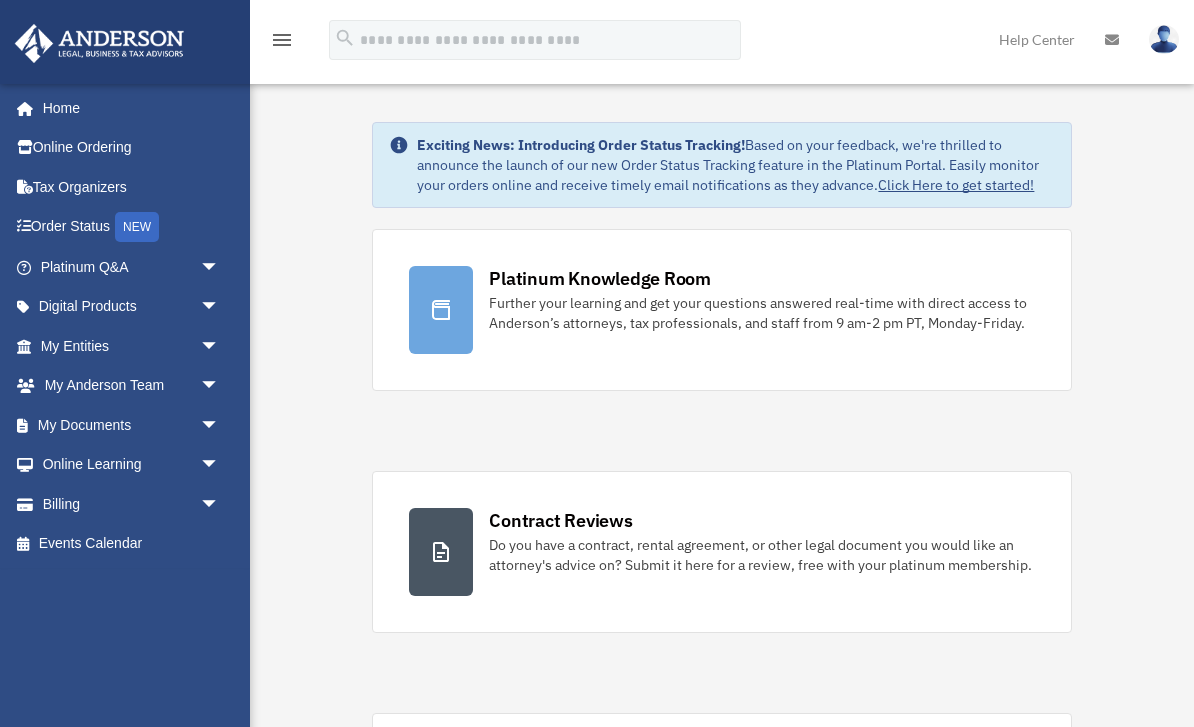 scroll, scrollTop: 0, scrollLeft: 0, axis: both 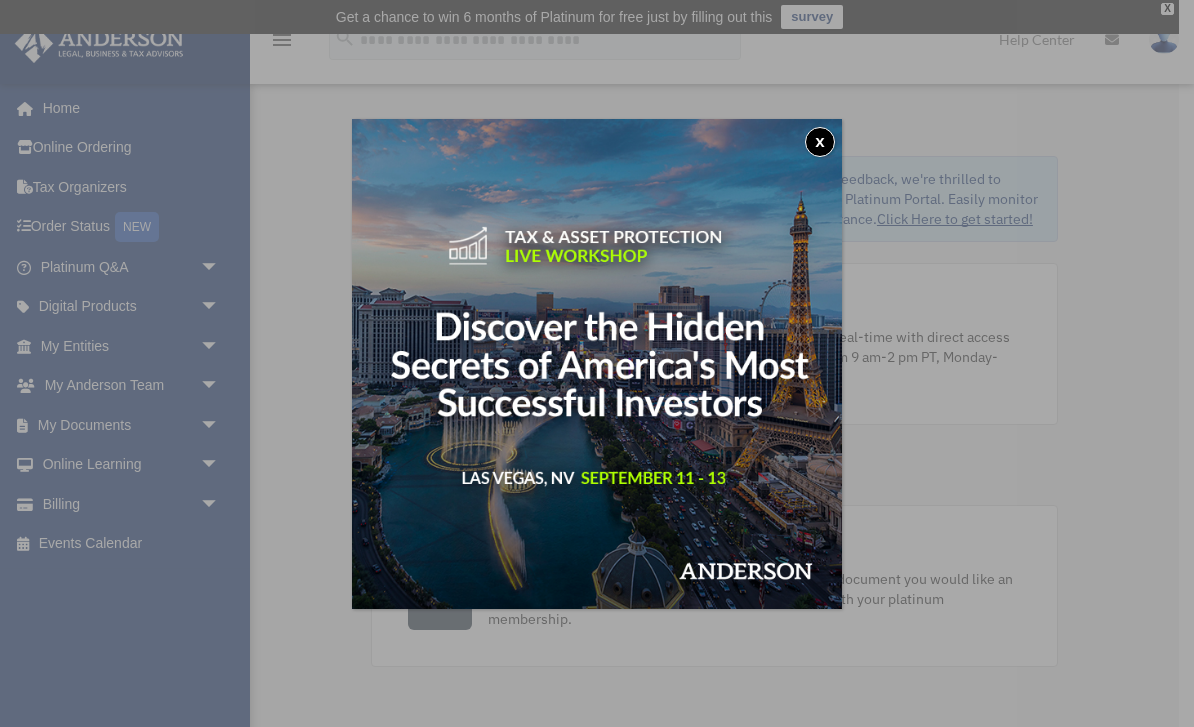click on "x" at bounding box center (820, 142) 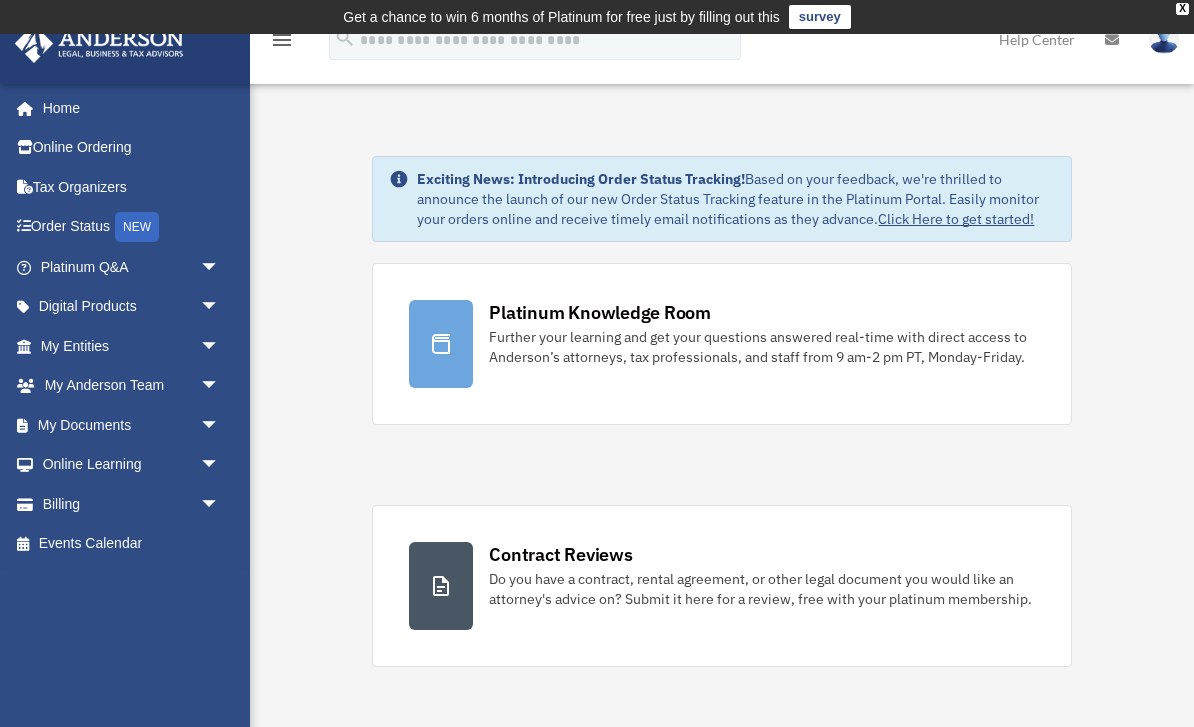 click on "My Documents arrow_drop_down" at bounding box center [132, 425] 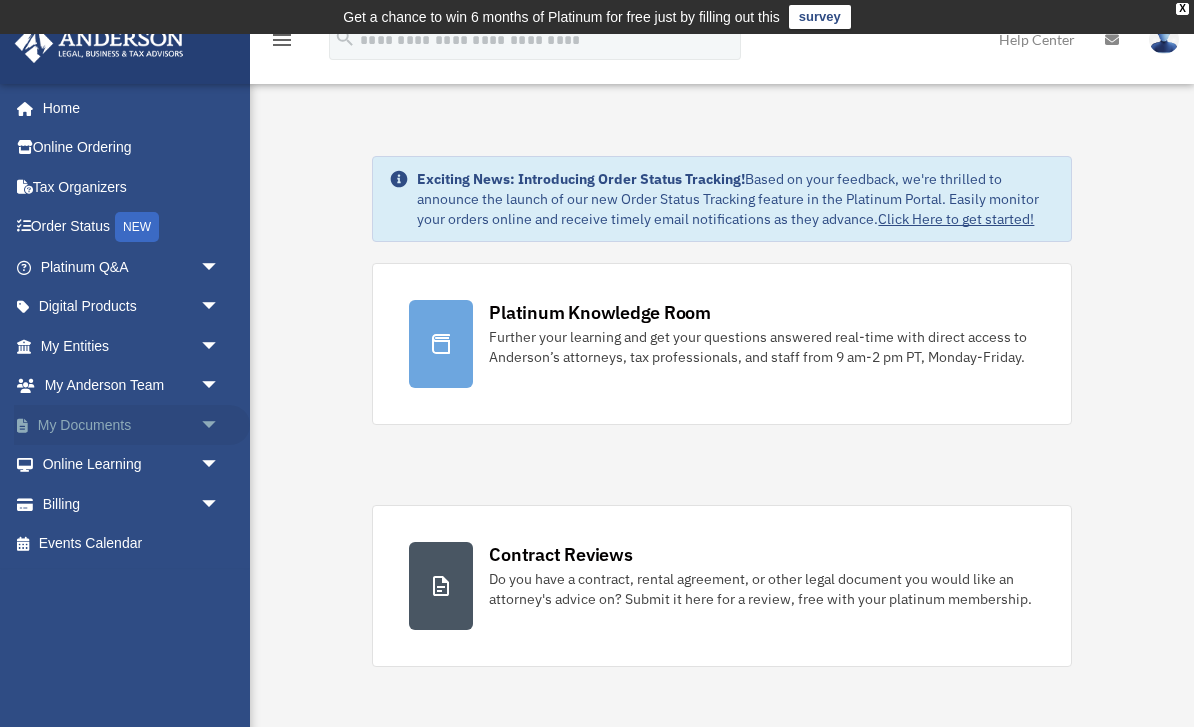 click on "My Documents arrow_drop_down" at bounding box center (132, 425) 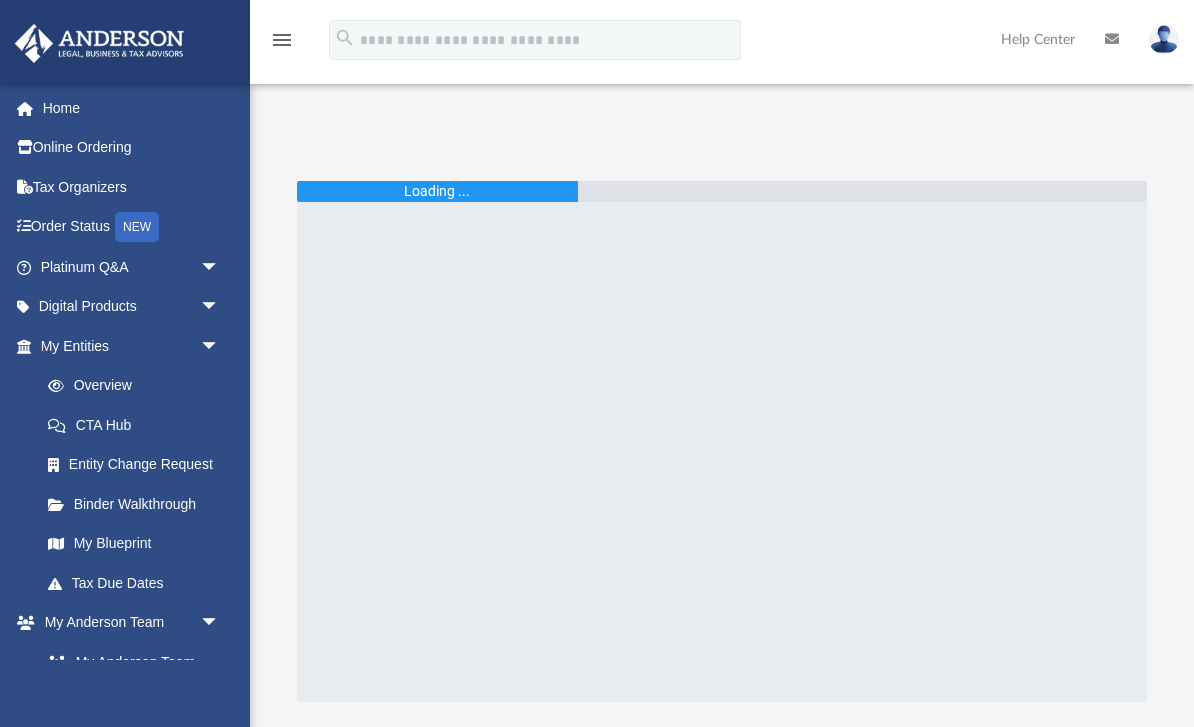scroll, scrollTop: 0, scrollLeft: 0, axis: both 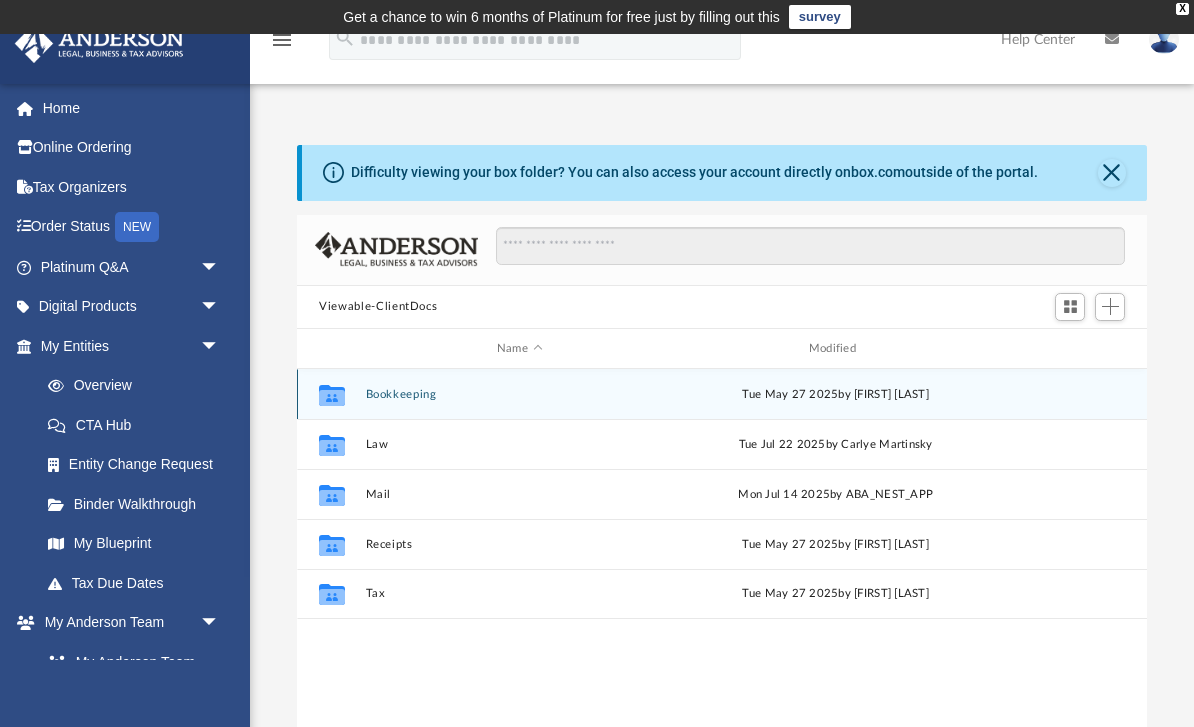 click on "Bookkeeping" at bounding box center [520, 394] 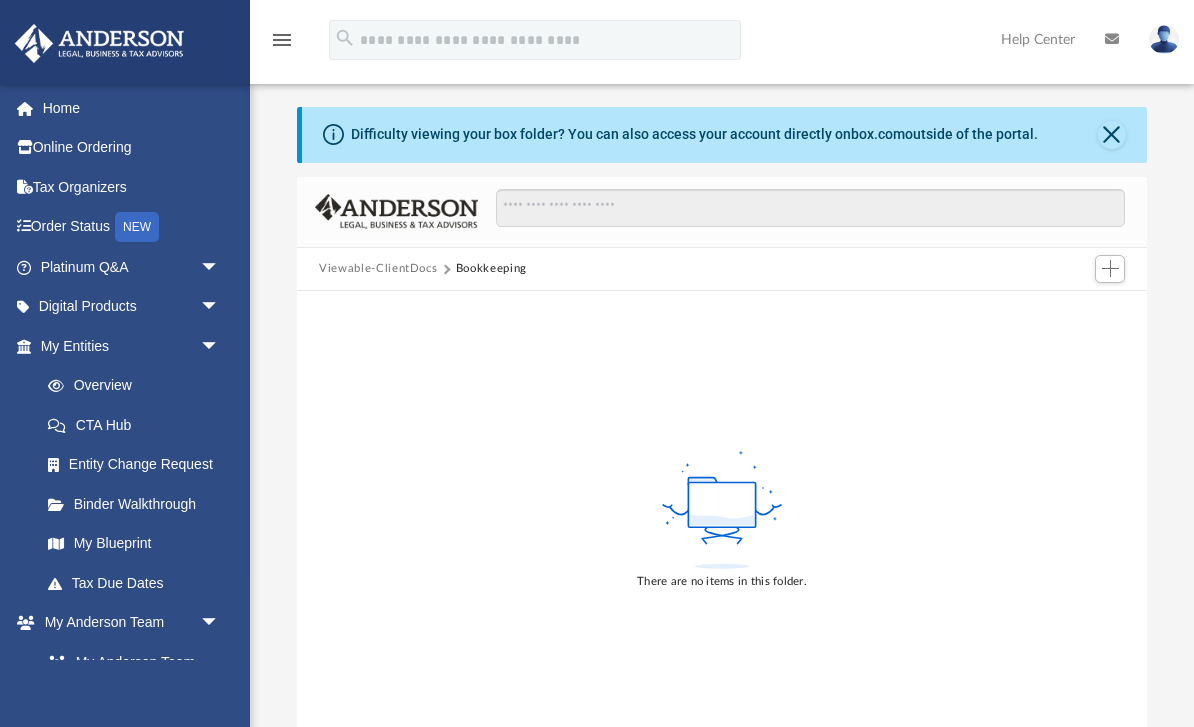 scroll, scrollTop: 0, scrollLeft: 0, axis: both 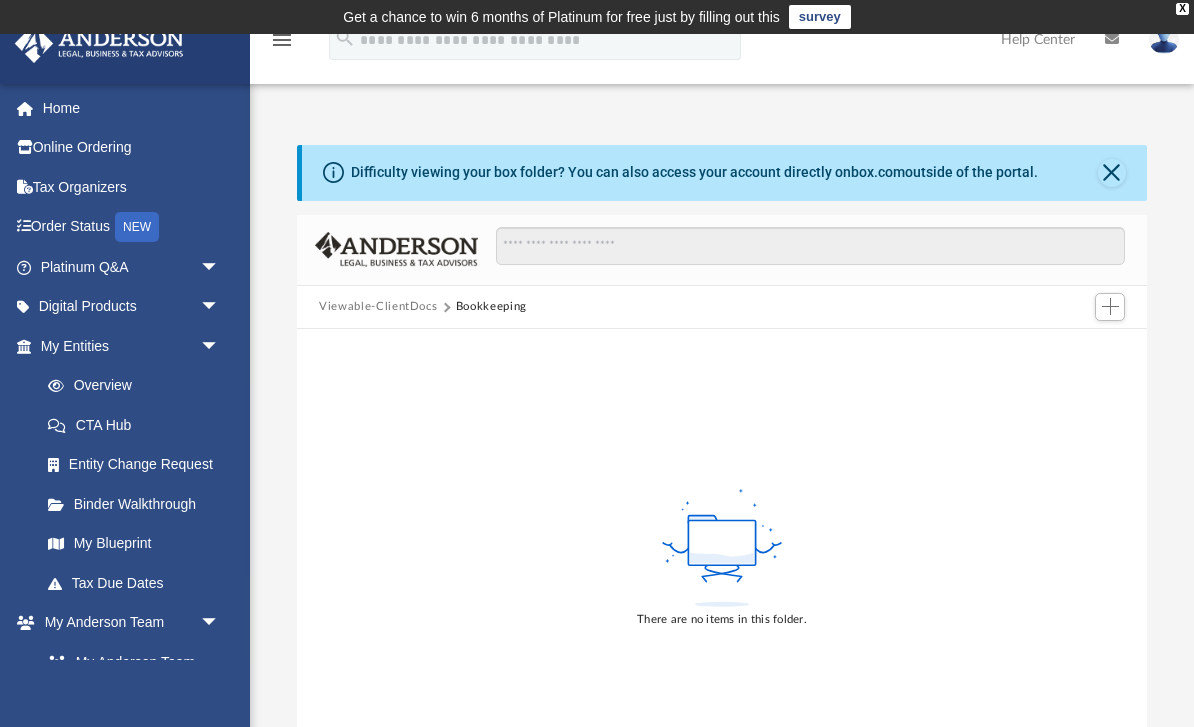 click 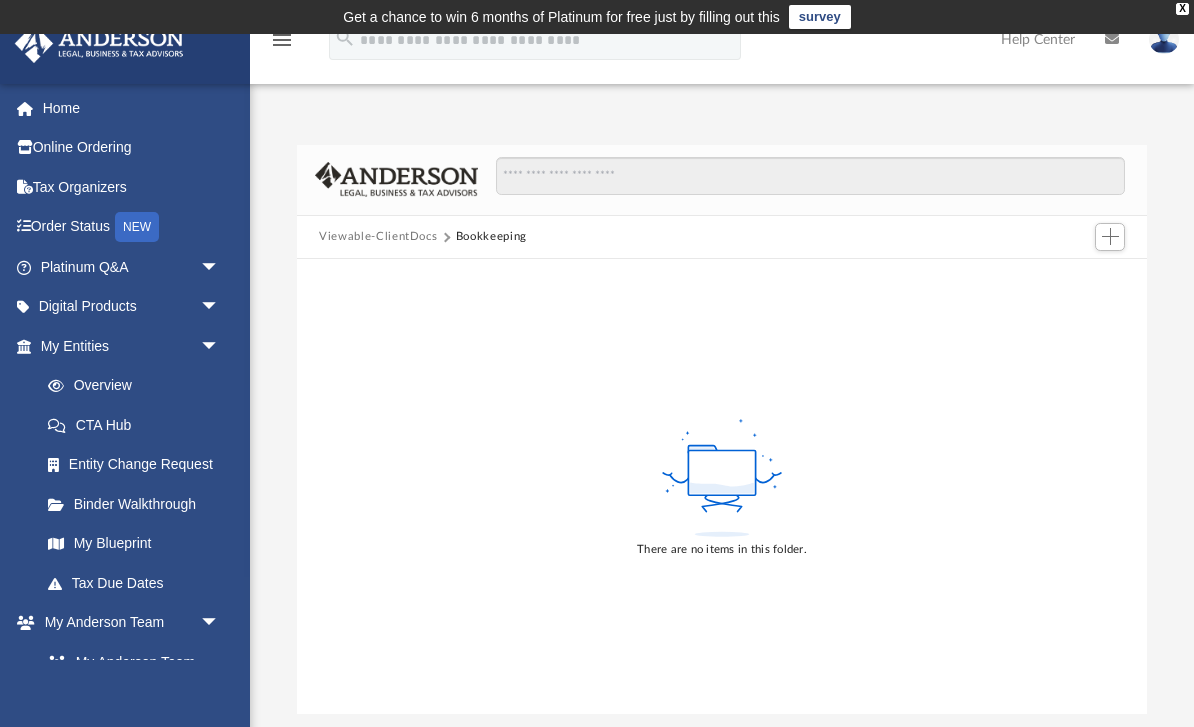 click on "Viewable-ClientDocs" at bounding box center [378, 237] 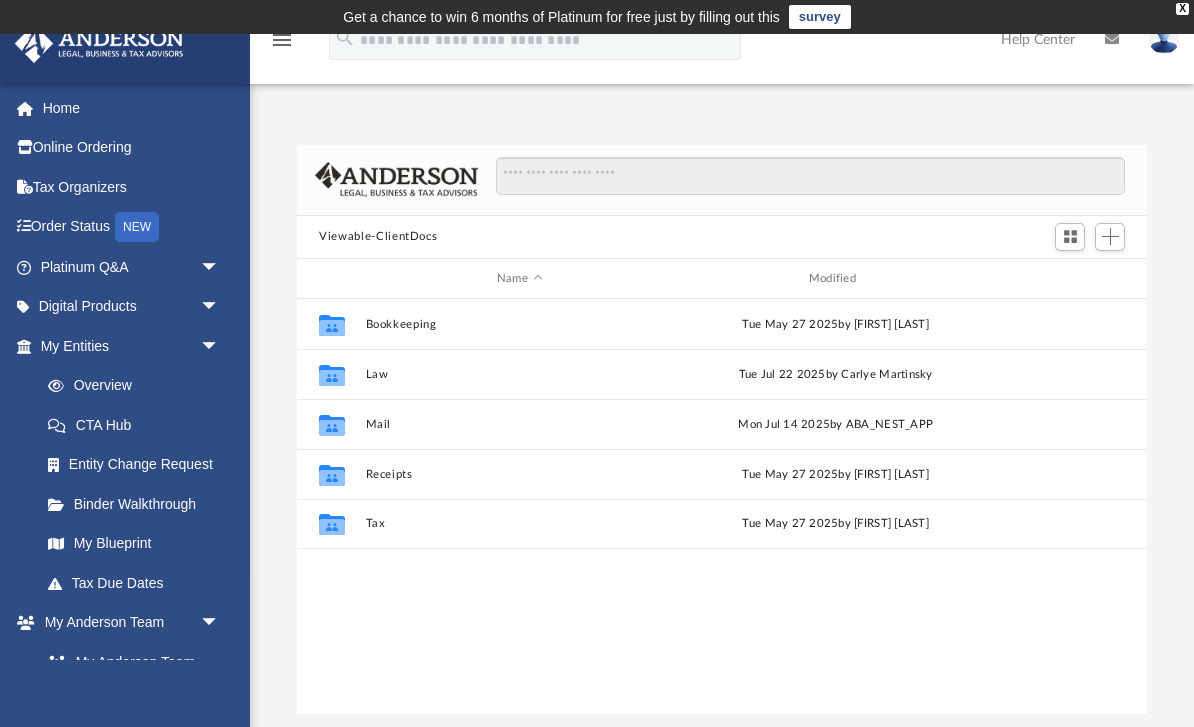 scroll, scrollTop: 1, scrollLeft: 1, axis: both 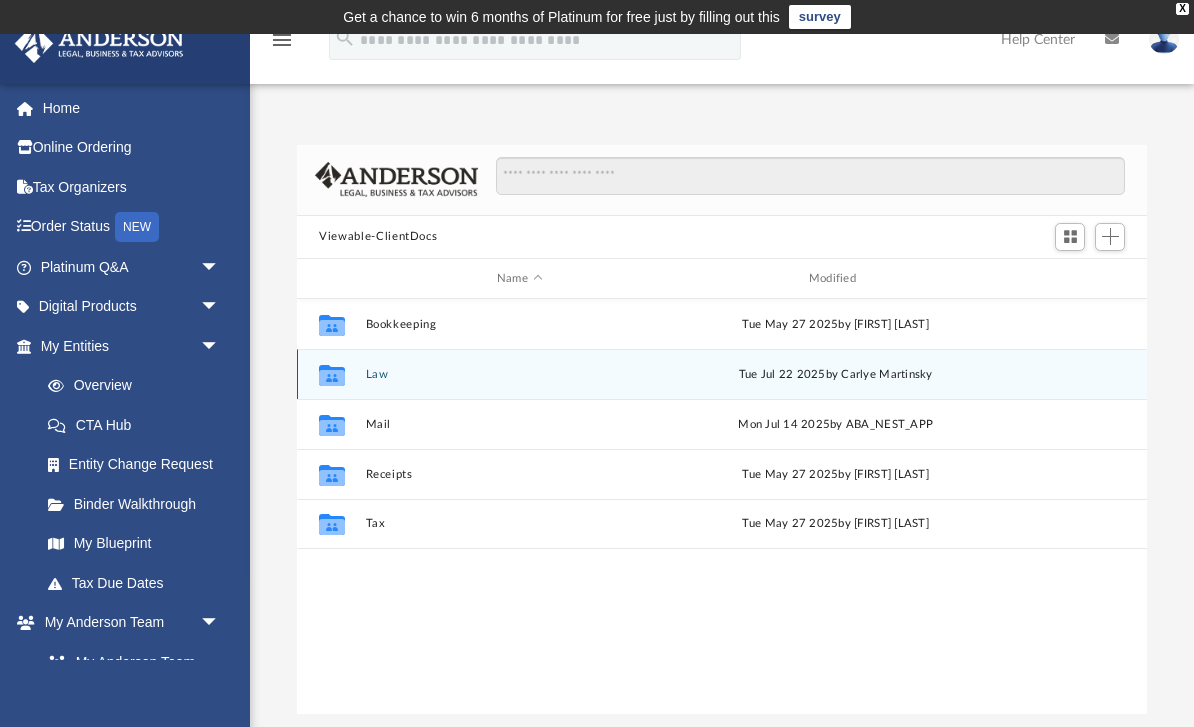 click on "Collaborated Folder" at bounding box center (332, 375) 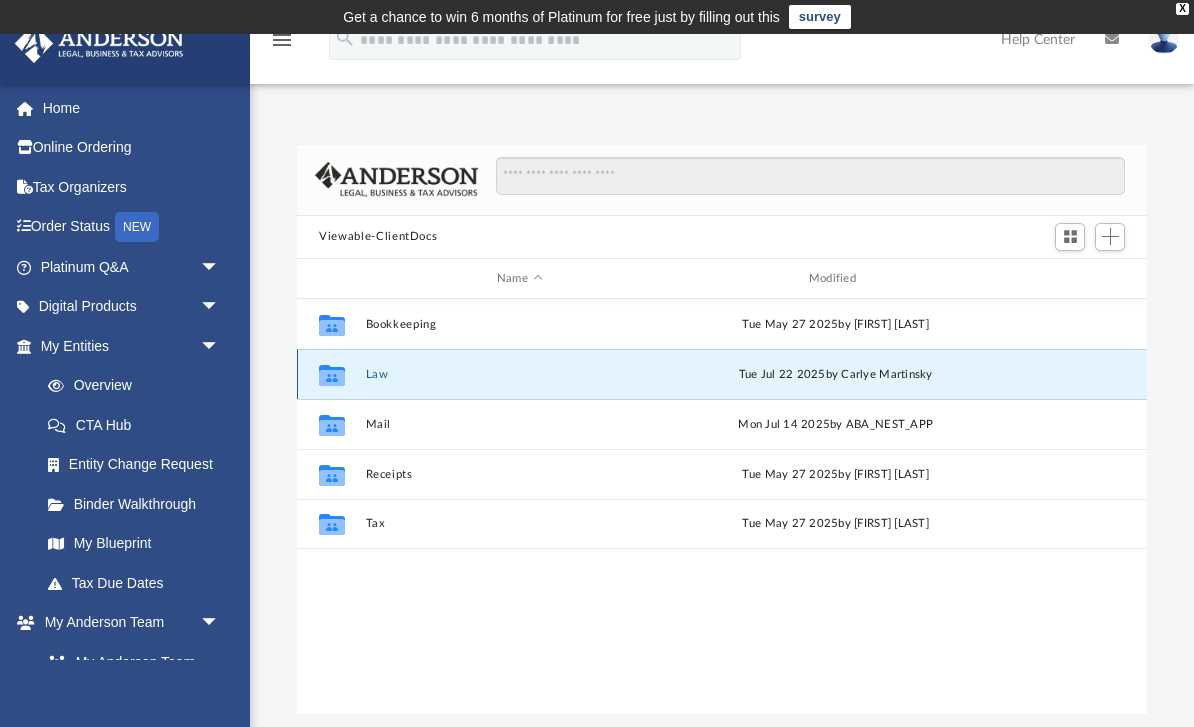 click on "Tue Jul 22 2025  by Carlye Martinsky" at bounding box center [836, 375] 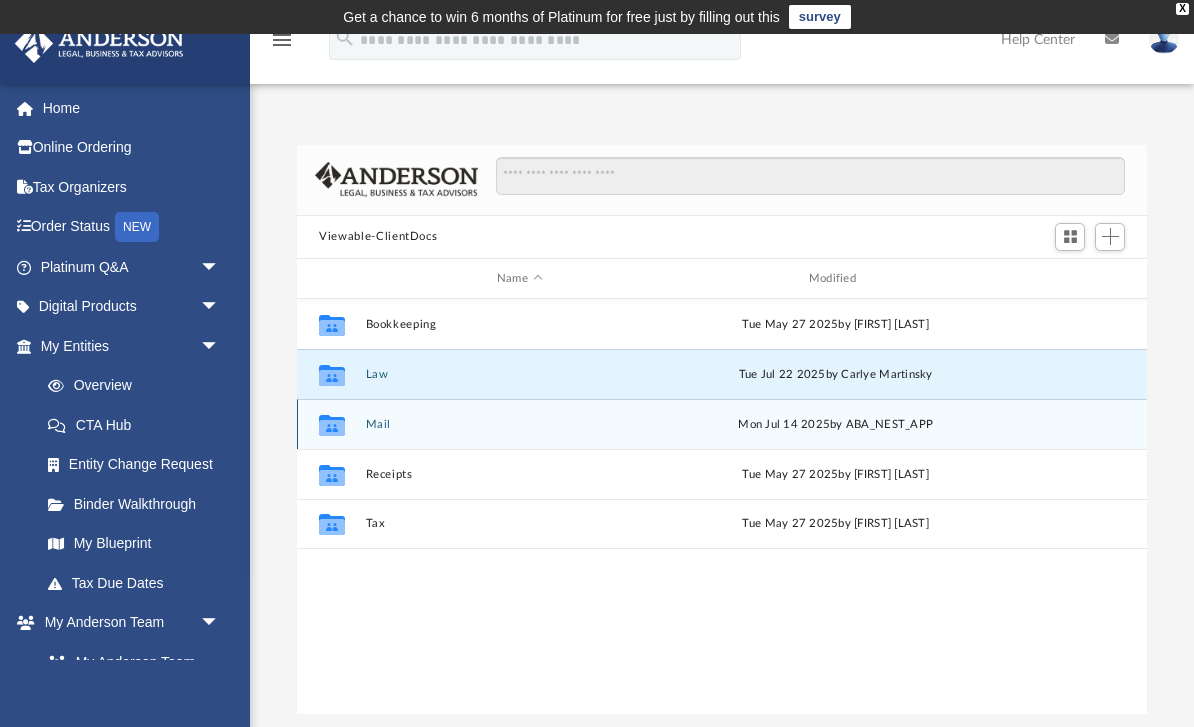click on "Mon Jul 14 2025  by ABA_NEST_APP" at bounding box center [836, 425] 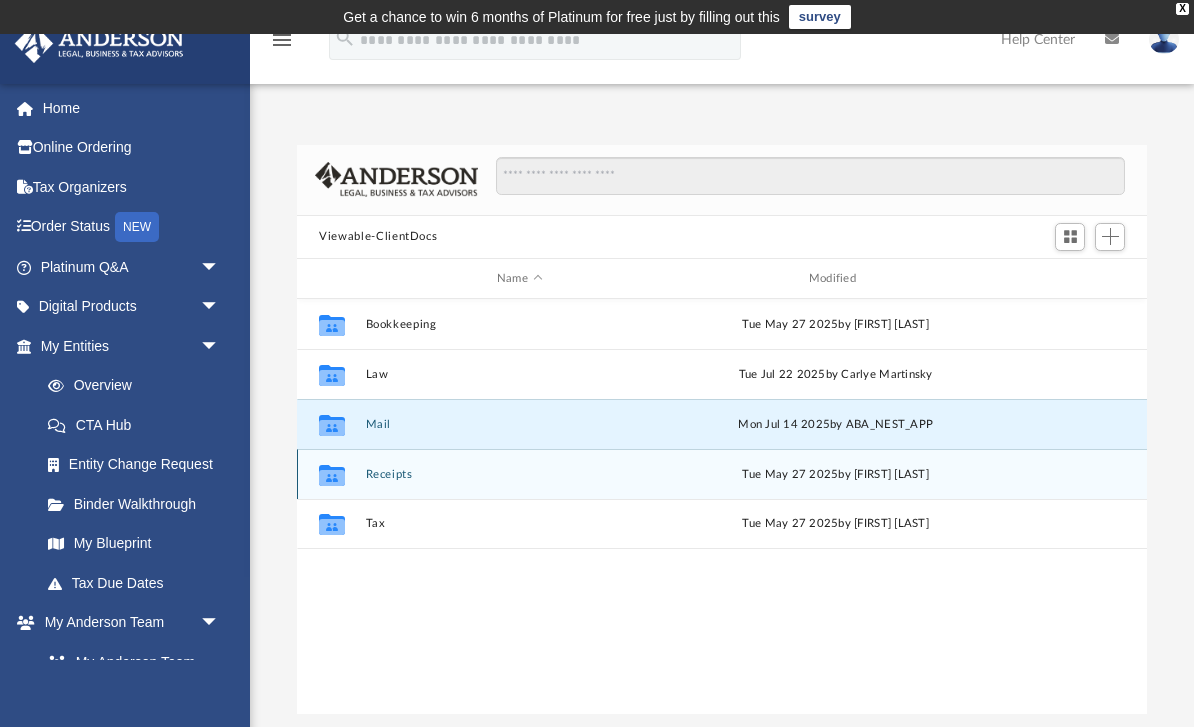 click on "Tue May 27 2025  by Charles Rogler" at bounding box center (836, 475) 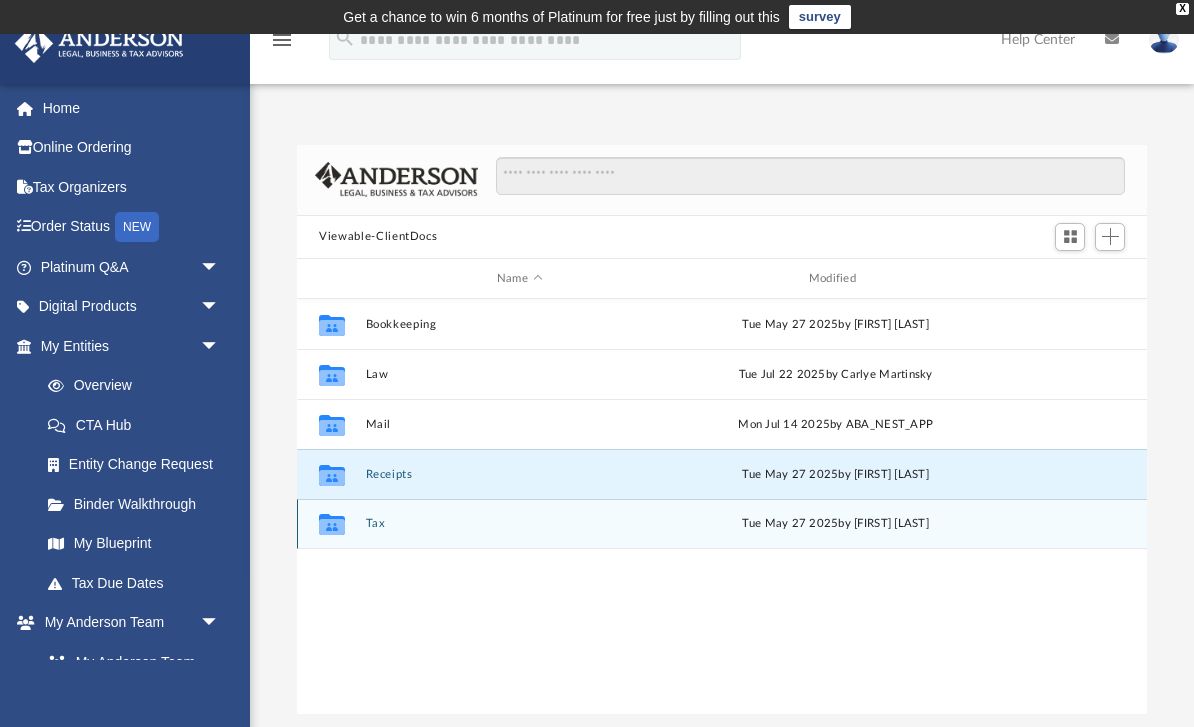 click on "Tax" at bounding box center [520, 524] 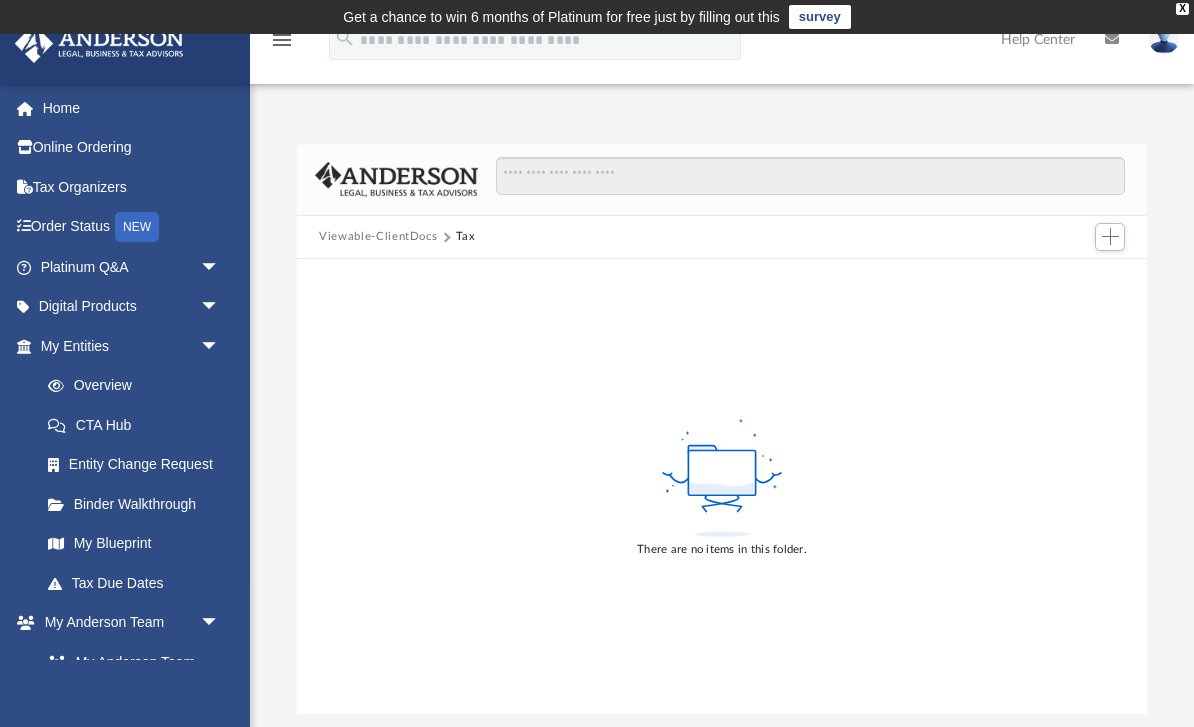 click 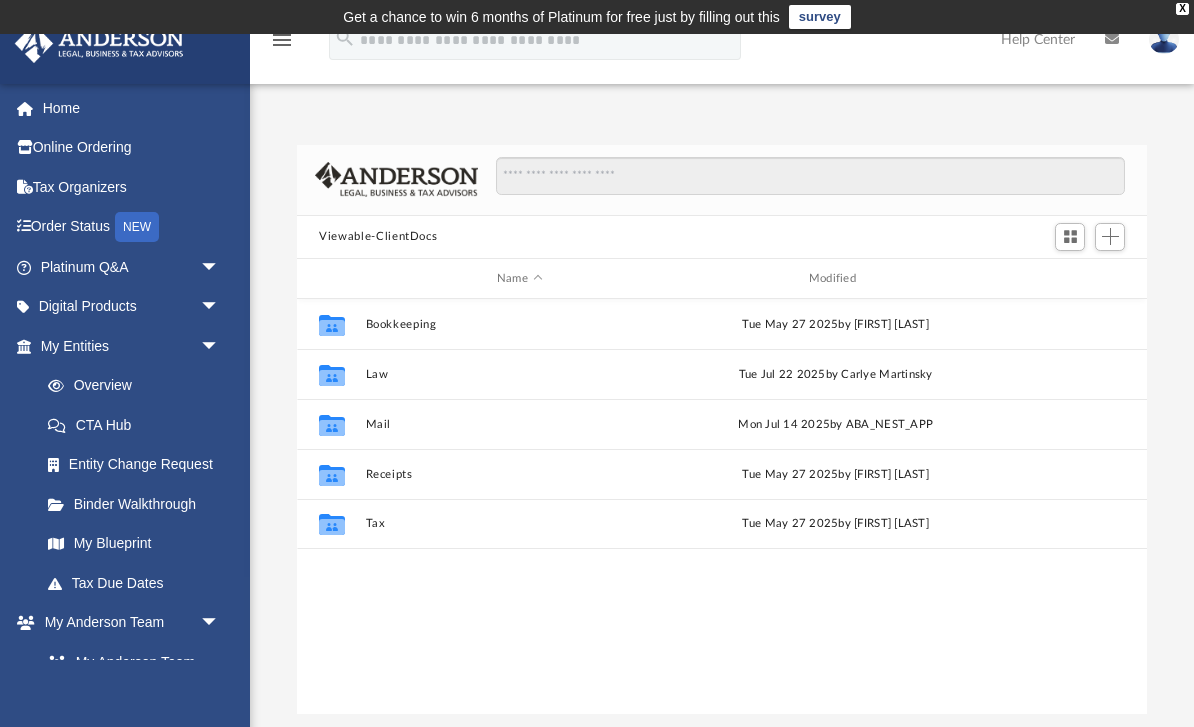 scroll, scrollTop: 1, scrollLeft: 1, axis: both 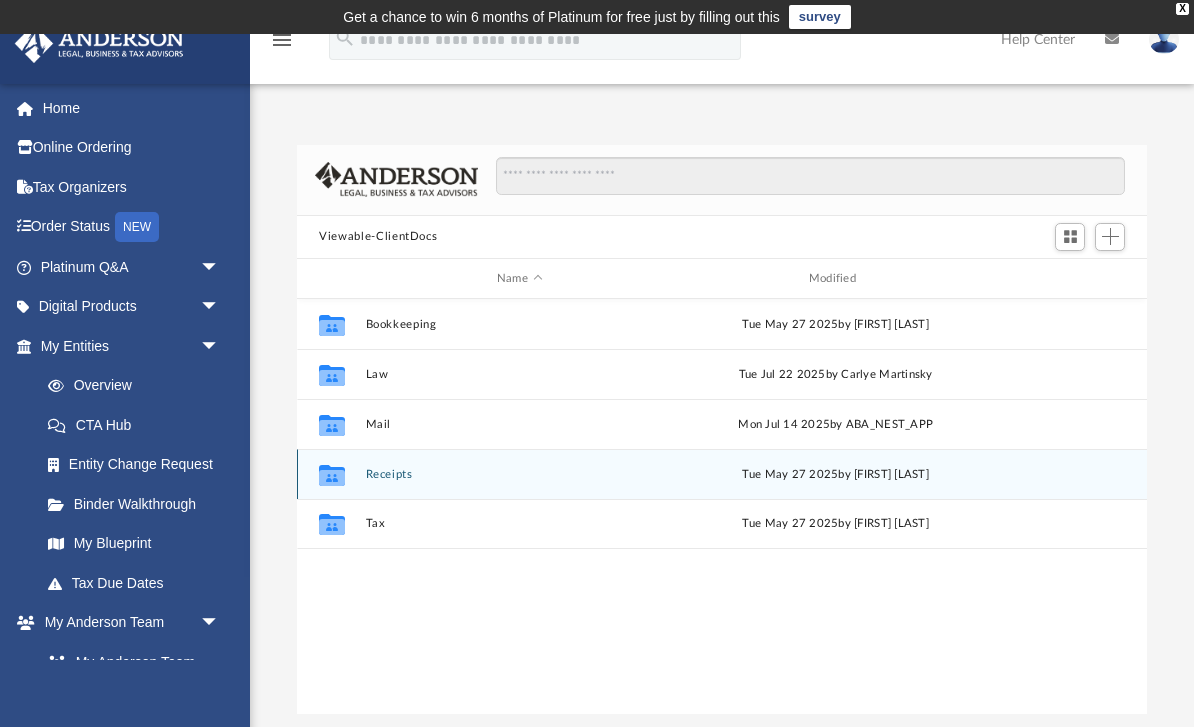 click on "Receipts" at bounding box center [520, 474] 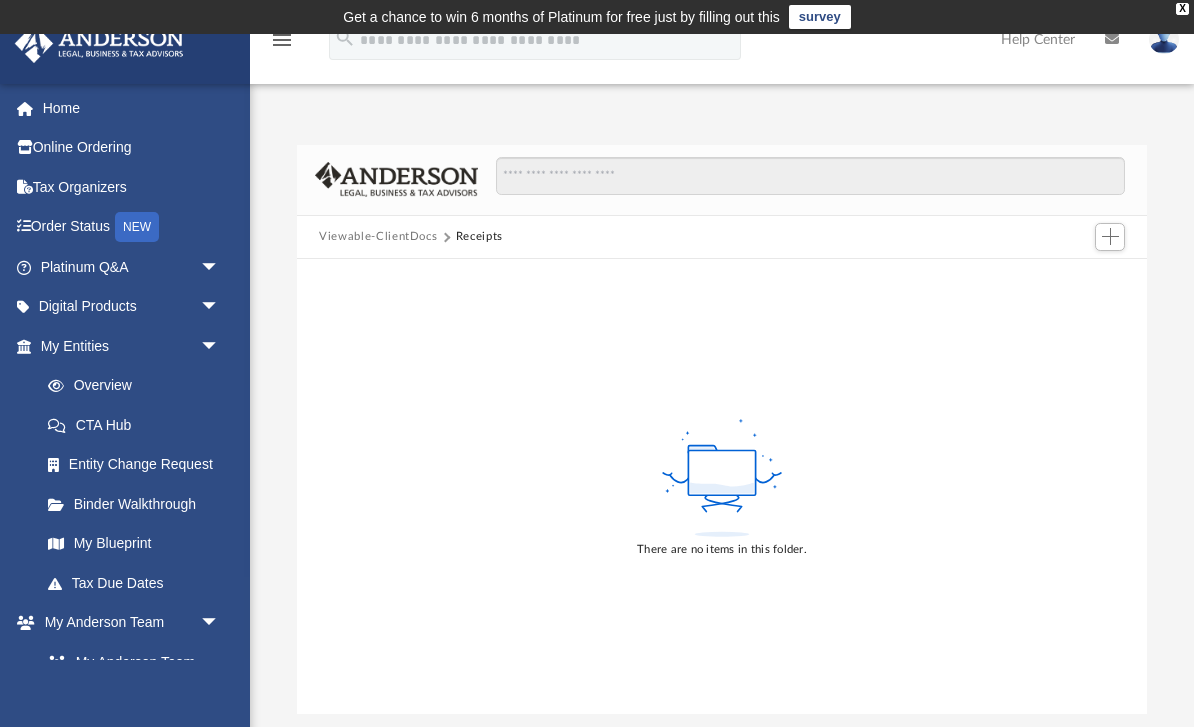 click on "Viewable-ClientDocs" at bounding box center (378, 237) 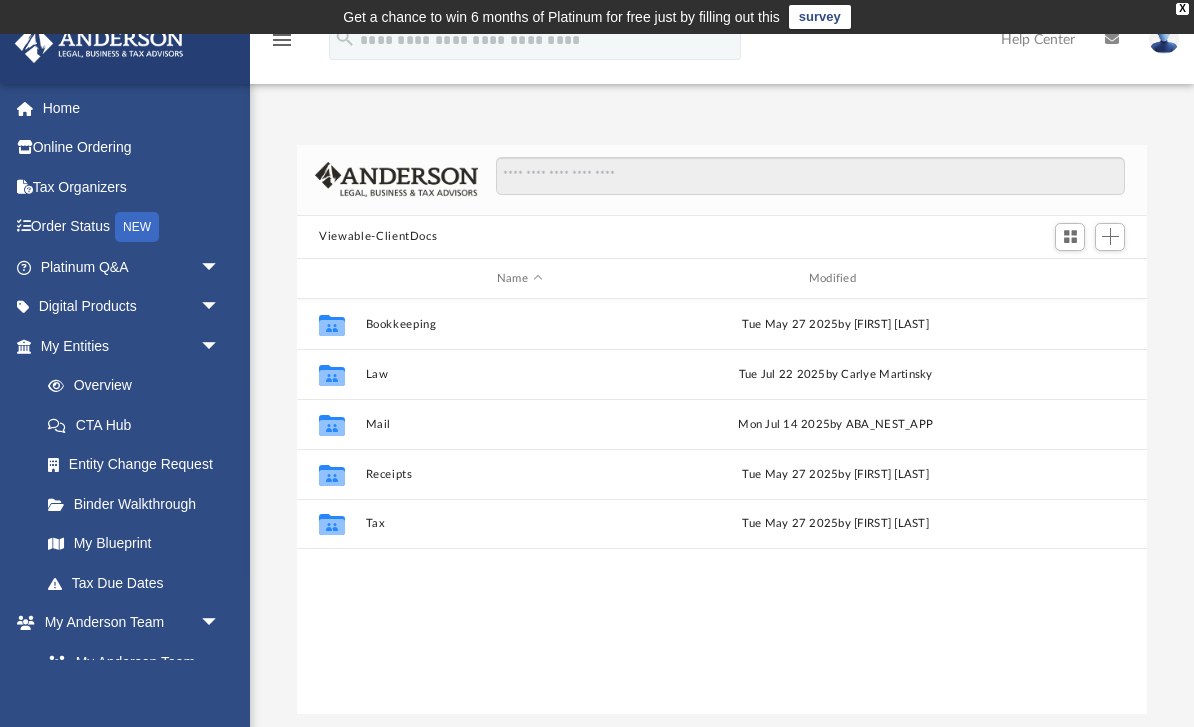 scroll, scrollTop: 1, scrollLeft: 1, axis: both 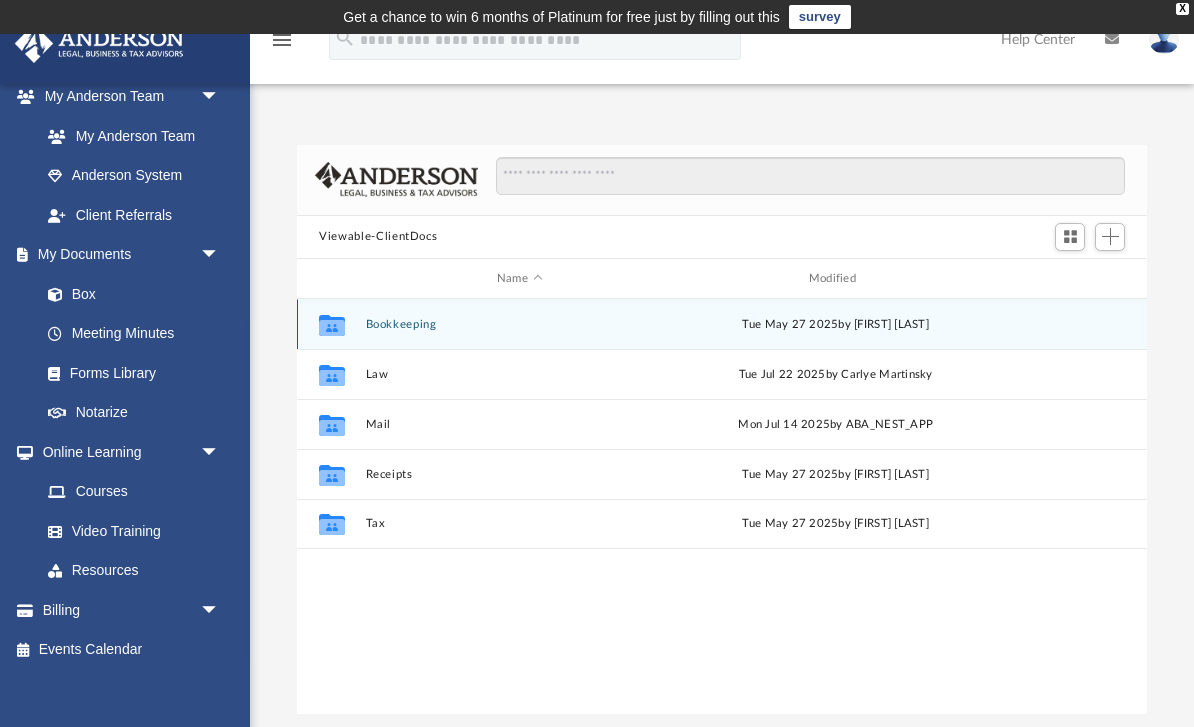 click on "Bookkeeping" at bounding box center (520, 324) 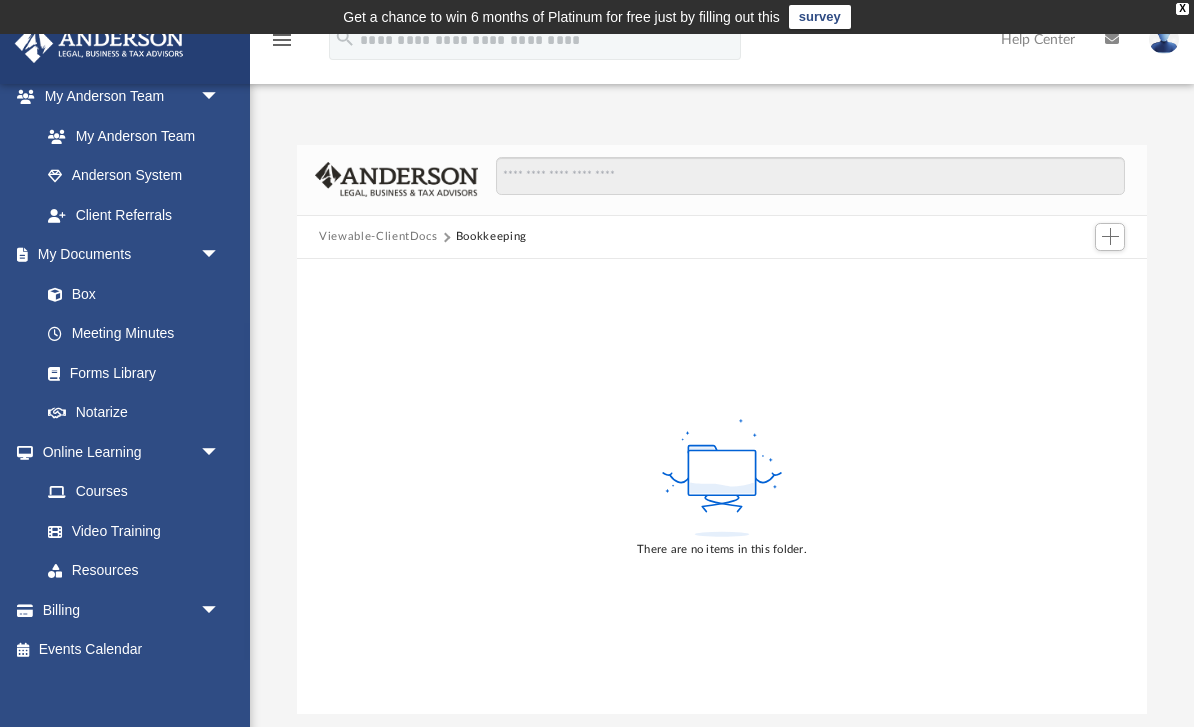 click 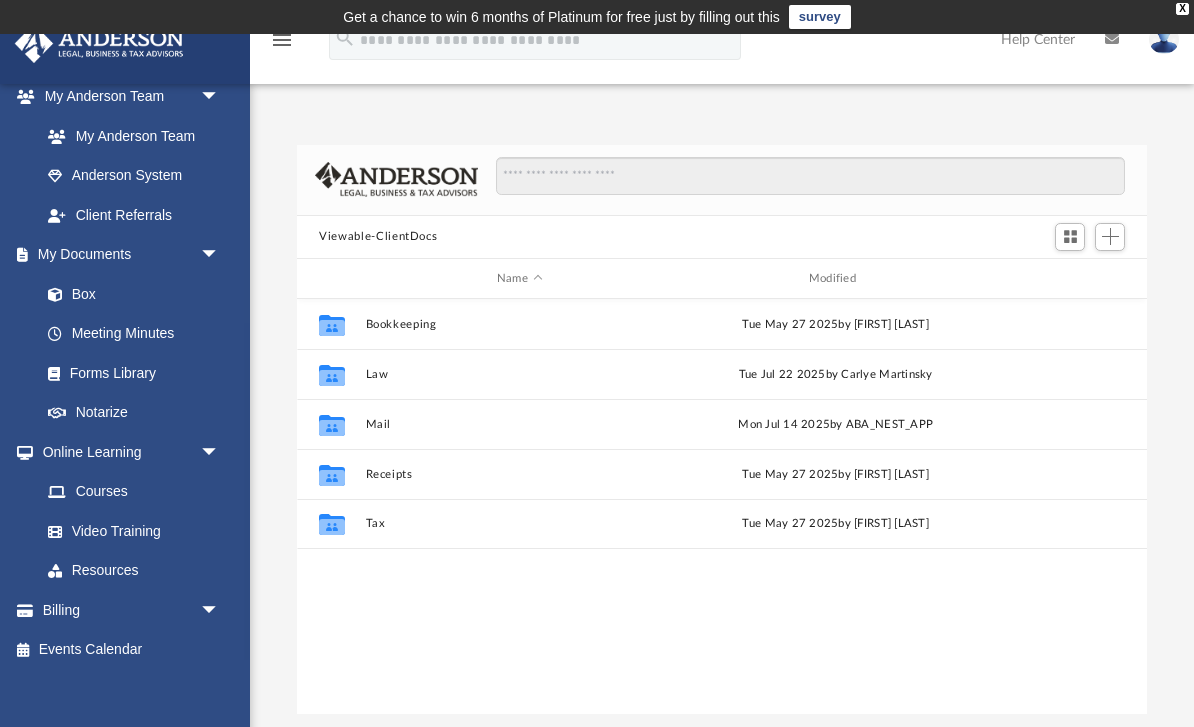 click on "Viewable-ClientDocs" at bounding box center (378, 237) 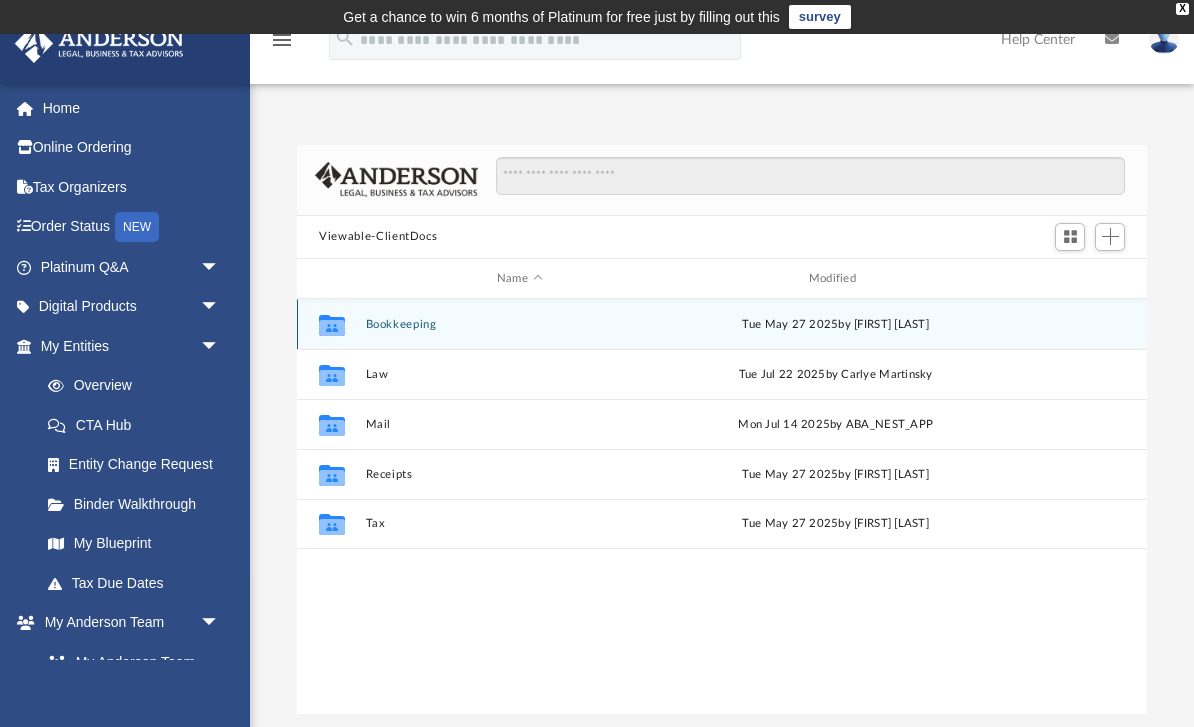 scroll, scrollTop: 0, scrollLeft: 0, axis: both 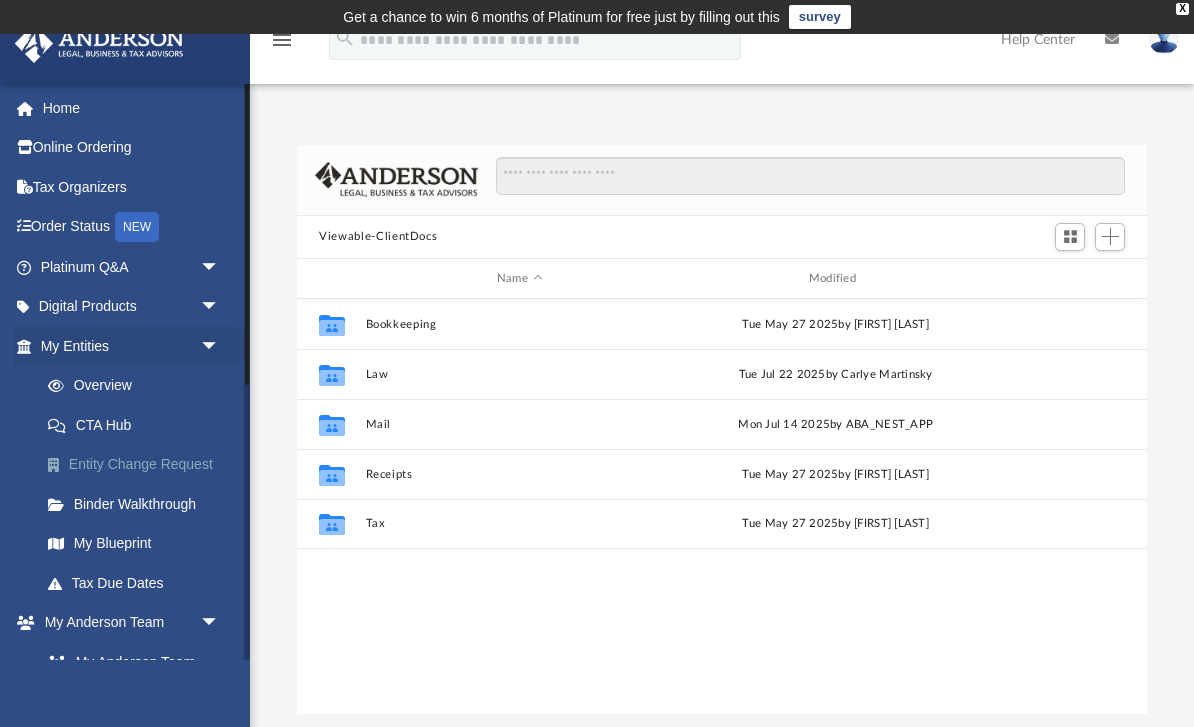 click on "Entity Change Request" at bounding box center [139, 465] 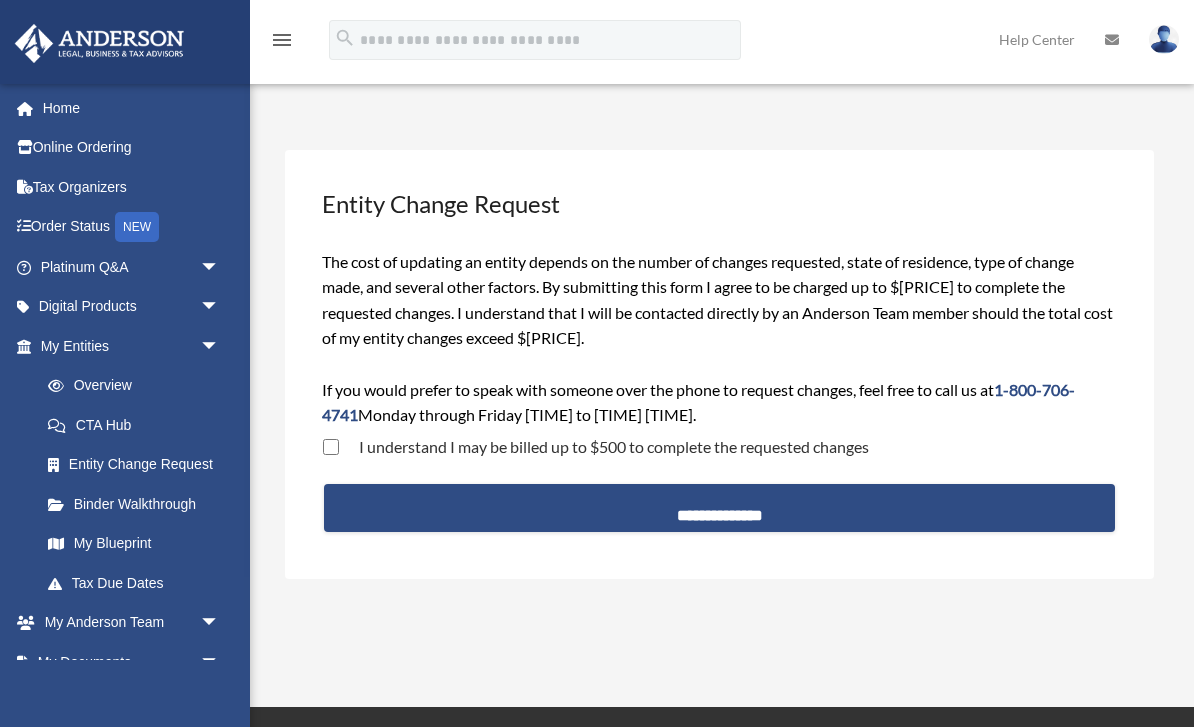 scroll, scrollTop: 0, scrollLeft: 0, axis: both 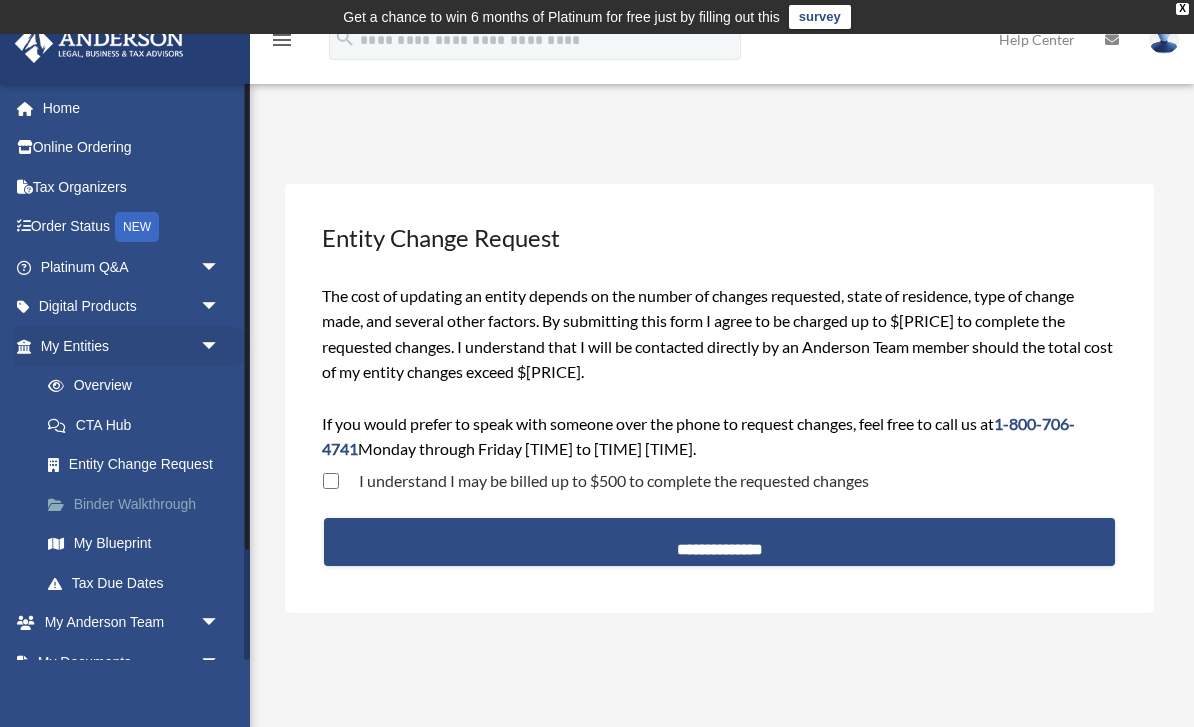 click on "Binder Walkthrough" at bounding box center (139, 504) 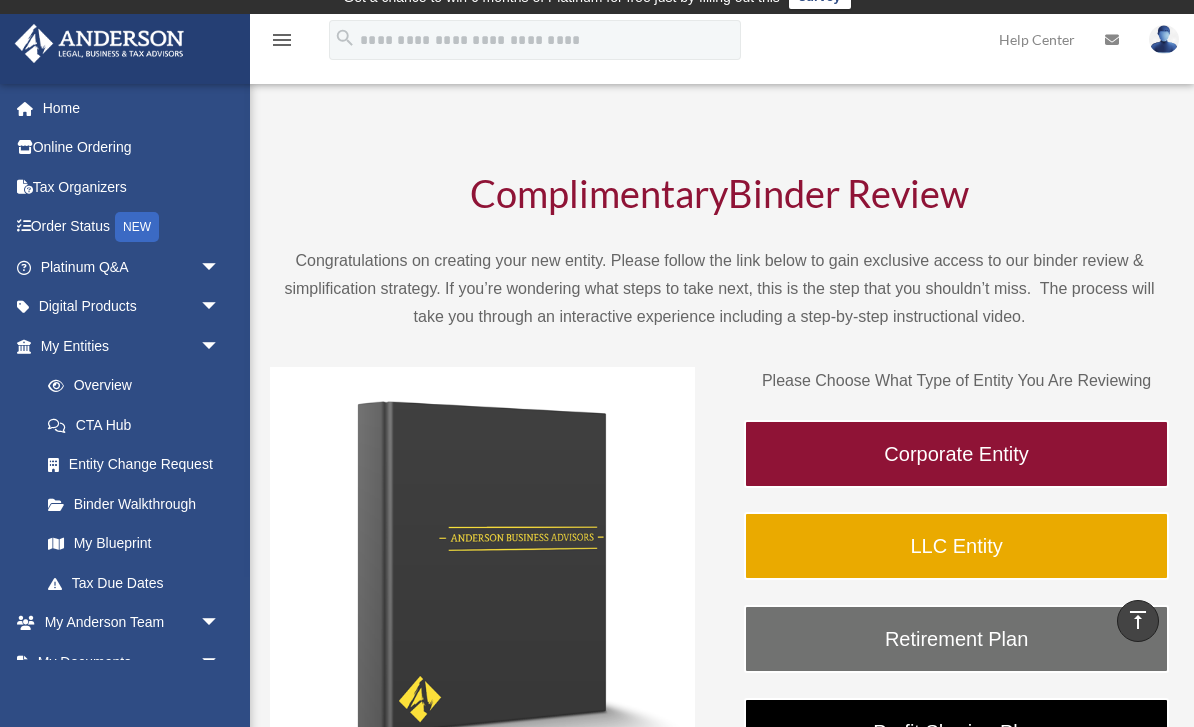 scroll, scrollTop: 0, scrollLeft: 0, axis: both 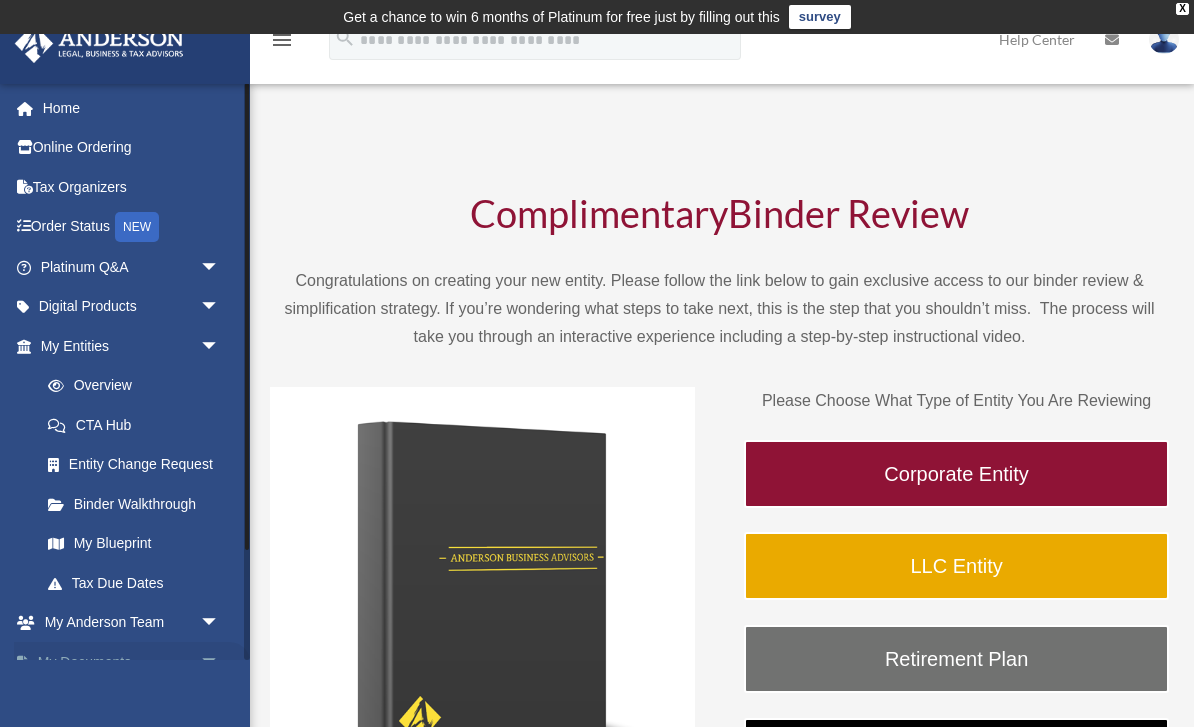 click on "My Documents arrow_drop_down" at bounding box center (132, 662) 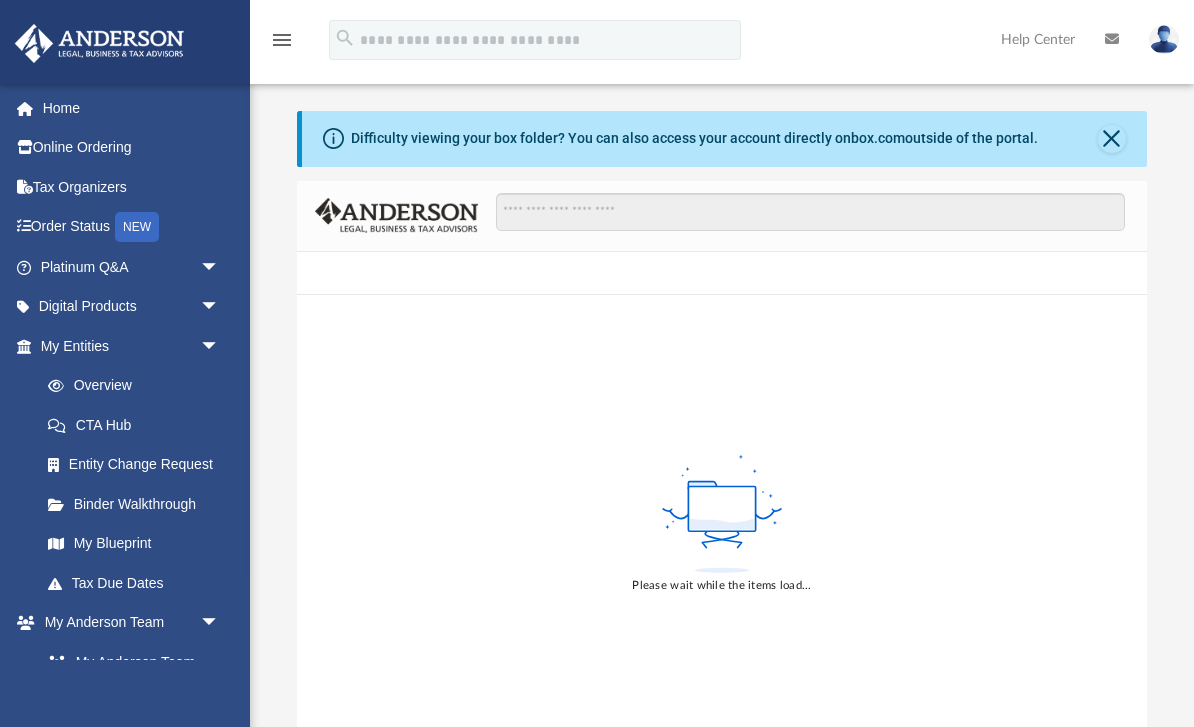 scroll, scrollTop: 0, scrollLeft: 0, axis: both 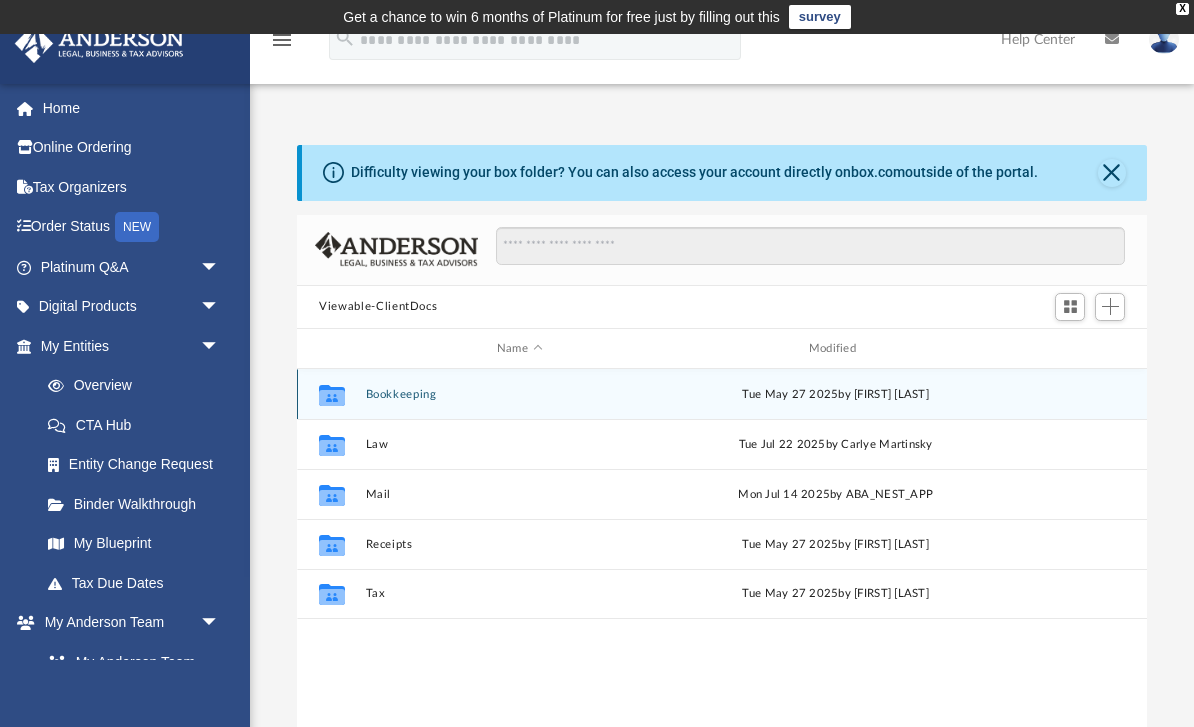 click on "Bookkeeping" at bounding box center (520, 394) 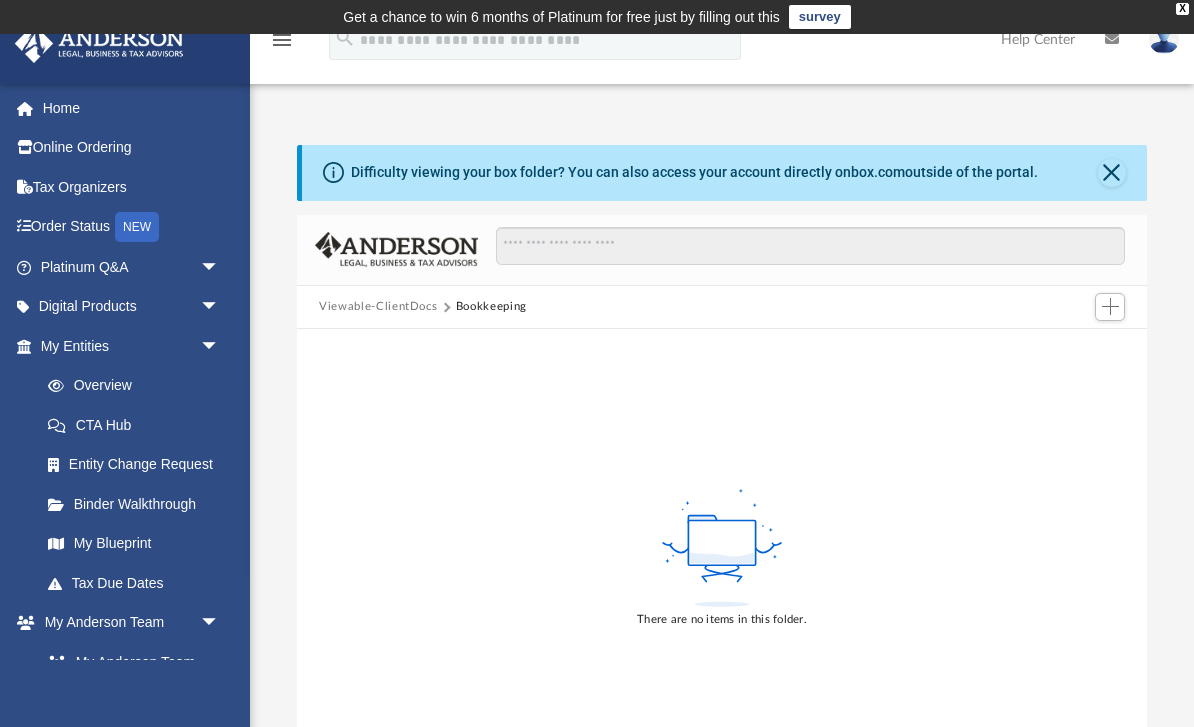 click on "Bookkeeping" at bounding box center [491, 307] 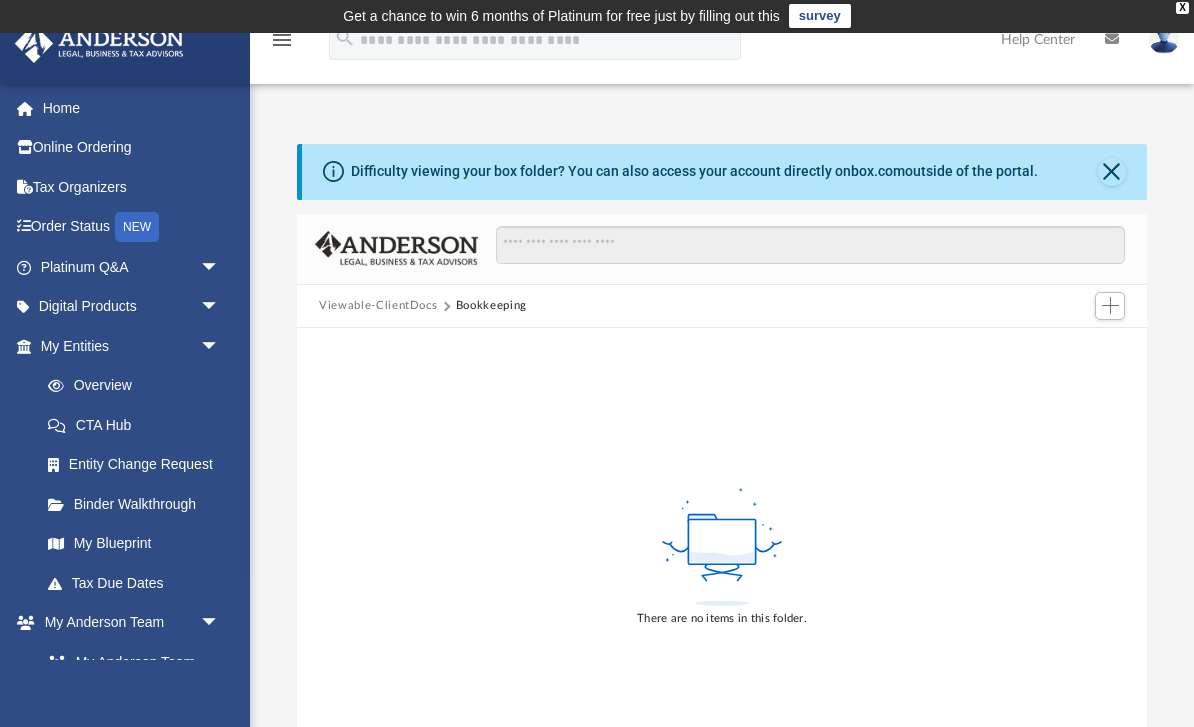 scroll, scrollTop: 2, scrollLeft: 0, axis: vertical 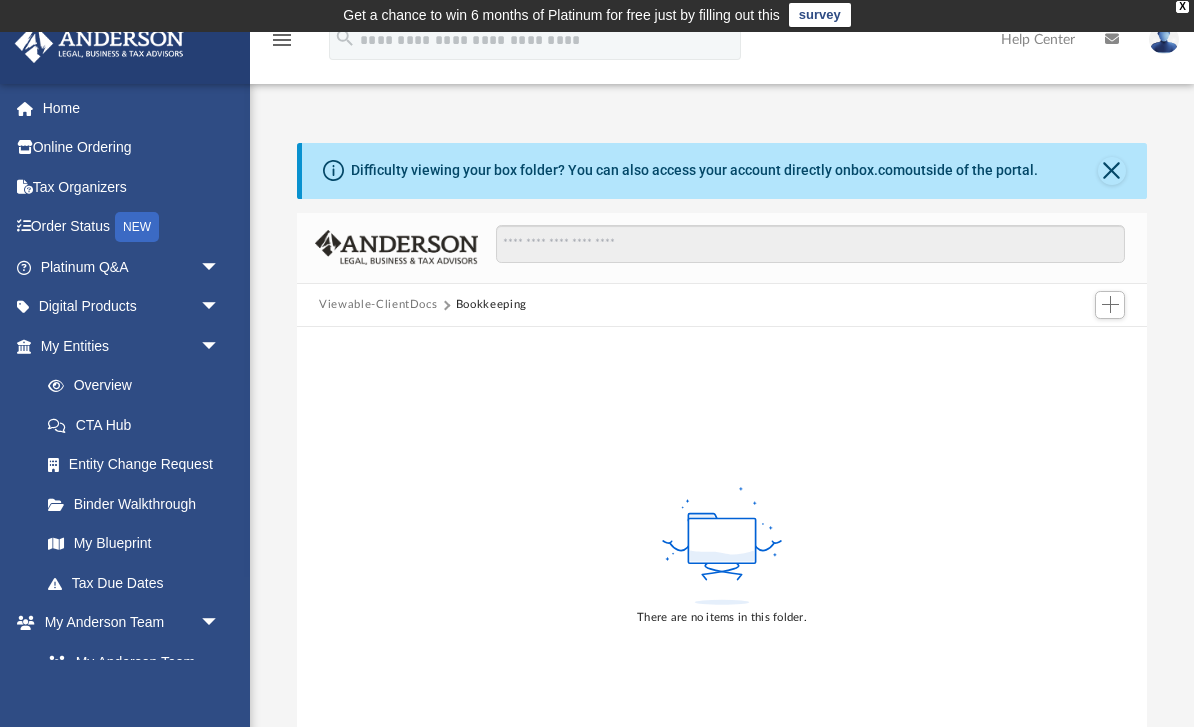 click on "Difficulty viewing your box folder? You can also access your account directly on  box.com  outside of the portal." 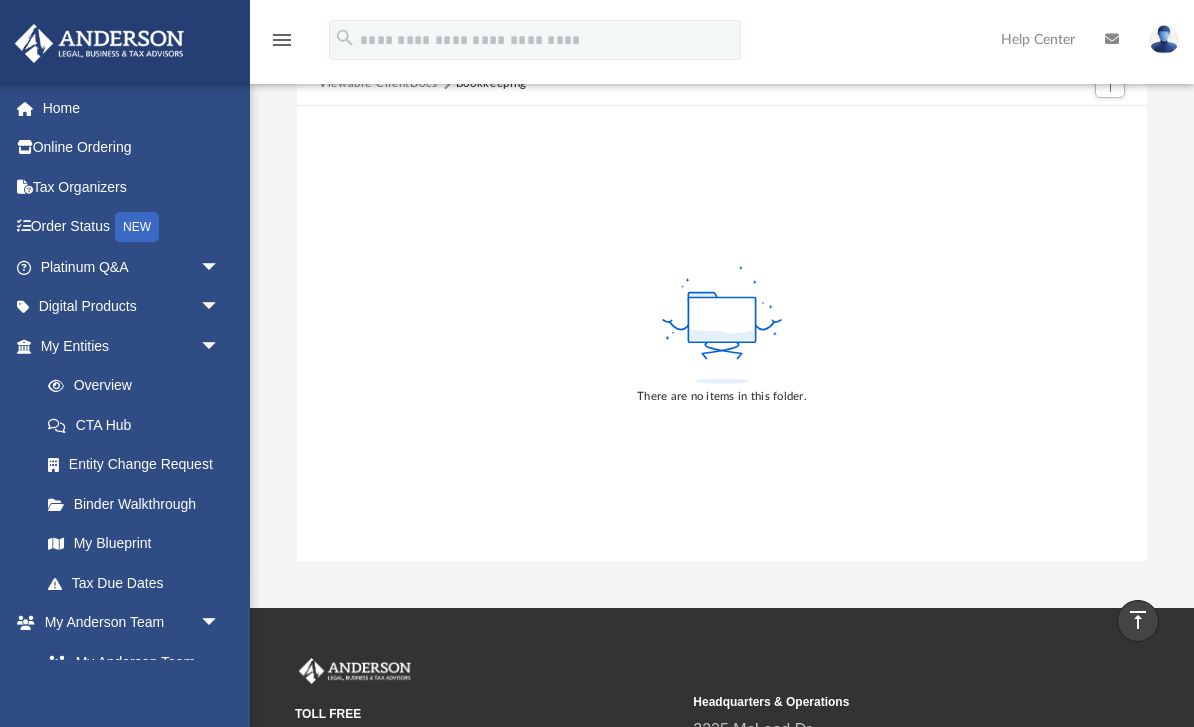 scroll, scrollTop: 0, scrollLeft: 0, axis: both 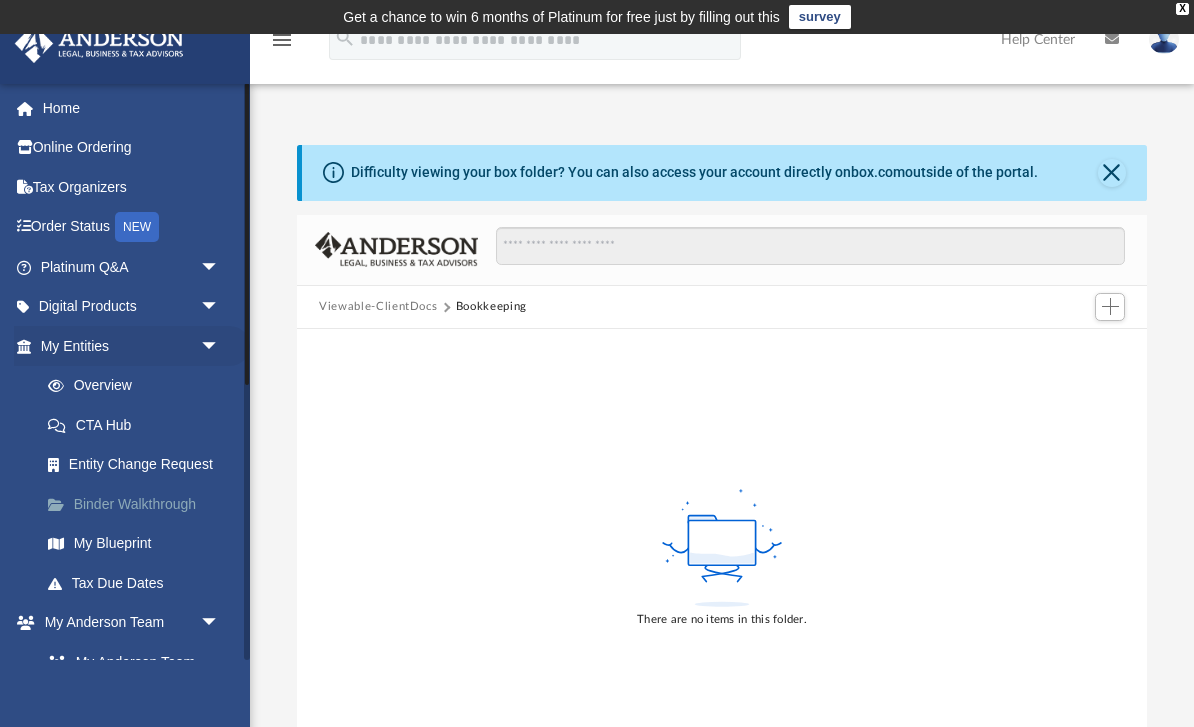 click on "Binder Walkthrough" at bounding box center (139, 504) 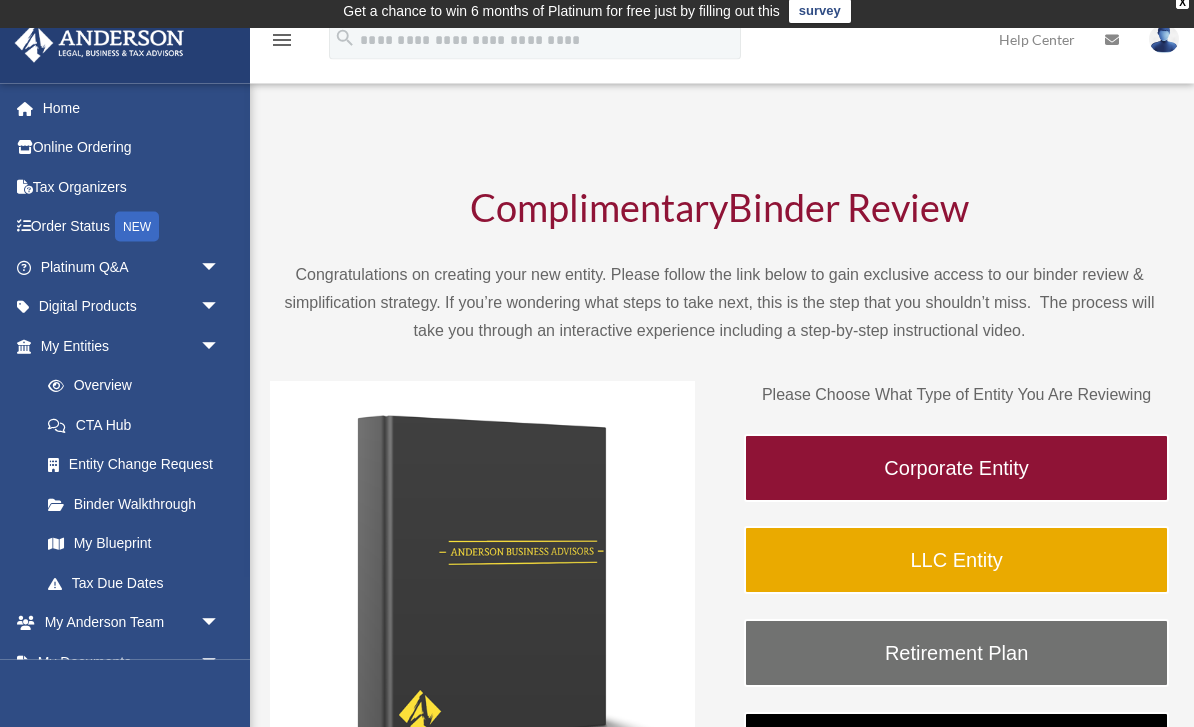 scroll, scrollTop: 6, scrollLeft: 0, axis: vertical 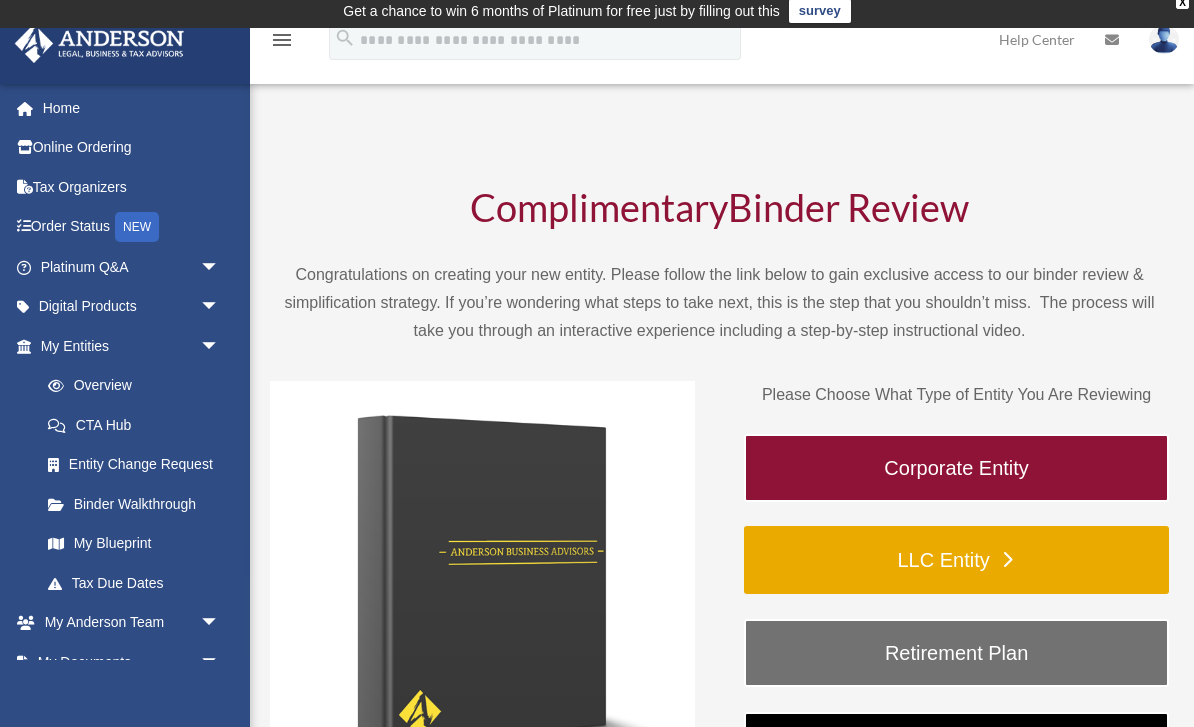 click on "LLC Entity" at bounding box center (956, 560) 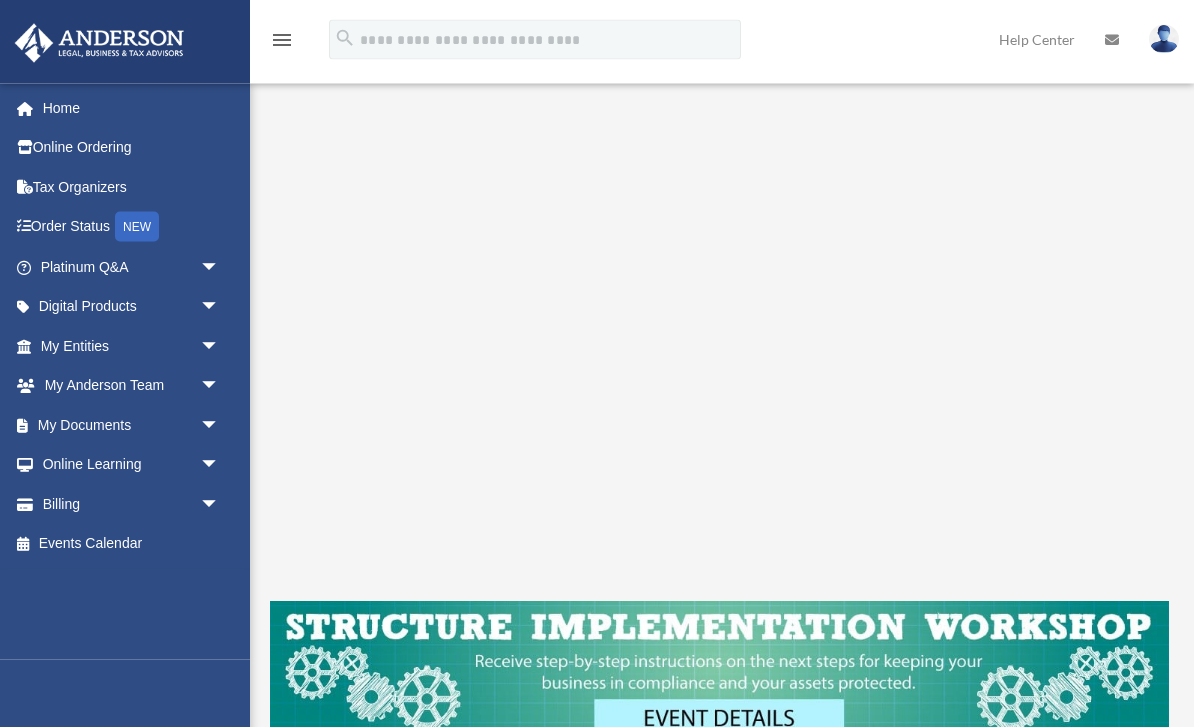scroll, scrollTop: 0, scrollLeft: 0, axis: both 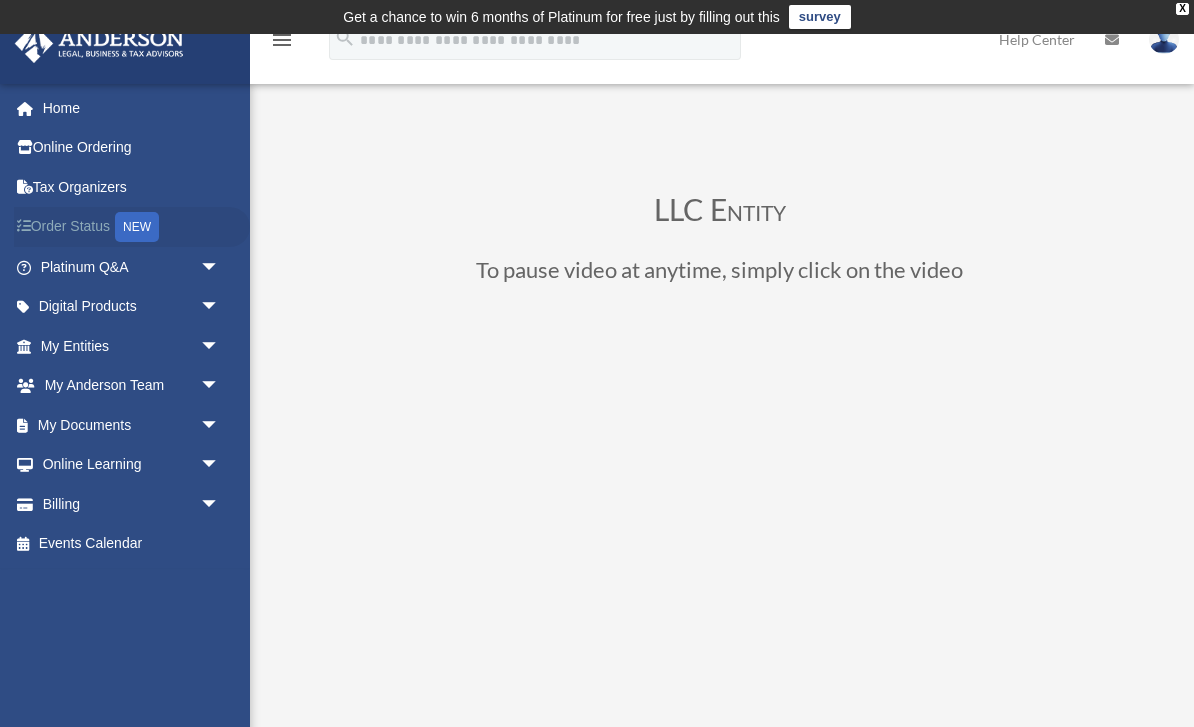 click on "Order Status  NEW" at bounding box center (132, 227) 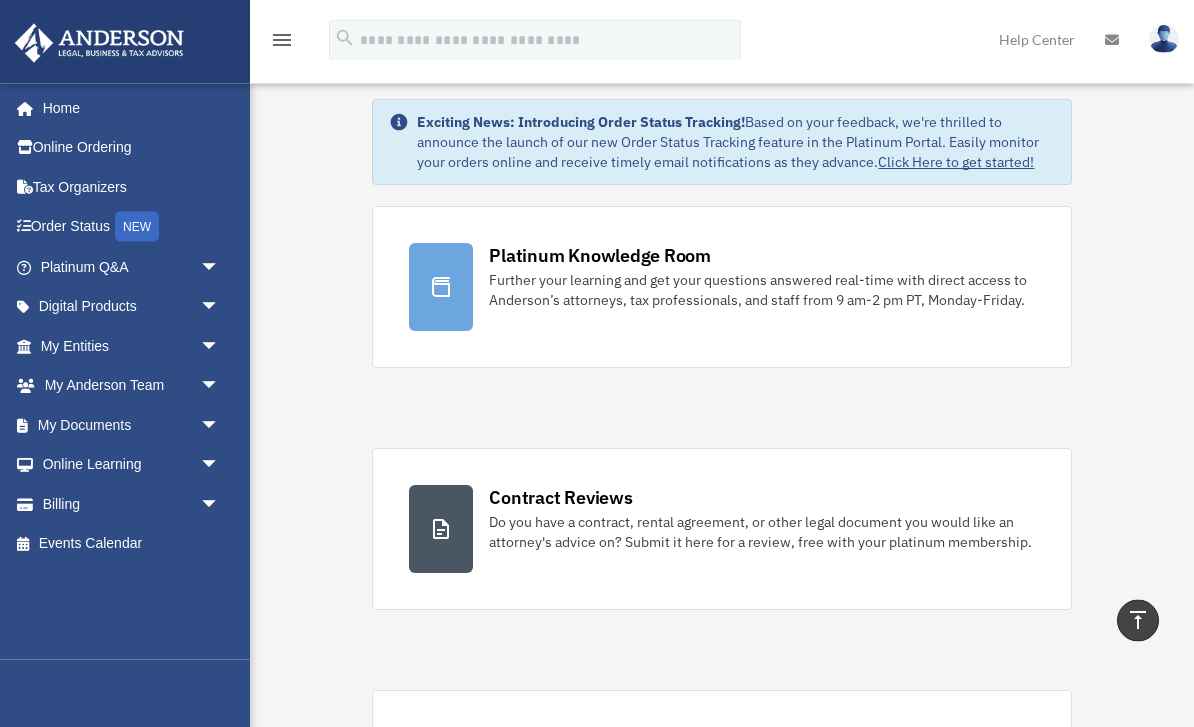 scroll, scrollTop: 0, scrollLeft: 0, axis: both 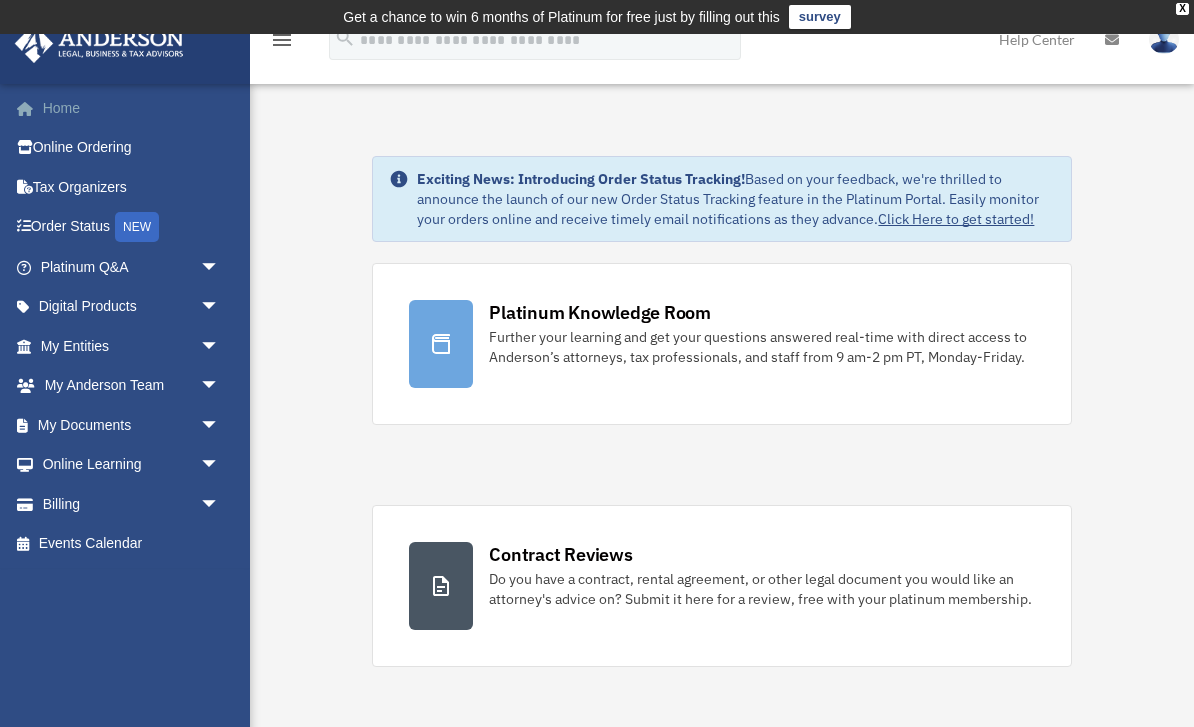 click on "Home" at bounding box center [132, 108] 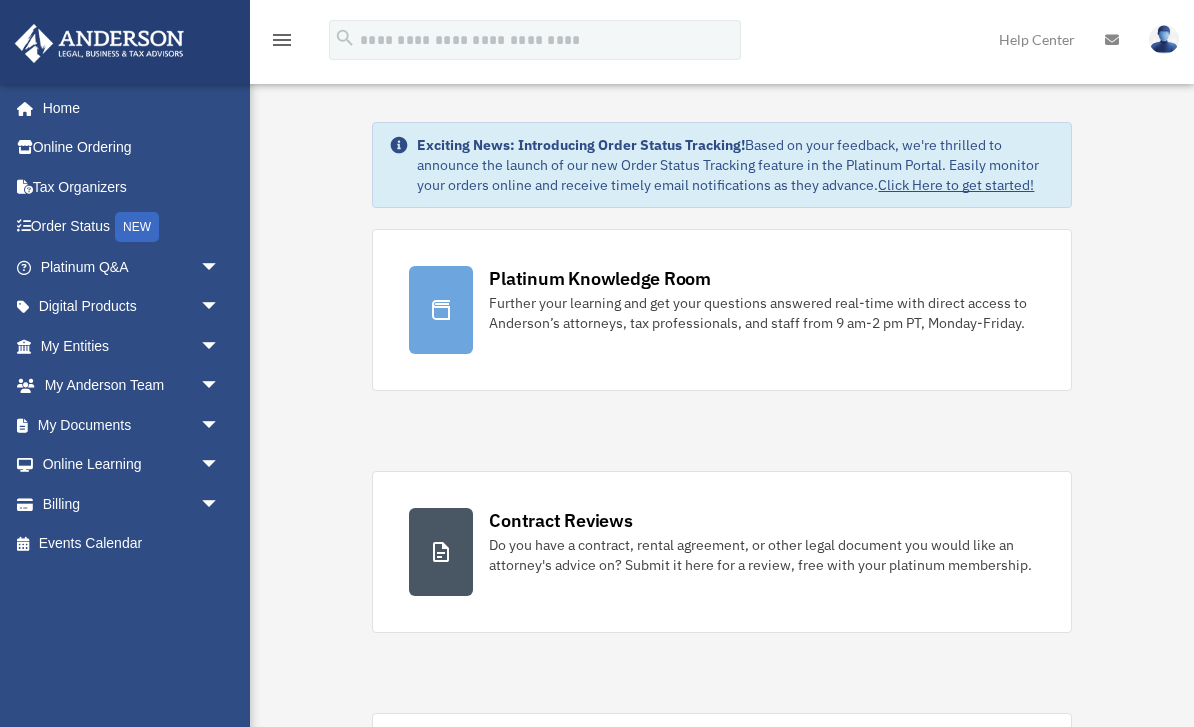 scroll, scrollTop: 0, scrollLeft: 0, axis: both 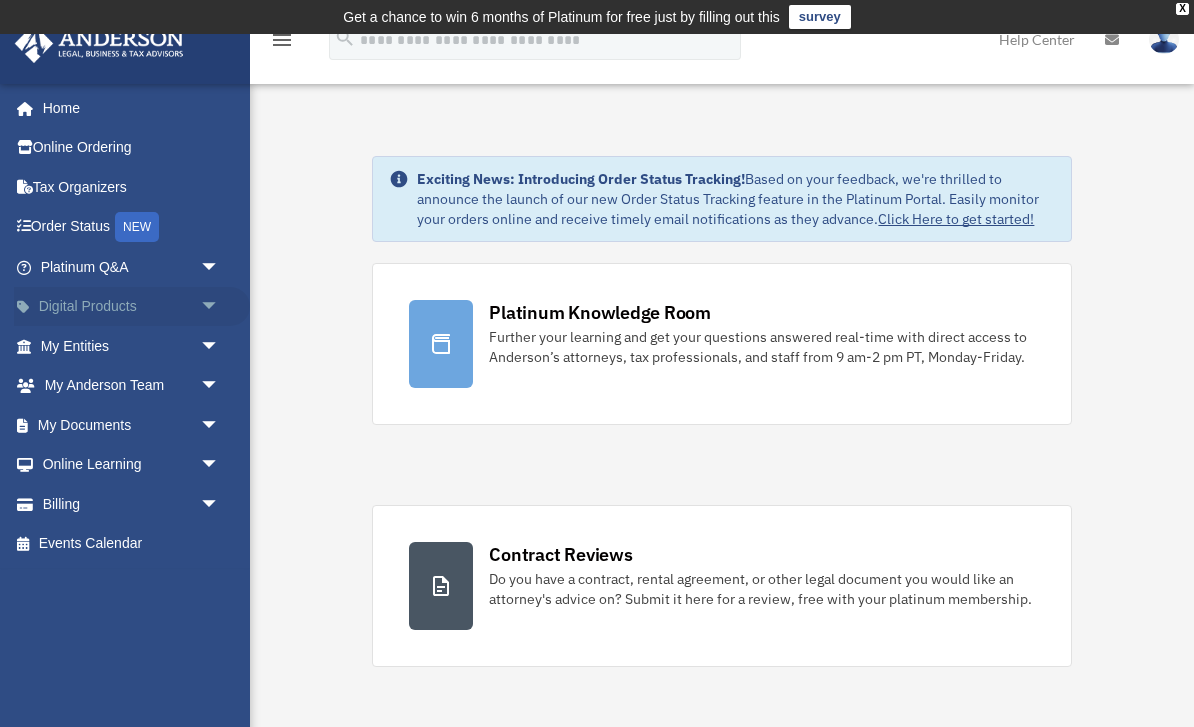 click on "Digital Products arrow_drop_down" at bounding box center [132, 307] 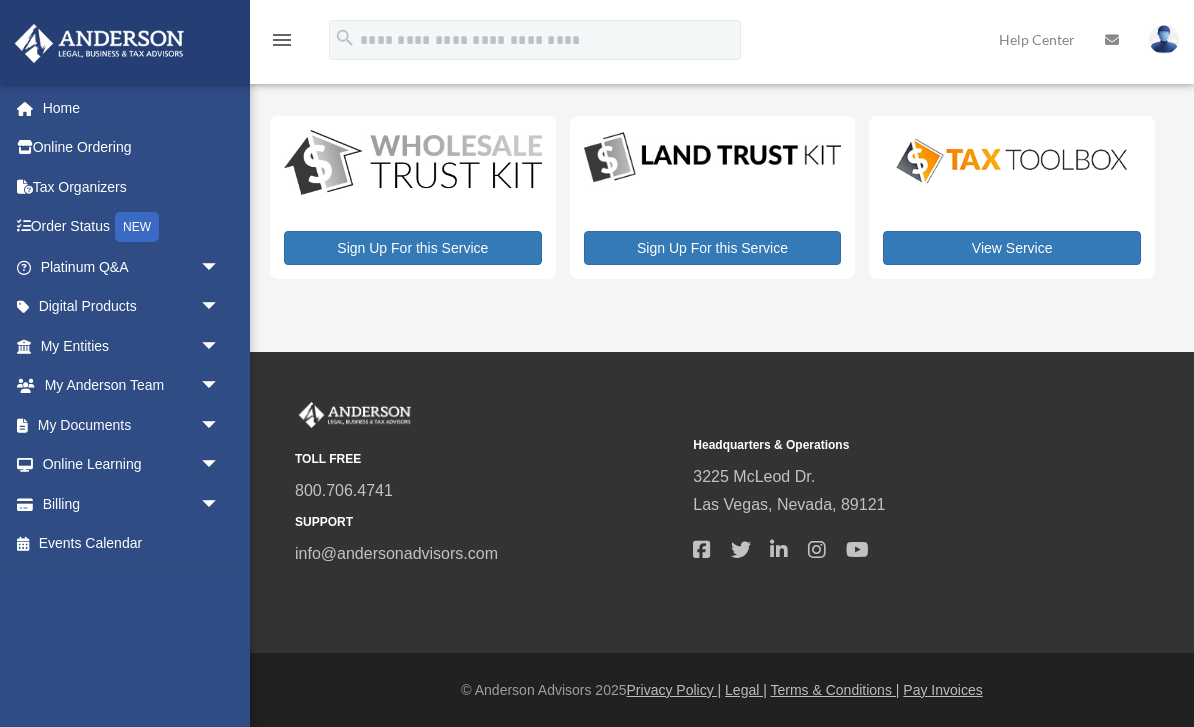 scroll, scrollTop: 0, scrollLeft: 0, axis: both 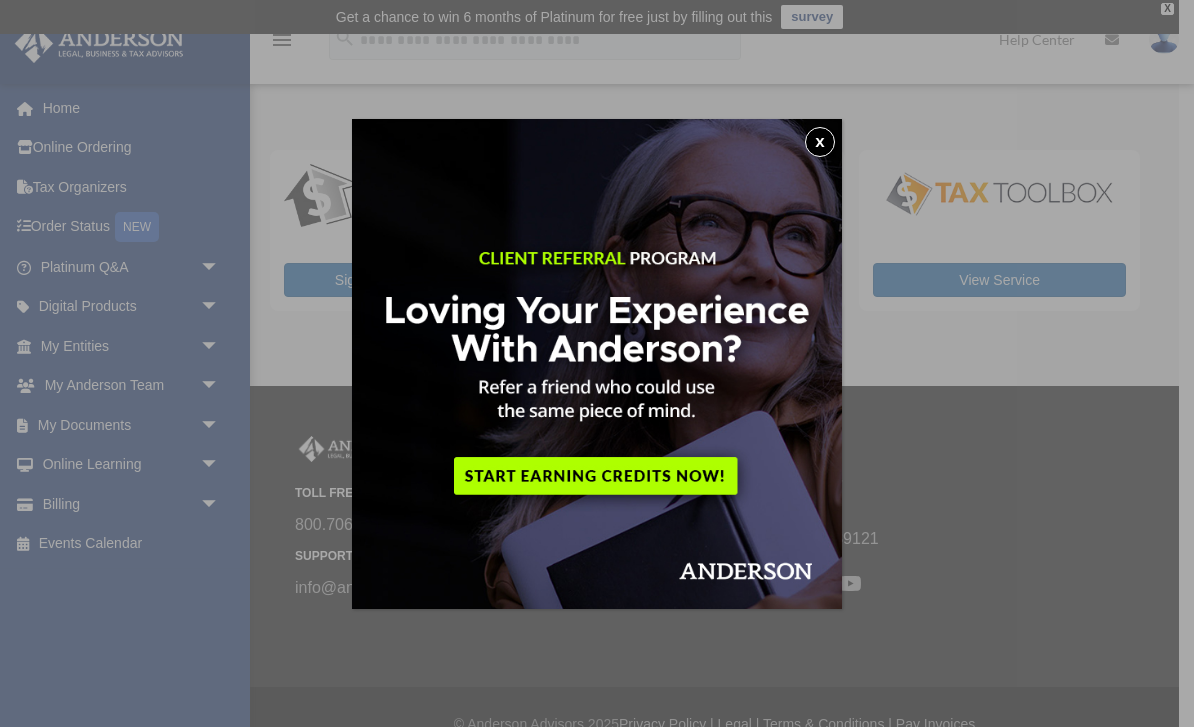 click on "x" at bounding box center (820, 142) 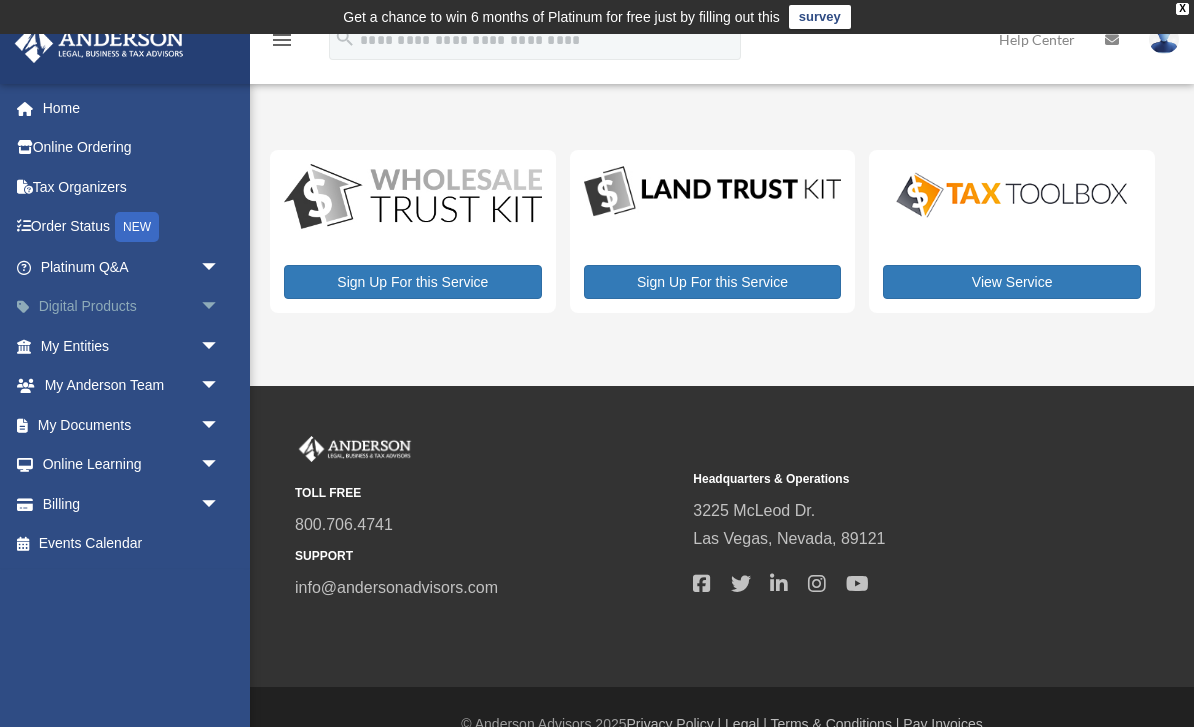 click on "Digital Products arrow_drop_down" at bounding box center [132, 307] 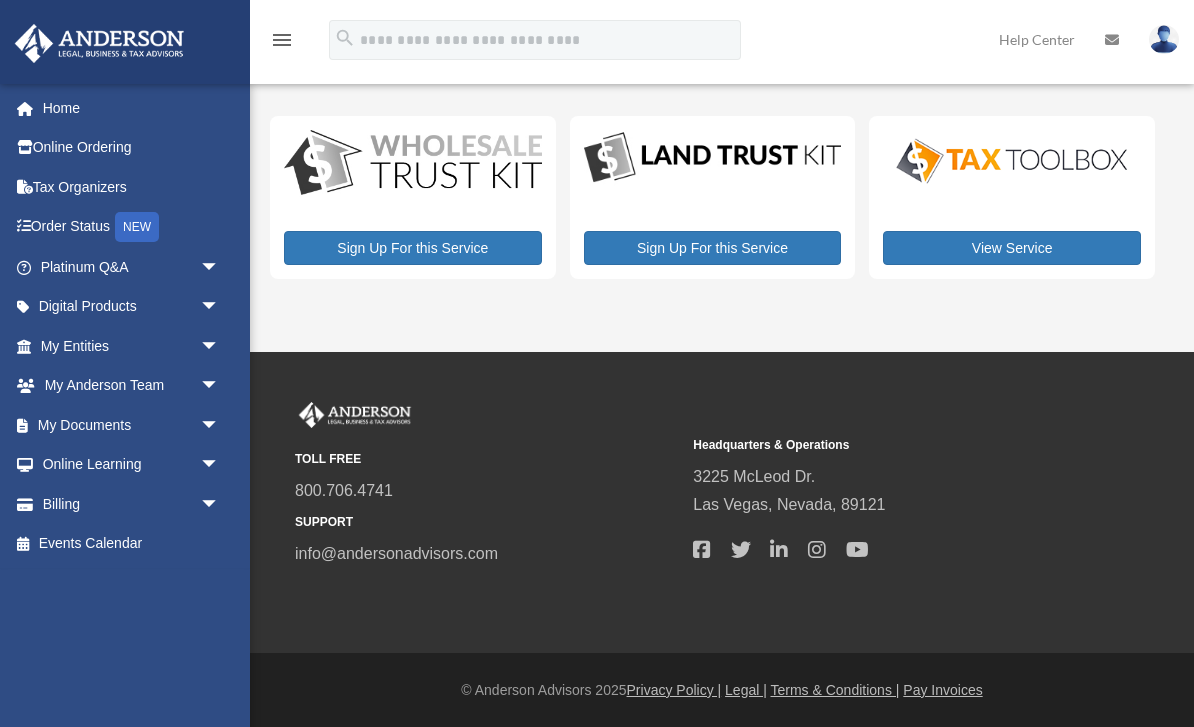 scroll, scrollTop: 0, scrollLeft: 0, axis: both 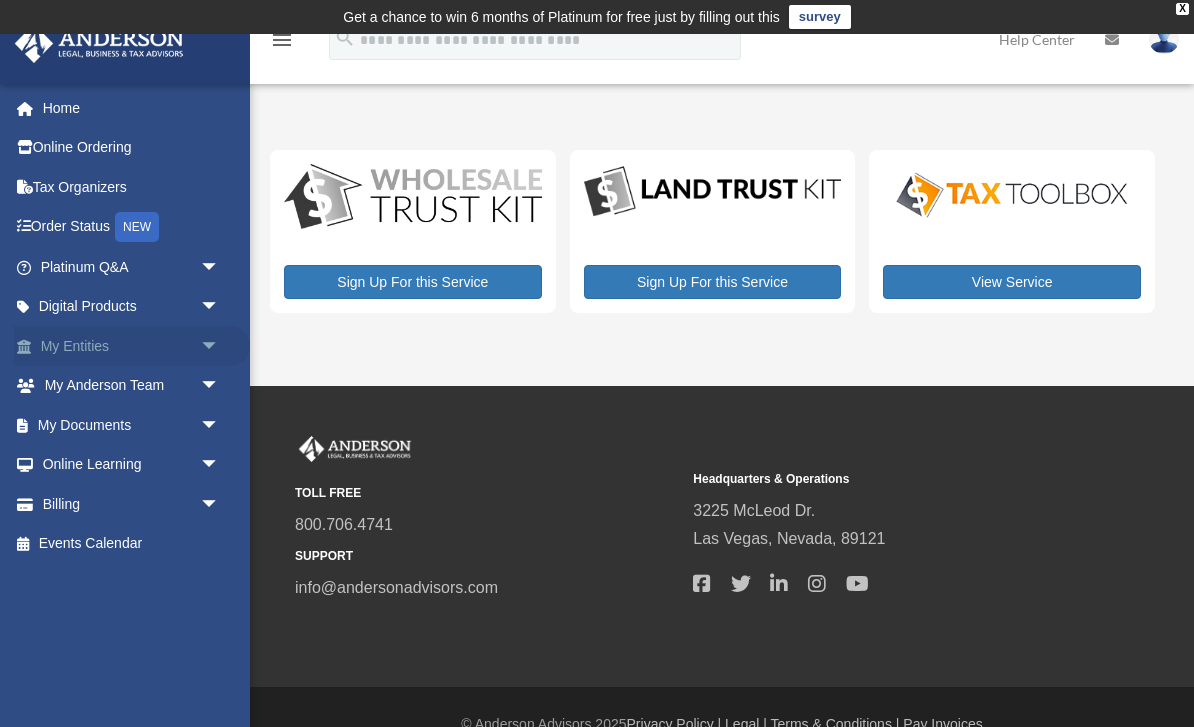 click on "arrow_drop_down" at bounding box center [220, 346] 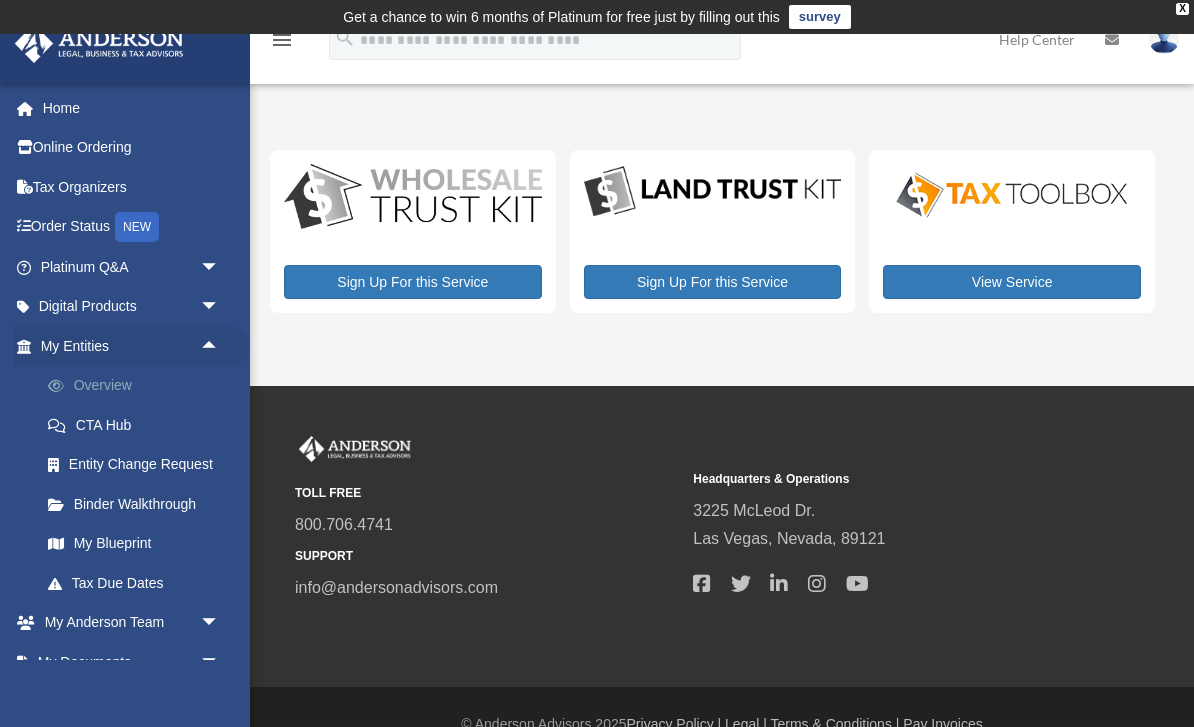 click on "Overview" at bounding box center [139, 386] 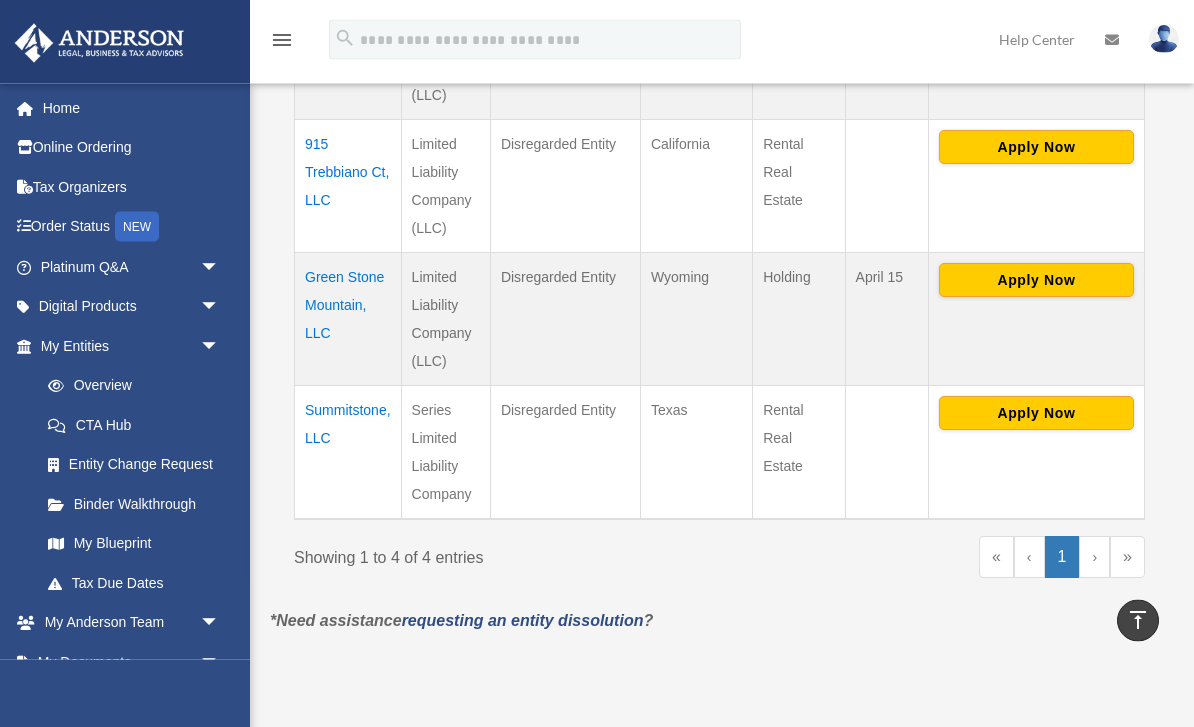 scroll, scrollTop: 679, scrollLeft: 0, axis: vertical 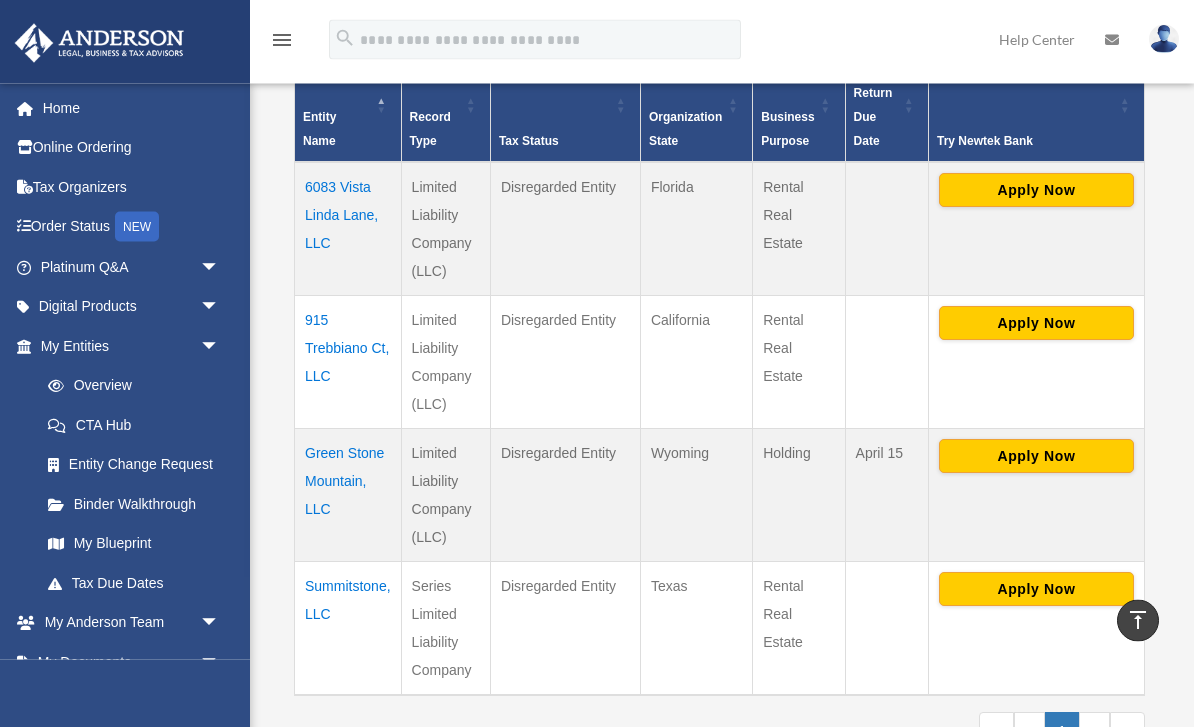 click on "915 Trebbiano Ct, LLC" at bounding box center [348, 362] 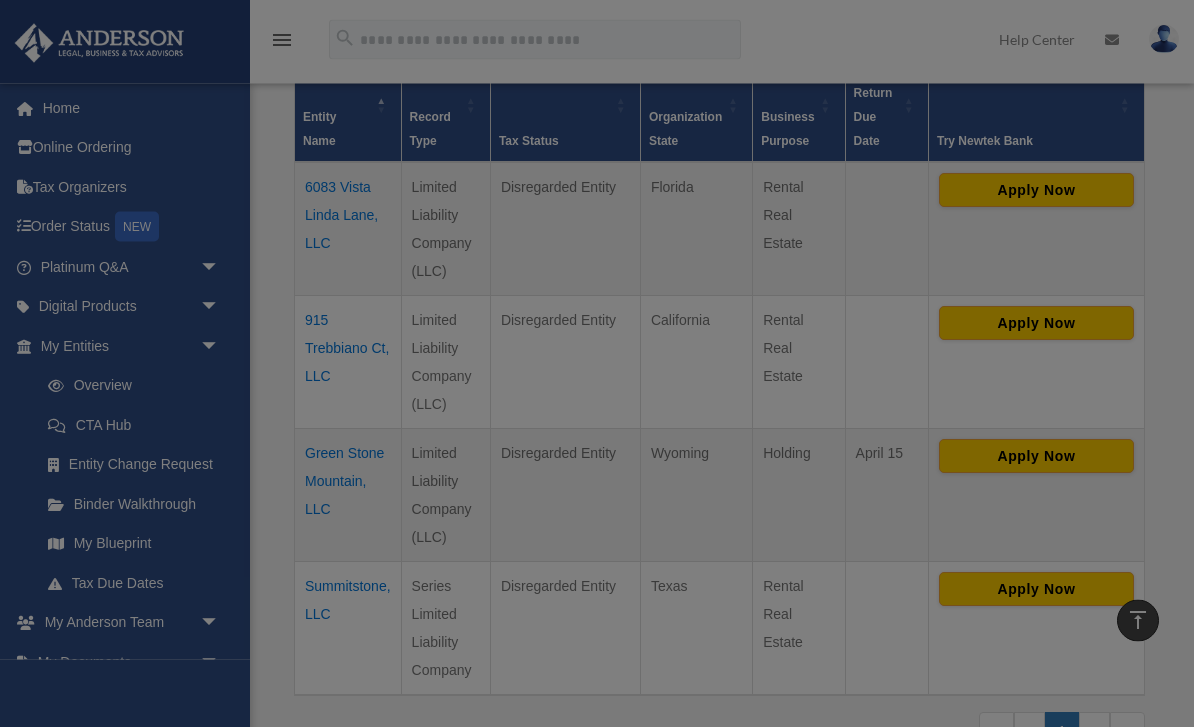 scroll, scrollTop: 503, scrollLeft: 0, axis: vertical 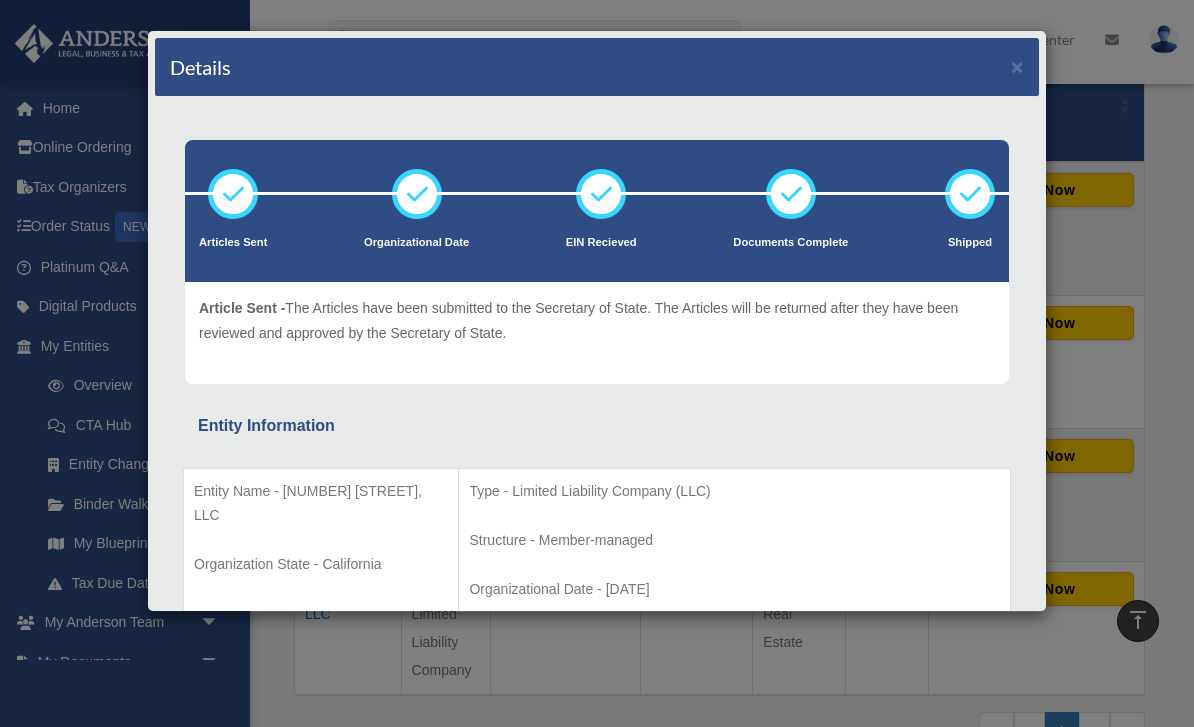 click on "Details
×" at bounding box center [597, 67] 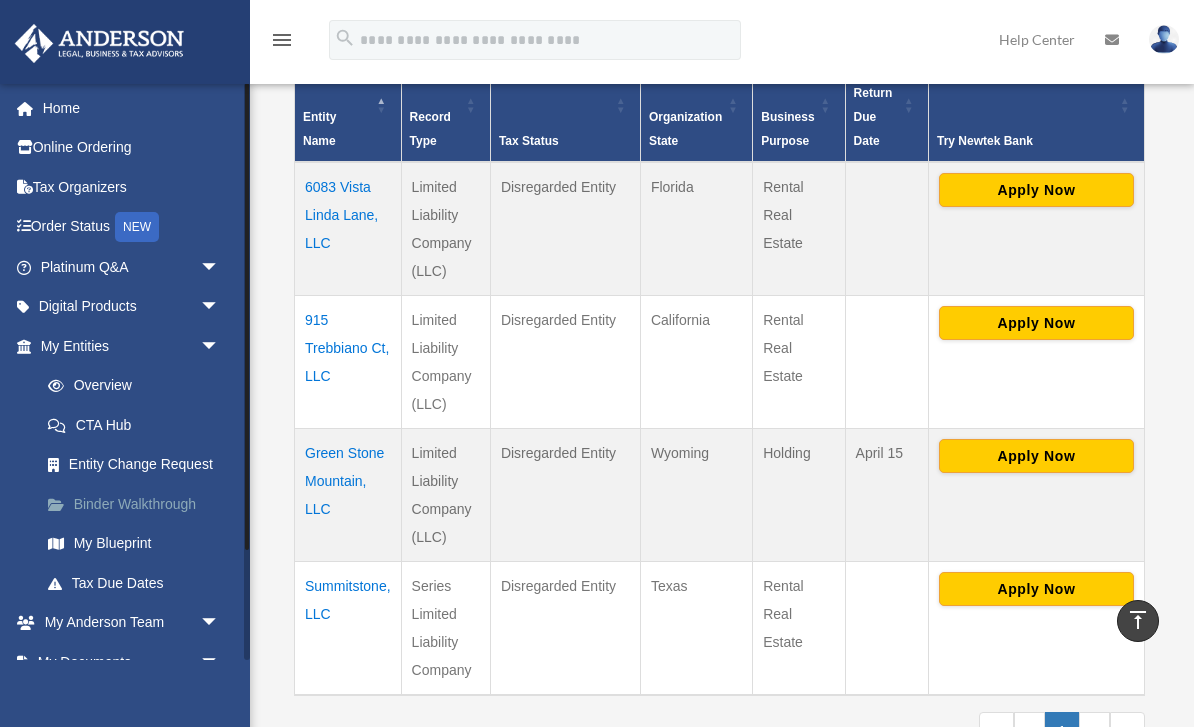 click on "Binder Walkthrough" at bounding box center [139, 504] 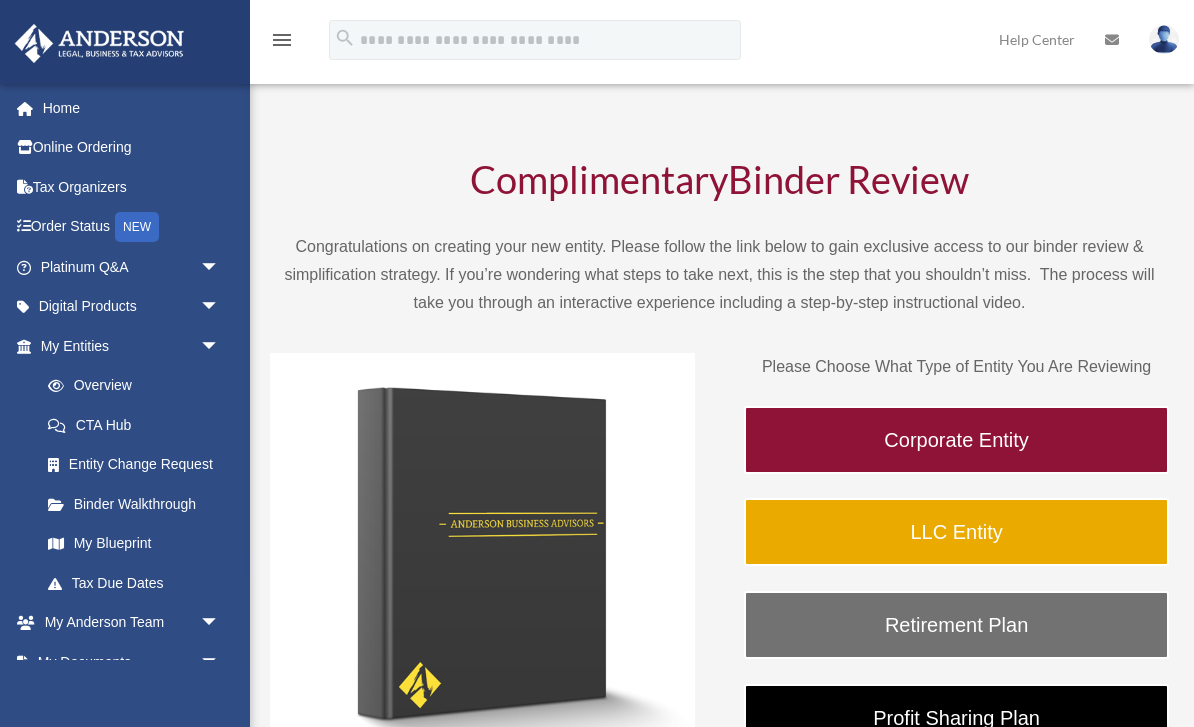 scroll, scrollTop: 0, scrollLeft: 0, axis: both 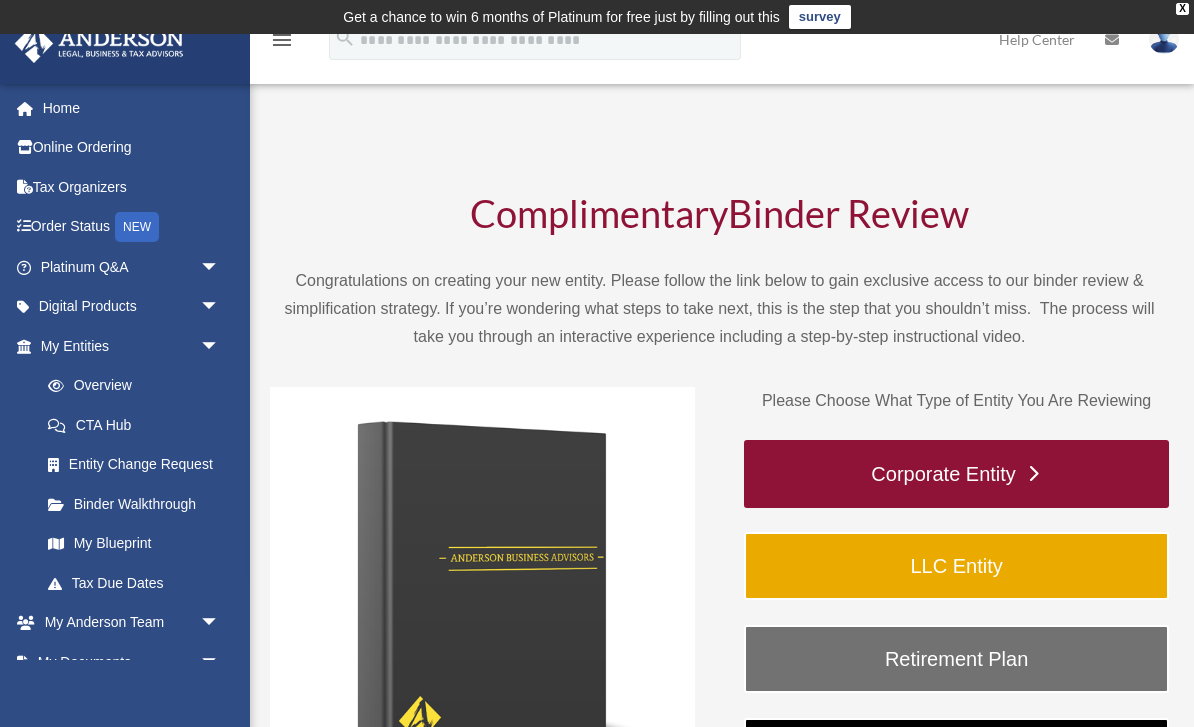 click on "Corporate Entity" at bounding box center (956, 474) 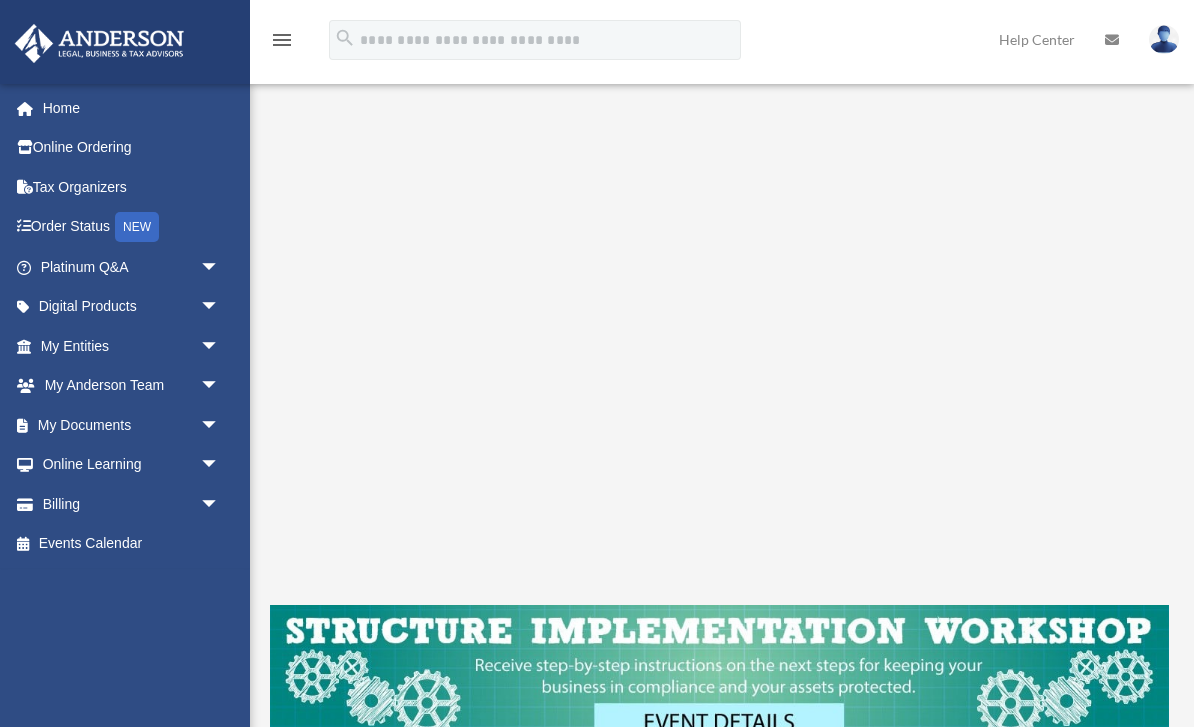 scroll, scrollTop: 240, scrollLeft: 0, axis: vertical 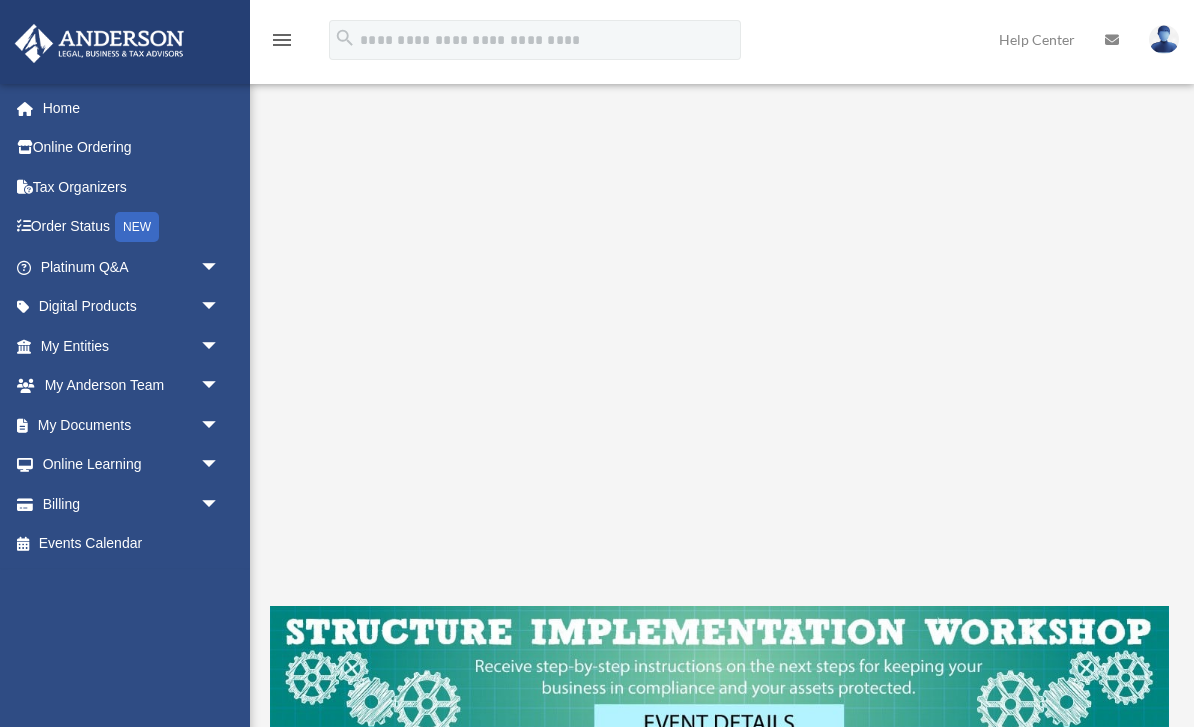 click on "arrow_drop_down" at bounding box center (220, 425) 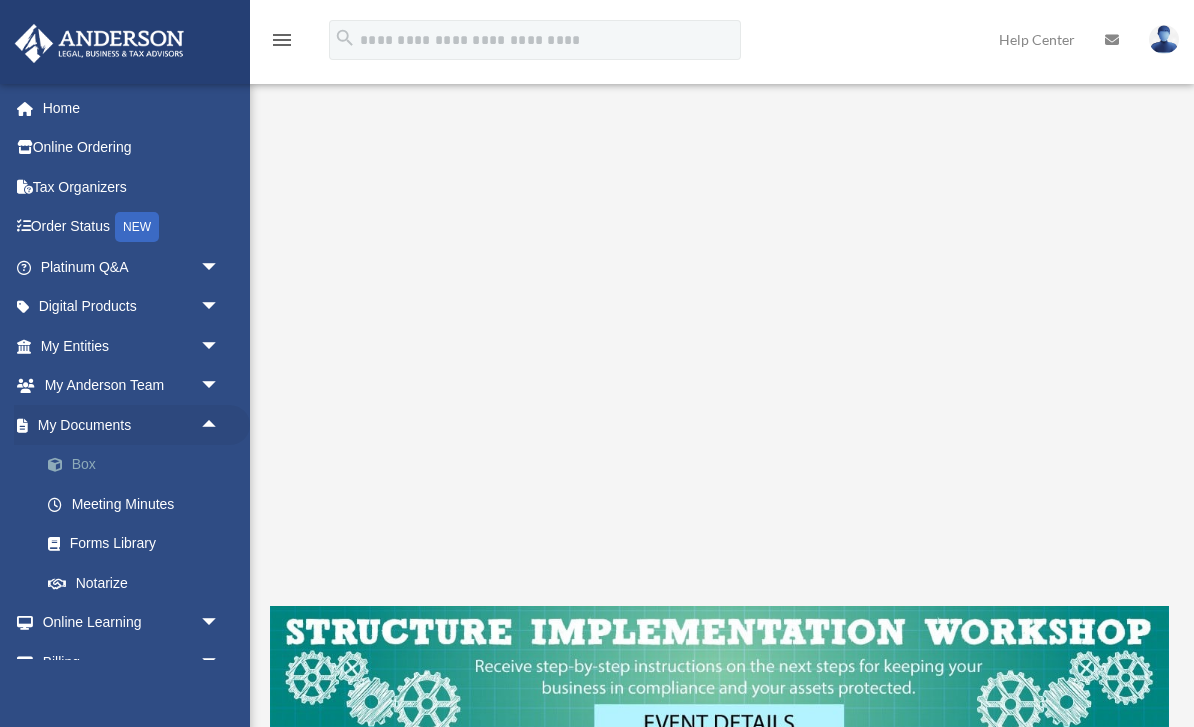 drag, startPoint x: 203, startPoint y: 422, endPoint x: 84, endPoint y: 461, distance: 125.22779 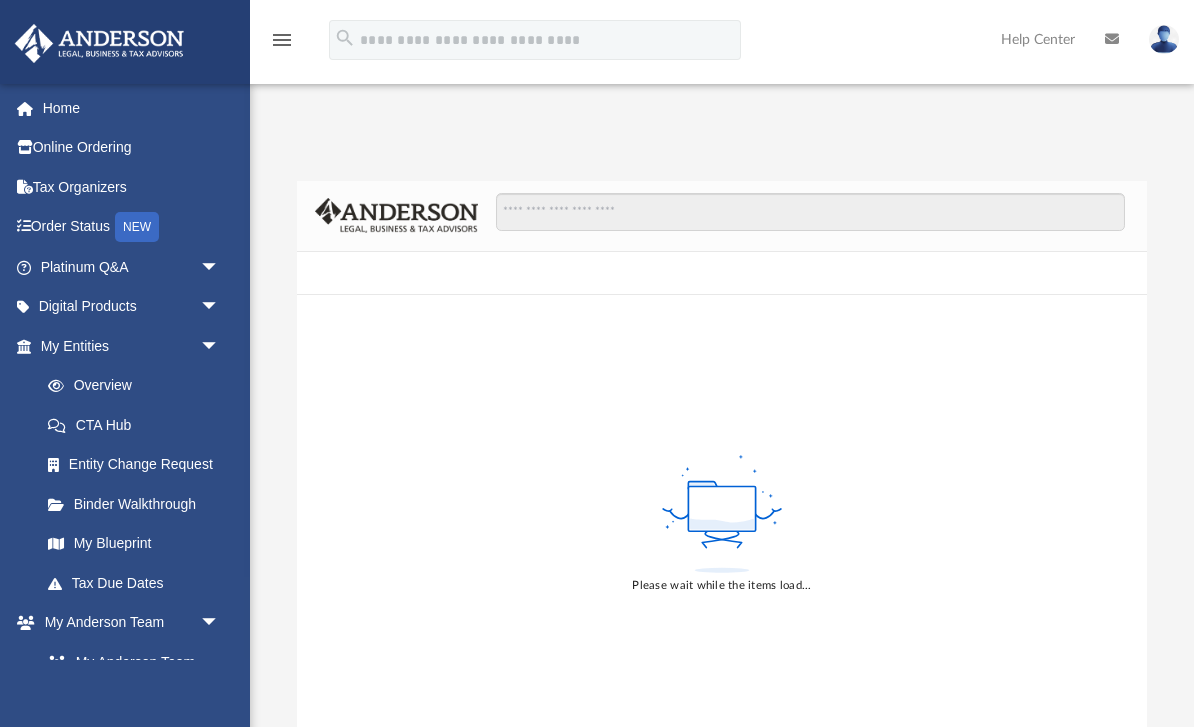 scroll, scrollTop: 0, scrollLeft: 0, axis: both 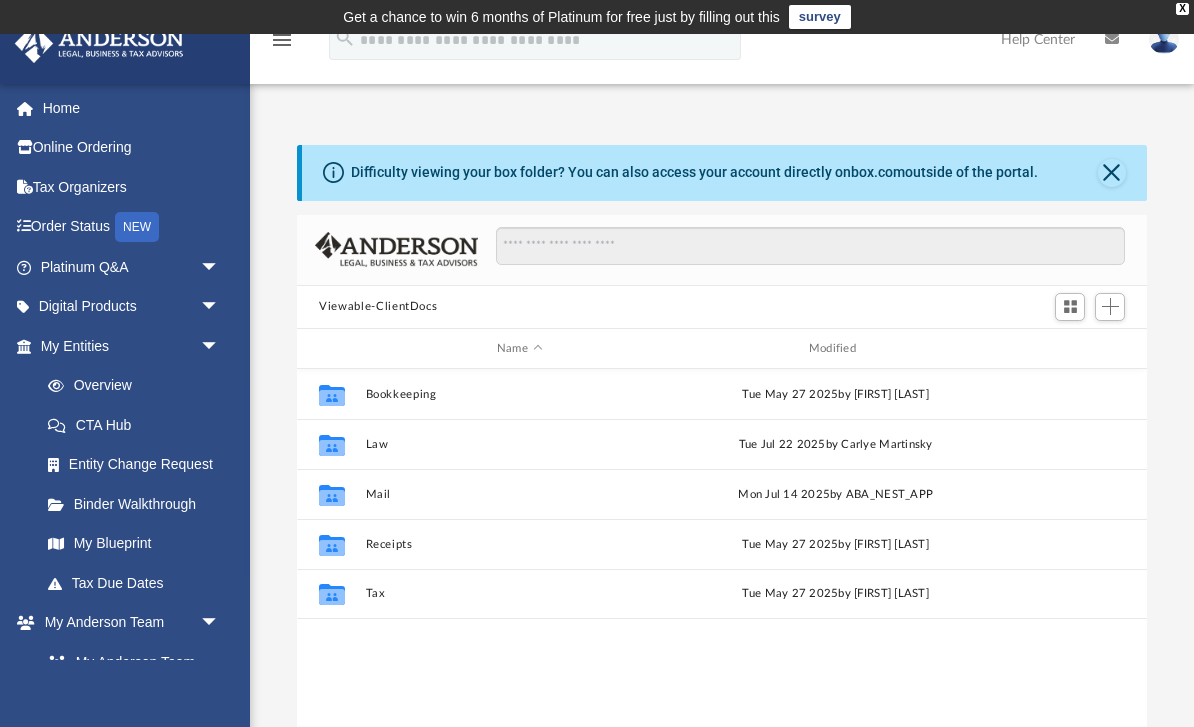 click on "Difficulty viewing your box folder? You can also access your account directly on  box.com  outside of the portal." 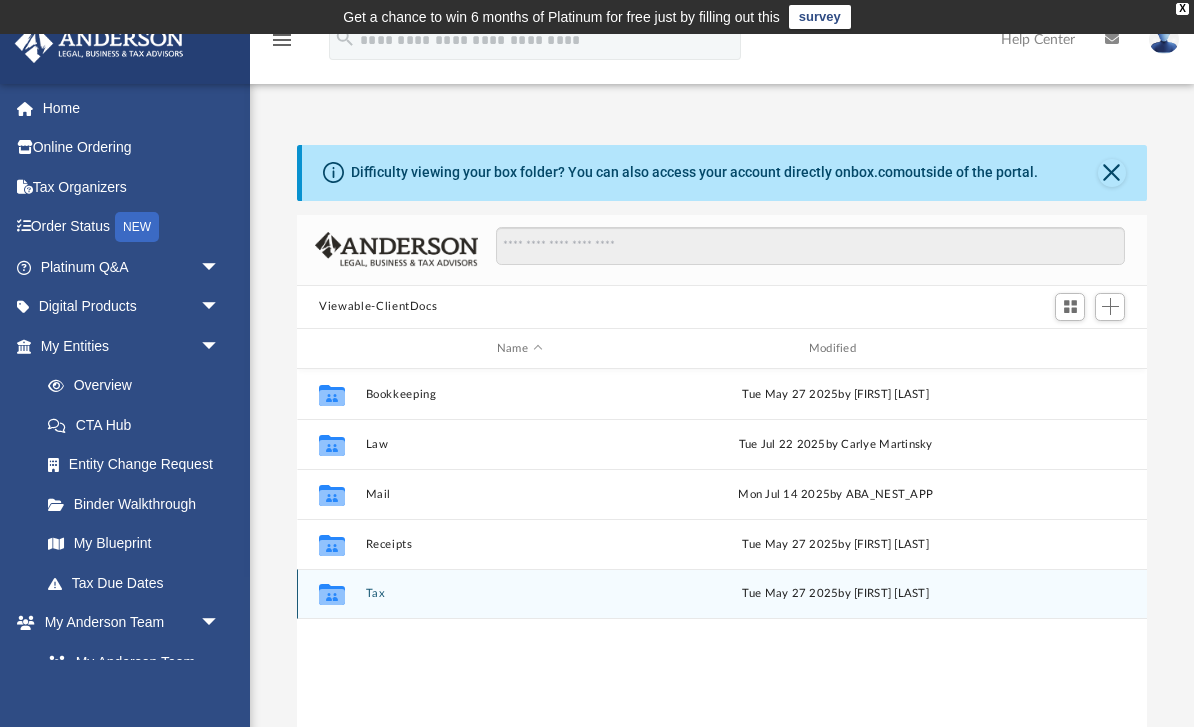 click 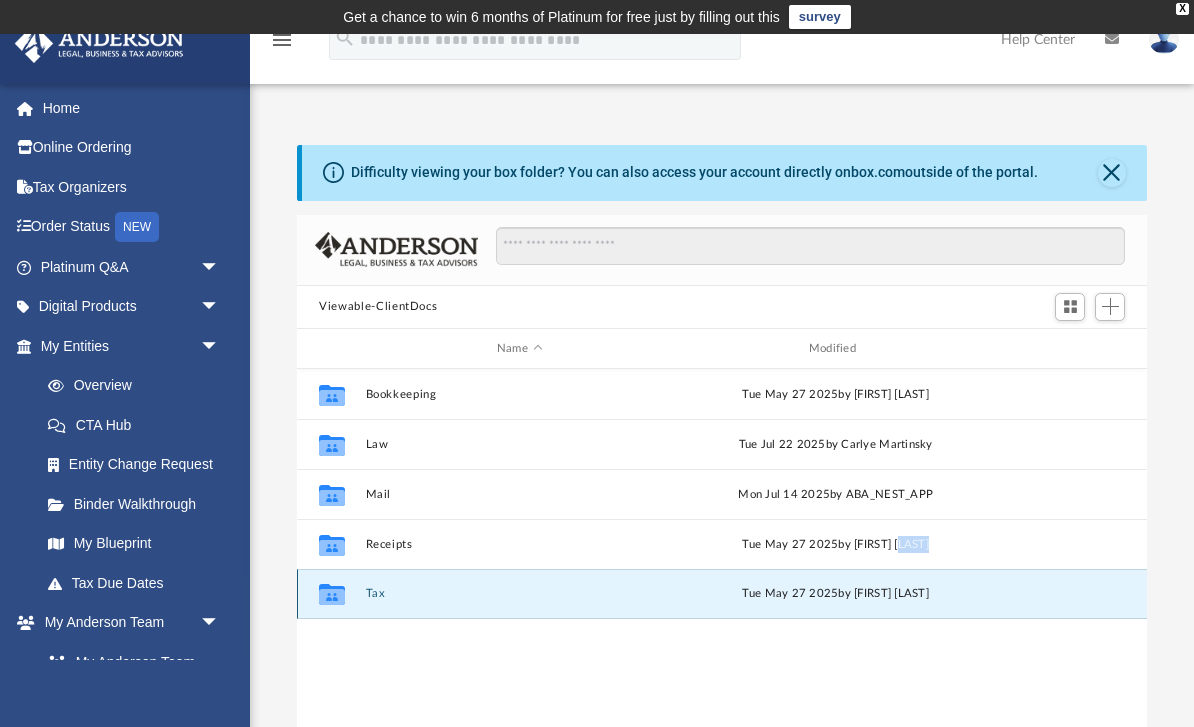 click 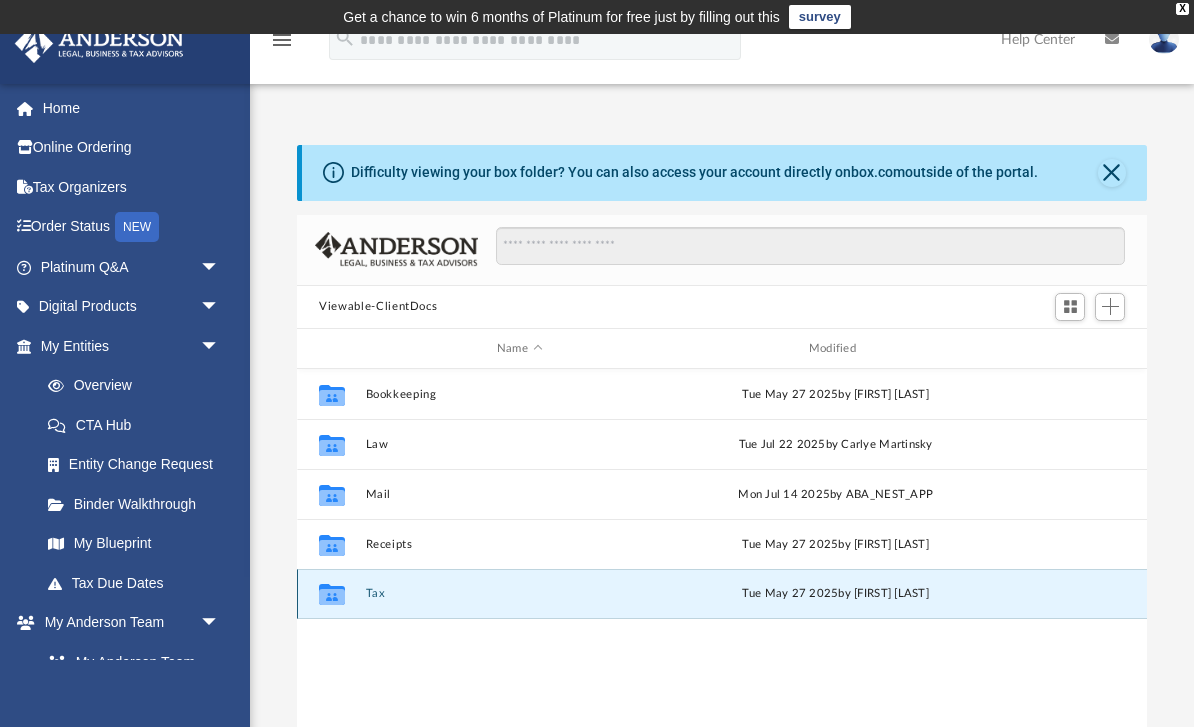 click on "Collaborated Folder Tax Tue May 27 2025  by Charles Rogler" at bounding box center [722, 594] 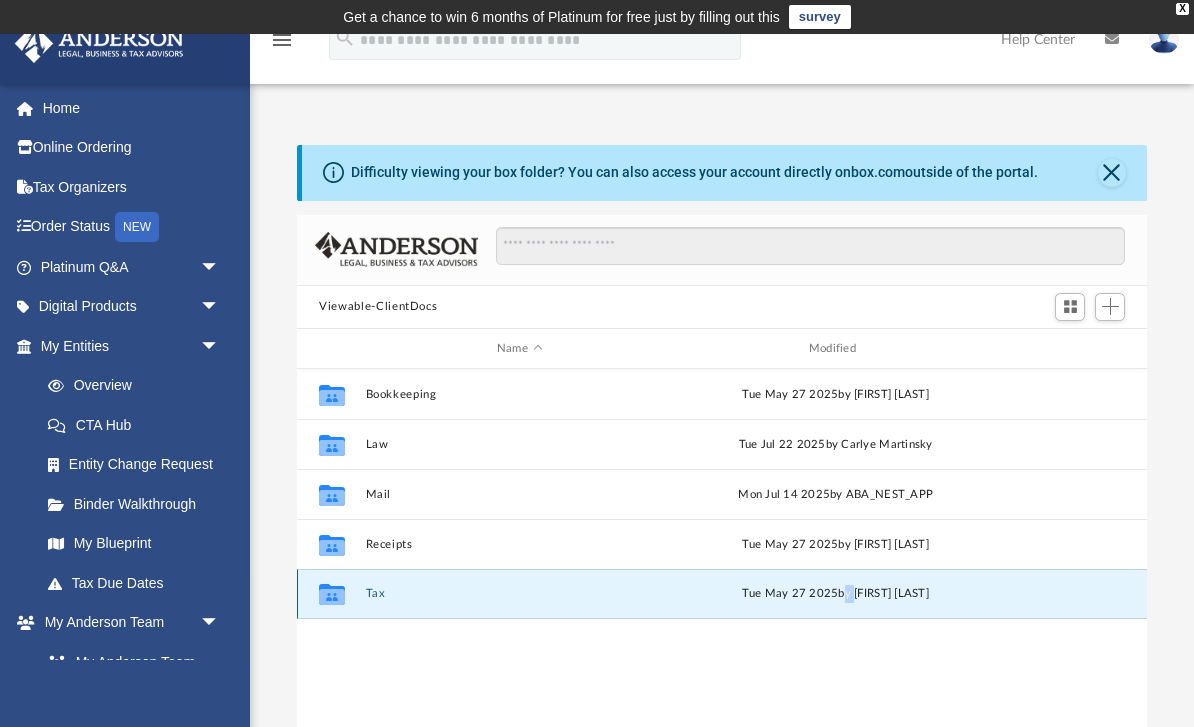 click on "Tue May 27 2025  by Charles Rogler" at bounding box center (836, 595) 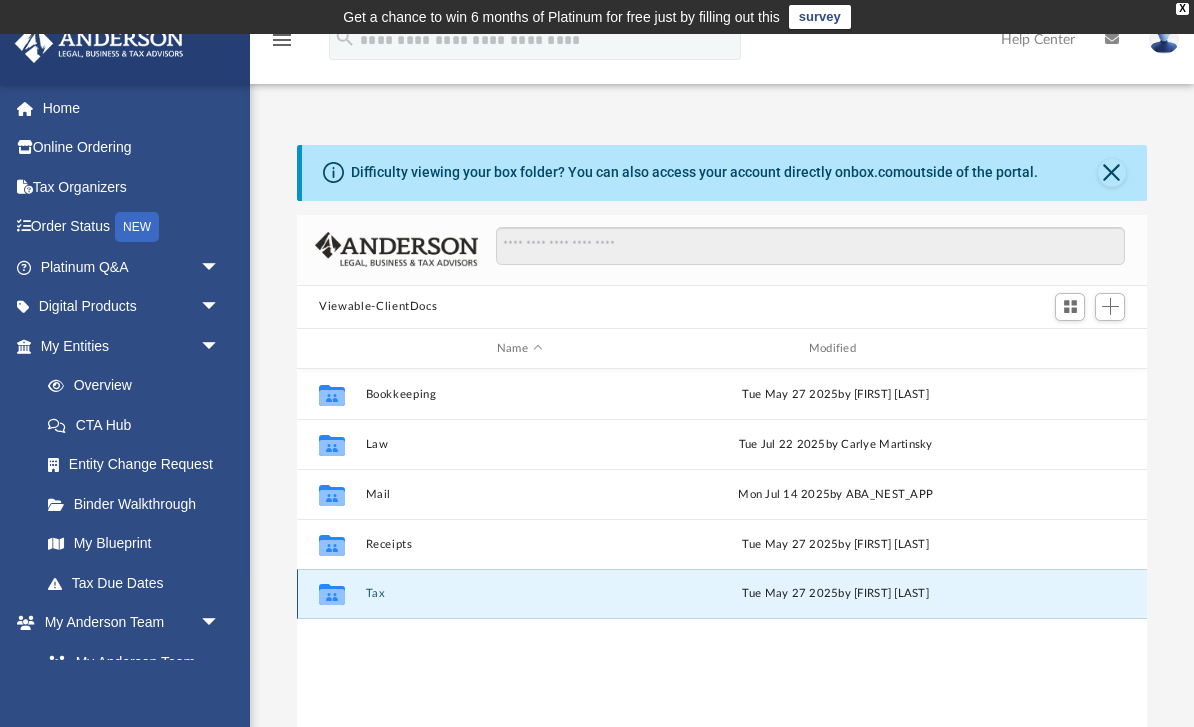 click 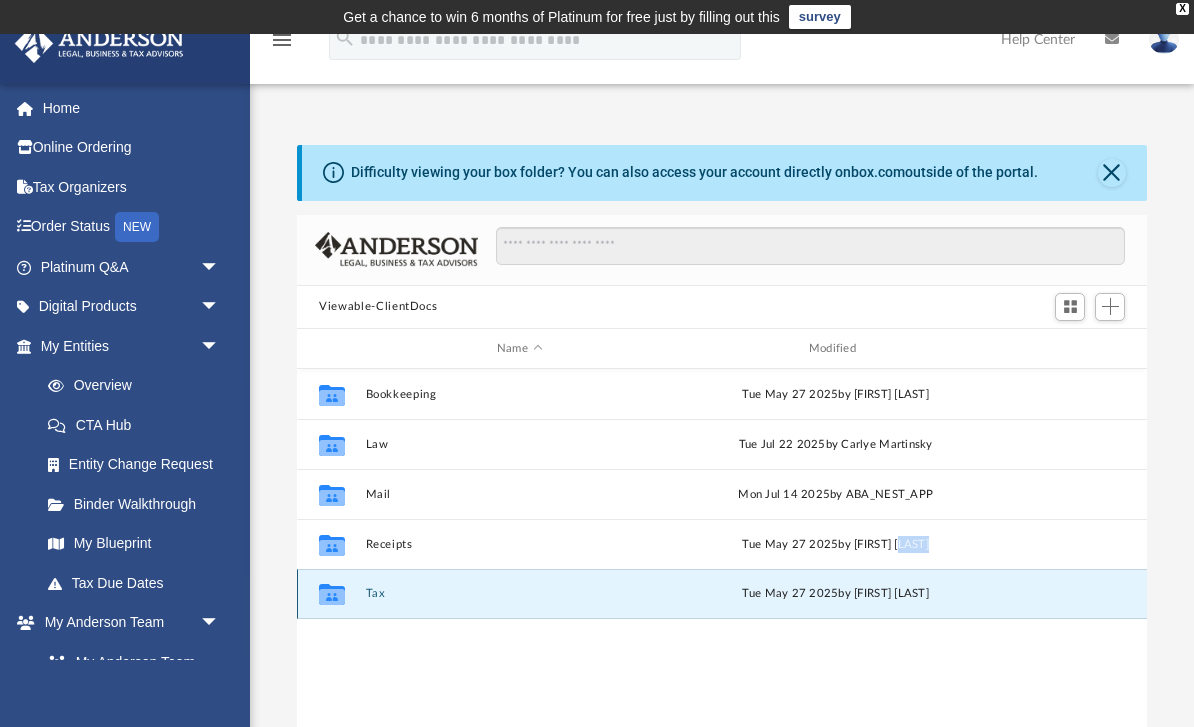 click 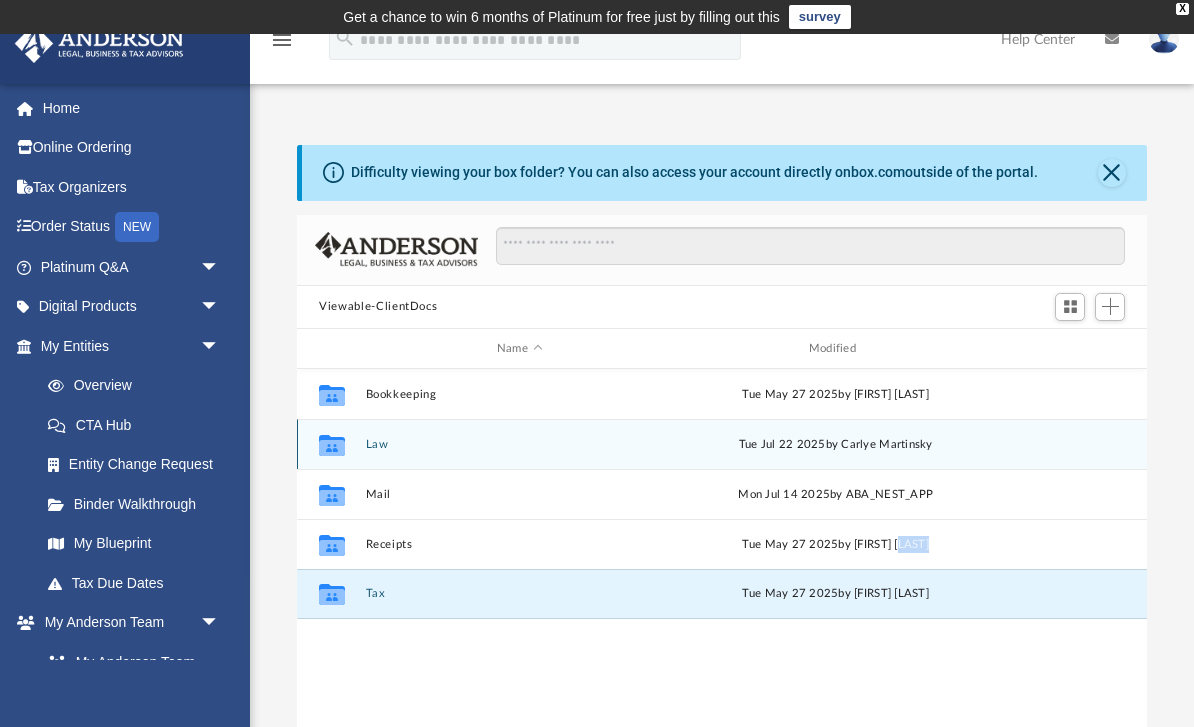 click on "Collaborated Folder" at bounding box center (332, 445) 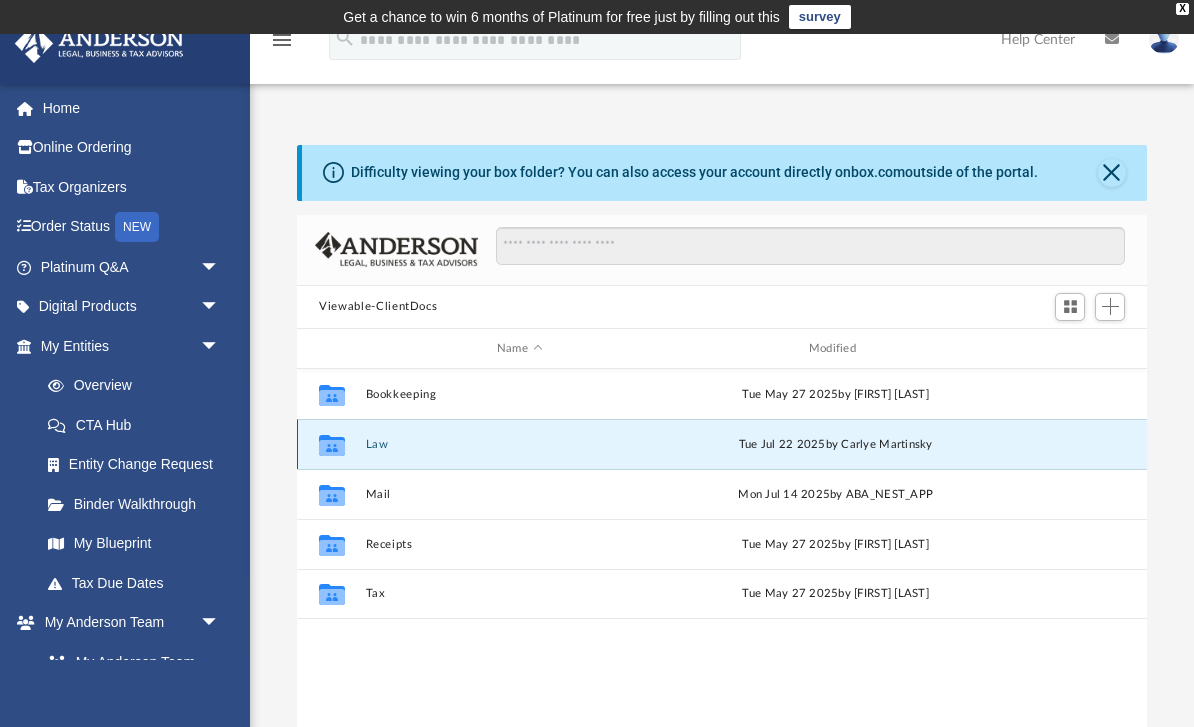 click on "Collaborated Folder" at bounding box center (332, 445) 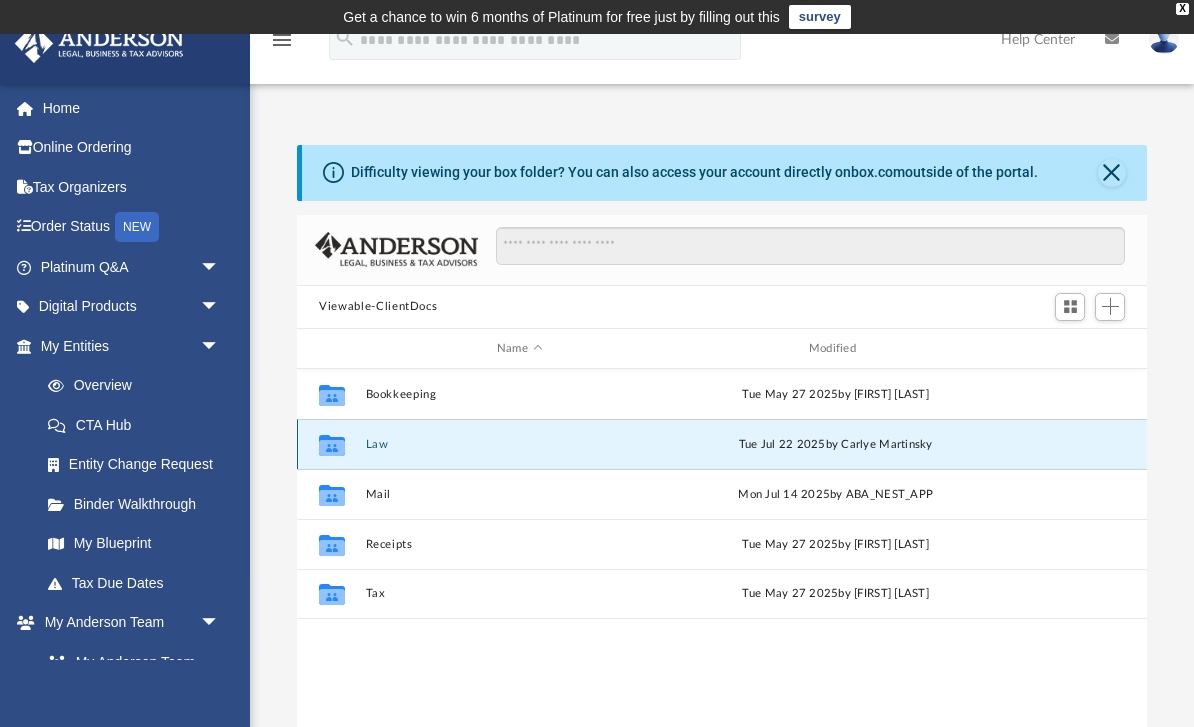 click on "Tue Jul 22 2025  by Carlye Martinsky" at bounding box center (836, 445) 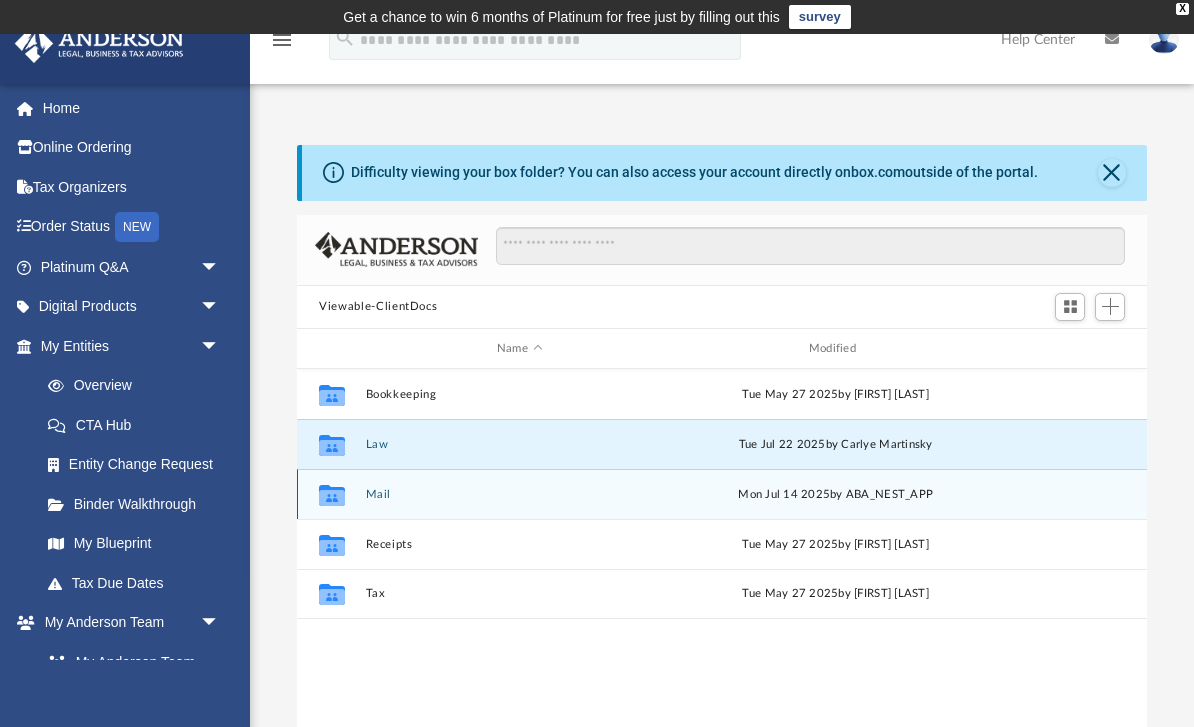click on "Mon Jul 14 2025  by ABA_NEST_APP" at bounding box center (836, 495) 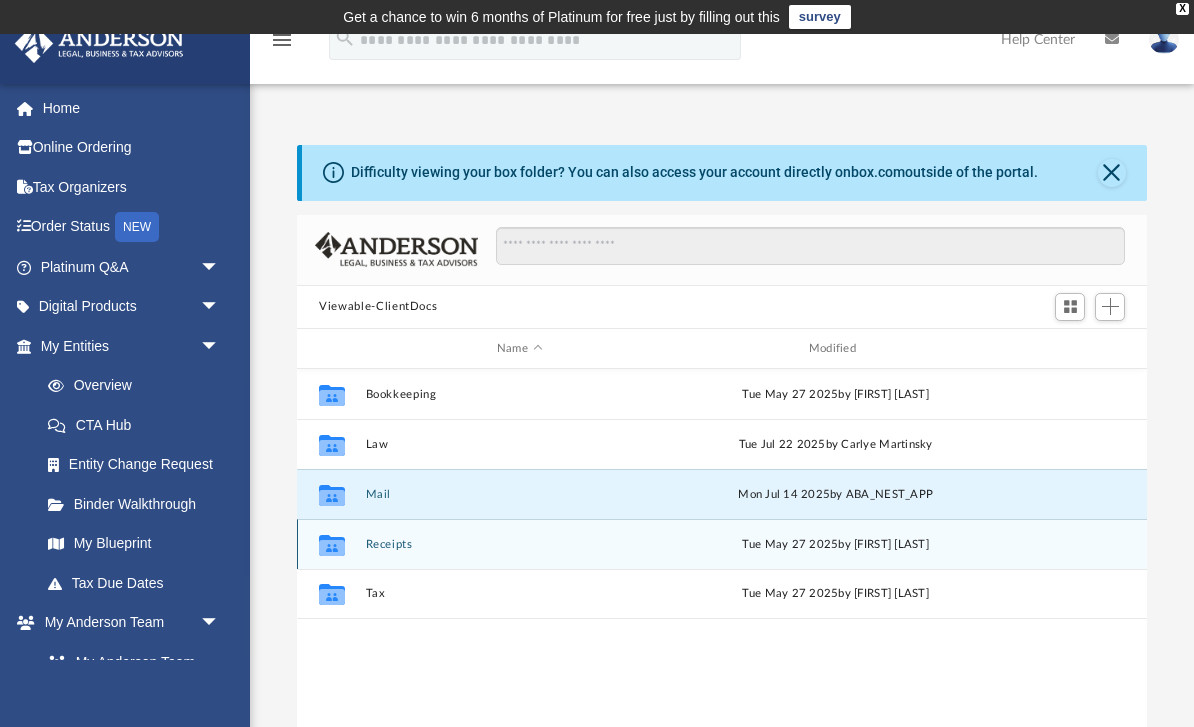 click on "Collaborated Folder Receipts Tue May 27 2025  by Charles Rogler" at bounding box center (722, 544) 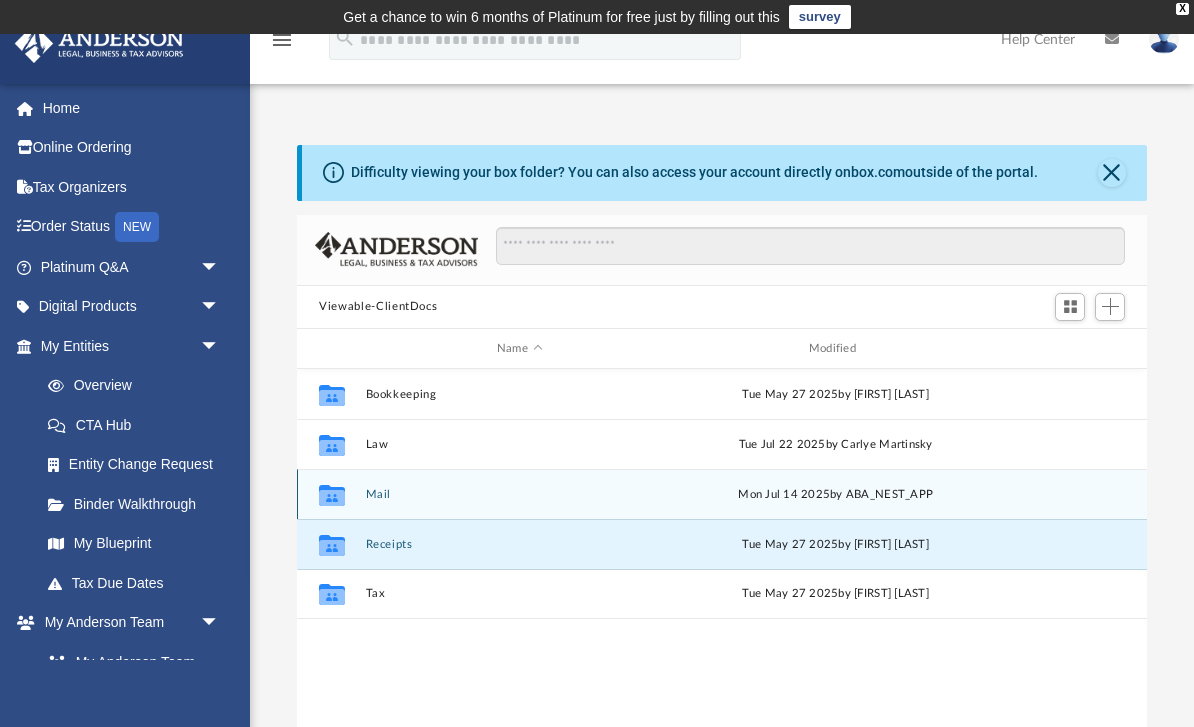 click on "Mail" at bounding box center (520, 494) 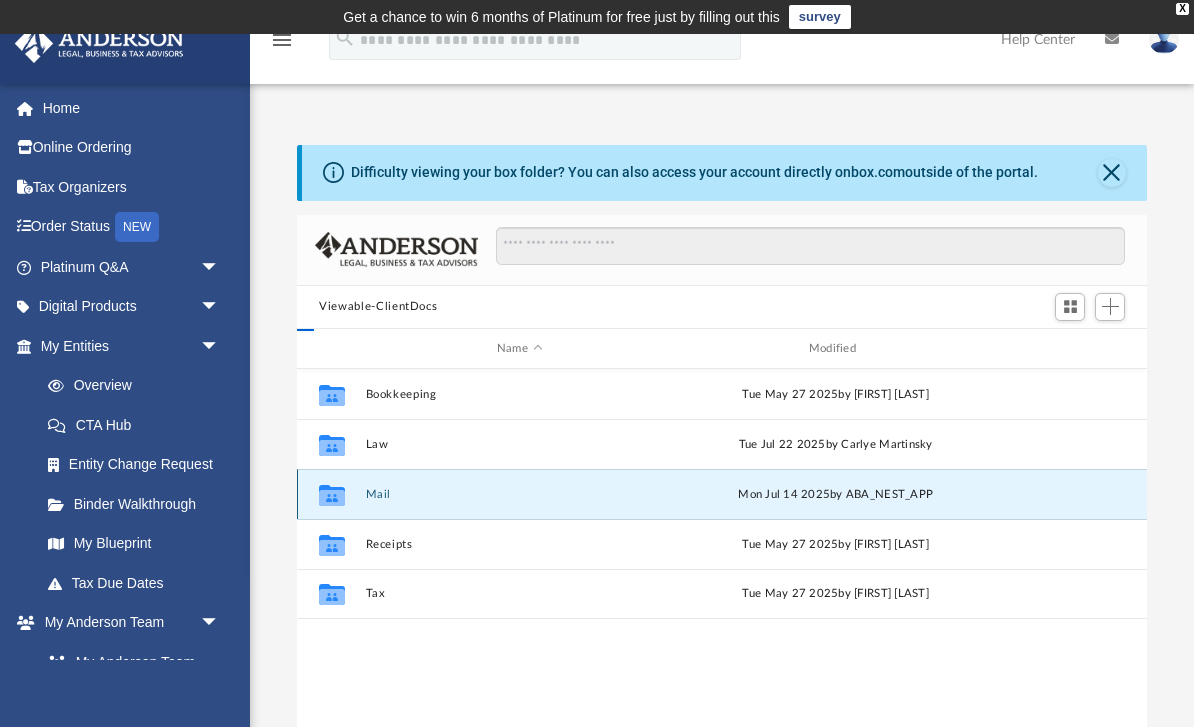 click on "Collaborated Folder Mail Mon Jul 14 2025  by ABA_NEST_APP" at bounding box center [722, 494] 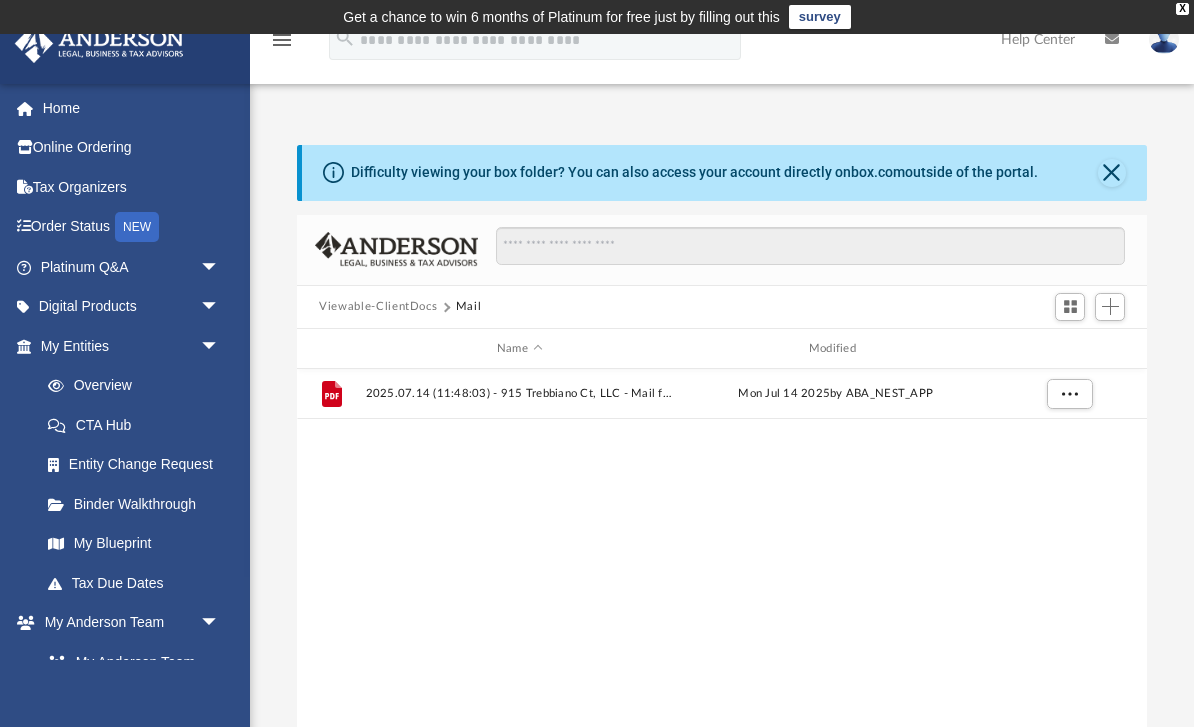 click on "Viewable-ClientDocs" at bounding box center (378, 307) 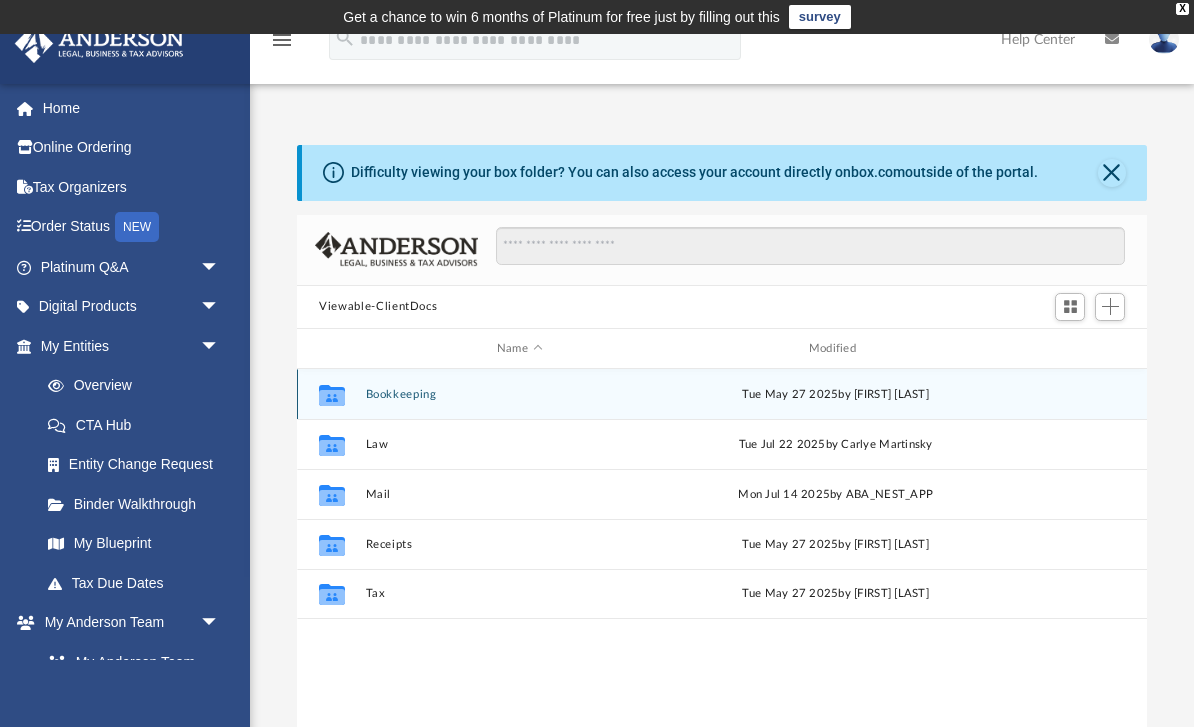 click on "Bookkeeping" at bounding box center [520, 394] 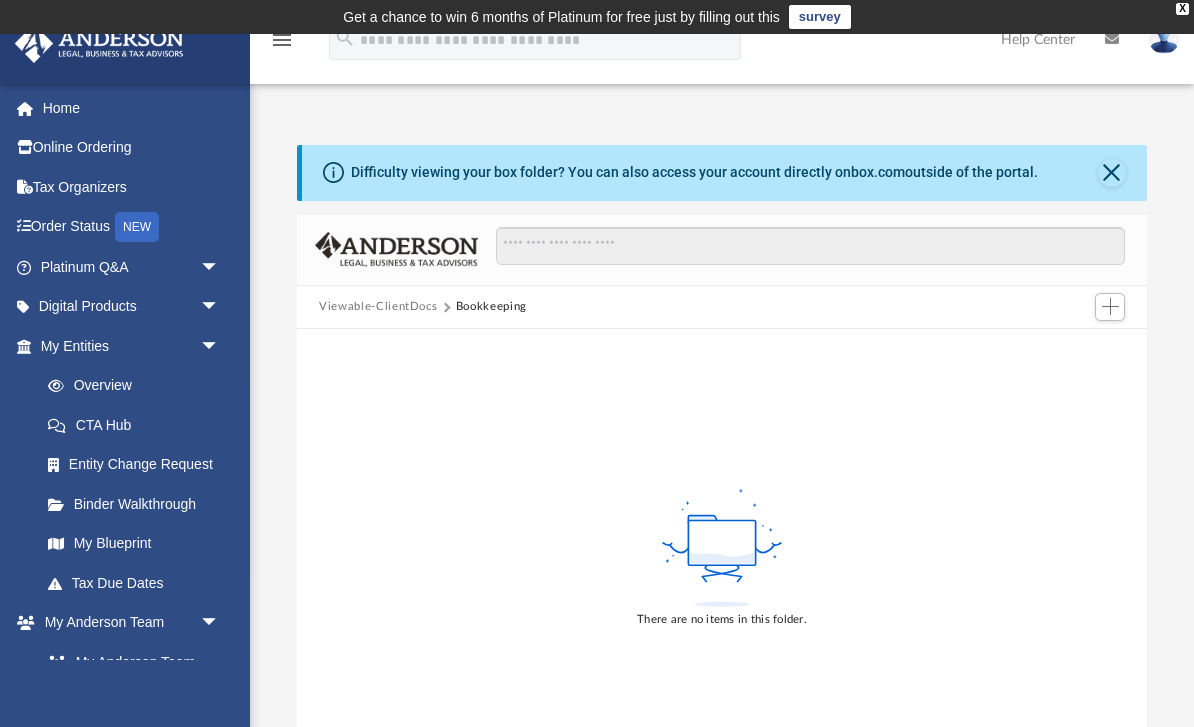 click on "Viewable-ClientDocs" at bounding box center (378, 307) 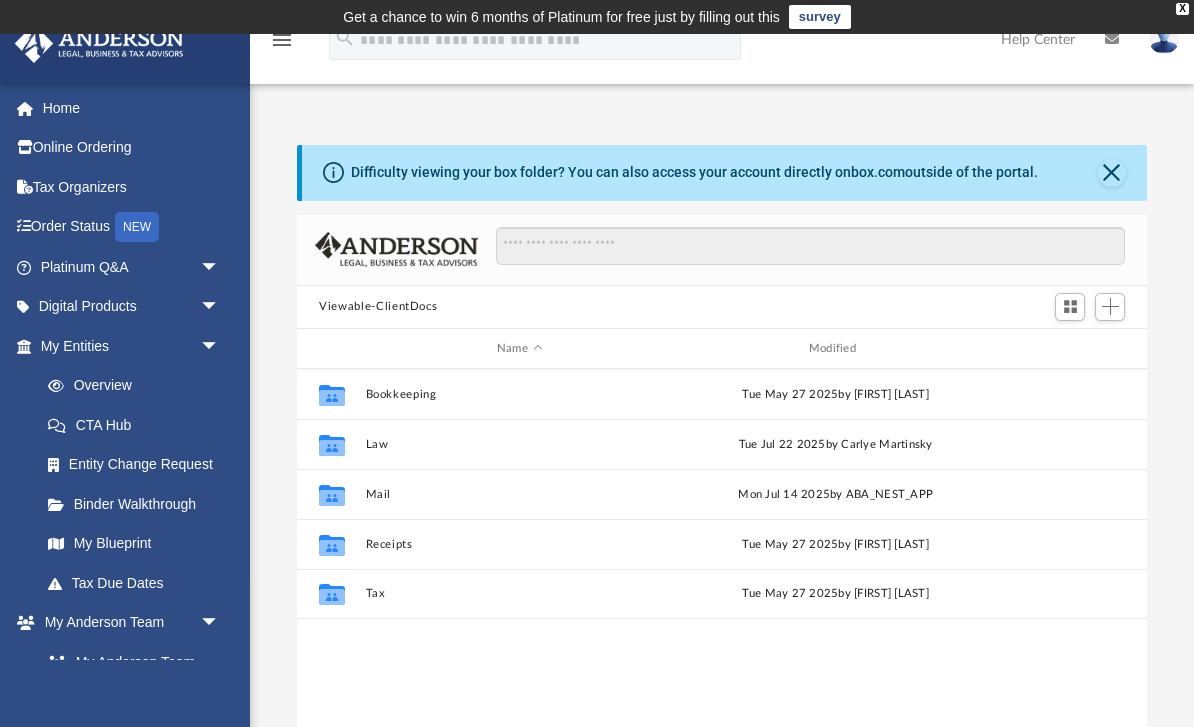 scroll, scrollTop: 1, scrollLeft: 1, axis: both 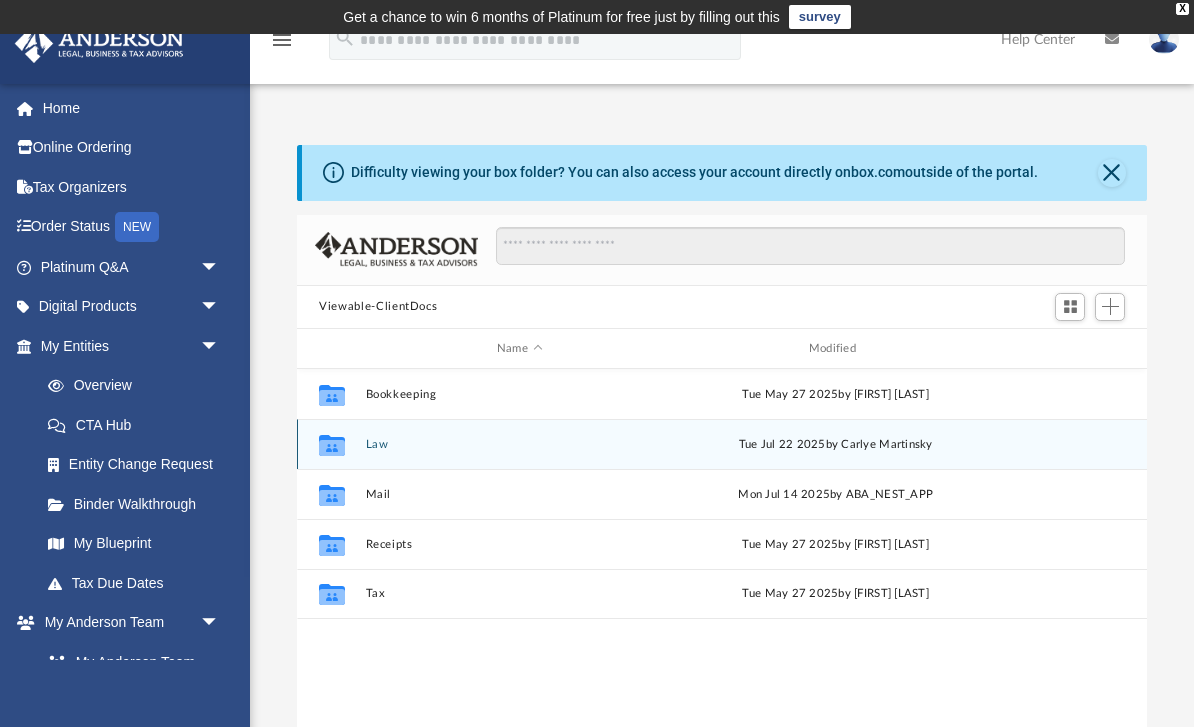 click on "Law" at bounding box center [520, 444] 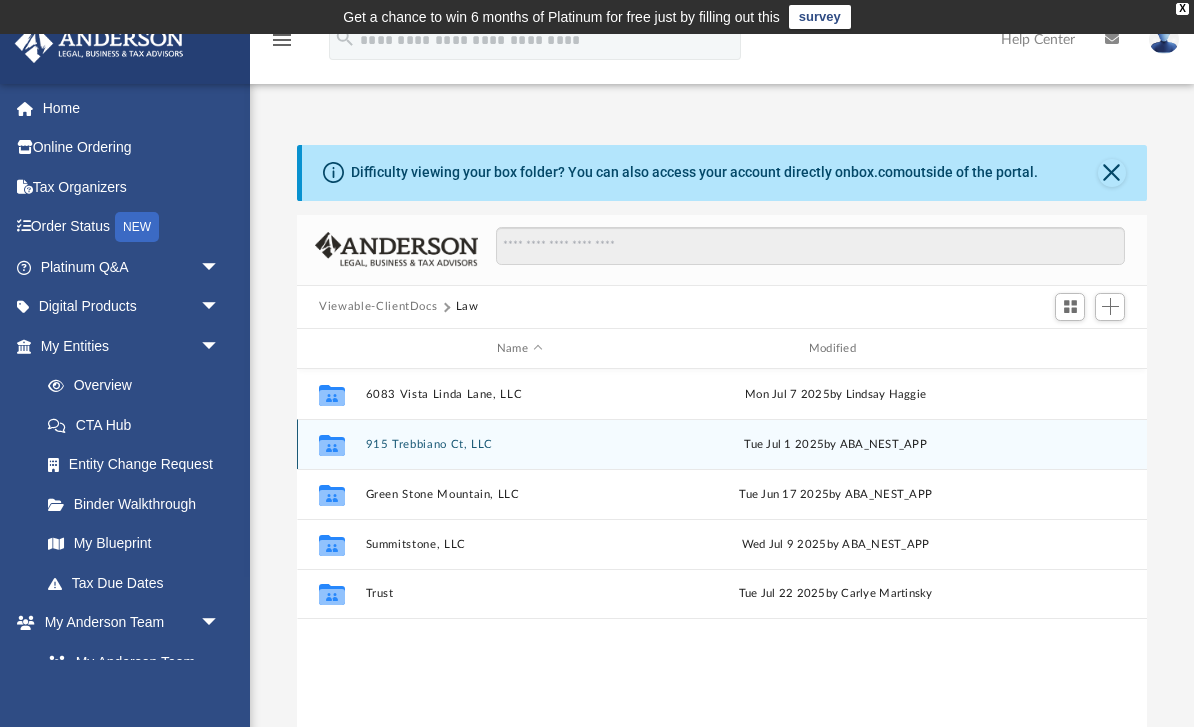click on "915 Trebbiano Ct, LLC" at bounding box center [520, 444] 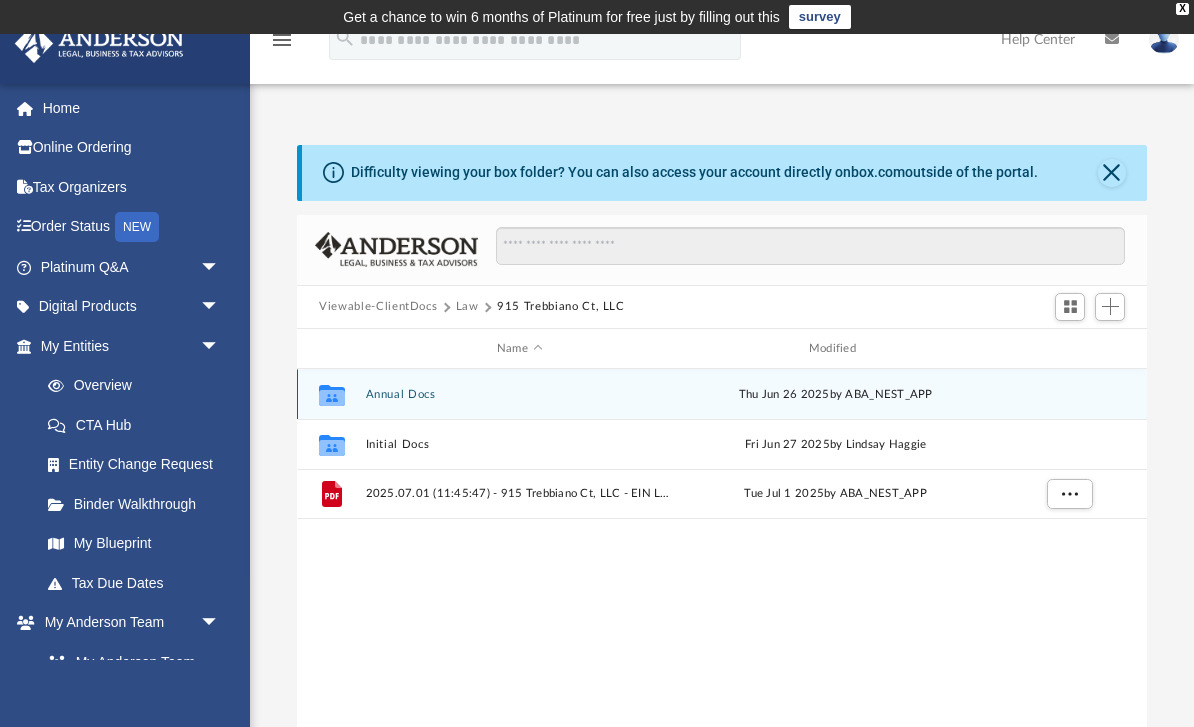 click on "Annual Docs" at bounding box center [520, 394] 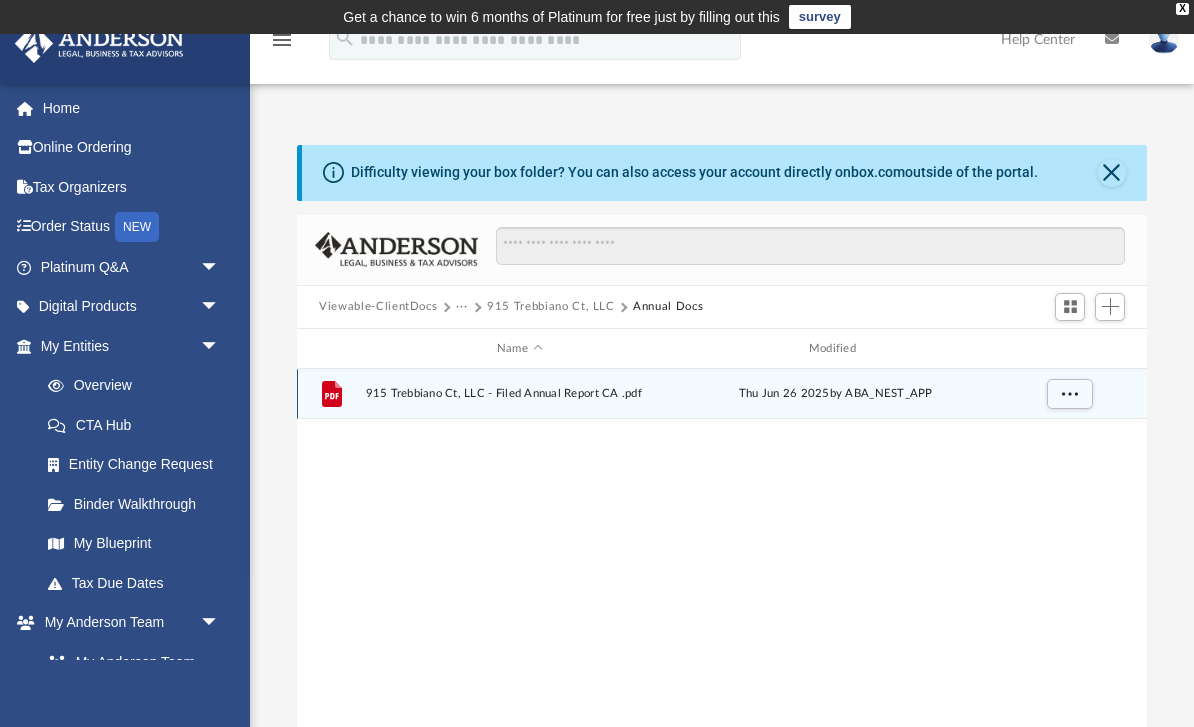 click on "915 Trebbiano Ct, LLC - Filed Annual Report CA .pdf" at bounding box center (520, 394) 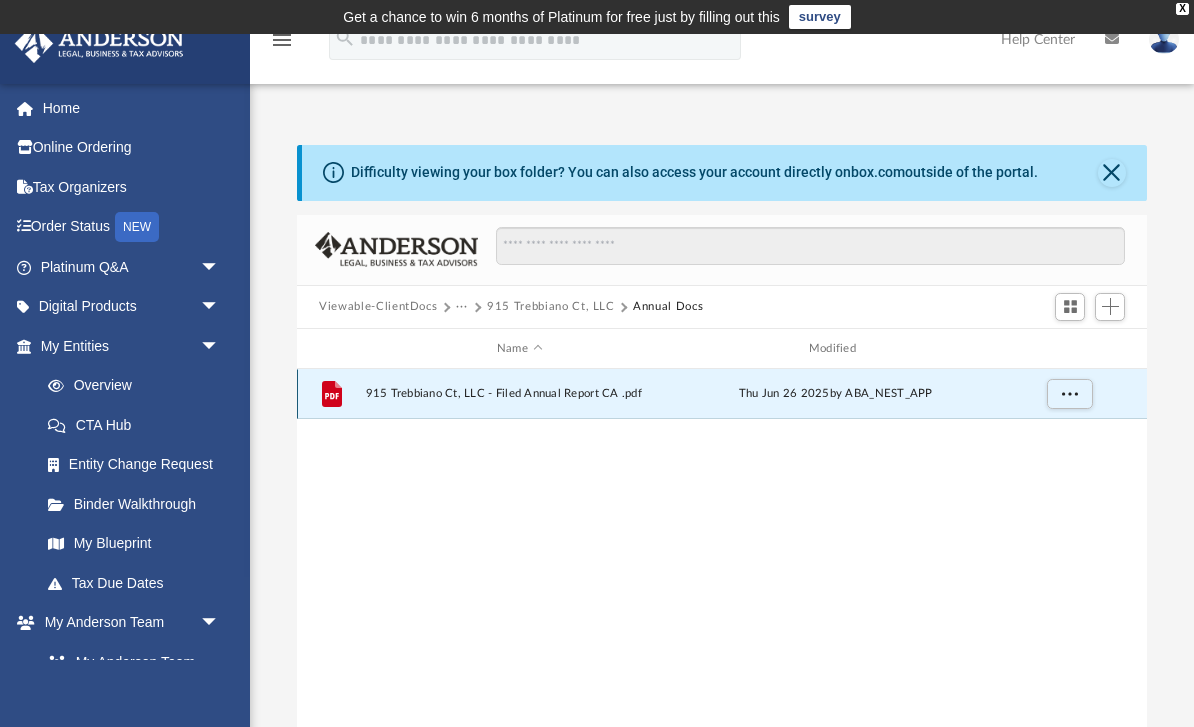 click on "915 Trebbiano Ct, LLC - Filed Annual Report CA .pdf" at bounding box center (520, 394) 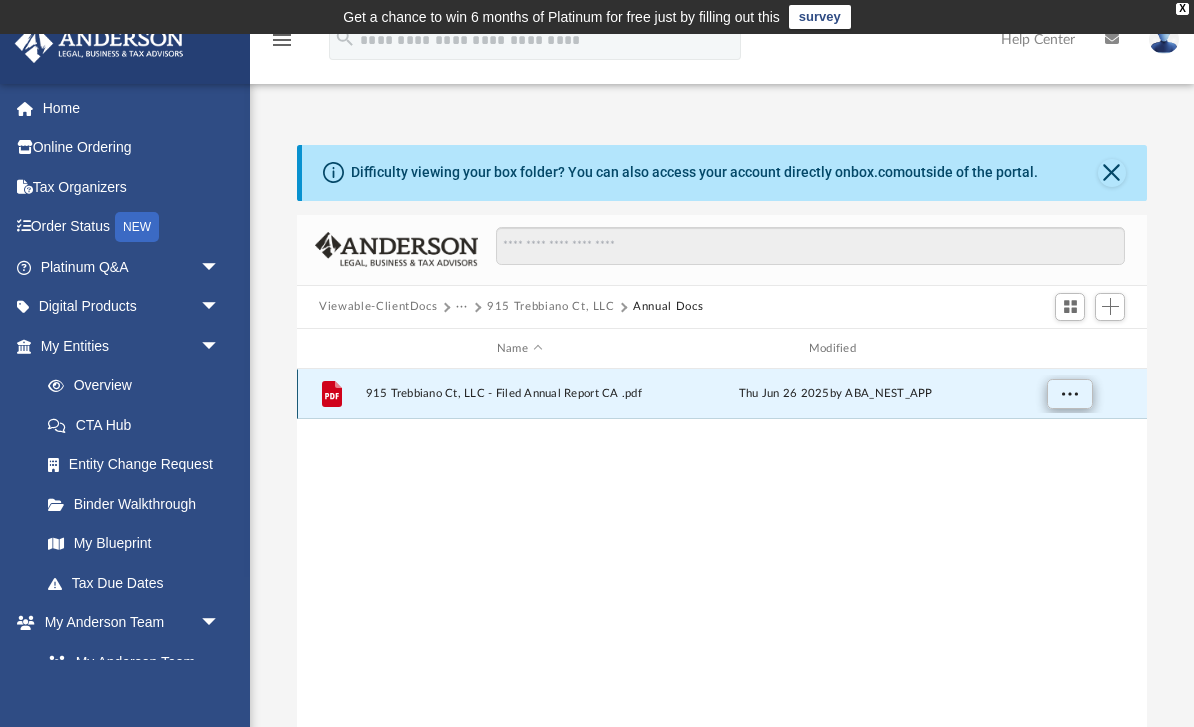 click at bounding box center (1070, 393) 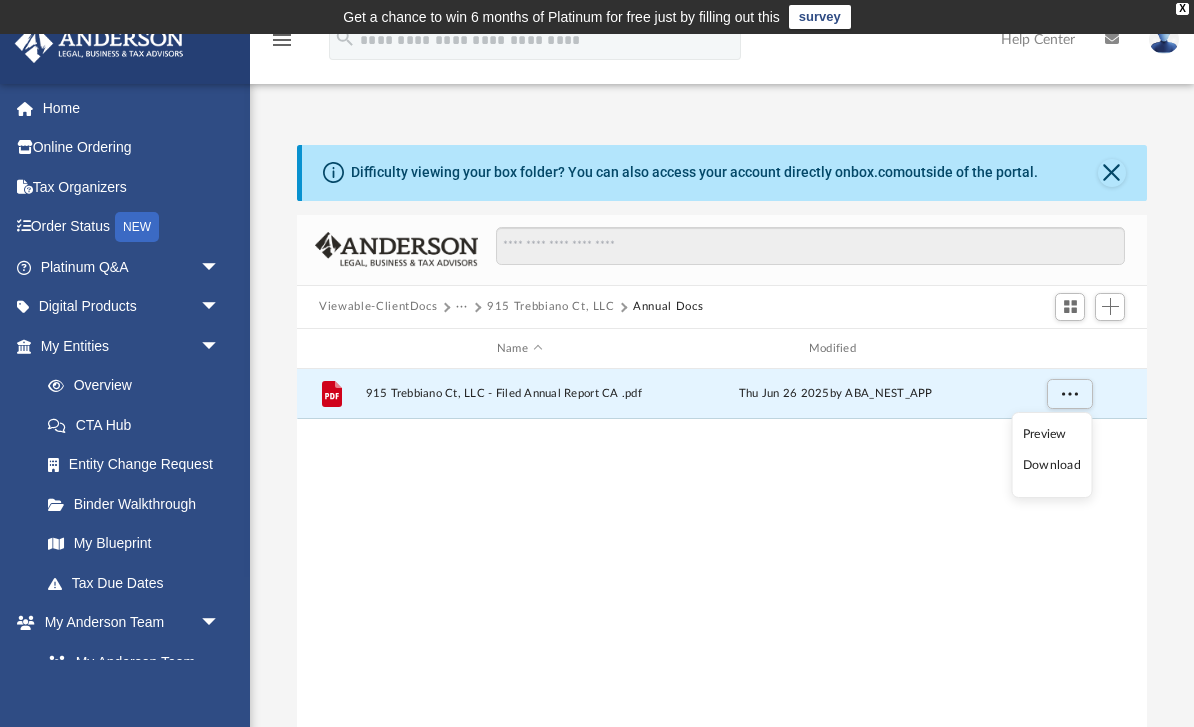 click on "Preview" at bounding box center [1052, 434] 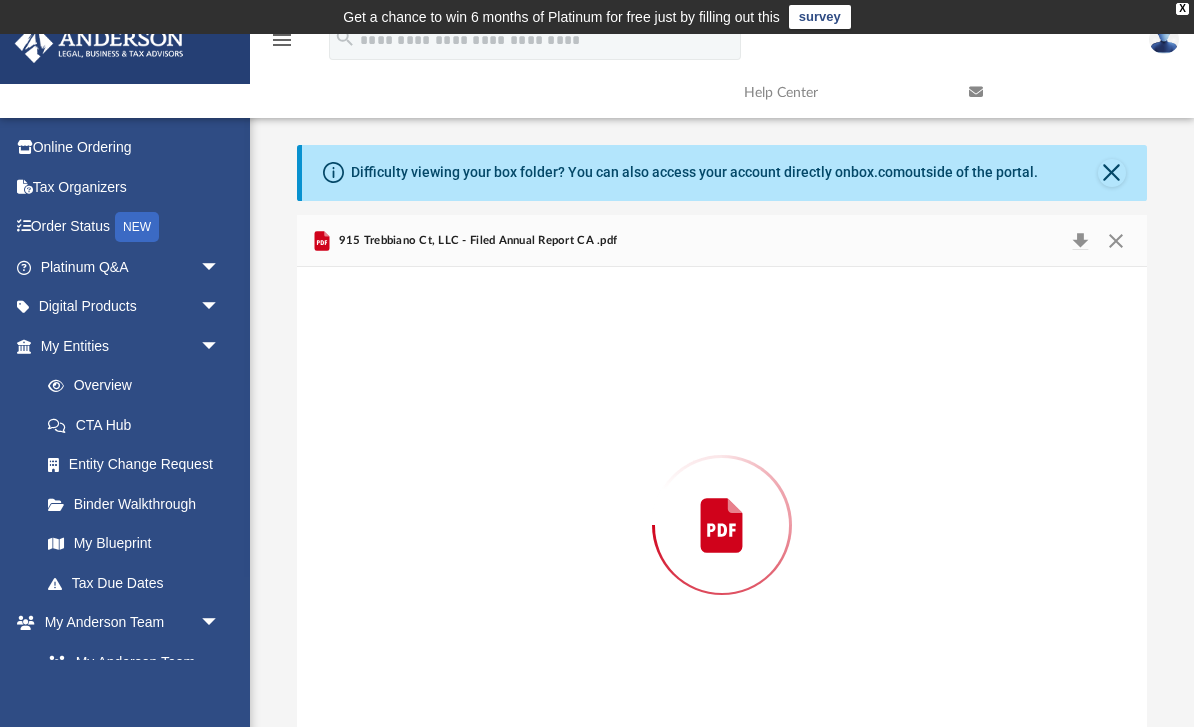 scroll, scrollTop: 57, scrollLeft: 0, axis: vertical 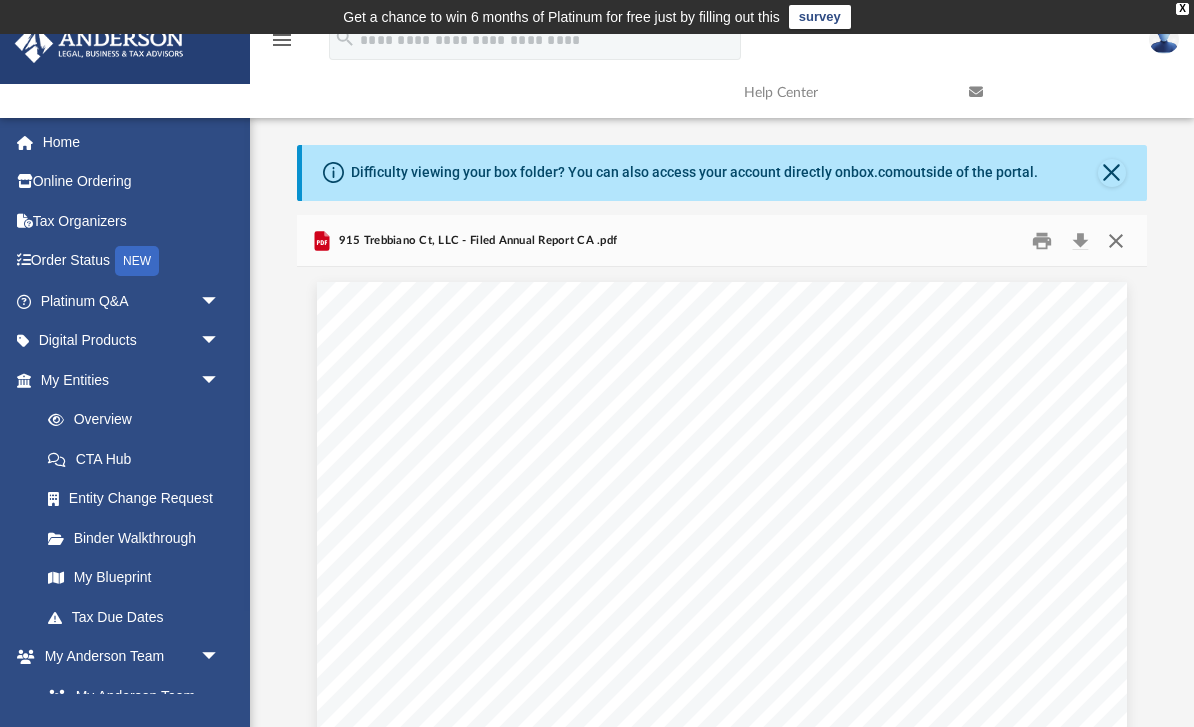 click at bounding box center (1115, 240) 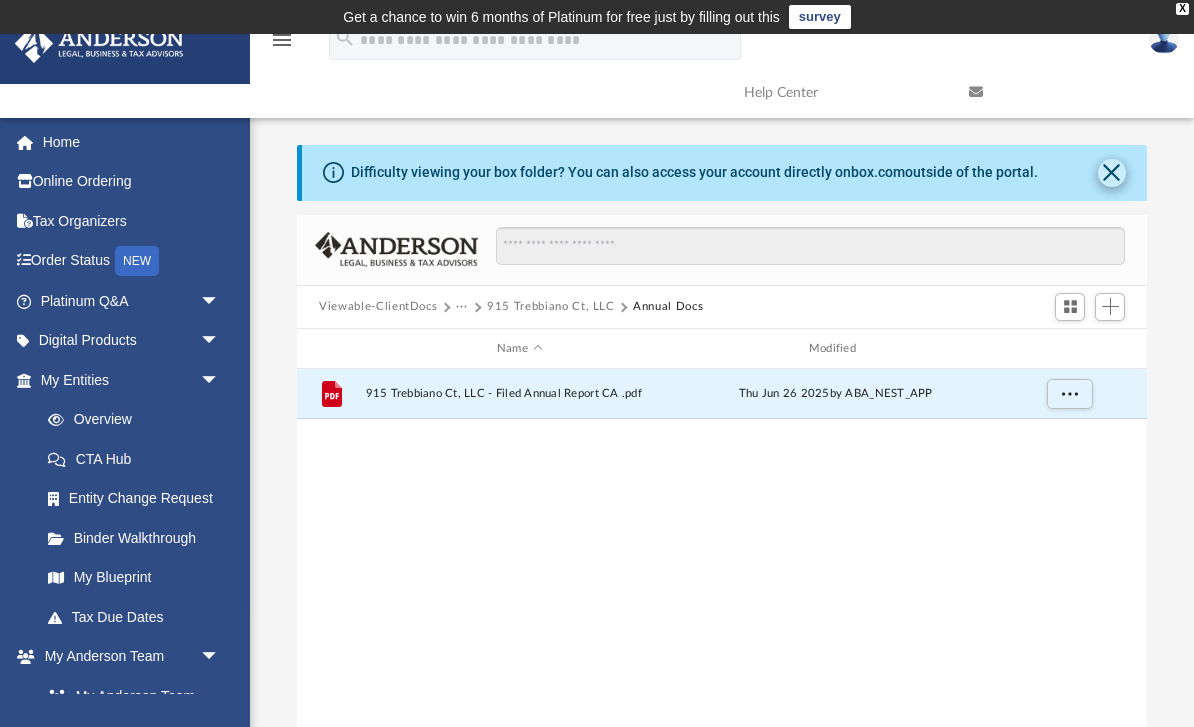 click 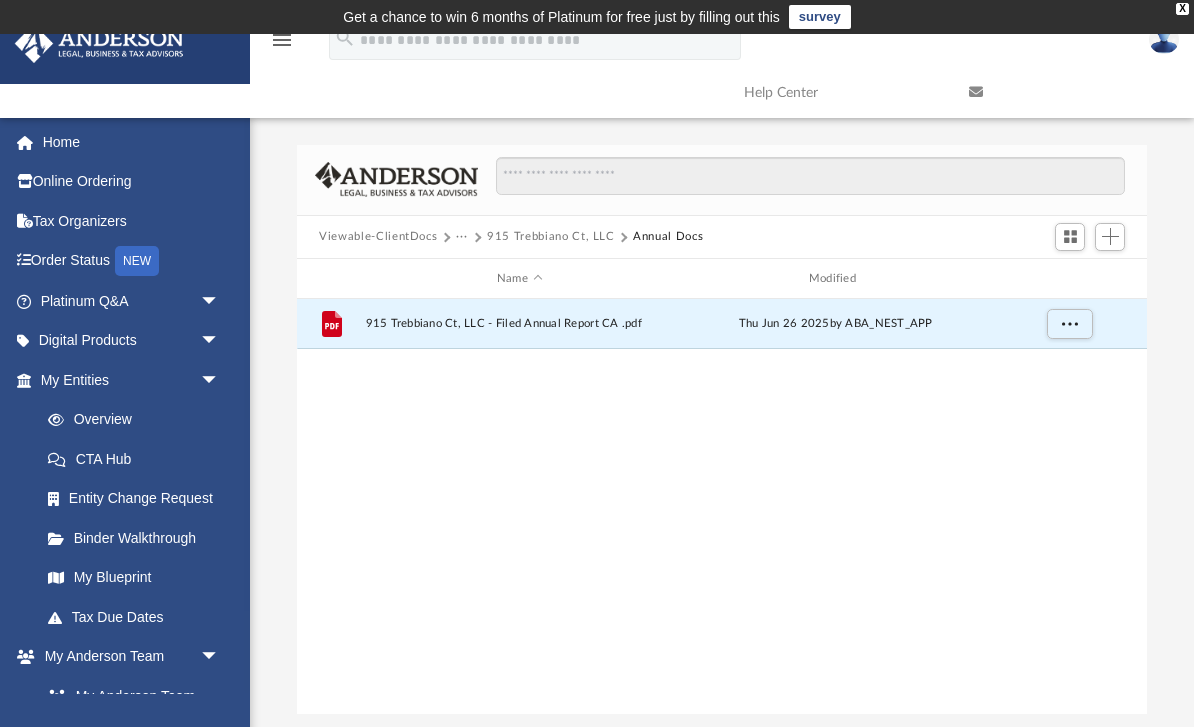 click on "915 Trebbiano Ct, LLC" at bounding box center (551, 237) 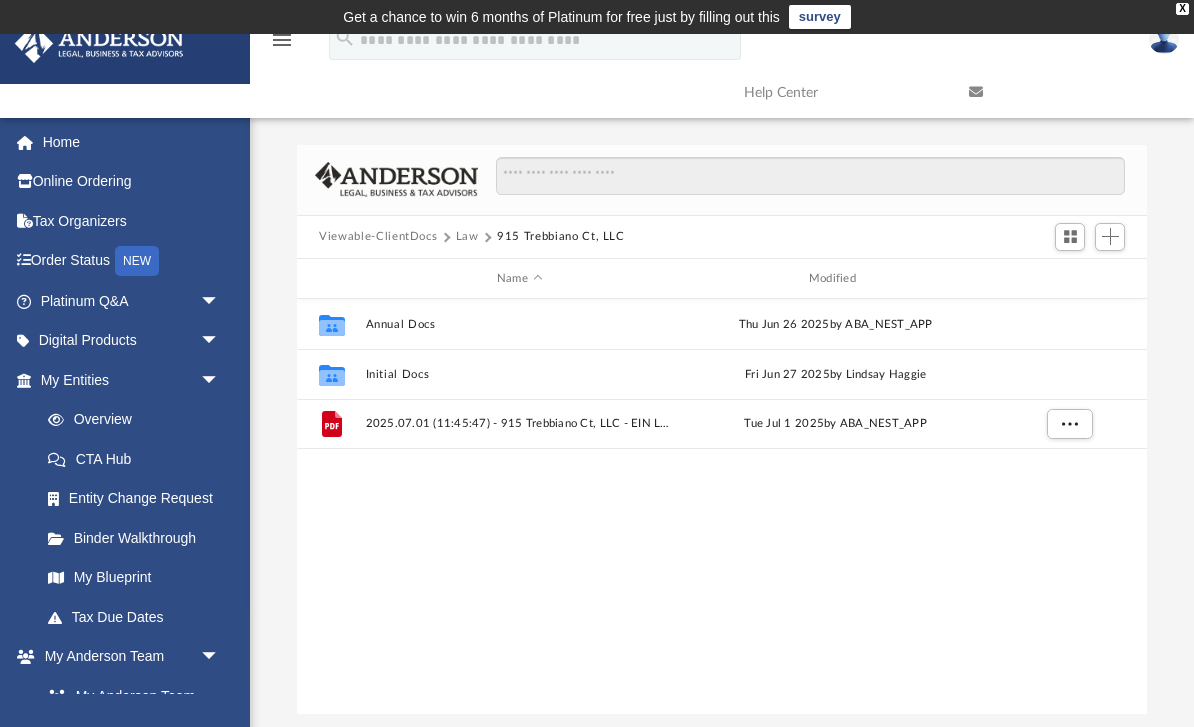 click on "Viewable-ClientDocs" at bounding box center (378, 237) 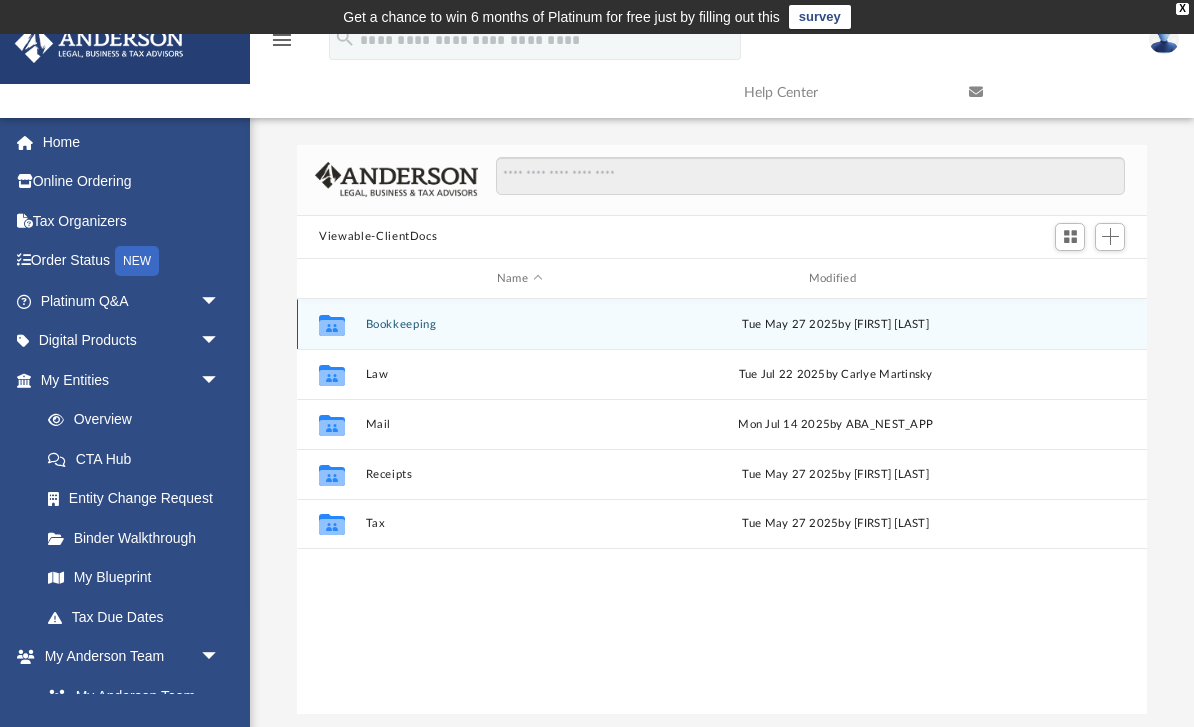 click on "Bookkeeping" at bounding box center (520, 324) 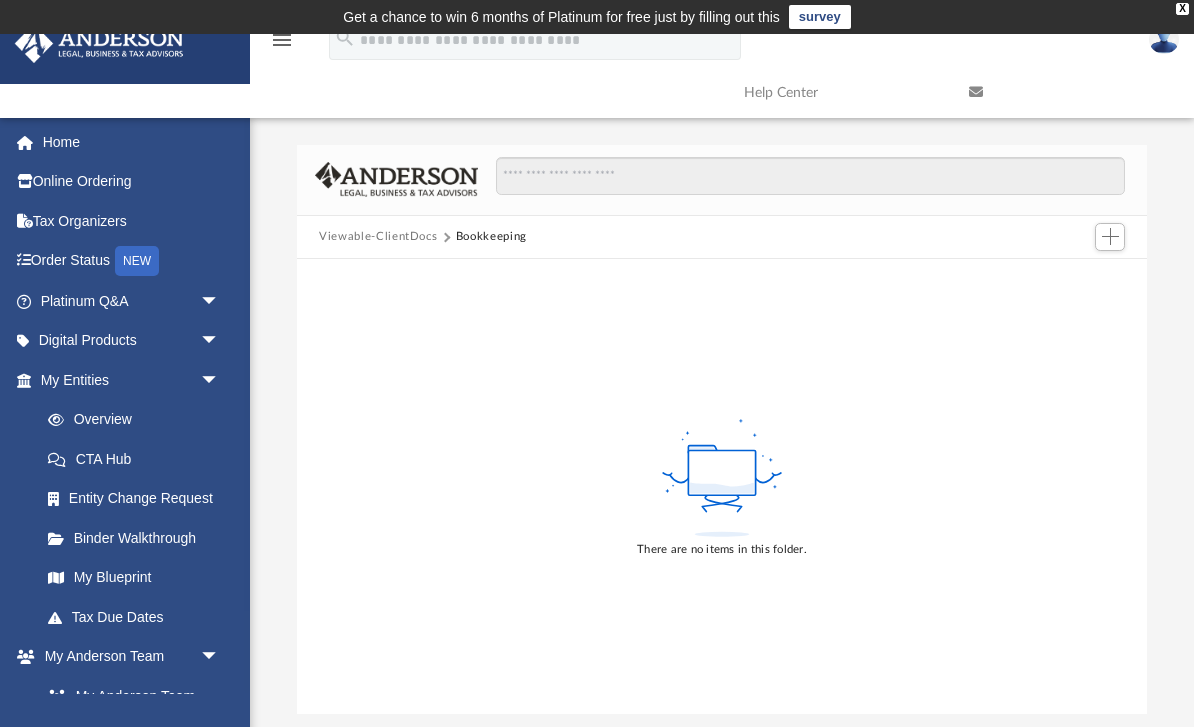 click on "Viewable-ClientDocs" at bounding box center [378, 237] 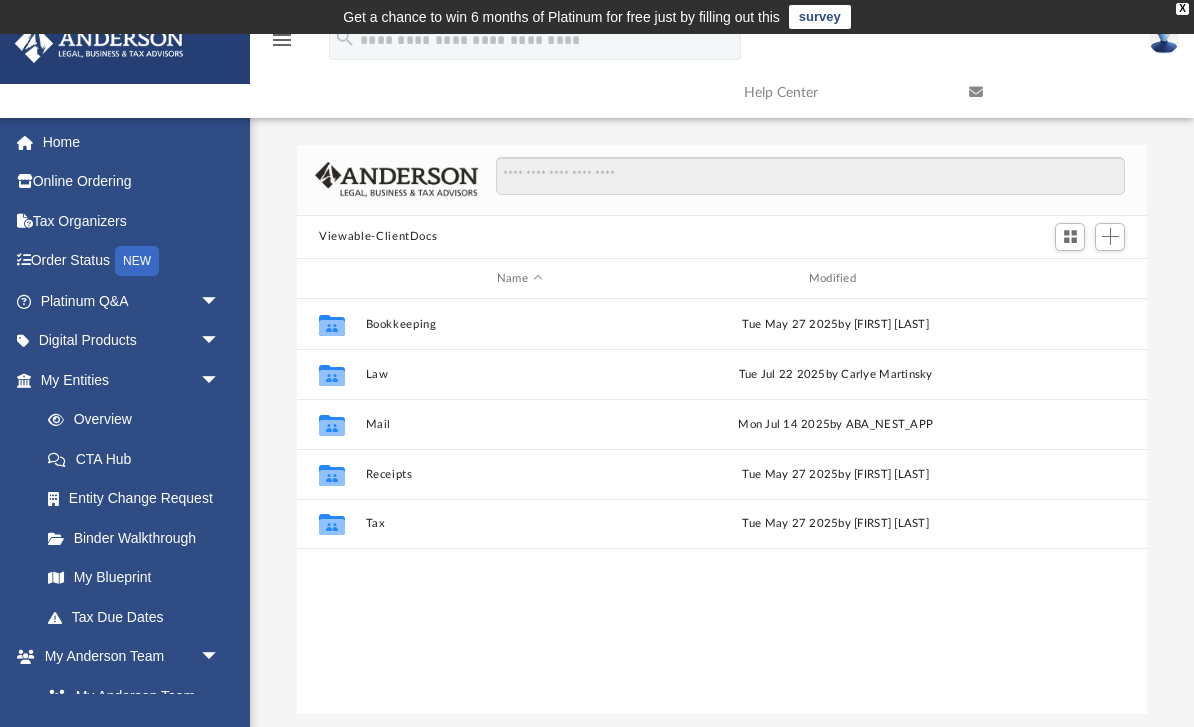 scroll, scrollTop: 1, scrollLeft: 1, axis: both 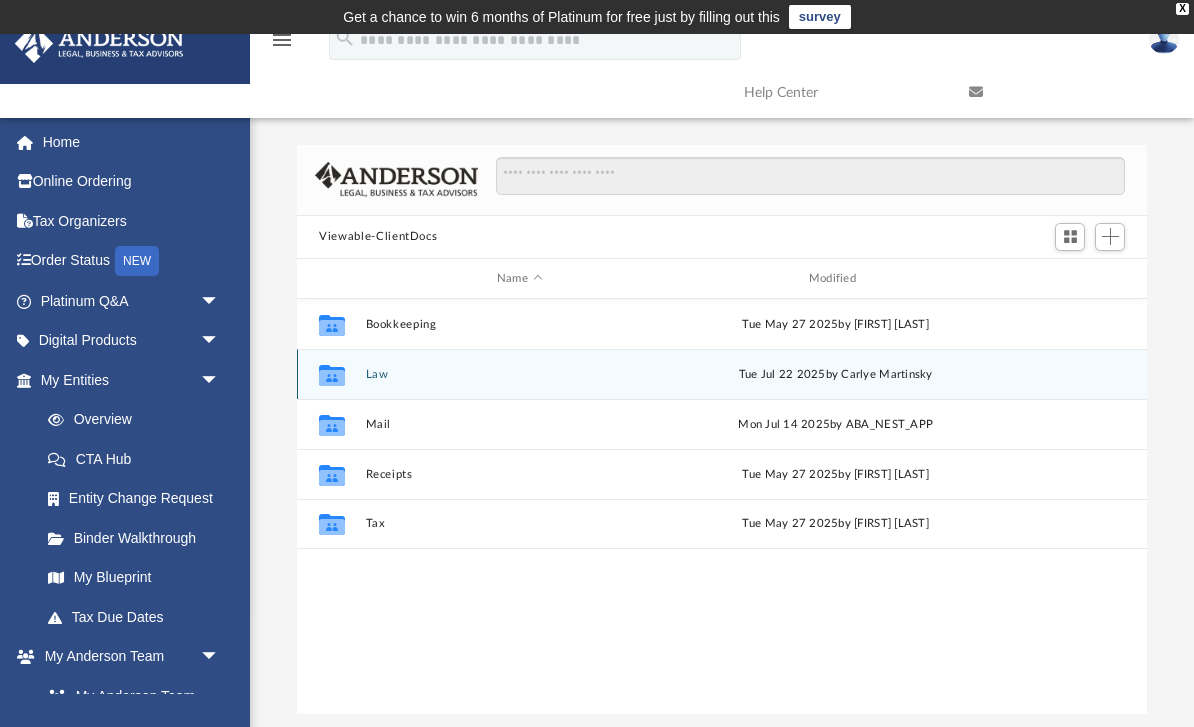 click on "Law" at bounding box center [520, 374] 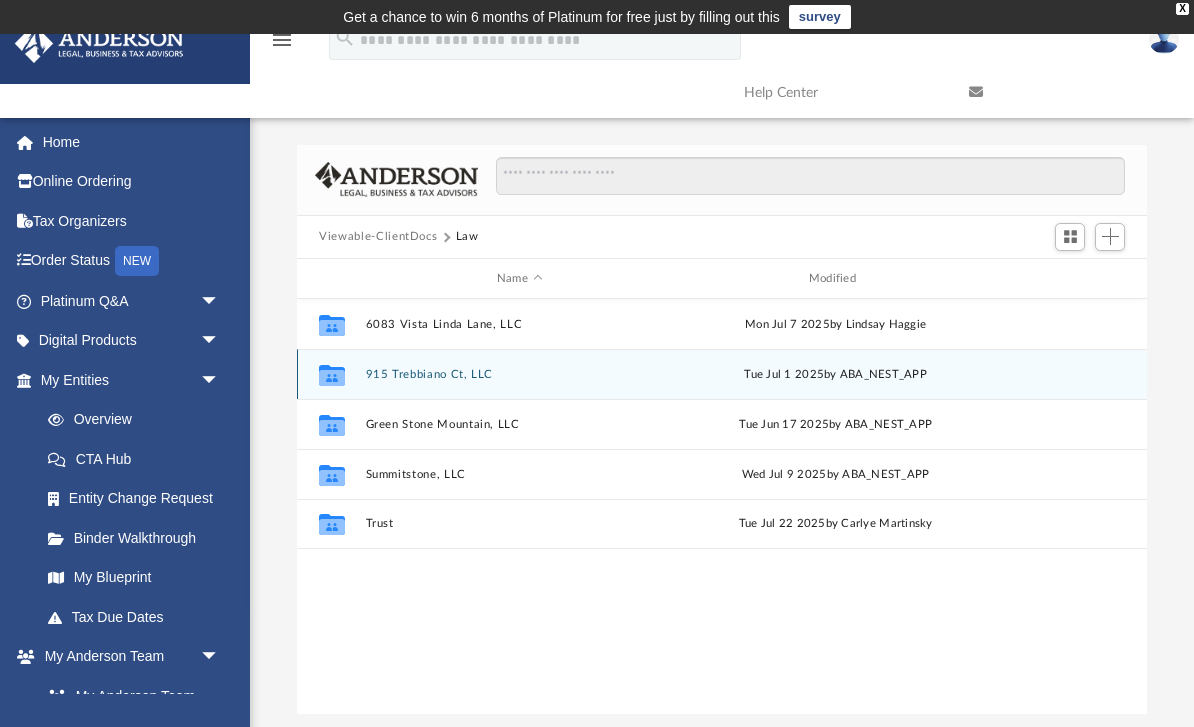 click on "915 Trebbiano Ct, LLC" at bounding box center (520, 374) 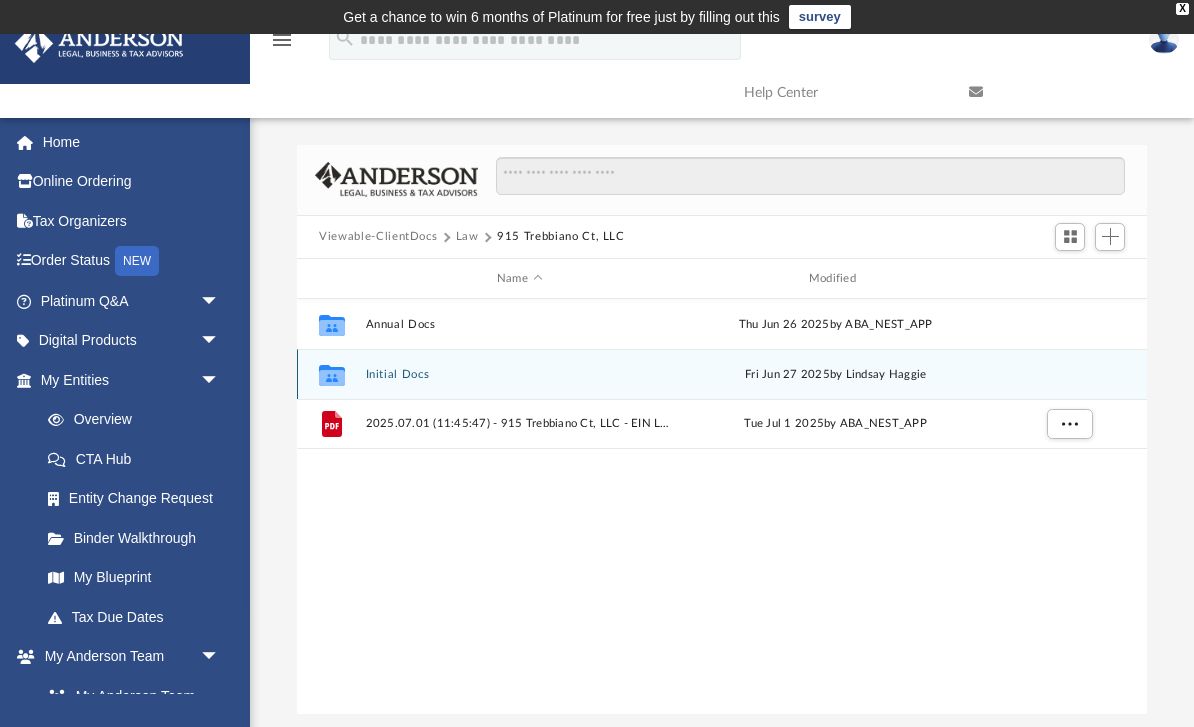 click on "Initial Docs" at bounding box center (520, 374) 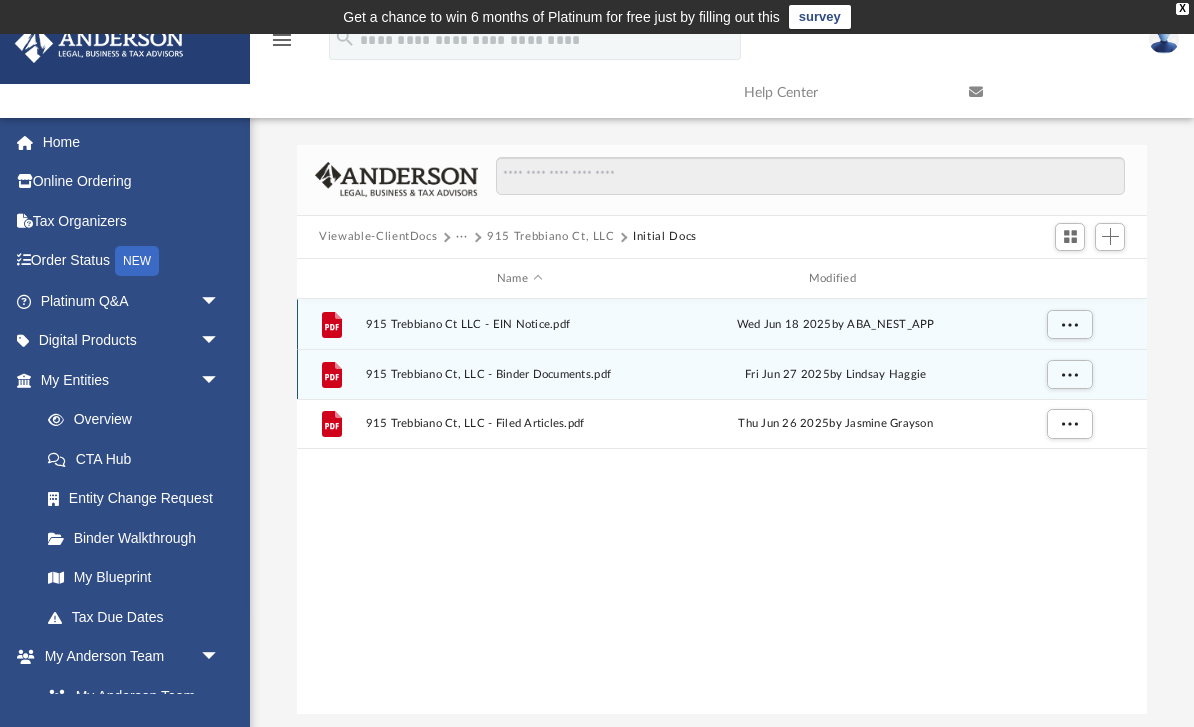 click on "915 Trebbiano Ct LLC - EIN Notice.pdf" at bounding box center (520, 324) 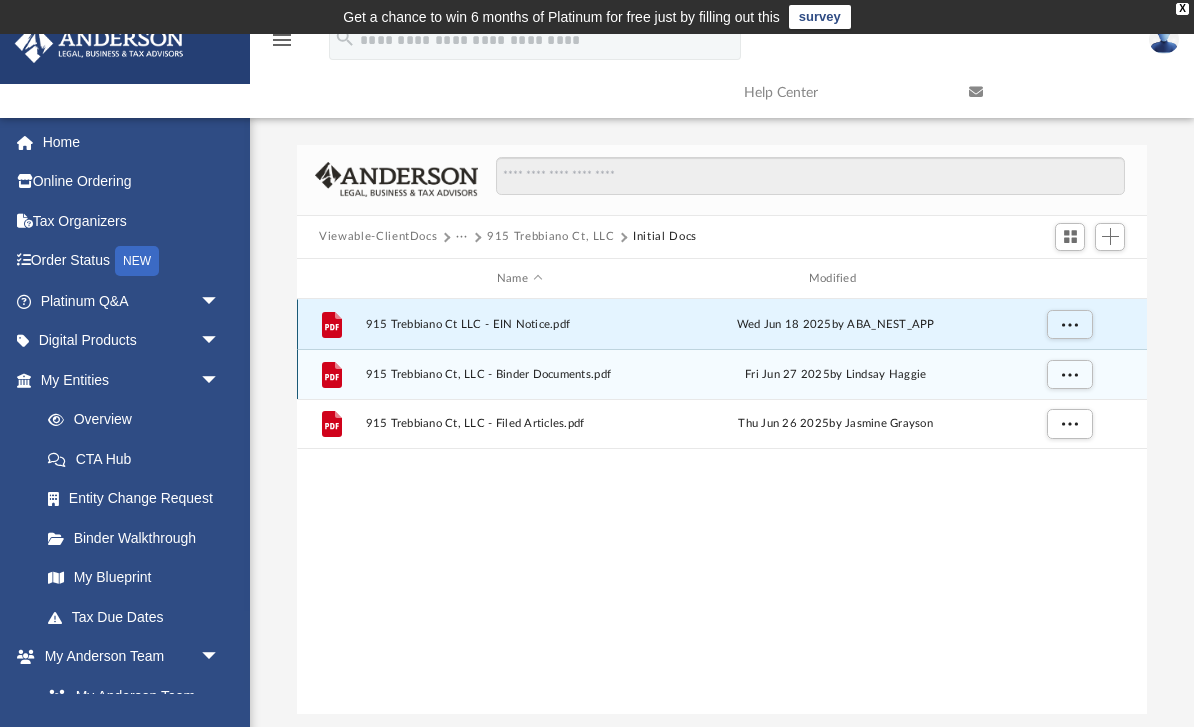 click on "915 Trebbiano Ct LLC - EIN Notice.pdf" at bounding box center [520, 324] 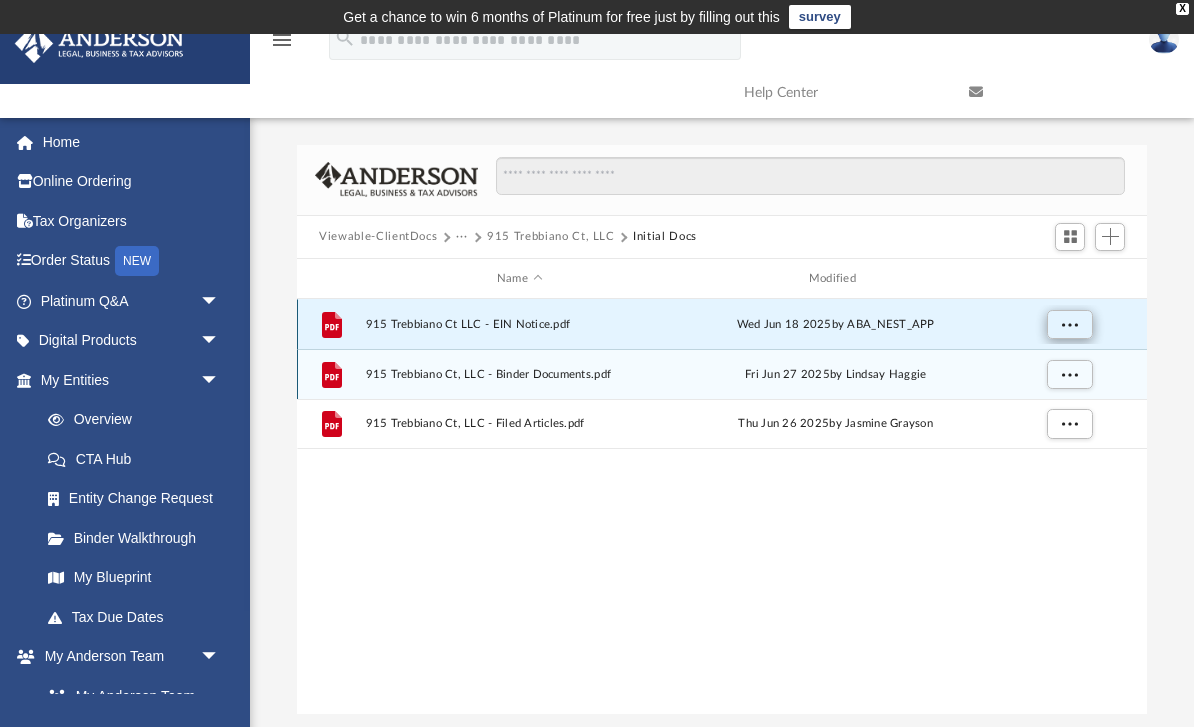 click at bounding box center [1070, 325] 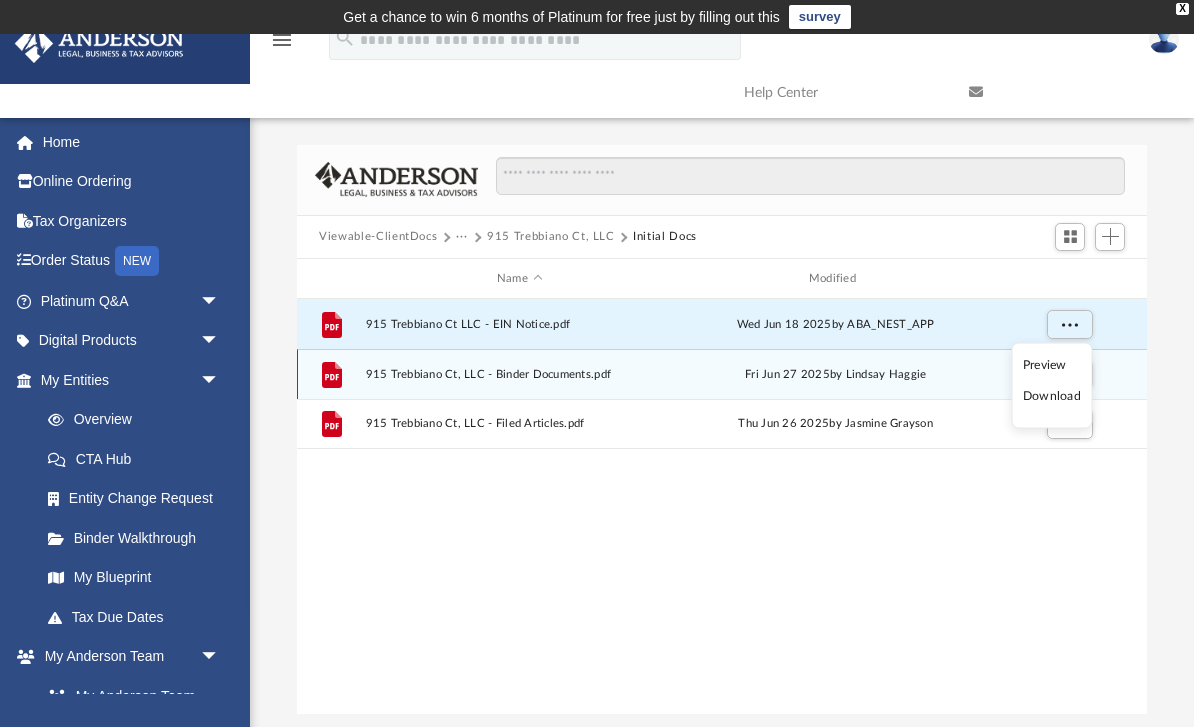 click on "Preview" at bounding box center (1052, 364) 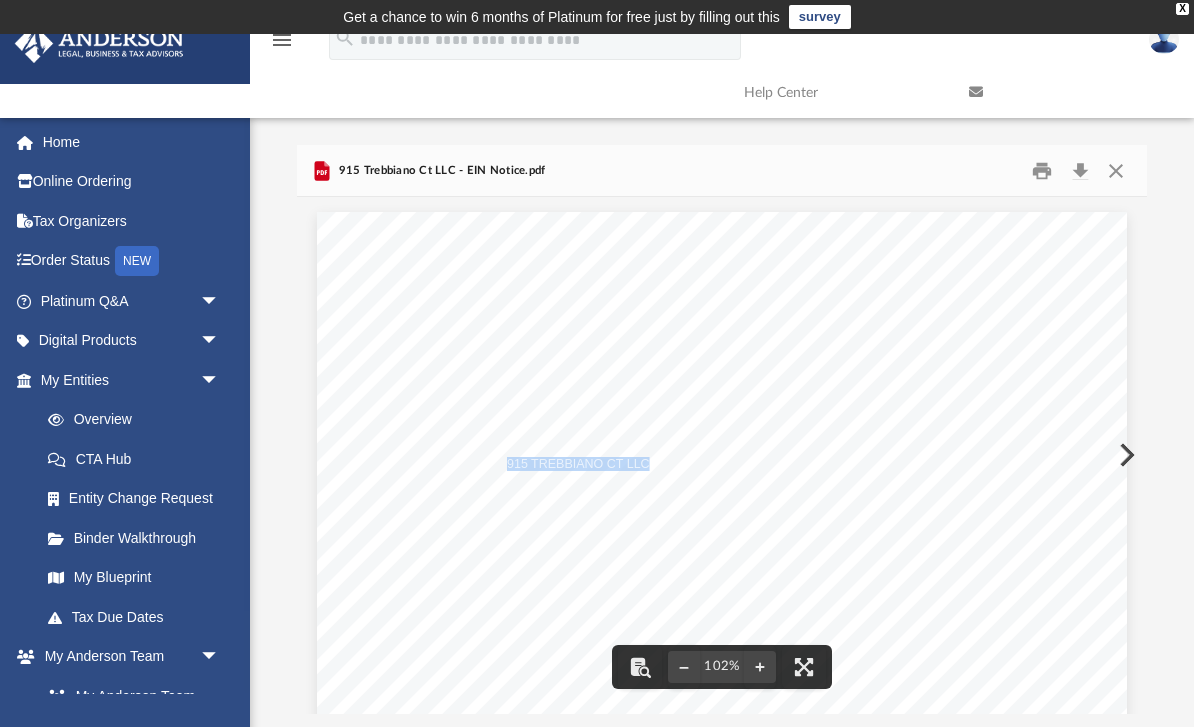 drag, startPoint x: 1053, startPoint y: 365, endPoint x: 648, endPoint y: 465, distance: 417.16302 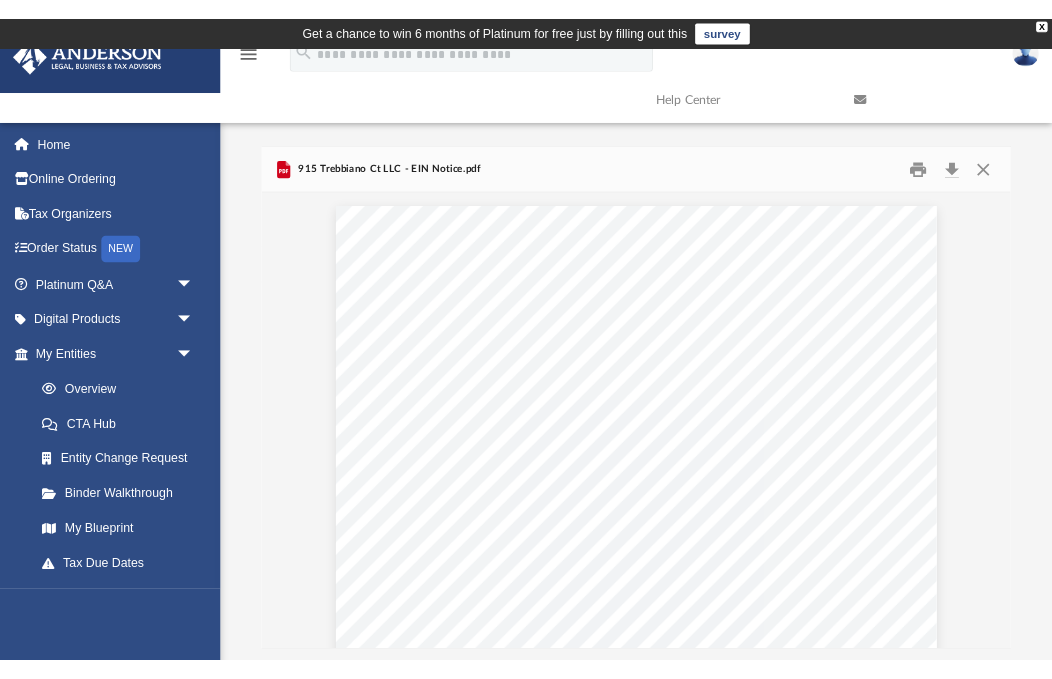 scroll, scrollTop: 455, scrollLeft: 722, axis: both 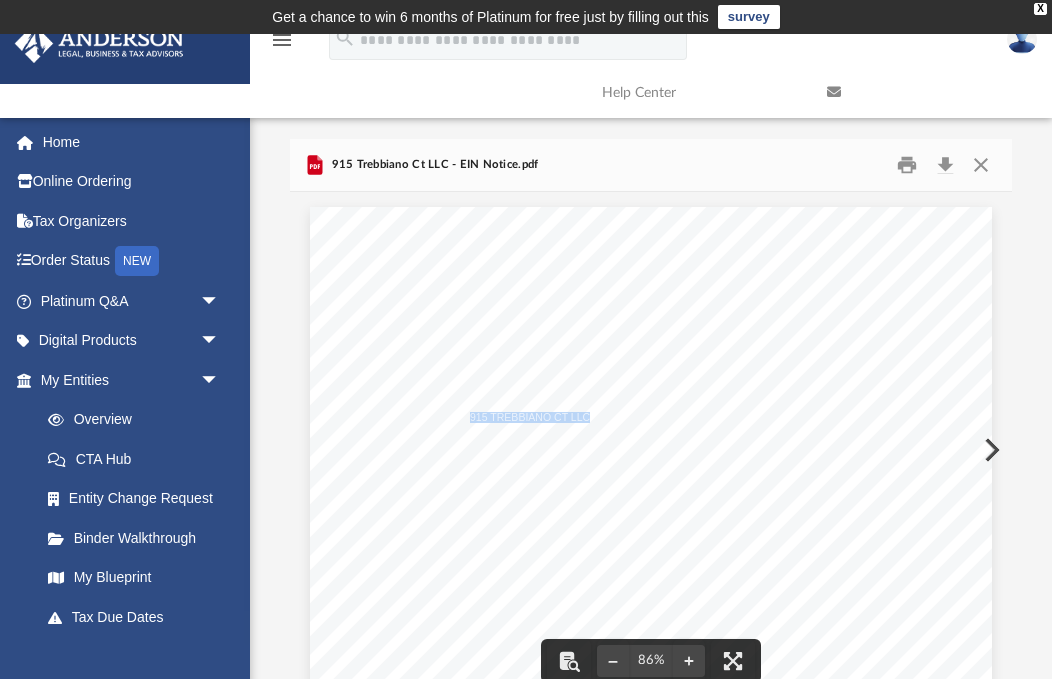 drag, startPoint x: 648, startPoint y: 465, endPoint x: 523, endPoint y: 399, distance: 141.35417 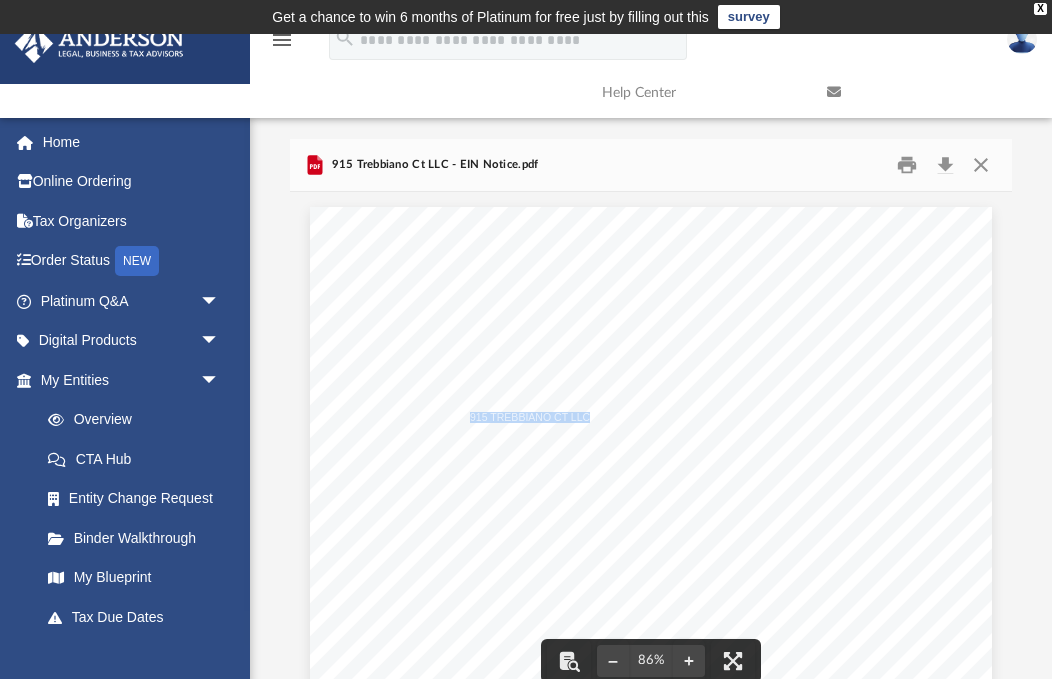 click on "Your Progress:   1. Identity   2. Authenticate   3. Addresses   4. Details   5. EIN Confirmation Click "Continue" to get additional information about using the new EIN. Congratulations! The EIN has been successfully assigned. EIN Assigned:   39-2750480 Legal Name:   915 TREBBIANO CT LLC The confirmation letter will be mailed to the applicant. This letter will be the applicant's official IRS notice and will contain important information regarding the EIN. Allow up to 4 weeks for the letter to arrive by mail. We strongly recommend you print this page for your records. Continue >> Help   |   Apply for New EIN   |   Exit EIN Assistant Help Topics Can the EIN be used before the confirmation letter is received? IRS Privacy Policy   |   Accessibility" at bounding box center (651, 689) 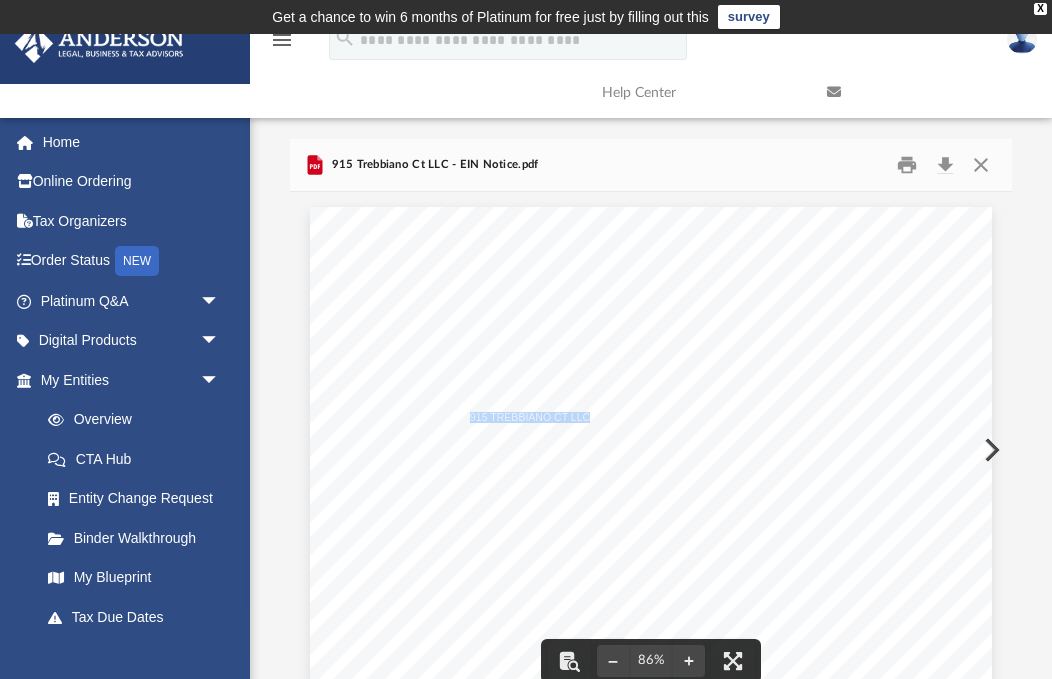 click on "Your Progress:   1. Identity   2. Authenticate   3. Addresses   4. Details   5. EIN Confirmation Click "Continue" to get additional information about using the new EIN. Congratulations! The EIN has been successfully assigned. EIN Assigned:   39-2750480 Legal Name:   915 TREBBIANO CT LLC The confirmation letter will be mailed to the applicant. This letter will be the applicant's official IRS notice and will contain important information regarding the EIN. Allow up to 4 weeks for the letter to arrive by mail. We strongly recommend you print this page for your records. Continue >> Help   |   Apply for New EIN   |   Exit EIN Assistant Help Topics Can the EIN be used before the confirmation letter is received? IRS Privacy Policy   |   Accessibility" at bounding box center (651, 689) 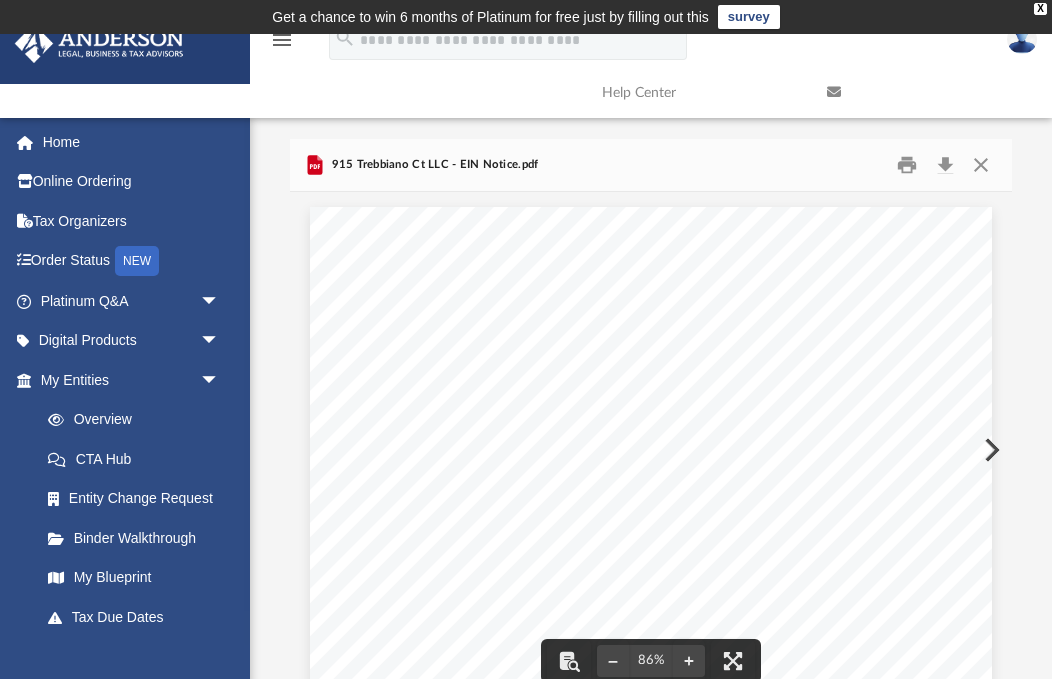 click on "Your Progress:   1. Identity   2. Authenticate   3. Addresses   4. Details   5. EIN Confirmation Click "Continue" to get additional information about using the new EIN. Congratulations! The EIN has been successfully assigned. EIN Assigned:   39-2750480 Legal Name:   915 TREBBIANO CT LLC The confirmation letter will be mailed to the applicant. This letter will be the applicant's official IRS notice and will contain important information regarding the EIN. Allow up to 4 weeks for the letter to arrive by mail. We strongly recommend you print this page for your records. Continue >> Help   |   Apply for New EIN   |   Exit EIN Assistant Help Topics Can the EIN be used before the confirmation letter is received? IRS Privacy Policy   |   Accessibility" at bounding box center (651, 689) 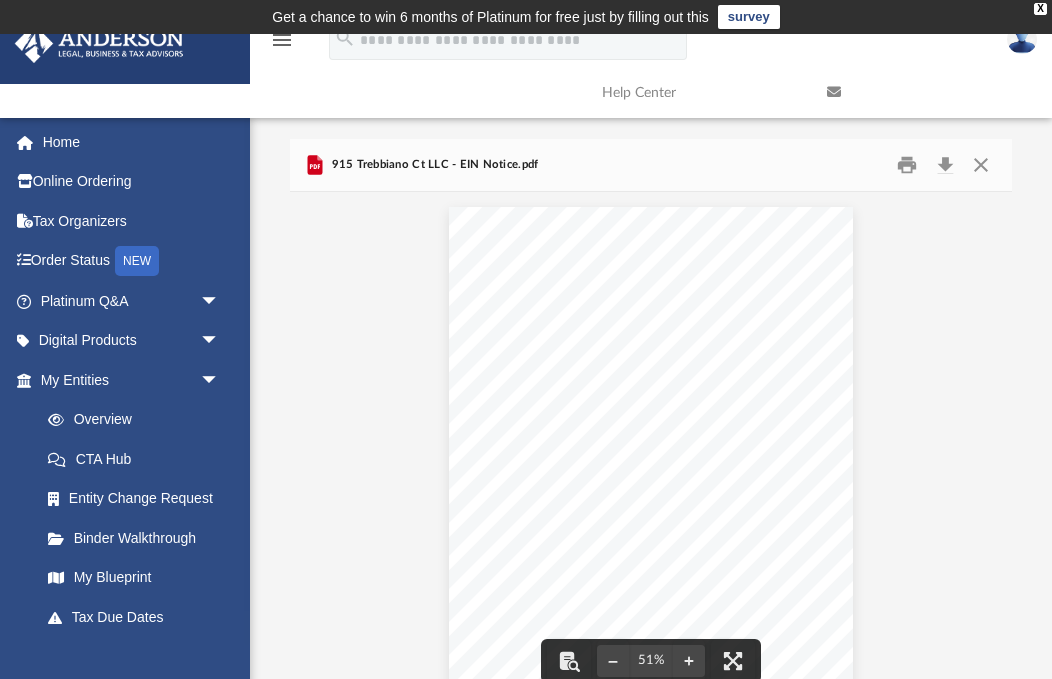 scroll, scrollTop: 0, scrollLeft: 0, axis: both 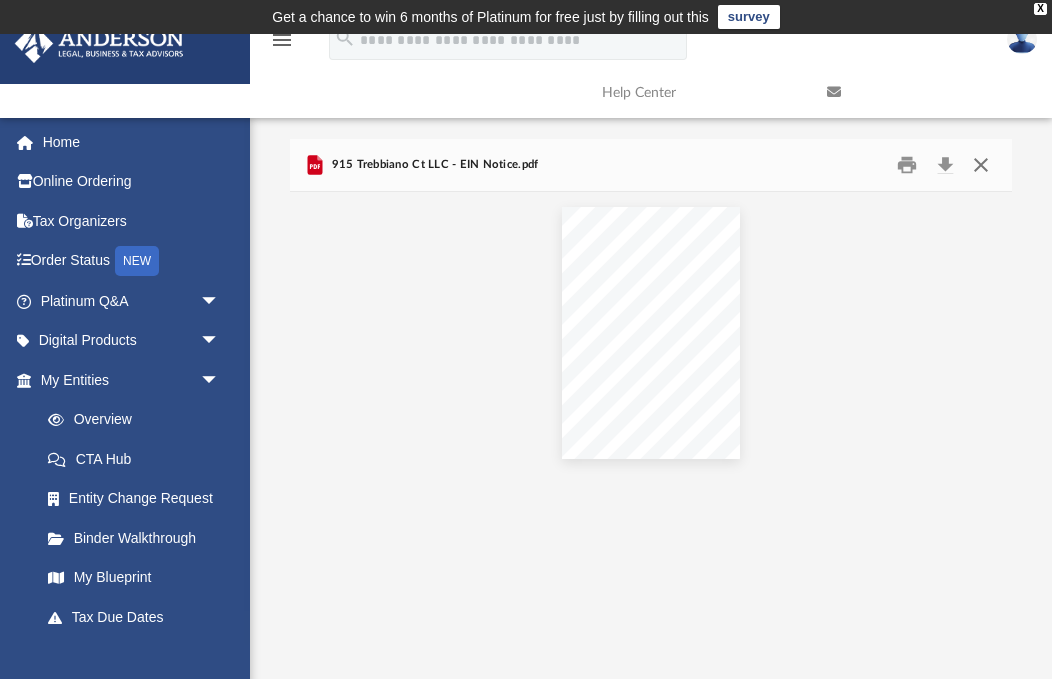click at bounding box center [981, 164] 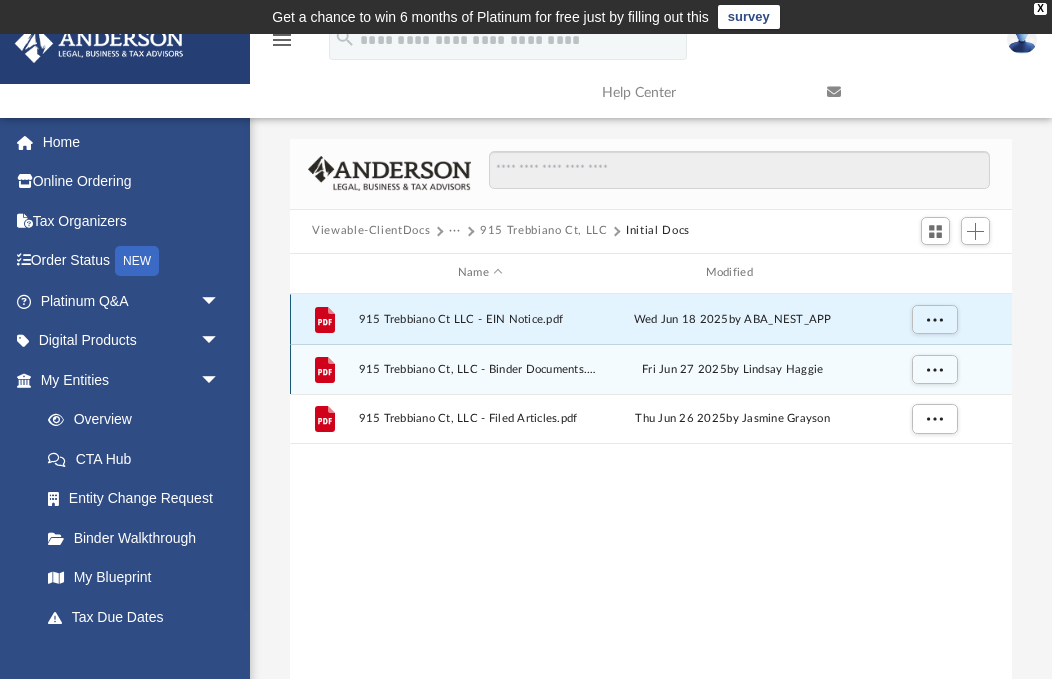 click on "915 Trebbiano Ct LLC - EIN Notice.pdf" at bounding box center [481, 319] 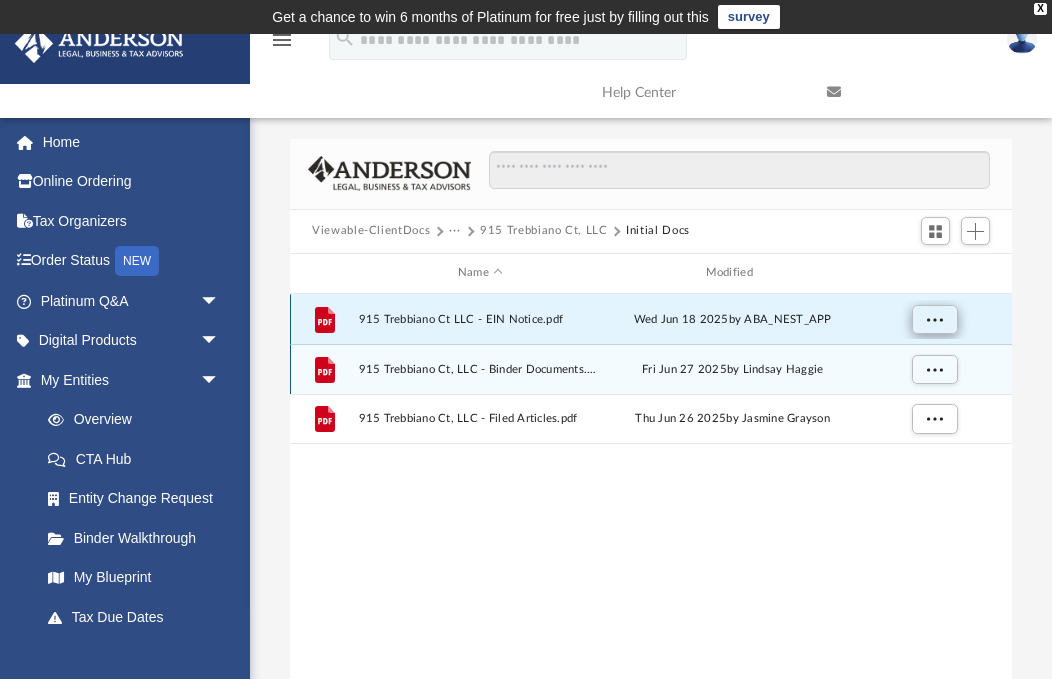 click at bounding box center (935, 318) 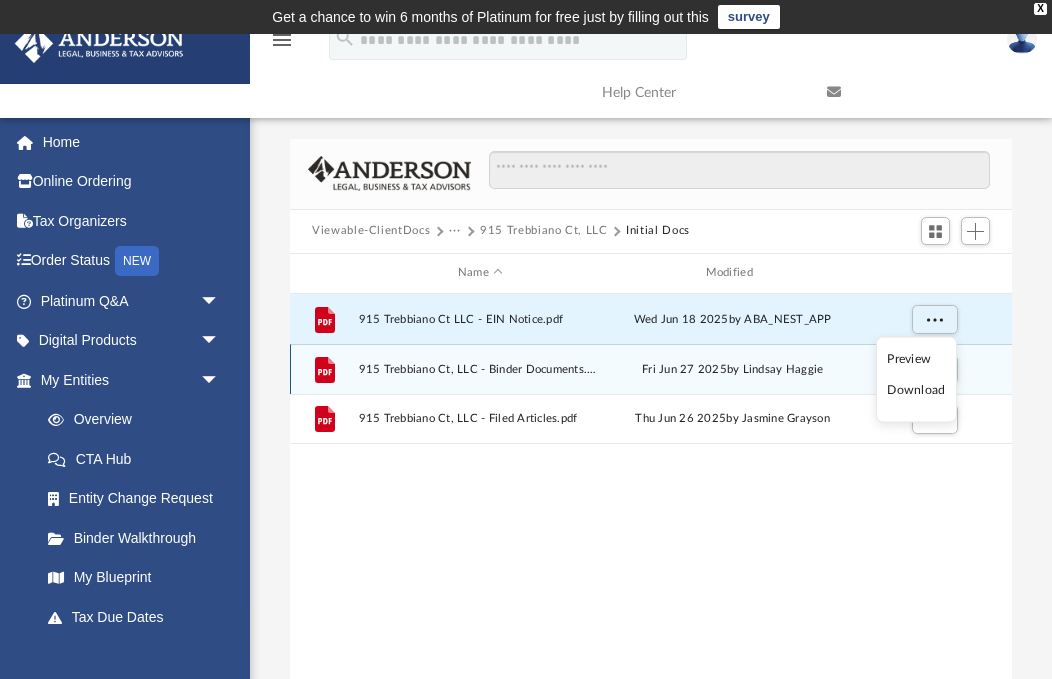 click on "Preview" at bounding box center [916, 358] 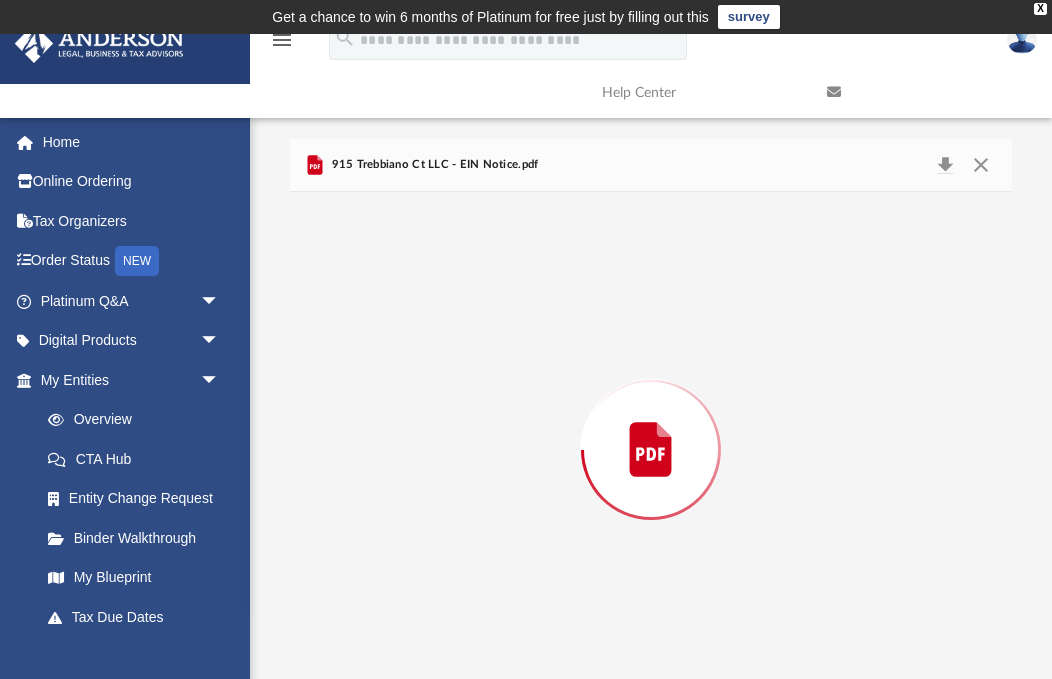 scroll, scrollTop: 29, scrollLeft: 0, axis: vertical 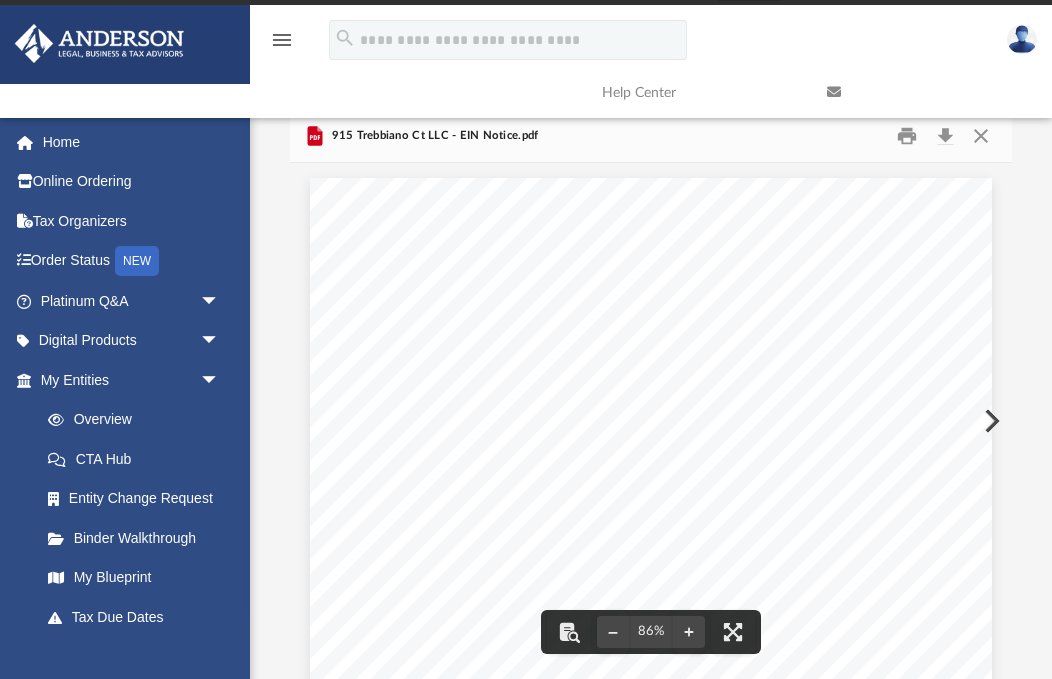 click on "Your Progress:   1. Identity   2. Authenticate   3. Addresses   4. Details   5. EIN Confirmation Click "Continue" to get additional information about using the new EIN. Congratulations! The EIN has been successfully assigned. EIN Assigned:   39-2750480 Legal Name:   915 TREBBIANO CT LLC The confirmation letter will be mailed to the applicant. This letter will be the applicant's official IRS notice and will contain important information regarding the EIN. Allow up to 4 weeks for the letter to arrive by mail. We strongly recommend you print this page for your records. Continue >> Help   |   Apply for New EIN   |   Exit EIN Assistant Help Topics Can the EIN be used before the confirmation letter is received? IRS Privacy Policy   |   Accessibility" at bounding box center [651, 660] 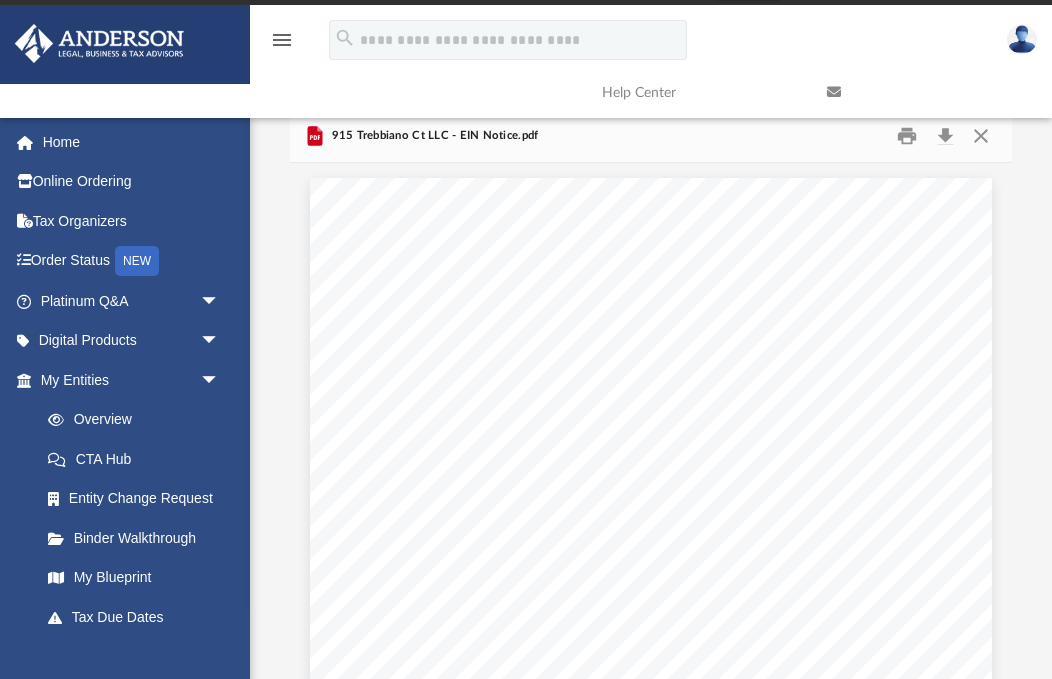 click on "Difficulty viewing your box folder? You can also access your account directly on  box.com  outside of the portal.  No Client Folder Found - Please contact   your team   for assistance.  Viewable-ClientDocs ··· 915 Trebbiano Ct, LLC Initial Docs Name    Modified    File 915 Trebbiano Ct LLC - EIN Notice.pdf Wed Jun 18 2025  by ABA_NEST_APP File 915 Trebbiano Ct, LLC - Binder Documents.pdf Fri Jun 27 2025  by Lindsay Haggie File 915 Trebbiano Ct, LLC - Filed Articles.pdf Thu Jun 26 2025  by Jasmine Grayson 915 Trebbiano Ct LLC - EIN Notice.pdf Your Progress:   1. Identity   2. Authenticate   3. Addresses   4. Details   5. EIN Confirmation Click "Continue" to get additional information about using the new EIN. Congratulations! The EIN has been successfully assigned. EIN Assigned:   39-2750480 Legal Name:   915 TREBBIANO CT LLC The confirmation letter will be mailed to the applicant. This letter will be the applicant's official IRS notice mail. We strongly recommend you print this page for your records." at bounding box center (651, 394) 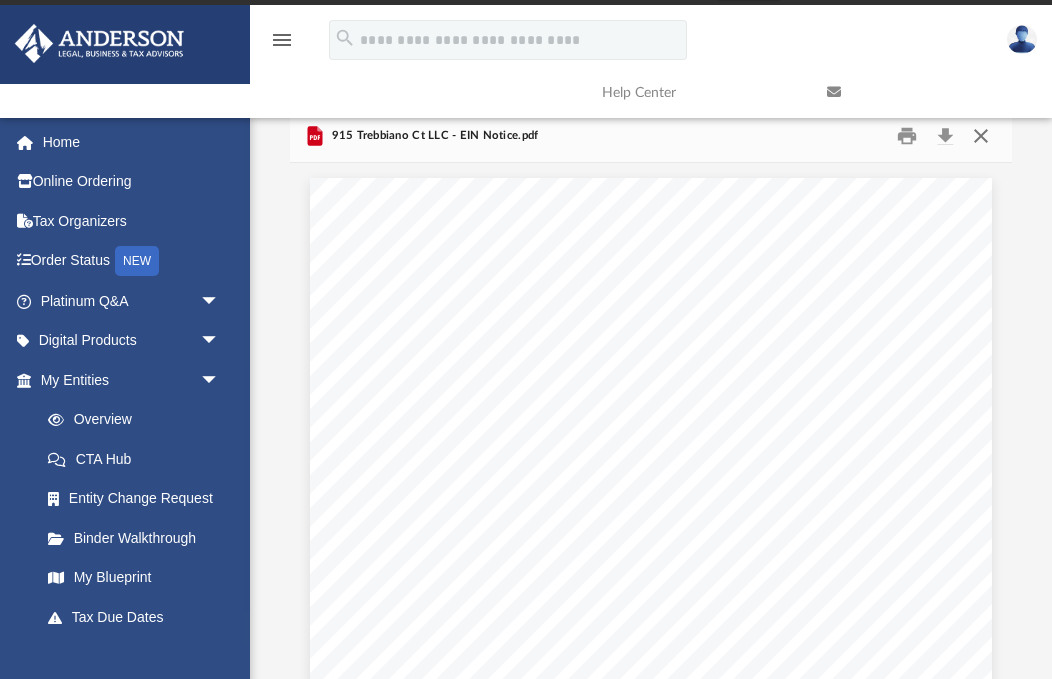 click at bounding box center (981, 135) 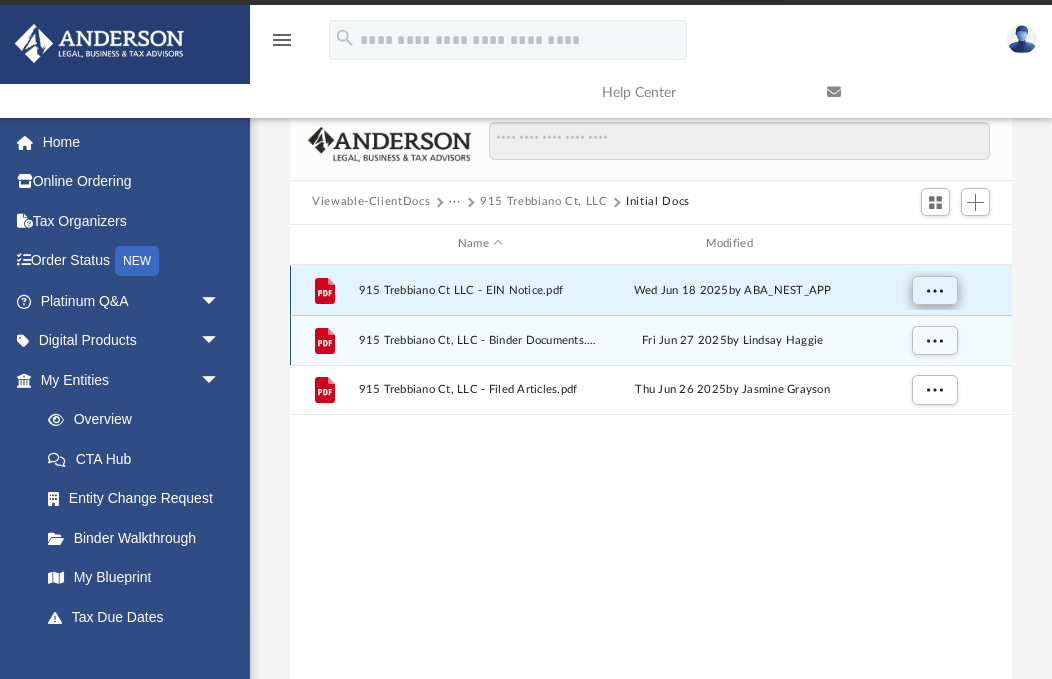 click at bounding box center (935, 289) 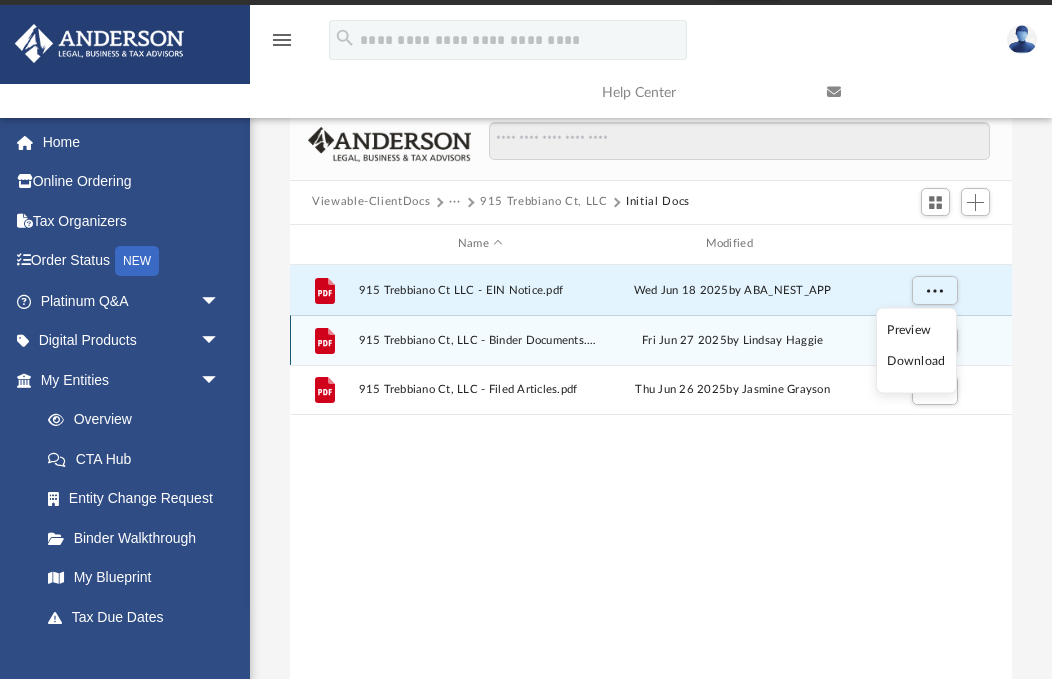 click on "Download" at bounding box center (916, 361) 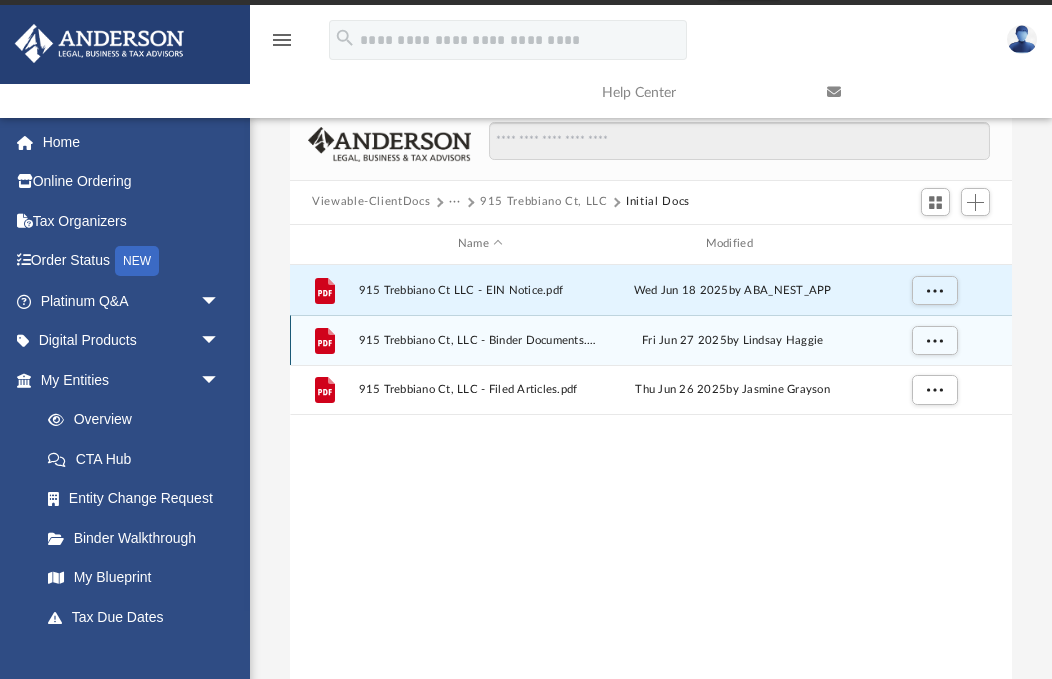 click at bounding box center [935, 339] 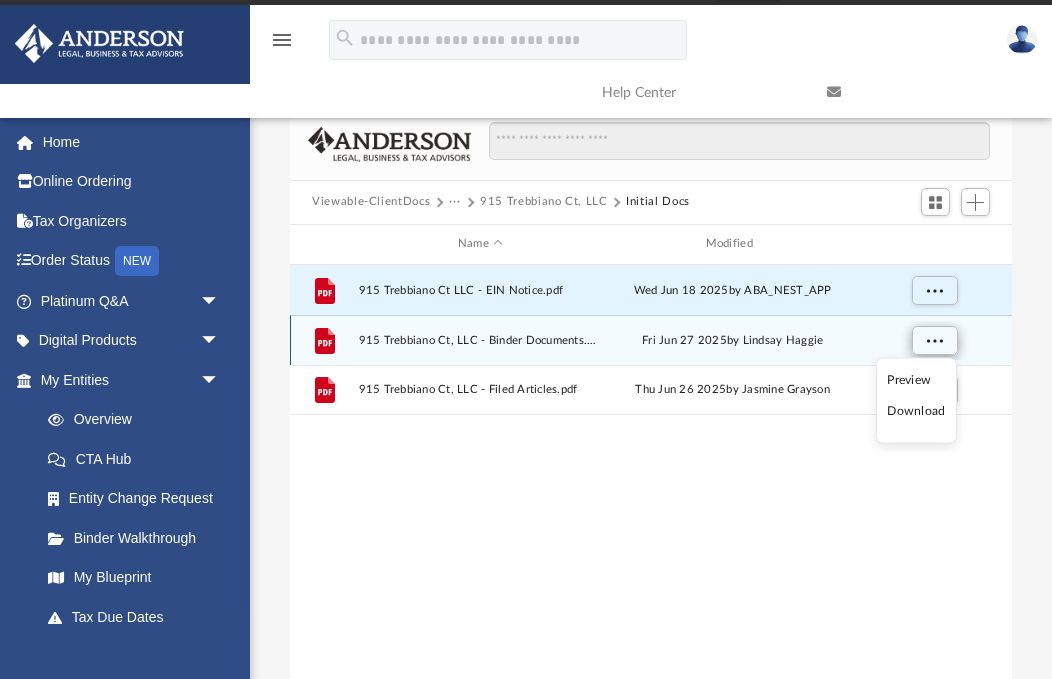 click on "Preview" at bounding box center (916, 379) 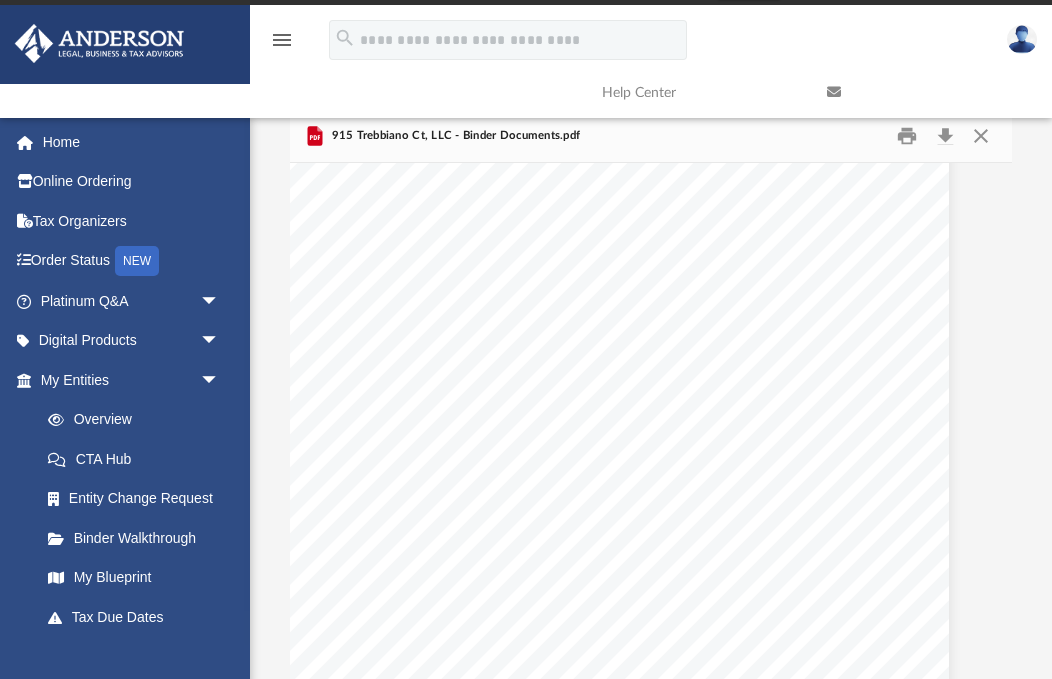 scroll, scrollTop: 3083, scrollLeft: 43, axis: both 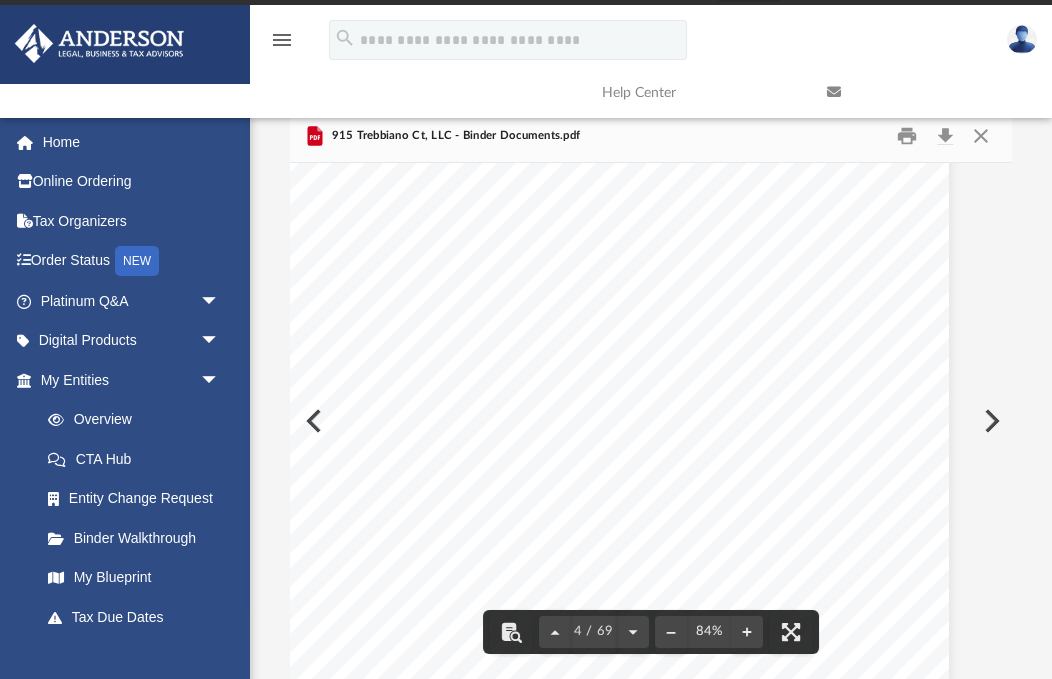 click on "Common Banking Account Questions Who will be the signor on the   account?   For a manager - managed LLC, all LLC managers must be designated as signatories. In the case of a member - managed LLC, any officers appointed through your LLC's operating agreement will be authorized to sign. Who do you speak with when opening a business account? IMPORTANT   –   Ask to speak to a business banker.   DO NOT   attempt to open a bank account with the standard representative. Why do I want to open an account with my local bank? Banking a t   the same institution where you have a personal account permits you to easily transfer funds between your   Company   and personal bank account. 4.   Review current and annual obligations. The California Franchise Tax Board requires all limited liability companies registered in the state to pay an annual franchise tax. The fee is $800 per taxable year. The annual deadline is April 15th for a calendar tax year. month after the company is filed with the Secretary of State.   deadline" at bounding box center [608, 273] 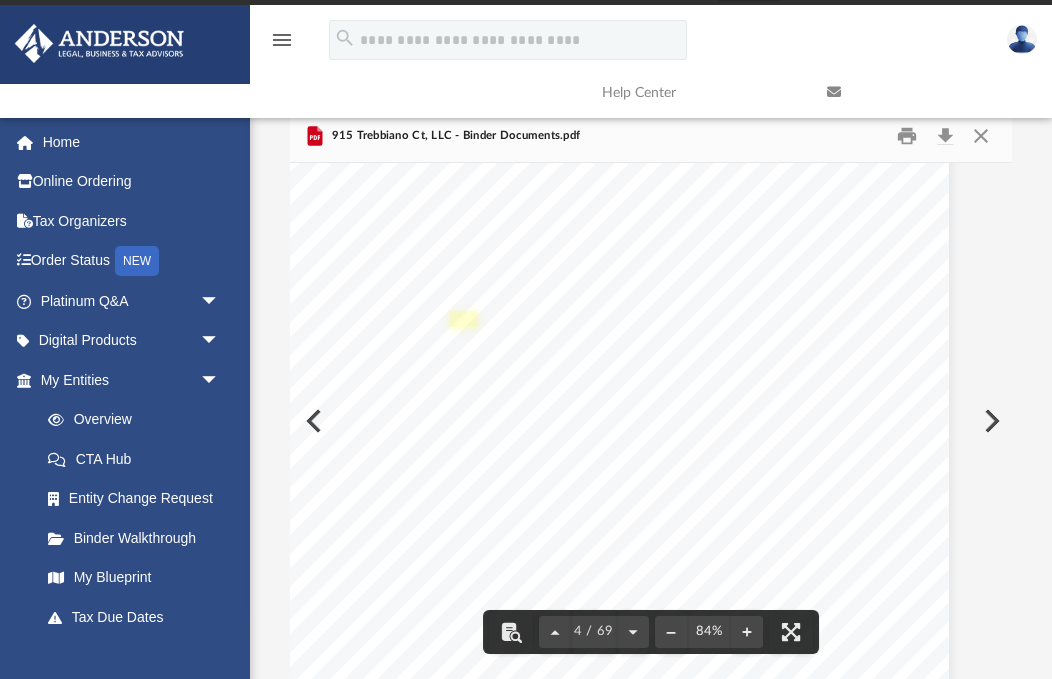 click at bounding box center (464, 318) 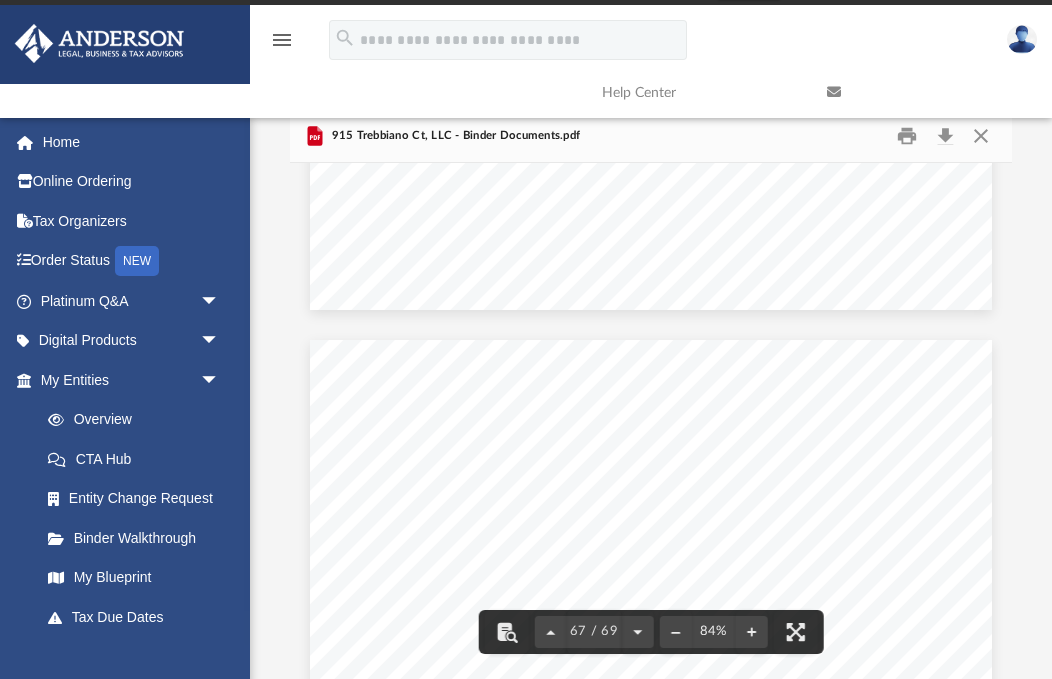 scroll, scrollTop: 60012, scrollLeft: -1, axis: both 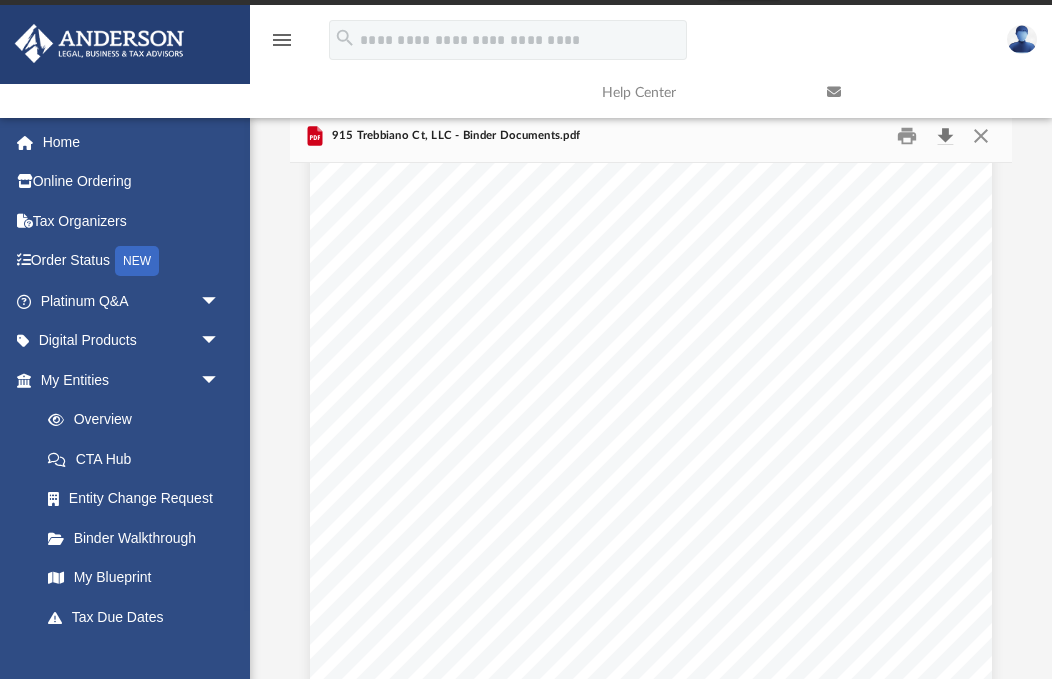 click at bounding box center (945, 135) 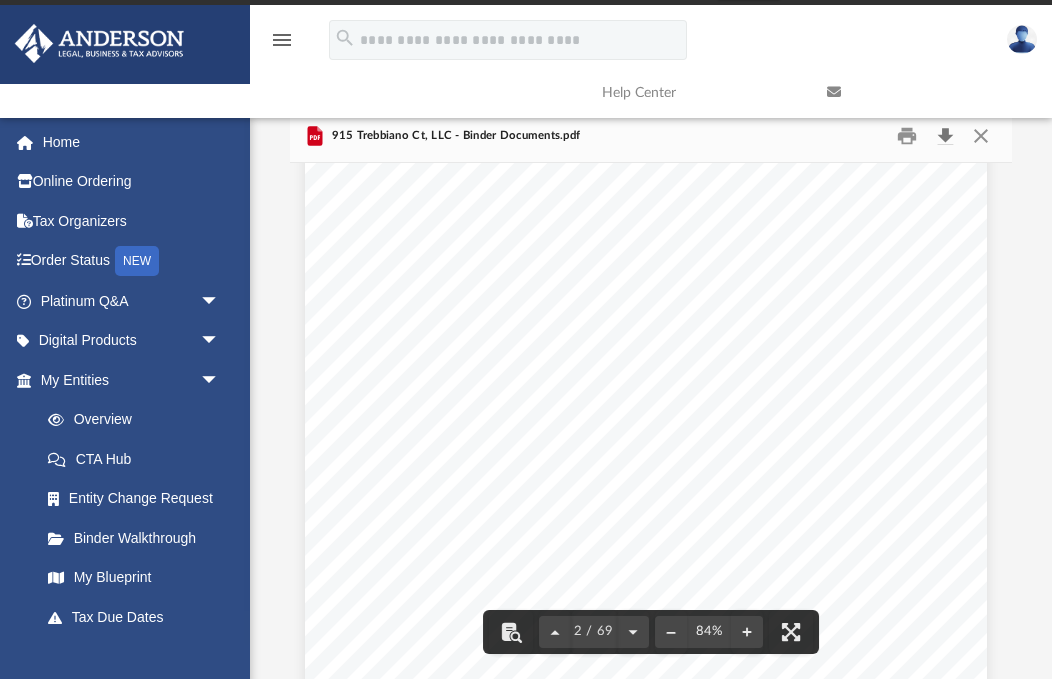 scroll, scrollTop: 1016, scrollLeft: 4, axis: both 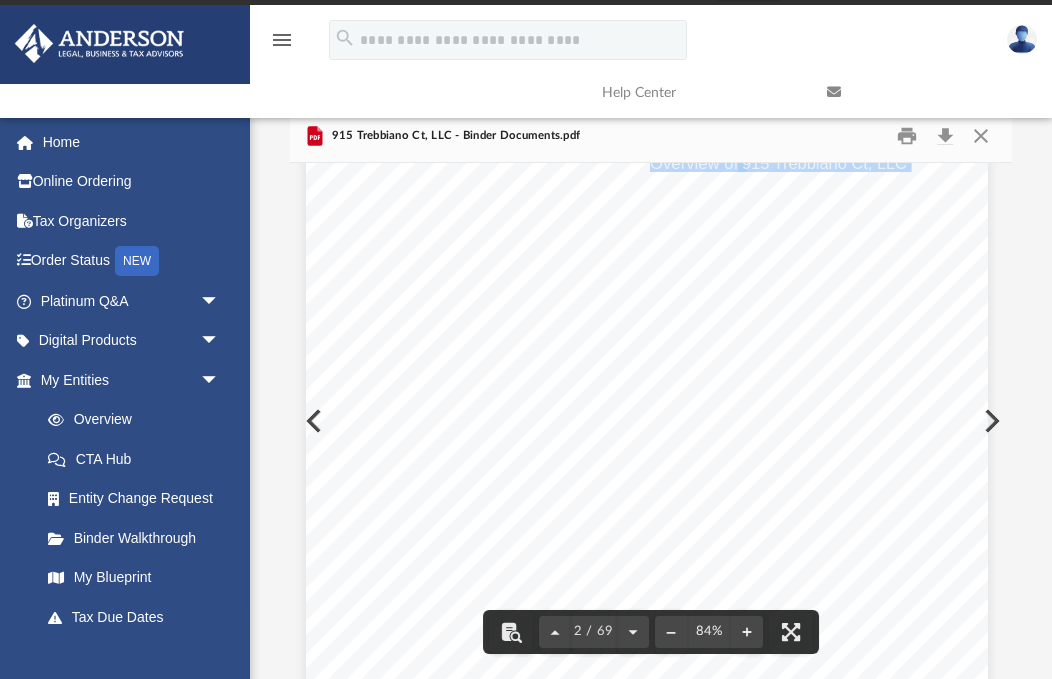 click on "Overview of   915 Trebbiano Ct, LLC Entity Formation Information State of   Organization :   California Date of Organization:   June 17, 2025 Business Address:   3225 McLeod Drive, Suite 100, Las Vegas, Nevada 89121 Registered Agent:   Anderson Registered Agents, Inc. 23 Corporate Plaza Drive, Suite 150 - 88, Newport Beach, California 92660 Management and Ownership This company is managed by its members . Membership : Entity   Tax   Information EIN #:   39 - 2750480 Tax Status:   Disregarded Tax Year End:   December 31 Tax Return Form:   No federal tax return is required for this entity Return Due Date:   April 15 If any of the above information is incorrect or you would like to modify, STOP and go no further. Please reach back out to your law coordinator and request the modifications and we will send you a revised operating agreement. Green Stone Mountain, LLC   100 %" at bounding box center (647, 515) 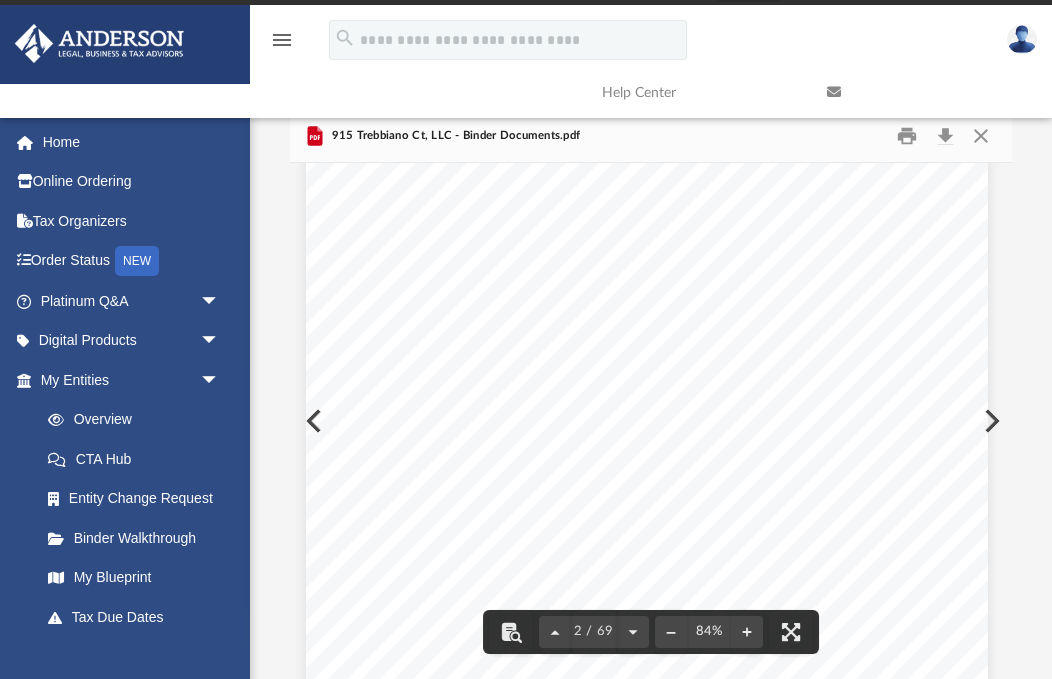 click on "Entity Formation Information" at bounding box center (472, 204) 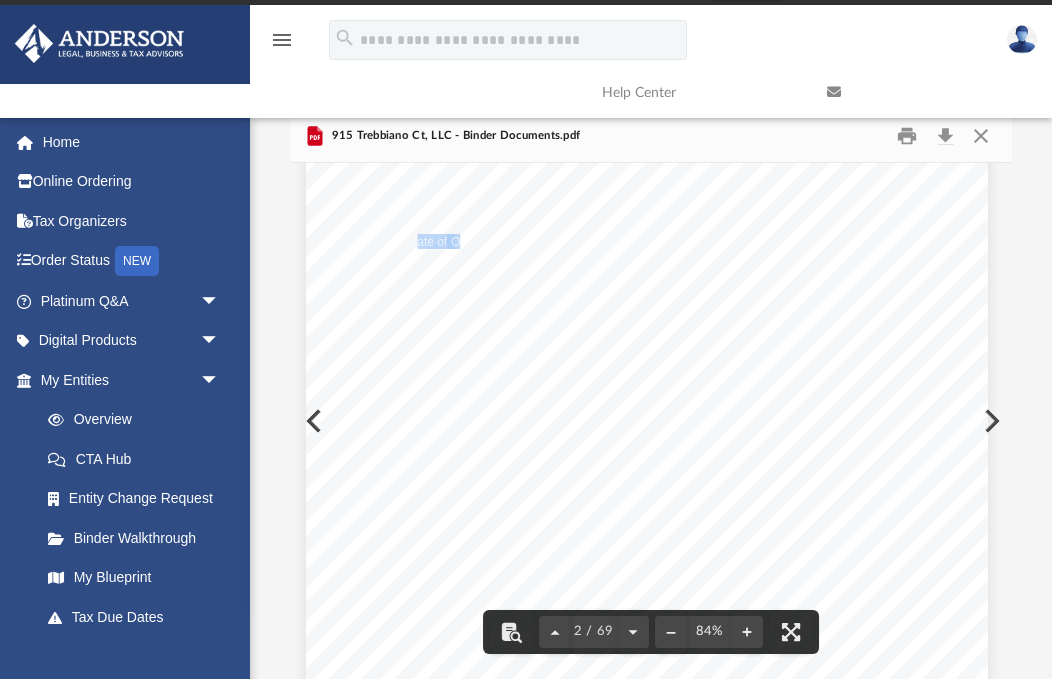 click on "Overview of   915 Trebbiano Ct, LLC Entity Formation Information State of   Organization :   California Date of Organization:   June 17, 2025 Business Address:   3225 McLeod Drive, Suite 100, Las Vegas, Nevada 89121 Registered Agent:   Anderson Registered Agents, Inc. 23 Corporate Plaza Drive, Suite 150 - 88, Newport Beach, California 92660 Management and Ownership This company is managed by its members . Membership : Entity   Tax   Information EIN #:   39 - 2750480 Tax Status:   Disregarded Tax Year End:   December 31 Tax Return Form:   No federal tax return is required for this entity Return Due Date:   April 15 If any of the above information is incorrect or you would like to modify, STOP and go no further. Please reach back out to your law coordinator and request the modifications and we will send you a revised operating agreement. Green Stone Mountain, LLC   100 %" at bounding box center (647, 515) 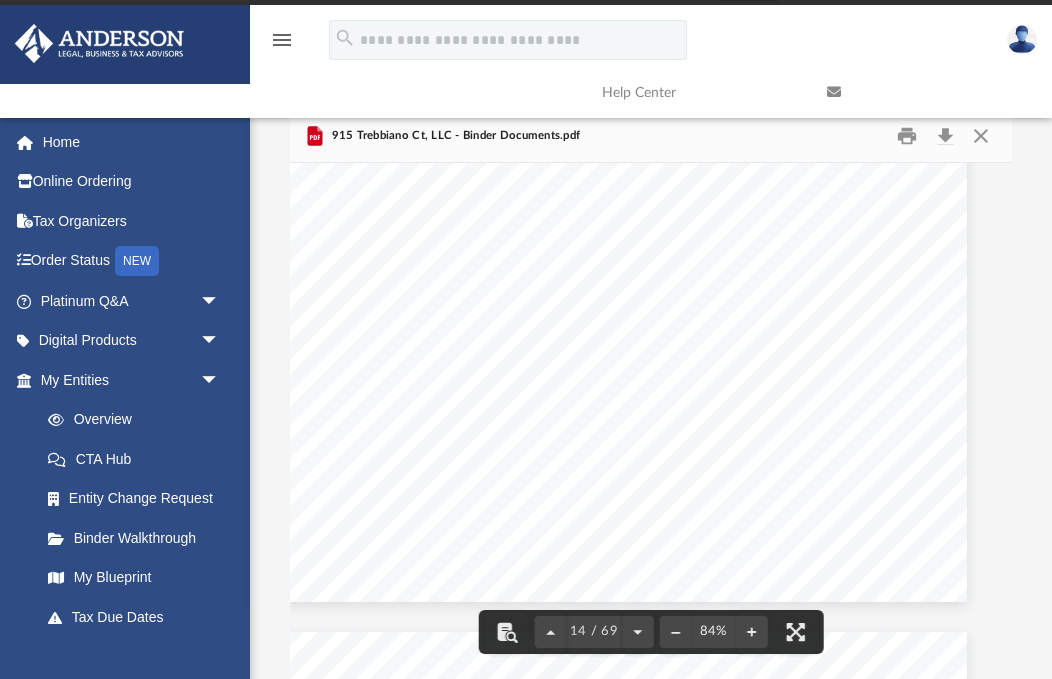 scroll, scrollTop: 12324, scrollLeft: 25, axis: both 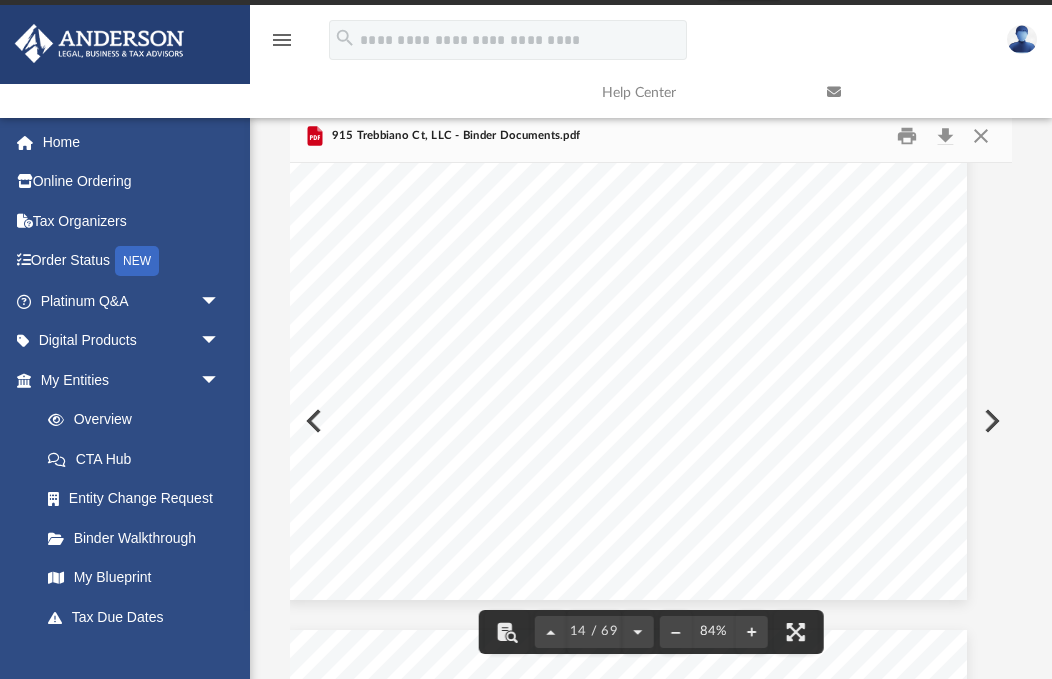 click on "Operating   Agreement of   915 Trebbiano Ct, LLC Page   2   of   39 any   real   estate   and   any   personal   property   necessary,   convenient   or   incidental   to   the accomplishment of the purposes of the Company; (3) borrow money and issue evidences of indebtedness in furtherance of any or all of the purposes of the Company, and to sec ure the same by mortgage, pledge or other lien on any assets of the Company; (4) enter into, perform and carry out contracts of any kind, including contracts with any Member or affiliated entity, necessary or incidental to the accomplishment of the purpose s of the Company; (5) bring and defend actions at law or in equity; (6) make interim investments of the Company's funds in, among other things, obligations of federal, state and local governments or their agencies, mutual banks, commercial paper, engage in   any kind of lawful activity, and perform and carry out contracts of any kind, purposes of the Company. Section 1.04   Company’s Officers As provided under" at bounding box center (626, 158) 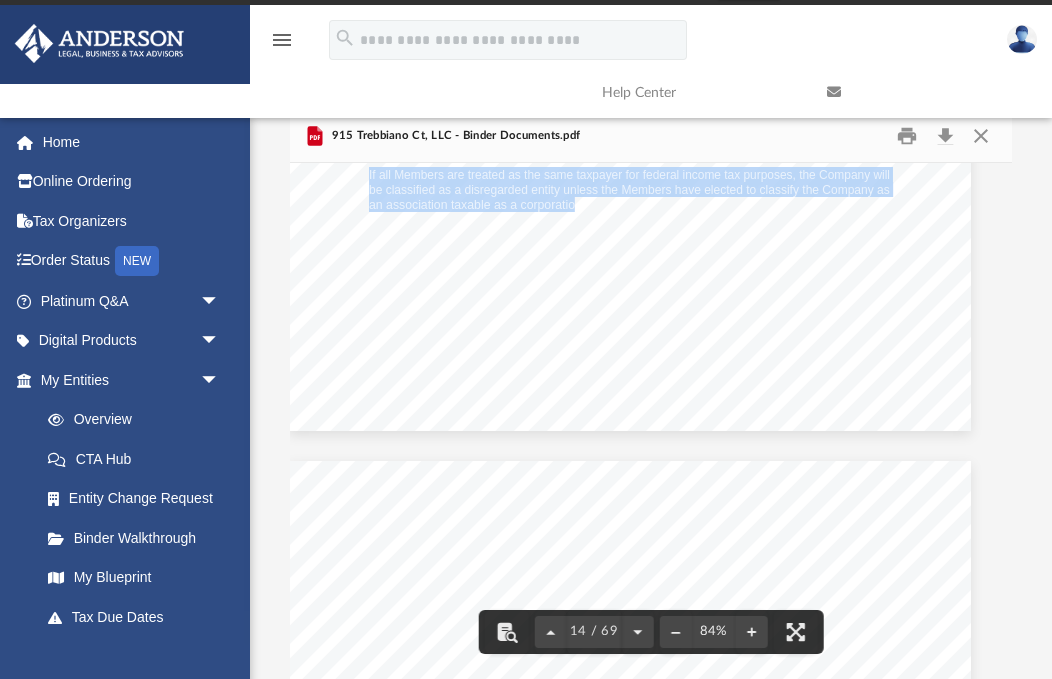 scroll, scrollTop: 12489, scrollLeft: 23, axis: both 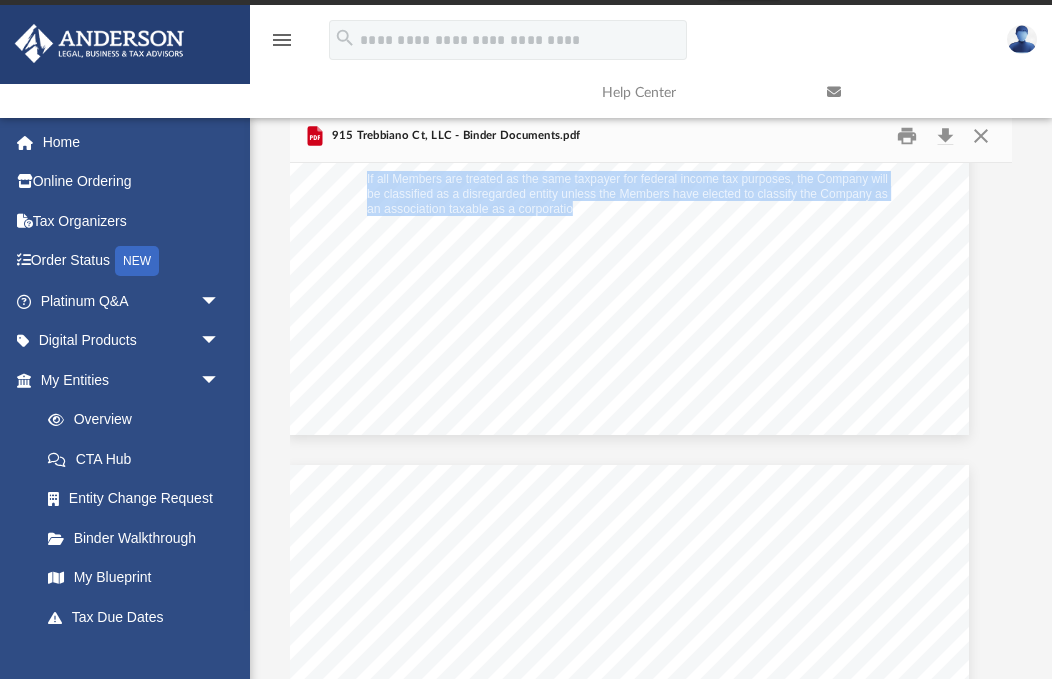 click at bounding box center (651, 226) 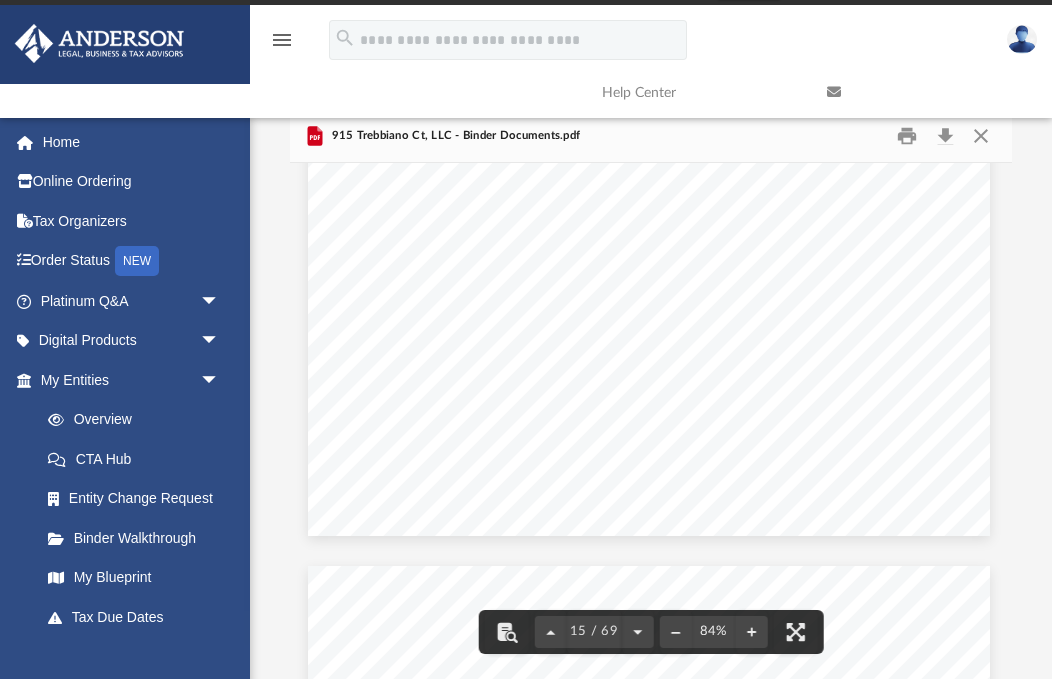 scroll, scrollTop: 13303, scrollLeft: 4, axis: both 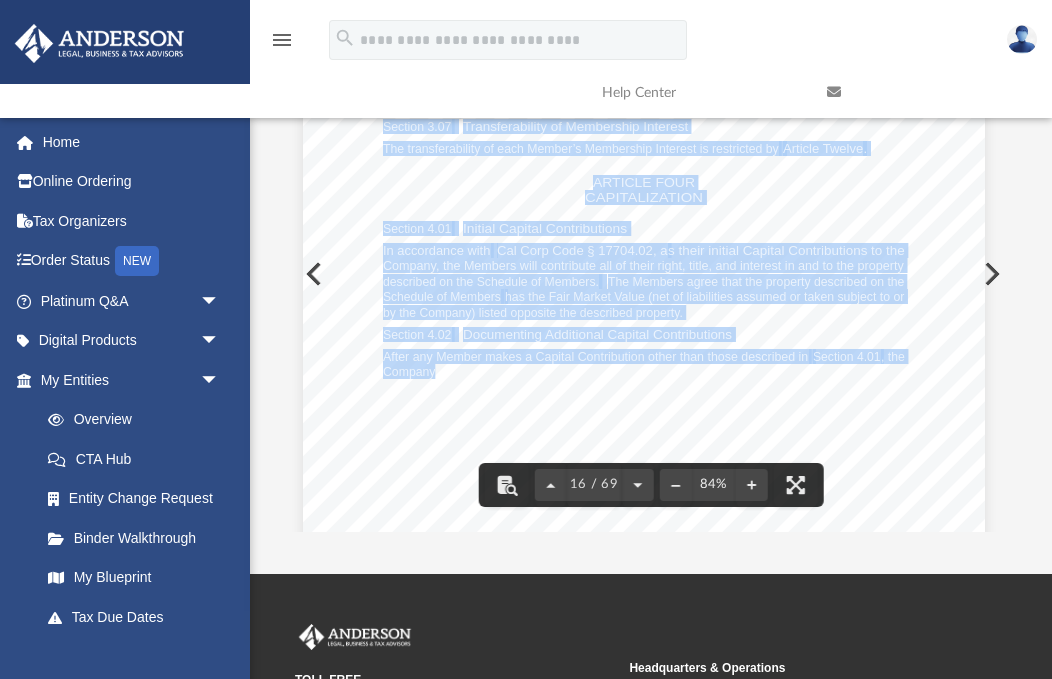 click on "made the Capital Contribution. These documents may include photocopies of cancelled checks," at bounding box center (643, 386) 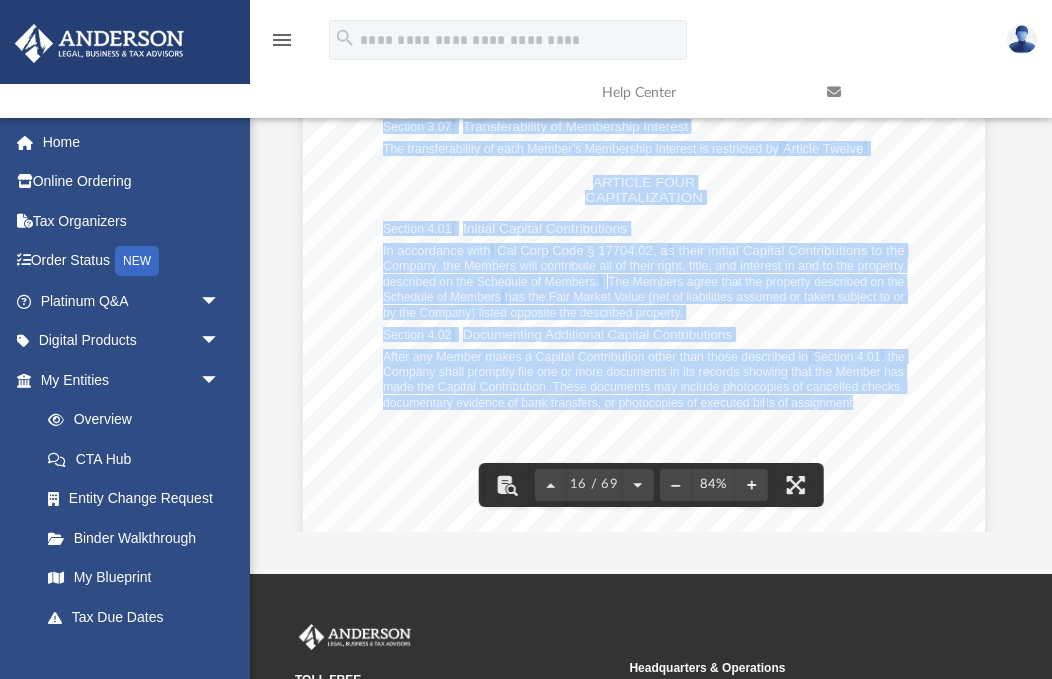 click on "Operating   Agreement of   915 Trebbiano Ct, LLC Page   4   of   39 Section 3.06   Admitting New Members Subject to the requirements of   Article Twelve , Additional Members may be admitted when the Company issues new Membership Interests or a Member transfers its Membership Interest. Upon compliance with   Article Twelve , a person will be admitted as an Additional Member, listed as such on the Company’s books, and issued the Membership Interest. The   Company   may adopt and revise rules, conventions, and procedures as the   Company   determine appropriate regarding the admission of Additional Members to reflect the Membership Interests at the end of the calendar year in accordance with the Members’ intentions. Section 3.07   Transferability of Membership Interest The transferability of each Member’s Membership Interest is restricted by   Article Twelve . ARTICLE FOUR CAPITALIZATION Section 4.01   Initial Capital Contributions In accordance with   Cal Corp Code § 17704.02, a   Schedule of Members" at bounding box center [644, 336] 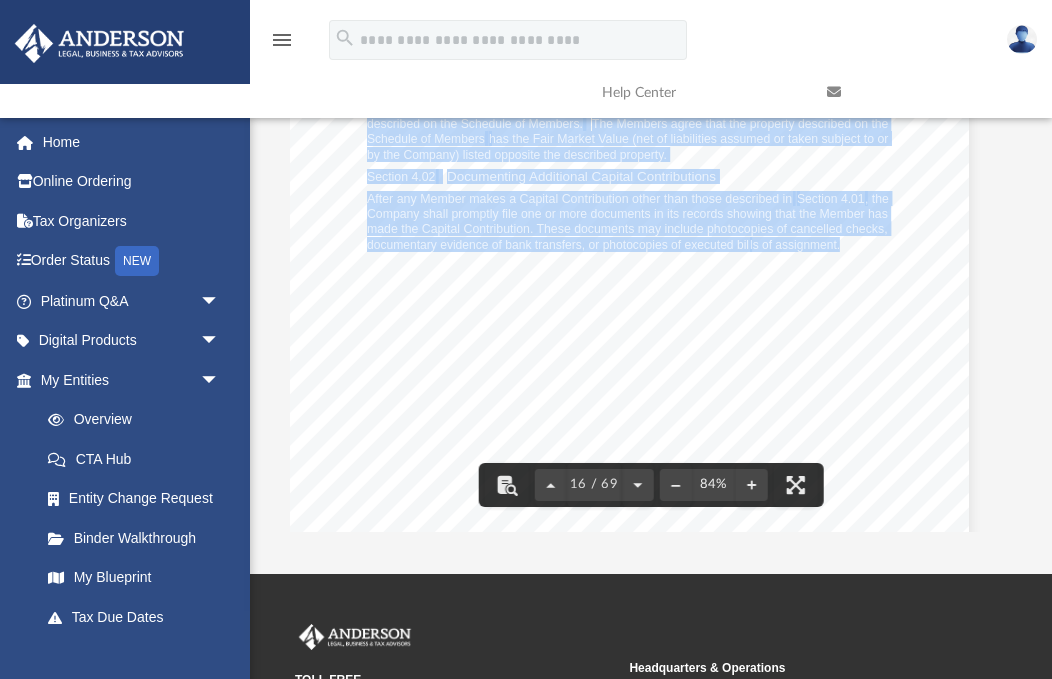 scroll, scrollTop: 13982, scrollLeft: 24, axis: both 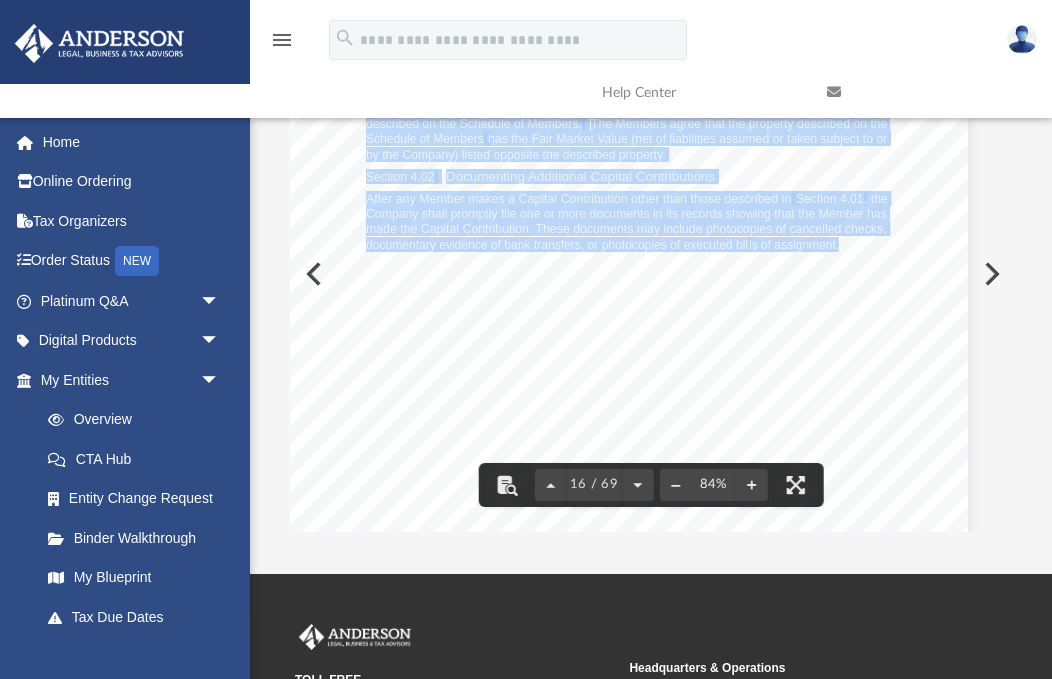 click on "Operating   Agreement of   915 Trebbiano Ct, LLC Page   4   of   39 Section 3.06   Admitting New Members Subject to the requirements of   Article Twelve , Additional Members may be admitted when the Company issues new Membership Interests or a Member transfers its Membership Interest. Upon compliance with   Article Twelve , a person will be admitted as an Additional Member, listed as such on the Company’s books, and issued the Membership Interest. The   Company   may adopt and revise rules, conventions, and procedures as the   Company   determine appropriate regarding the admission of Additional Members to reflect the Membership Interests at the end of the calendar year in accordance with the Members’ intentions. Section 3.07   Transferability of Membership Interest The transferability of each Member’s Membership Interest is restricted by   Article Twelve . ARTICLE FOUR CAPITALIZATION Section 4.01   Initial Capital Contributions In accordance with   Cal Corp Code § 17704.02, a   Schedule of Members" at bounding box center [627, 178] 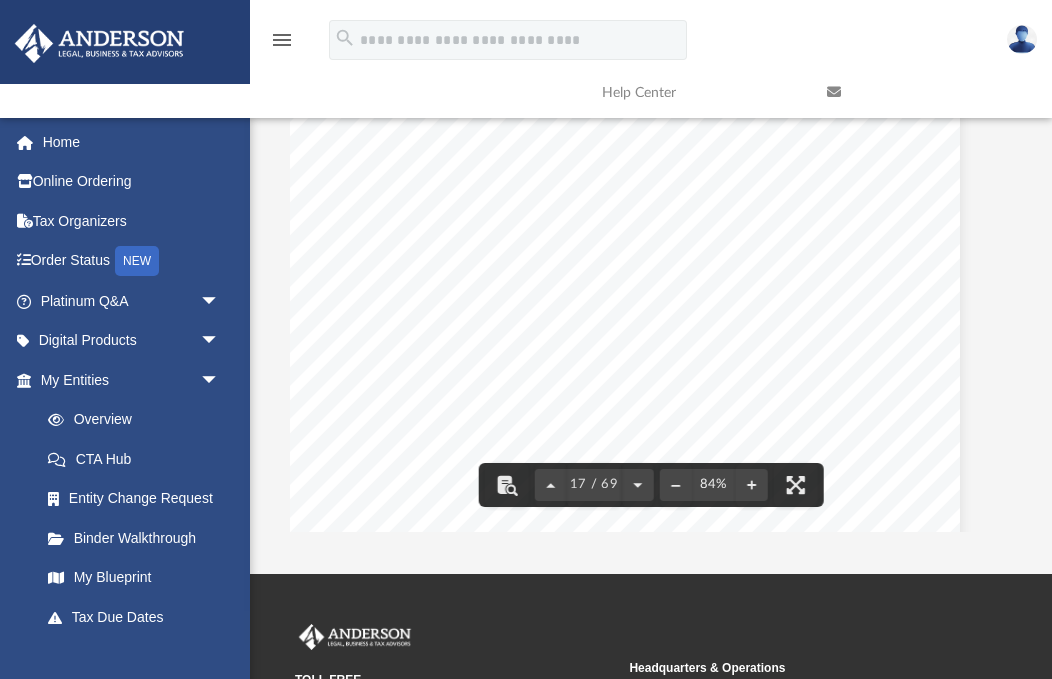 scroll, scrollTop: 14851, scrollLeft: 32, axis: both 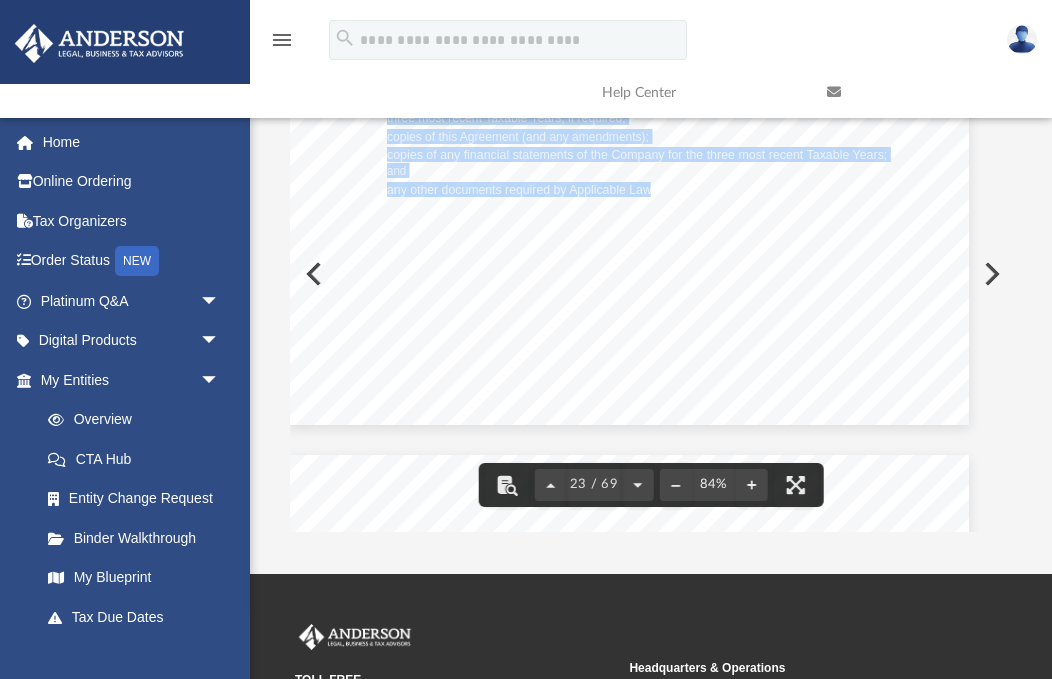 click on "the end of each Taxable Year. The Members may choose any period authorized or required by the" at bounding box center [627, 263] 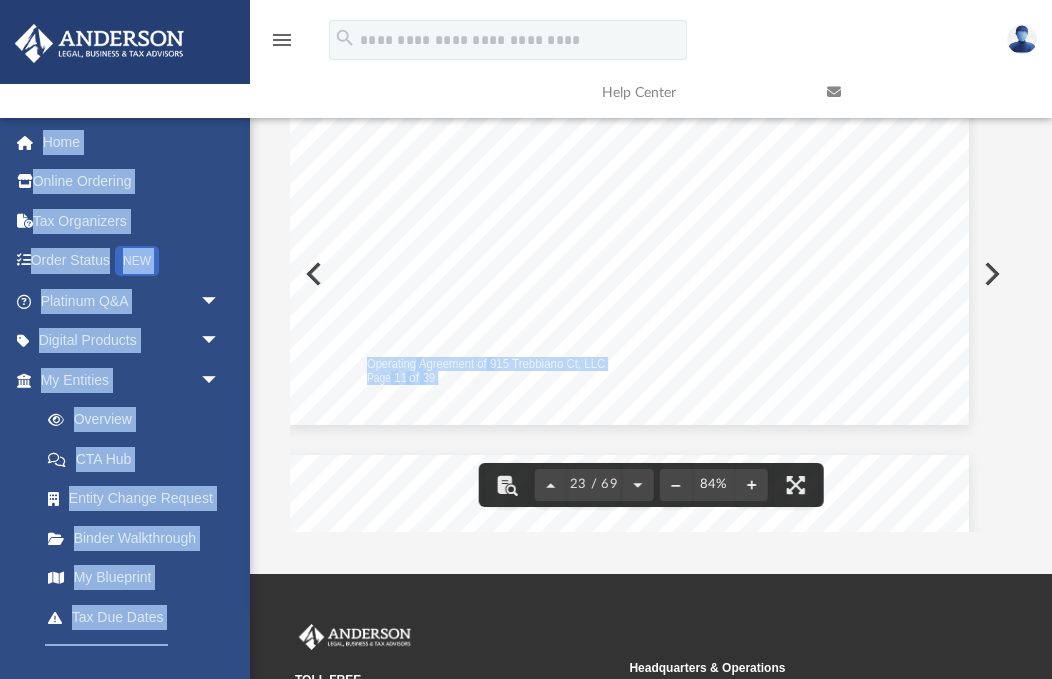 click on "shall close and balance the books at" at bounding box center [793, 248] 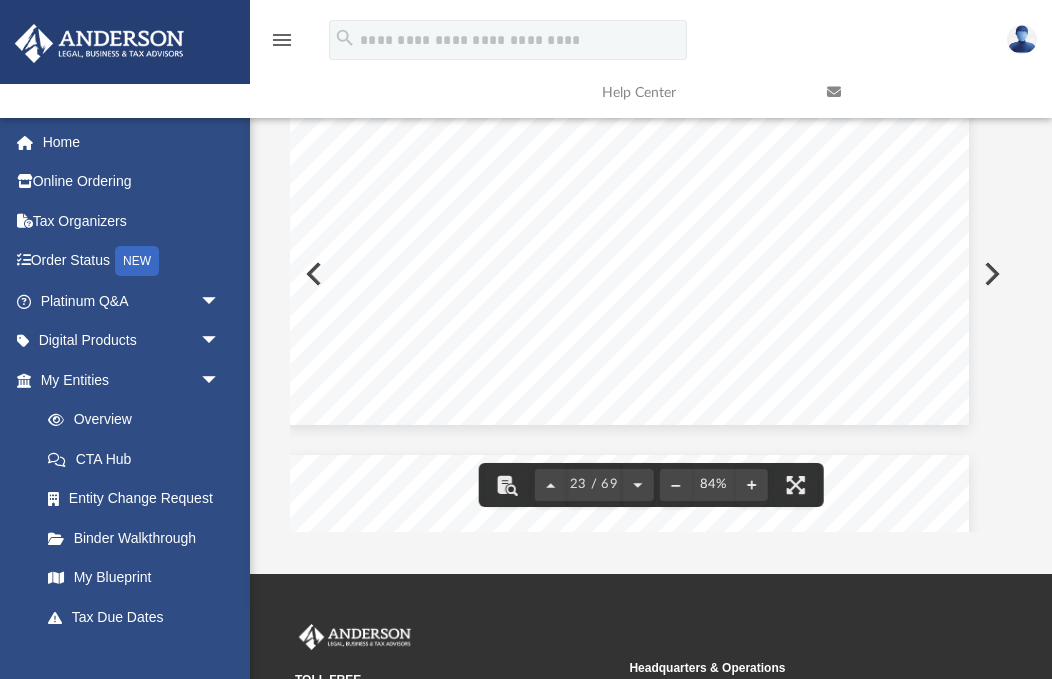 click on "Operating   Agreement of   915 Trebbiano Ct, LLC Page   11   of   39 Section 9.06   Quorum For any meeting of the Members, a quorum requires the presence of Members holding at least two - thirds of the Membership Interests entitled to vote at the meeting.   Any time the Members are conducting business at a meeting of the Members, a quorum of the Me mbers must be present. If a quorum is not present at any meeting of the Members, the Members present at the meeting may adjourn the meeting from time to time, without notice other than announcement at the meeting, until a quorum is present. Section 9.07   Presence Any Member may participate in any meeting using any means of communication by which all Members participating may simultaneously hear each other during the meeting.   Any Member participating in this way is considered present in person at the meeting. Section 9.08   Conduct of Meetings At any meeting of the Members, the Members shall appoint a natural person to act as secretary of the Company records." at bounding box center [628, -17] 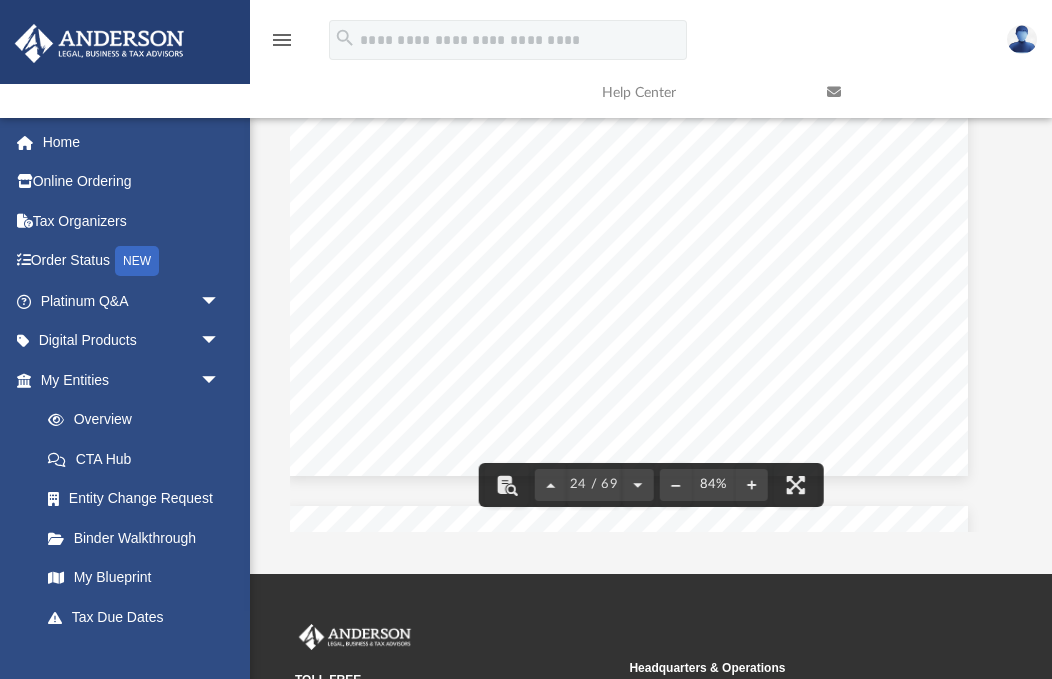 scroll, scrollTop: 21429, scrollLeft: 24, axis: both 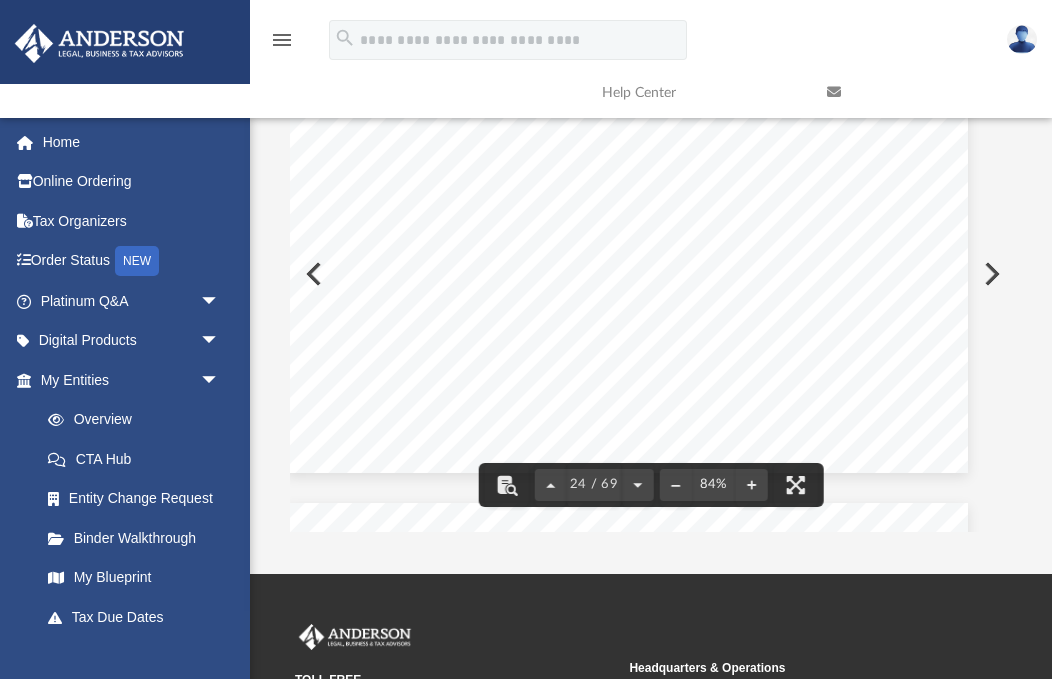 click on "Section 10.06" at bounding box center (403, 148) 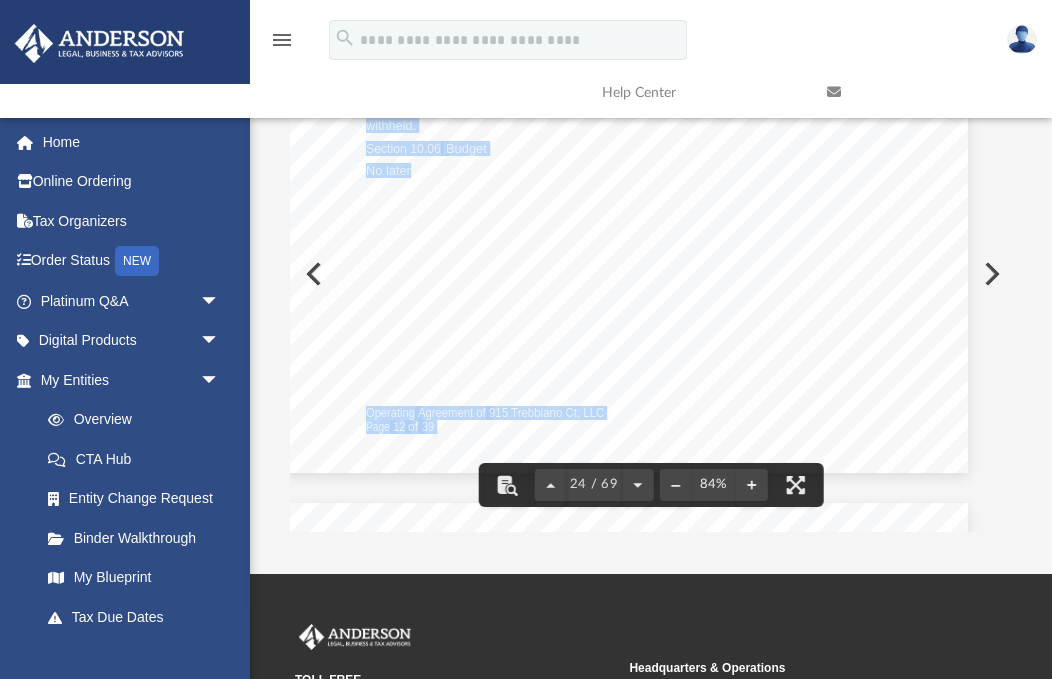 click on "shall deposit all cash receipts in the Company’s depository accounts. All accounts" at bounding box center (666, 244) 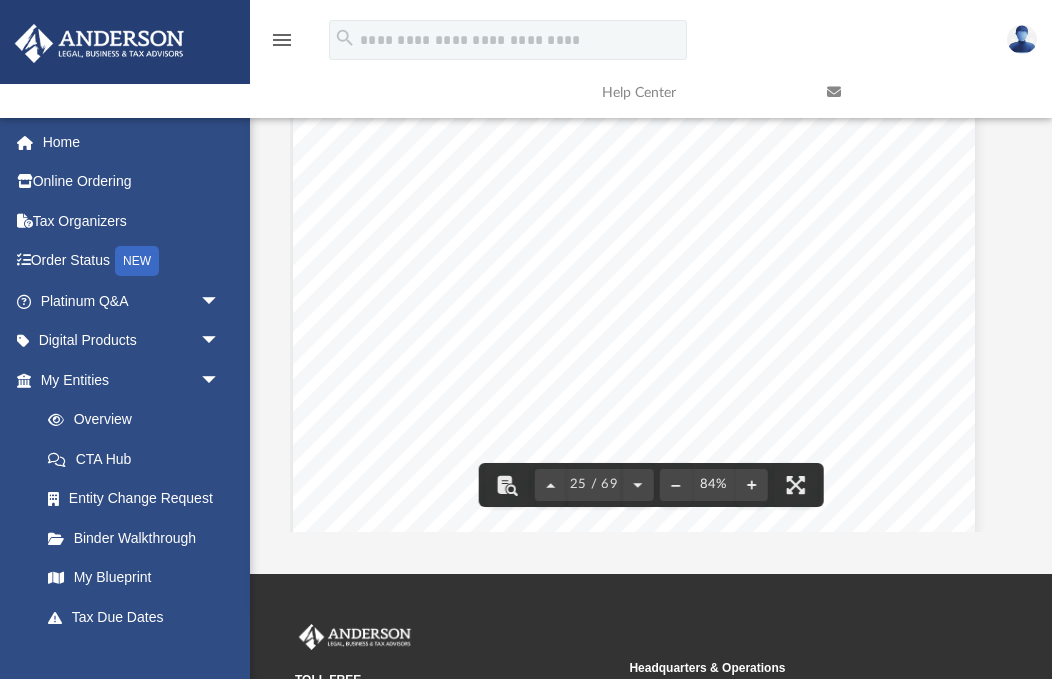 scroll, scrollTop: 21874, scrollLeft: 24, axis: both 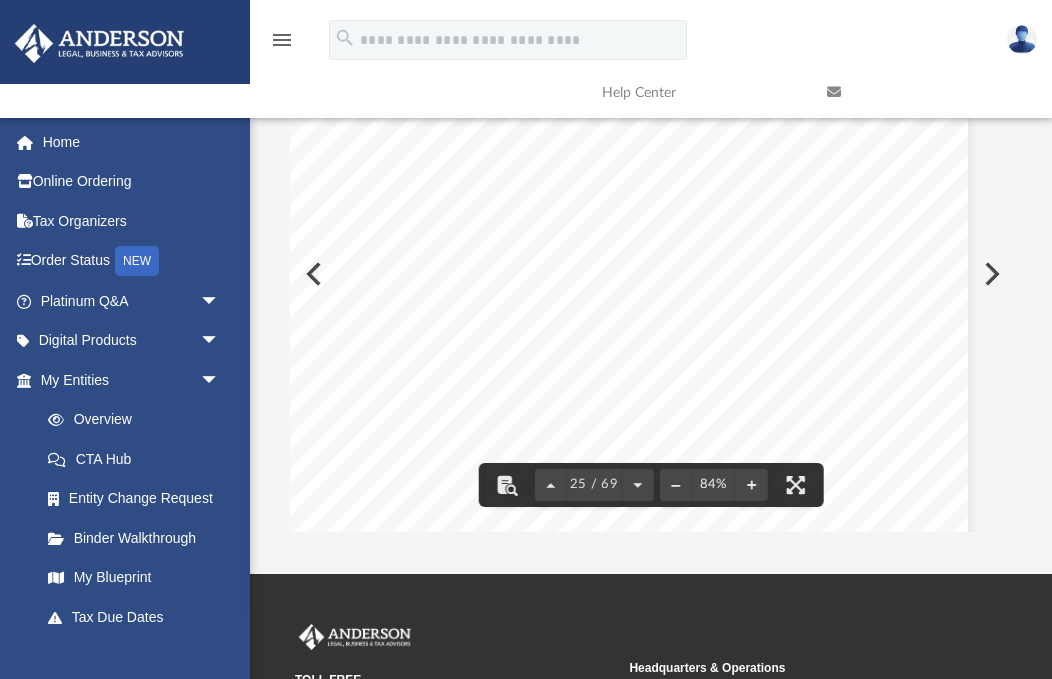 click on "Operating   Agreement of   915 Trebbiano Ct, LLC Page   5   of   39 ARTICLE FIVE DISTRIBUTIONS Section 5.01   Distributions to Members The   Company may retain Company funds in amounts determined   by   the sole and absolute discretion of the   Members   to meet the needs of the   Company   business . The needs of the Company shall be determined   by the   sole, absolute and unreviewable discretion of the   Members .   Subject to Section 5.02 , the   Company   may determine the amounts and timing of distributions to the Members. Distributions may be made to the Members on a   pro rata or non pro rata basis .   No Member may demand distributions of any Company funds or assets. Section 5.02   No Unlawful Distributions Despite any provision to the contrary in this Agreement, the Company must not make any distribution that would violate any contract or agreement to which the Company is then a party or any law,   rule, regulation, order or directive of any Governmental Authority then applicable to the Company.   -" at bounding box center [651, 274] 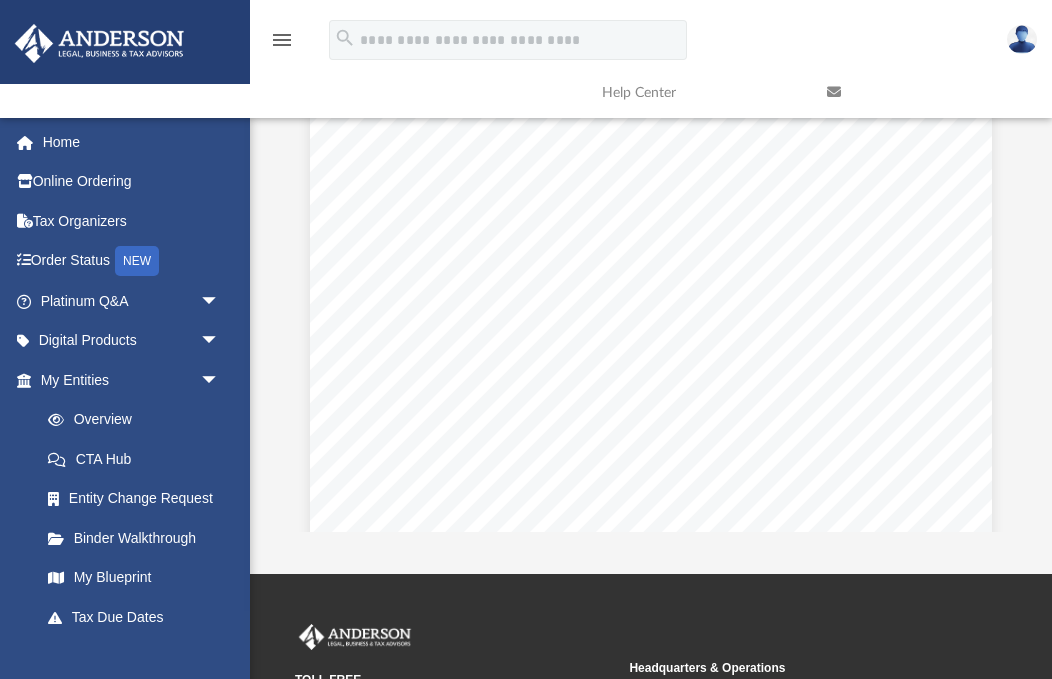 scroll, scrollTop: 27335, scrollLeft: 0, axis: vertical 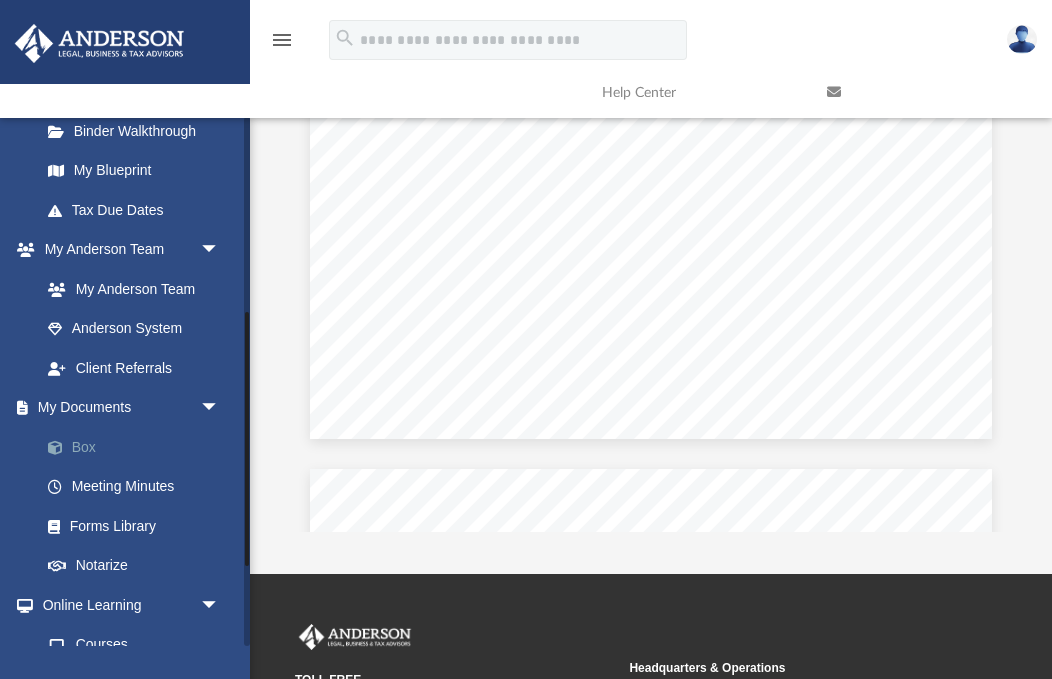 click on "Box" at bounding box center (139, 447) 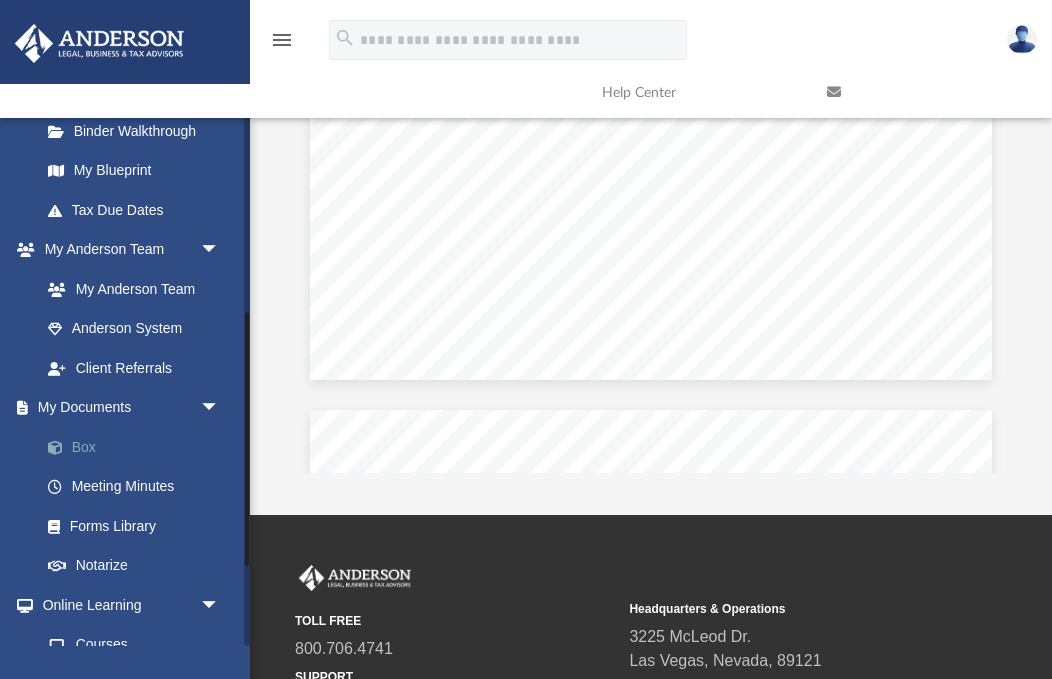 scroll, scrollTop: 240, scrollLeft: 0, axis: vertical 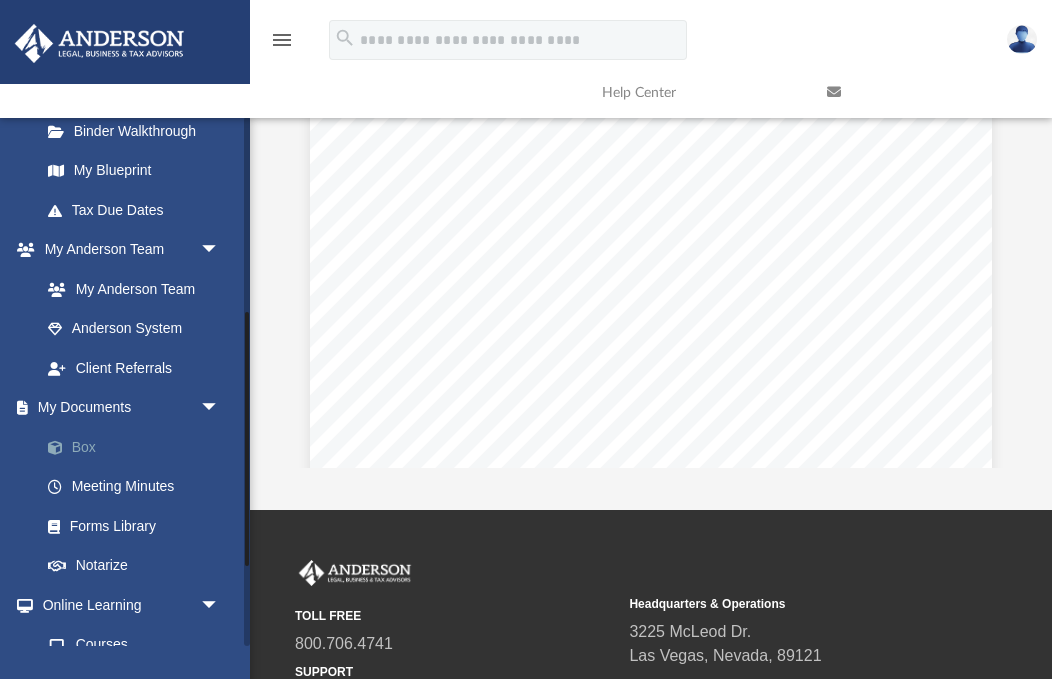 click on "Box" at bounding box center (139, 447) 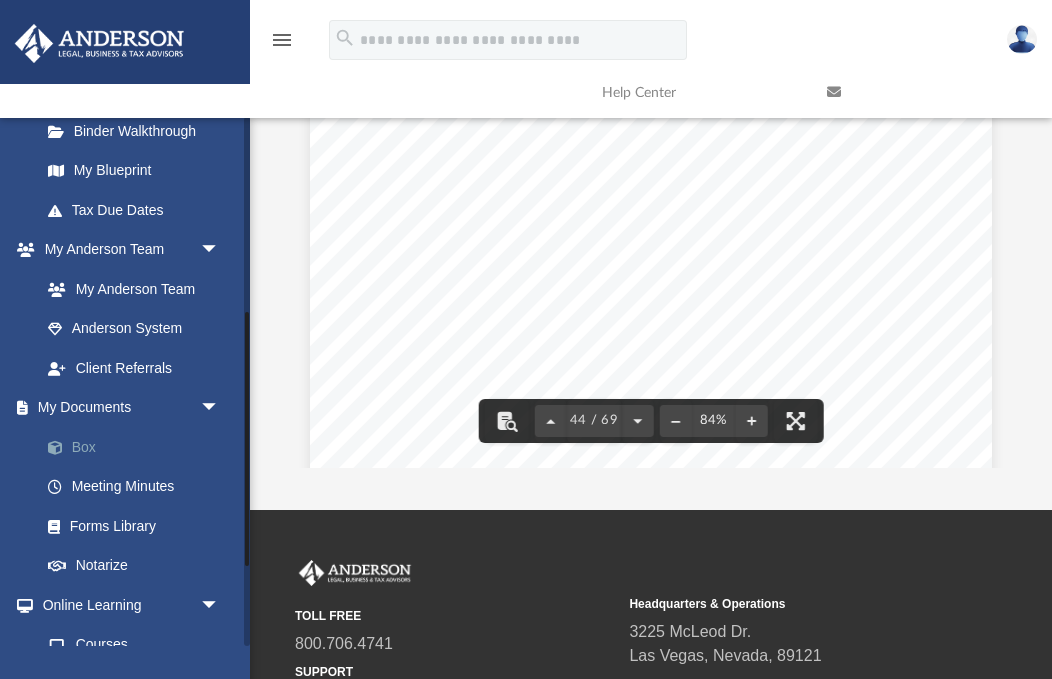 scroll, scrollTop: 39054, scrollLeft: -1, axis: both 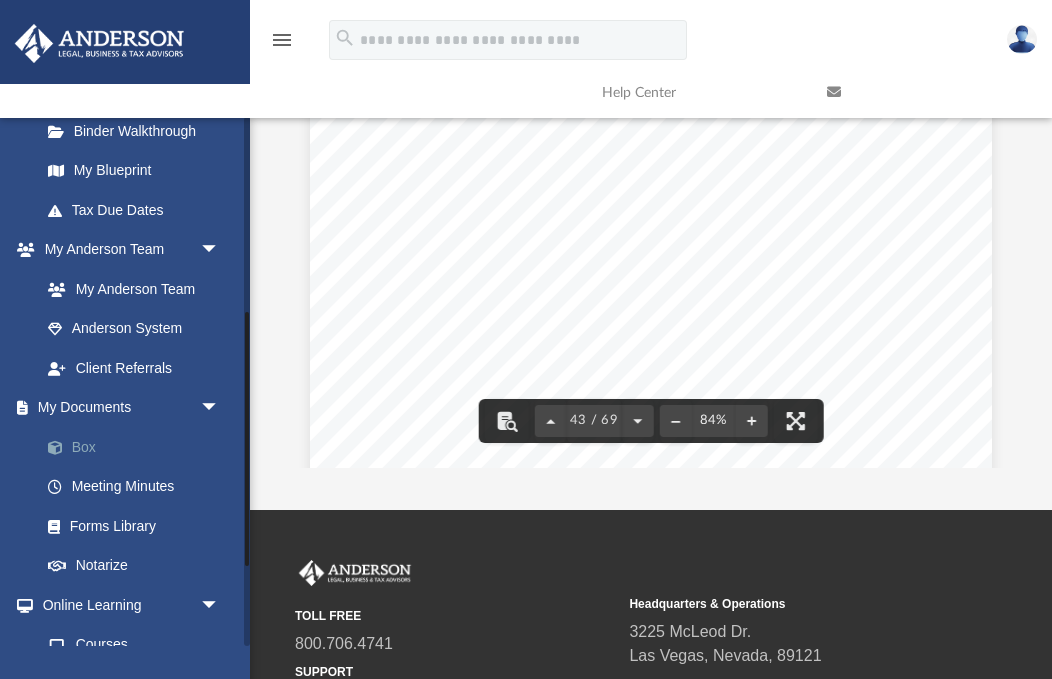 click on "Box" at bounding box center (139, 447) 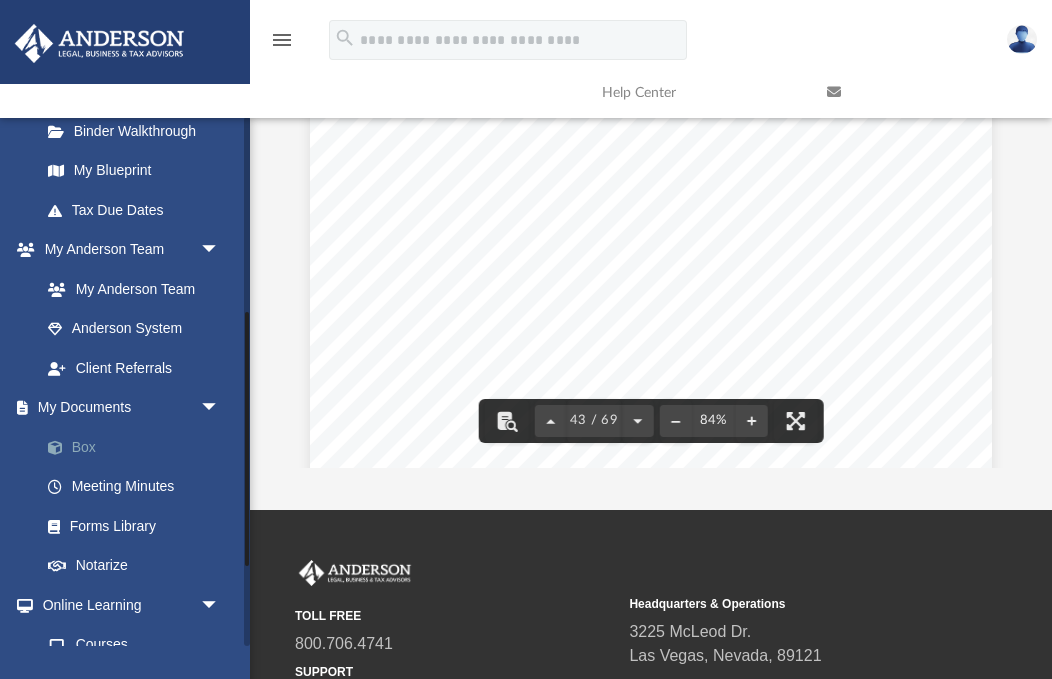 click on "Box" at bounding box center [139, 447] 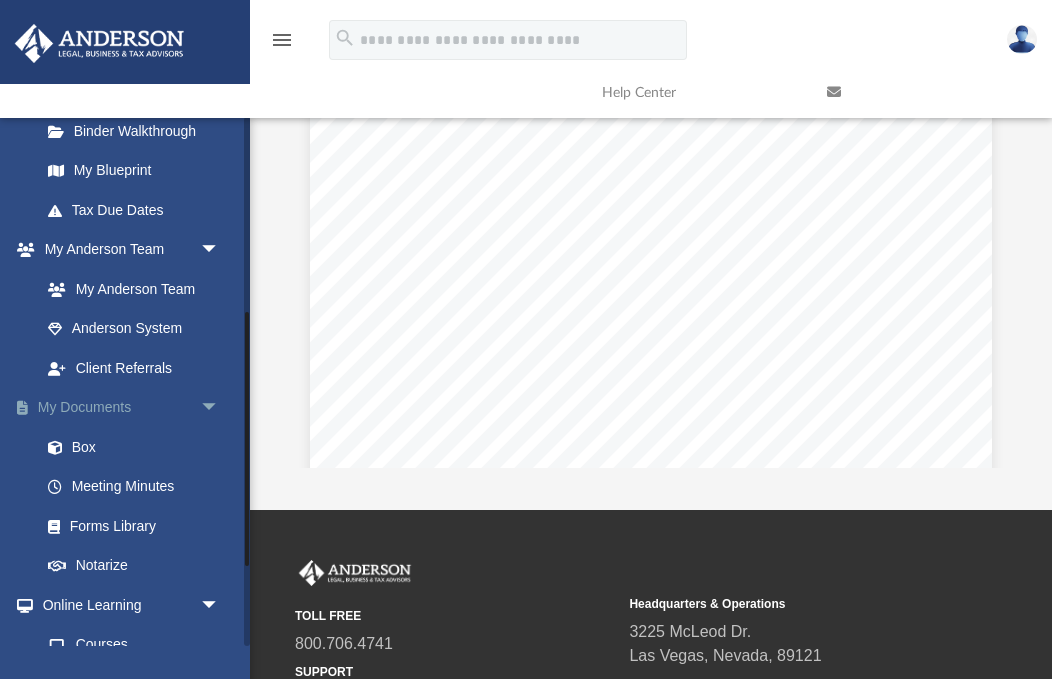 click on "arrow_drop_down" at bounding box center [220, 408] 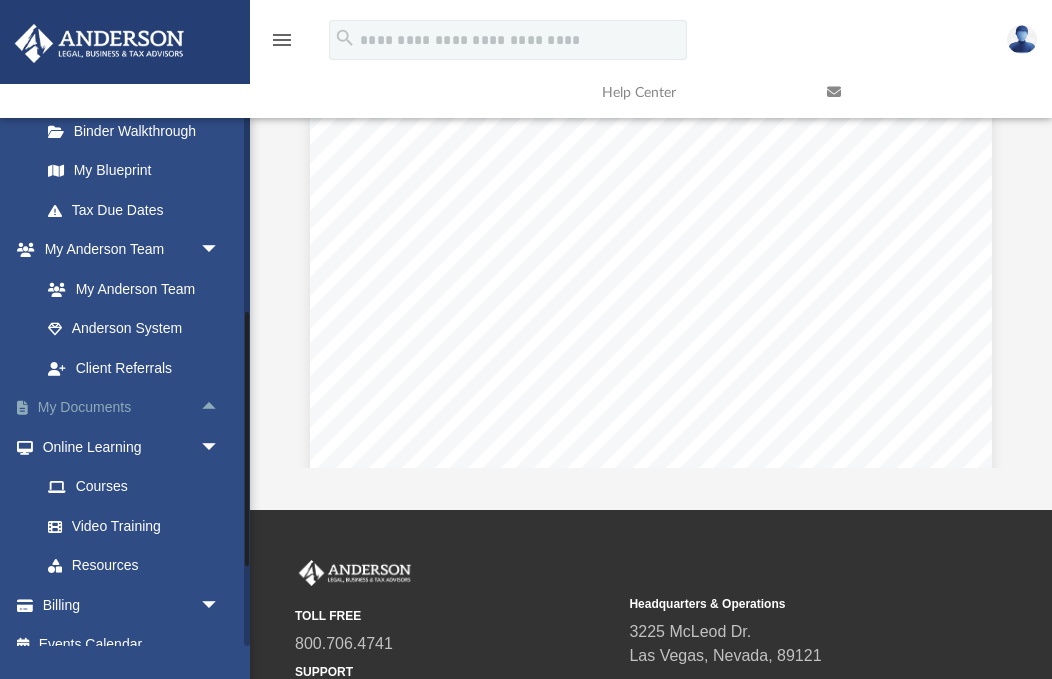scroll, scrollTop: 38412, scrollLeft: 0, axis: vertical 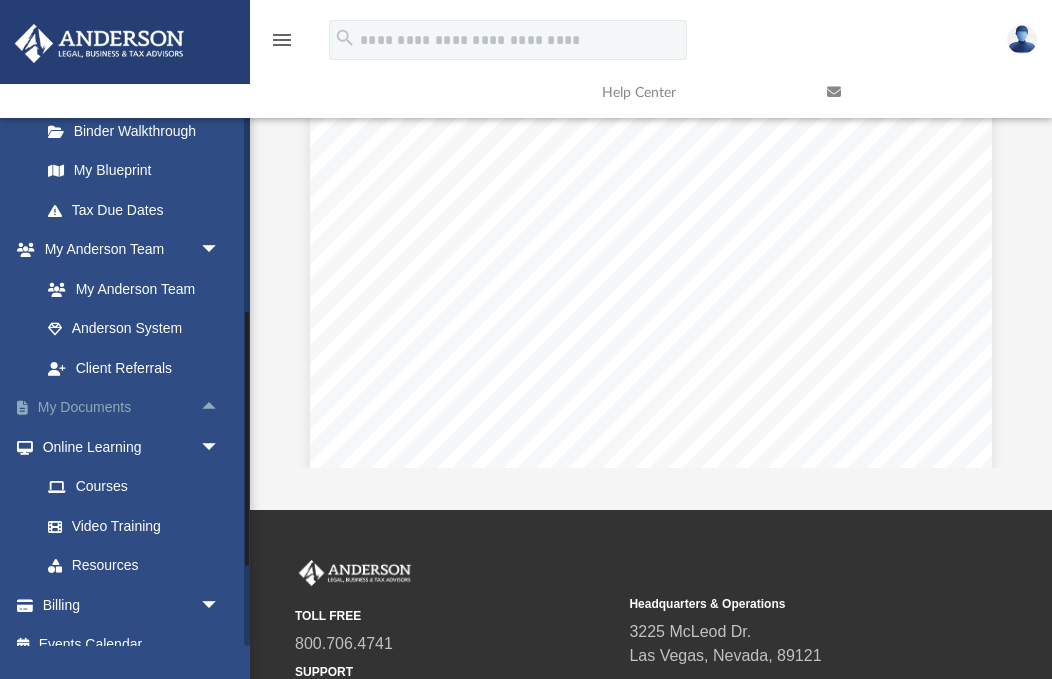 click on "My Documents arrow_drop_up" at bounding box center [132, 408] 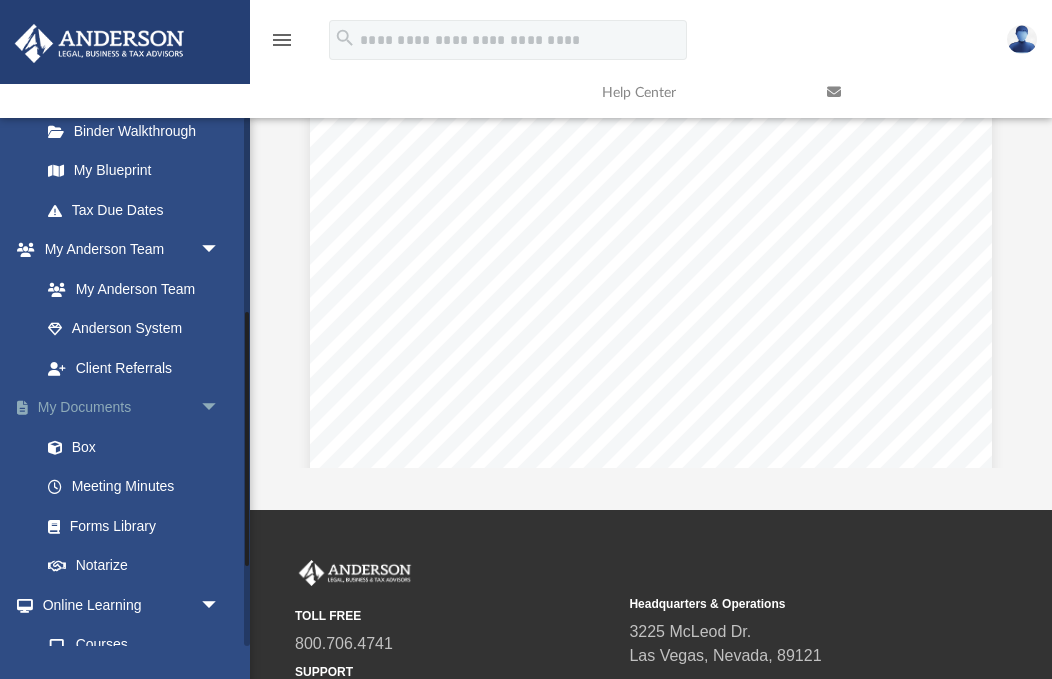click on "arrow_drop_down" at bounding box center [220, 408] 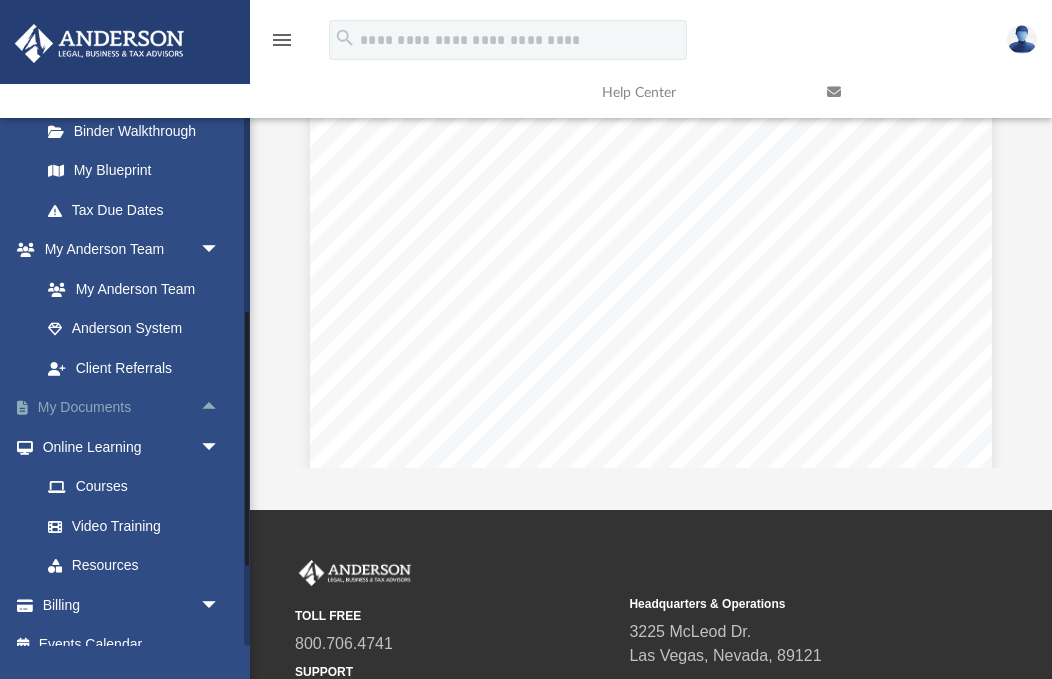 click on "arrow_drop_up" at bounding box center [220, 408] 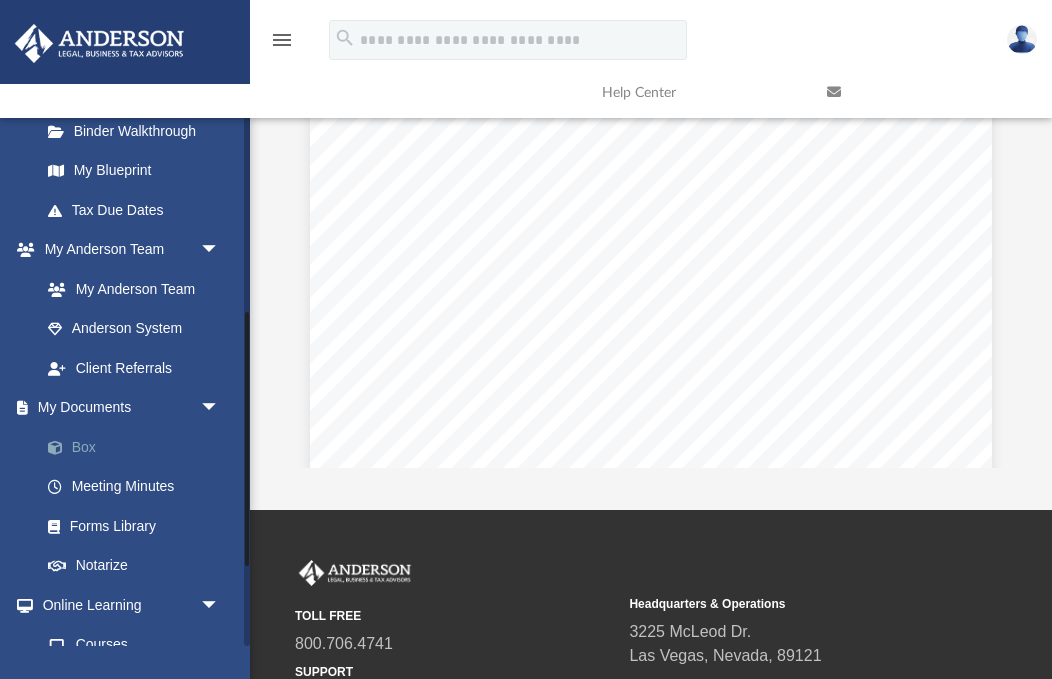 click on "Box" at bounding box center (139, 447) 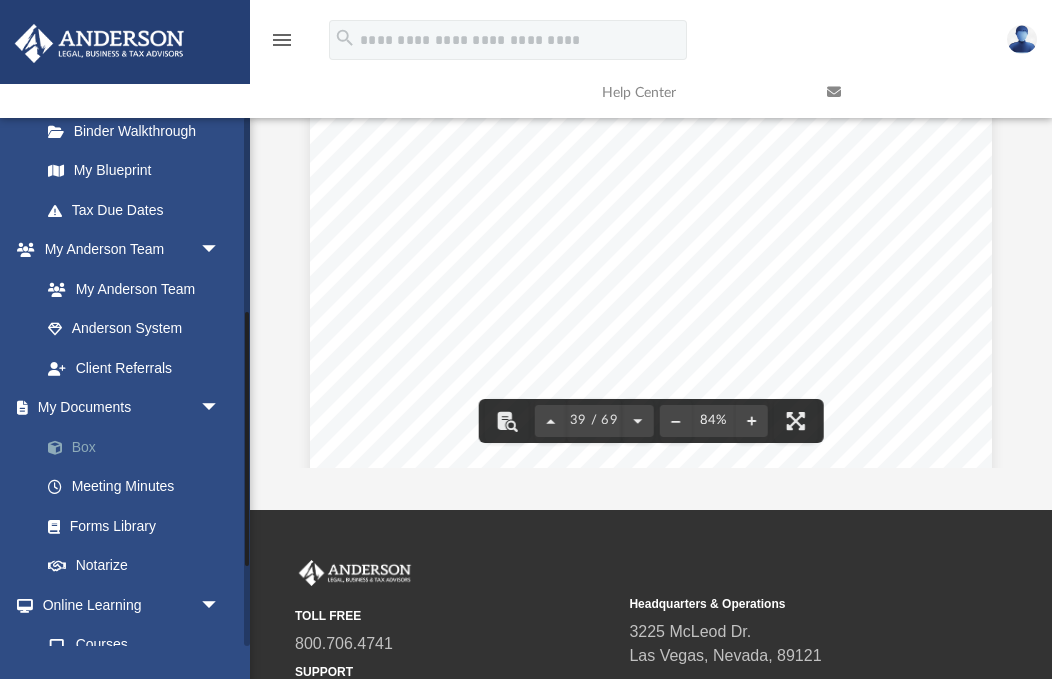 scroll, scrollTop: 34155, scrollLeft: -2, axis: both 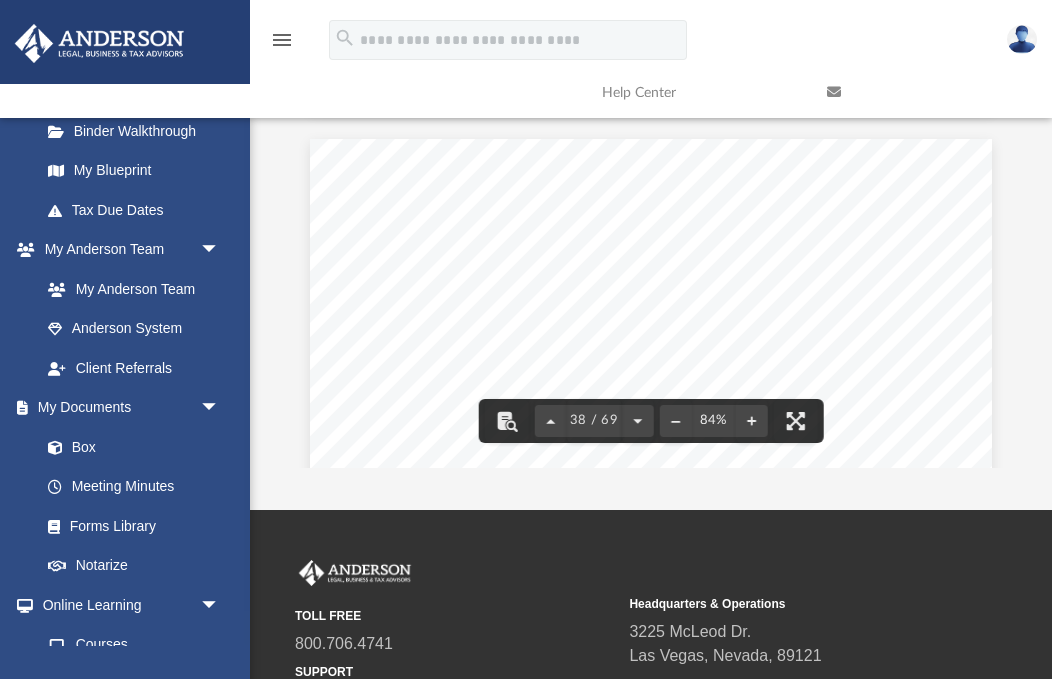 click on "menu" at bounding box center [282, 40] 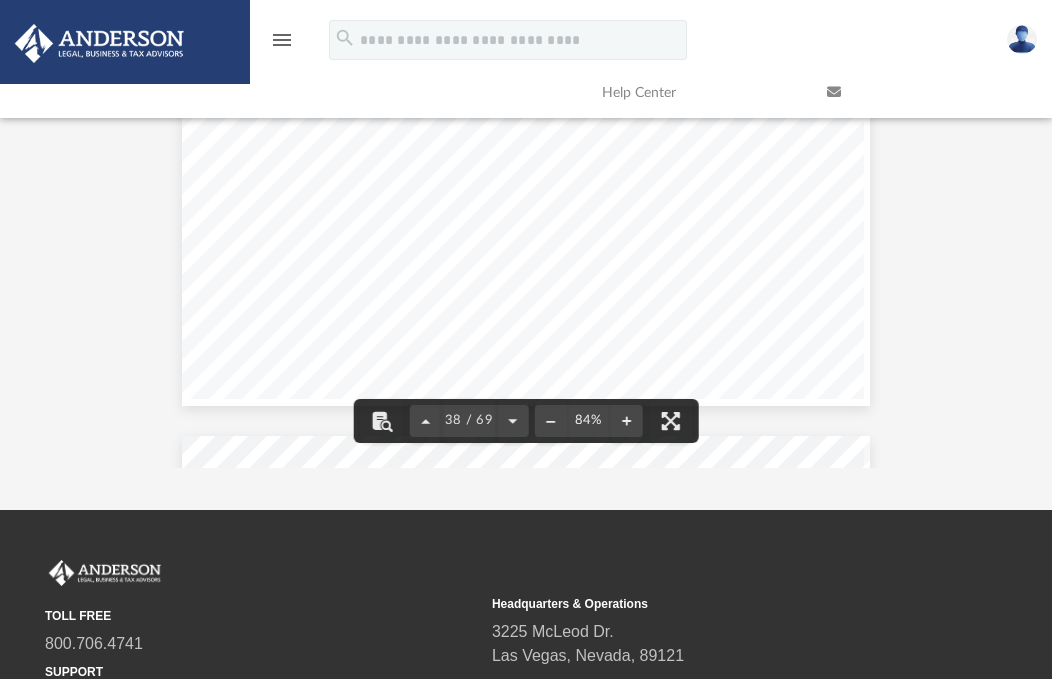 scroll, scrollTop: 44539, scrollLeft: 0, axis: vertical 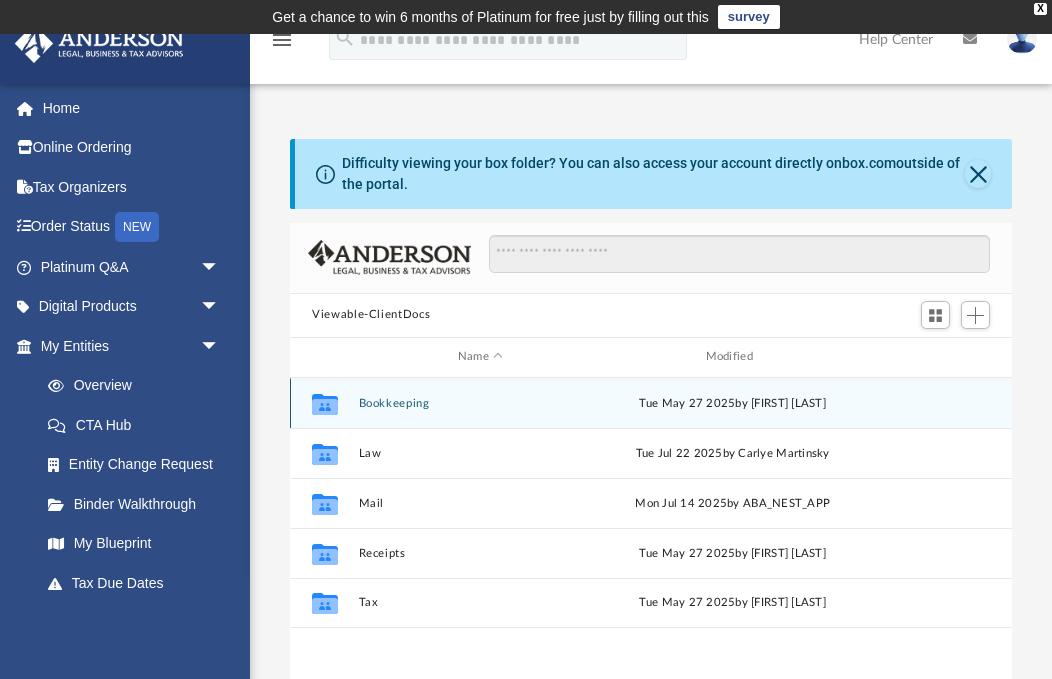 click on "Bookkeeping" at bounding box center [481, 403] 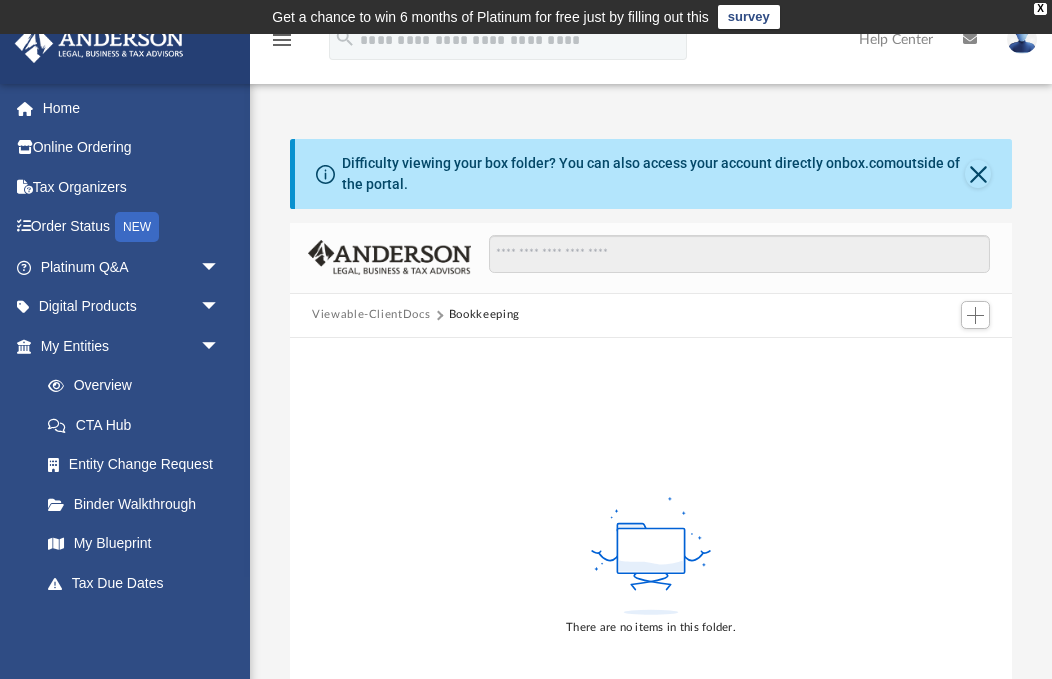 click on "Viewable-ClientDocs" at bounding box center [371, 315] 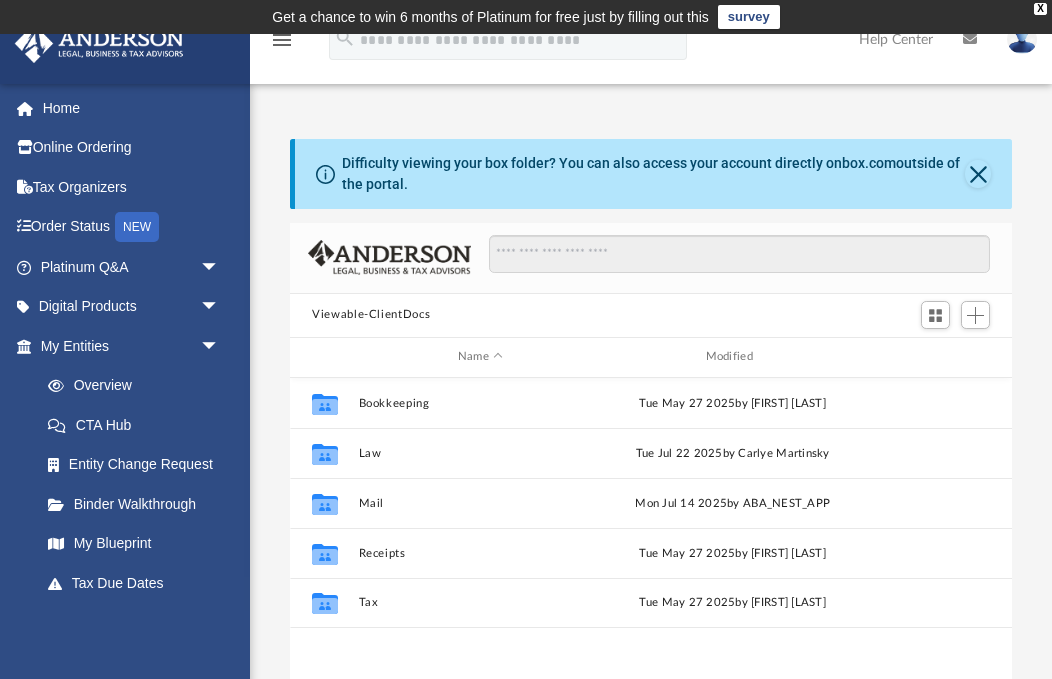 scroll, scrollTop: 1, scrollLeft: 1, axis: both 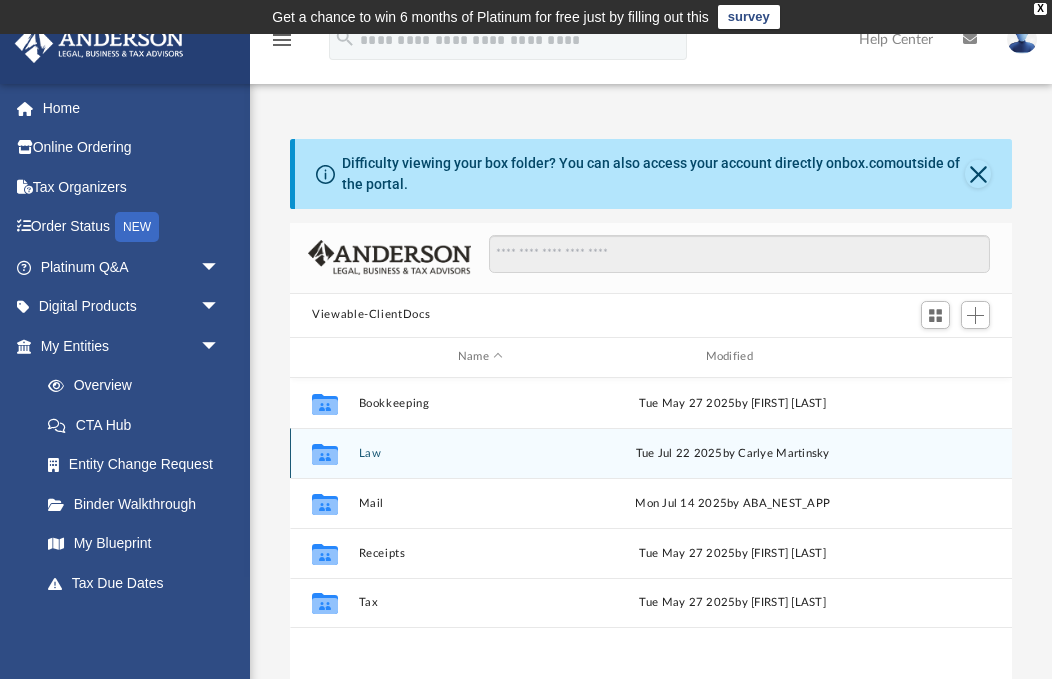 click on "Law" at bounding box center (481, 453) 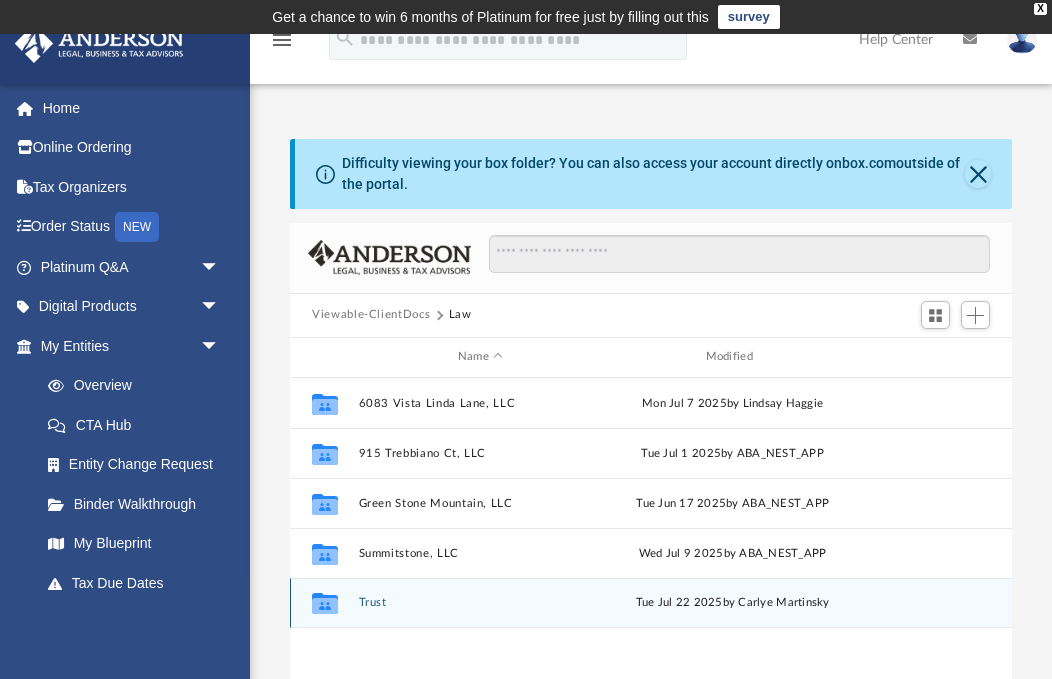 click on "Trust" at bounding box center [481, 602] 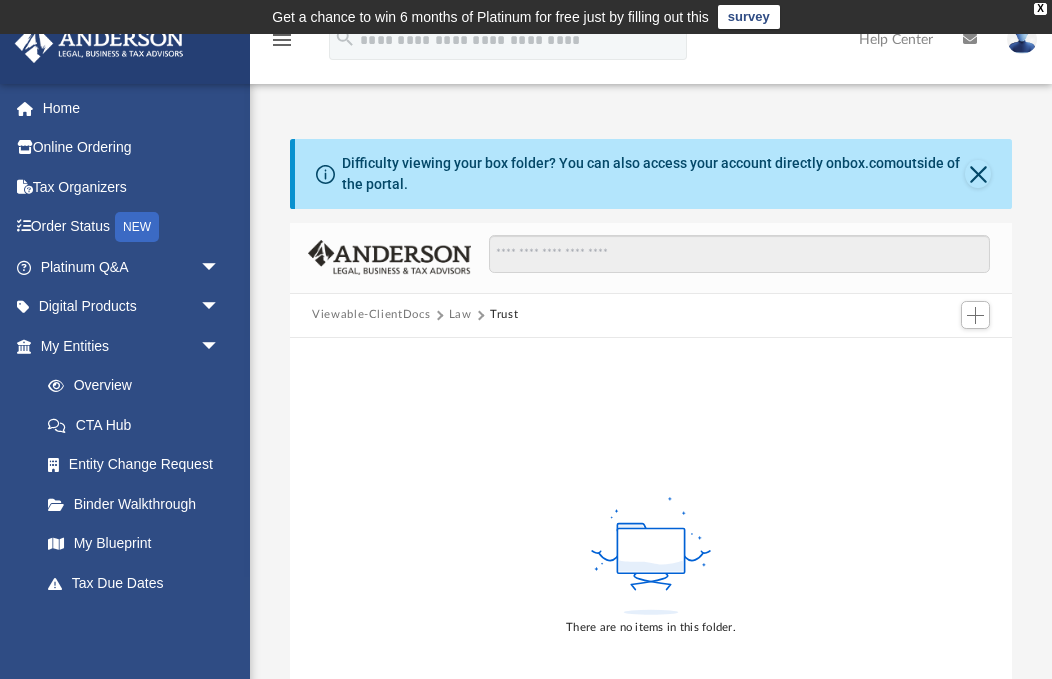 click on "Trust" at bounding box center (504, 315) 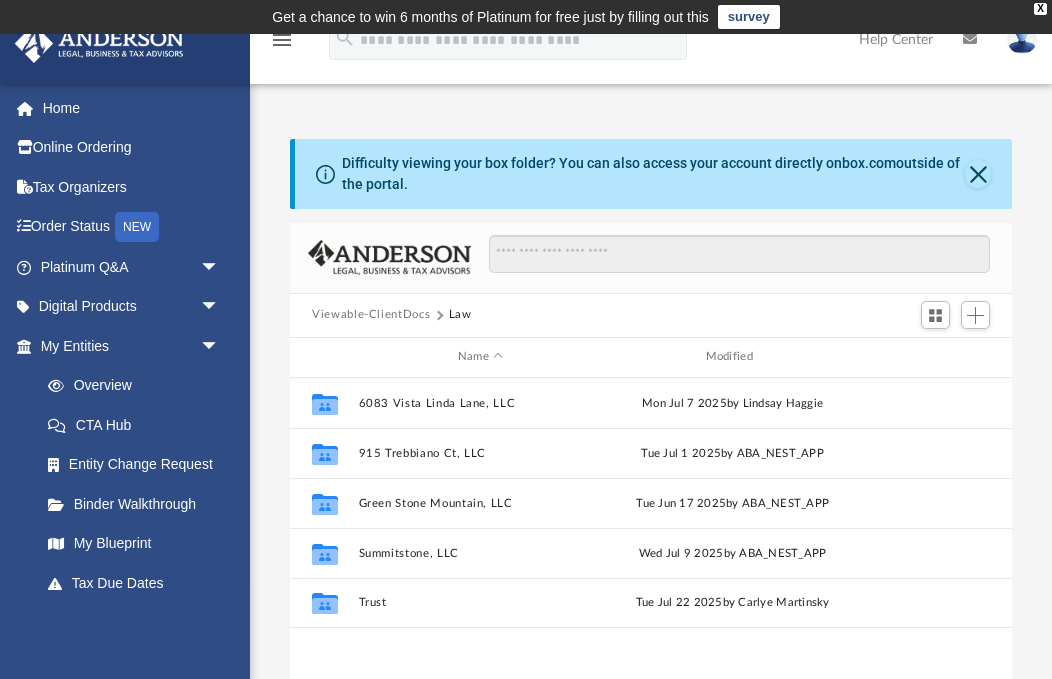 scroll, scrollTop: 1, scrollLeft: 1, axis: both 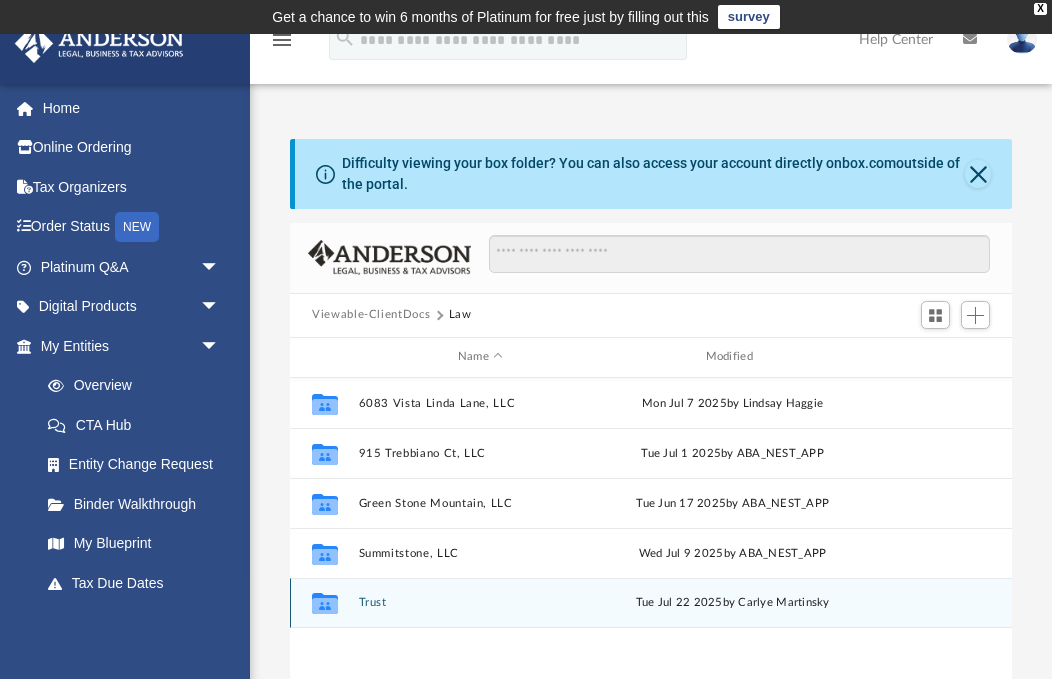 click on "Tue Jul 22 2025  by Carlye Martinsky" at bounding box center (733, 603) 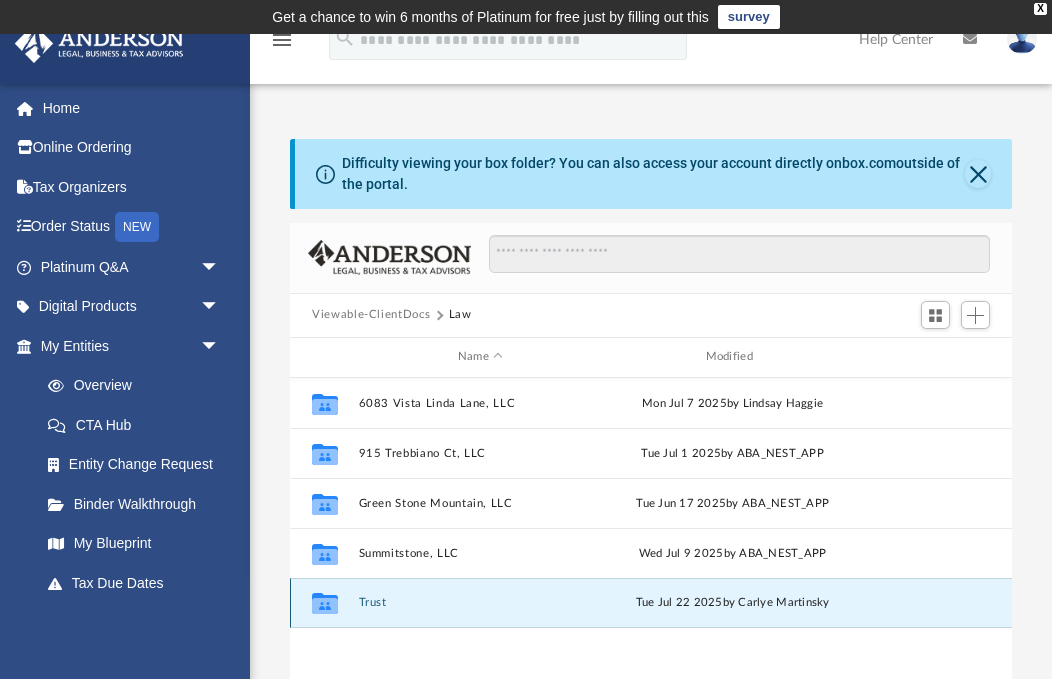 click on "Tue Jul 22 2025  by Carlye Martinsky" at bounding box center [733, 603] 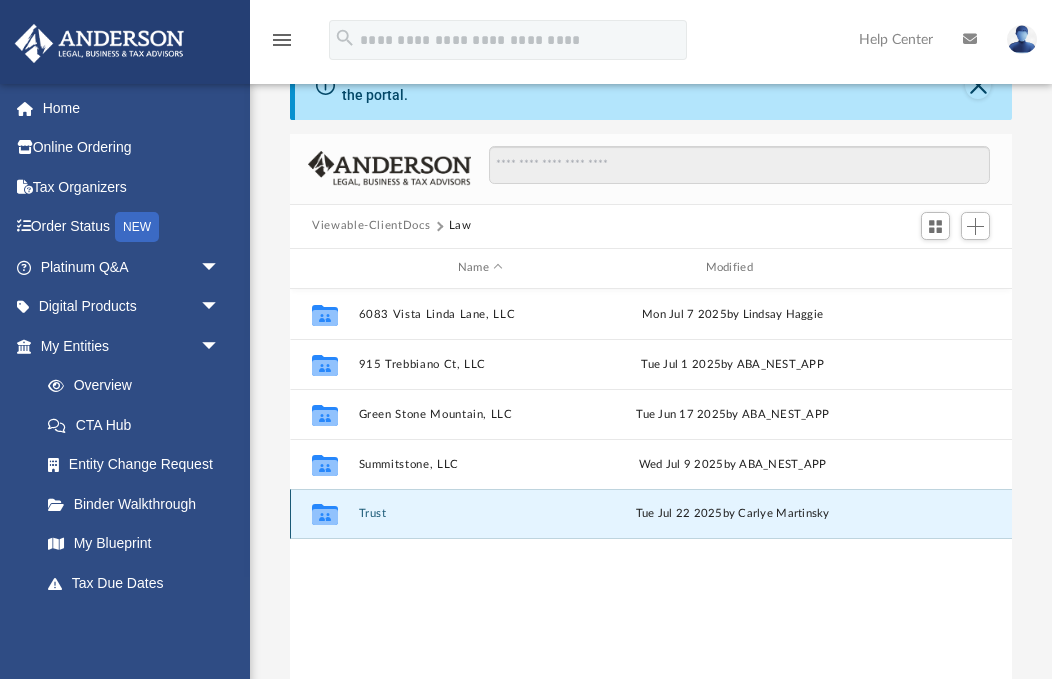 scroll, scrollTop: 91, scrollLeft: 0, axis: vertical 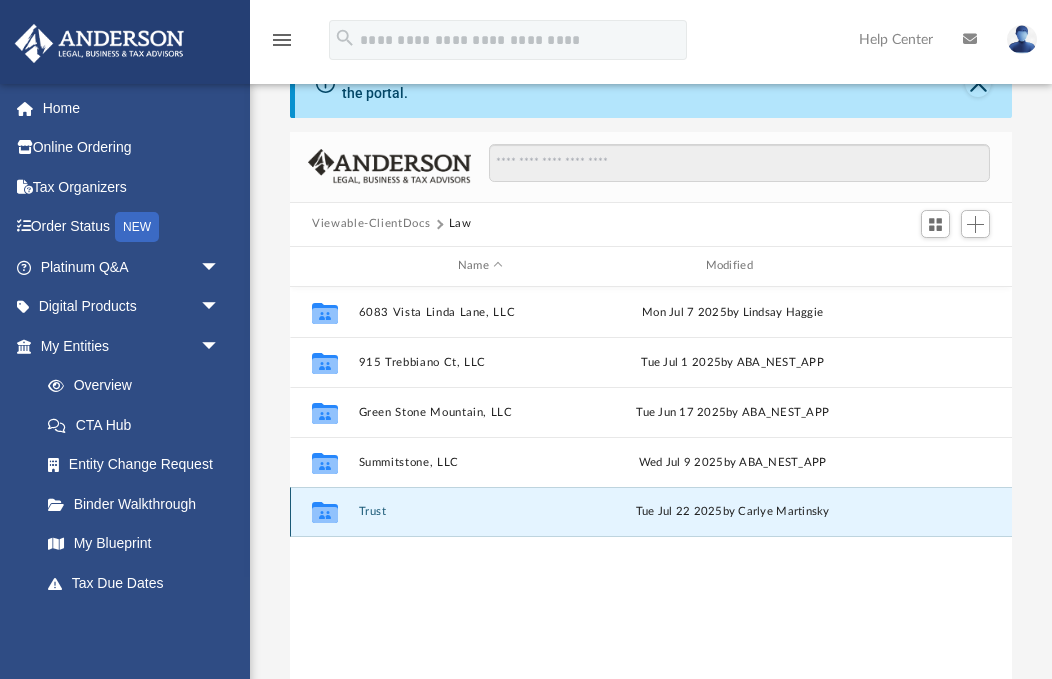 click on "Collaborated Folder Trust Tue Jul 22 2025  by Carlye Martinsky" at bounding box center (651, 512) 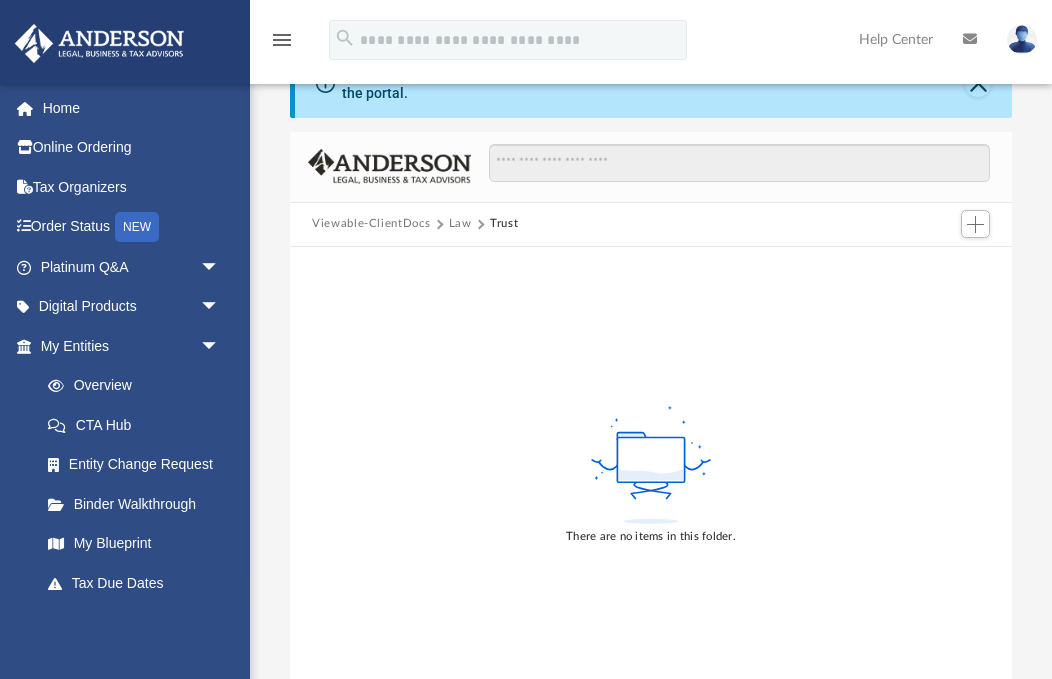 click 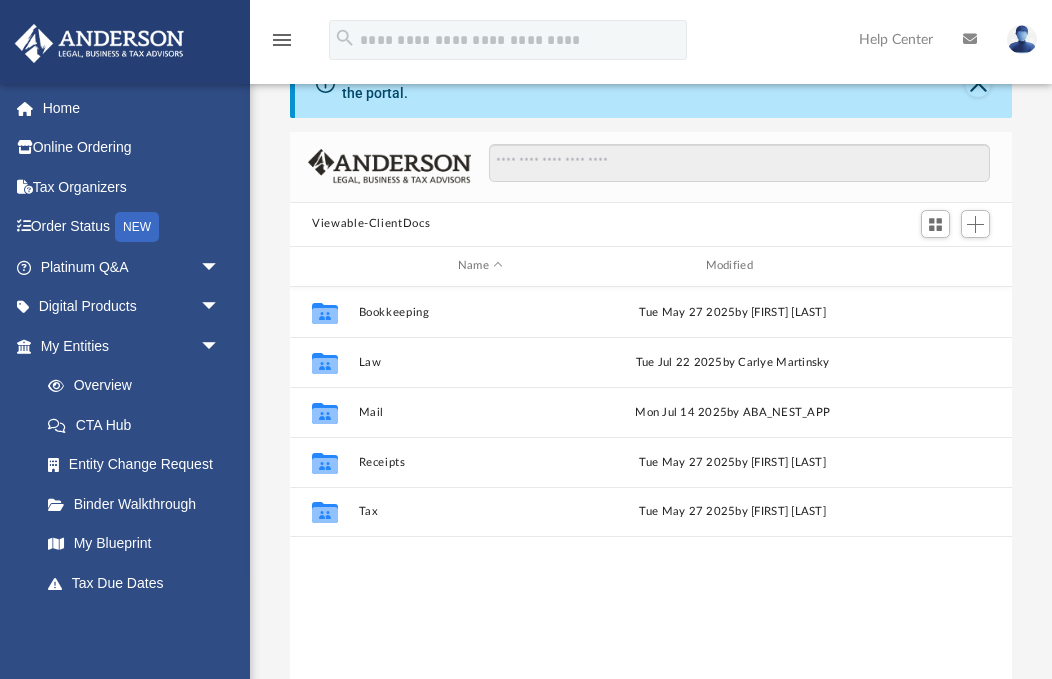 scroll, scrollTop: 1, scrollLeft: 1, axis: both 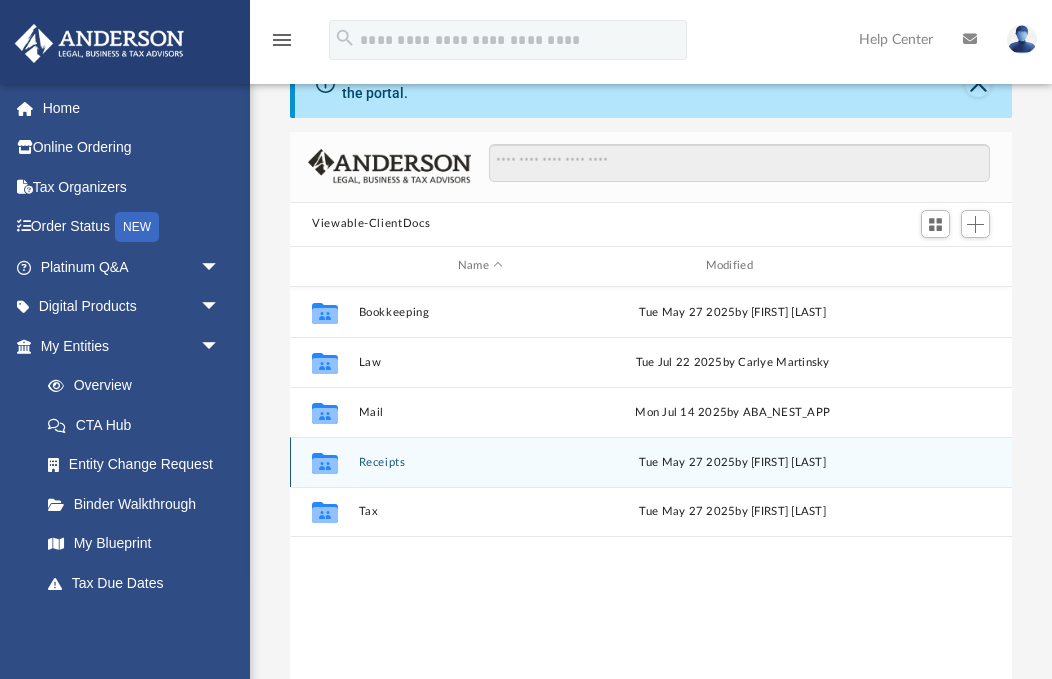 click on "Receipts" at bounding box center [481, 462] 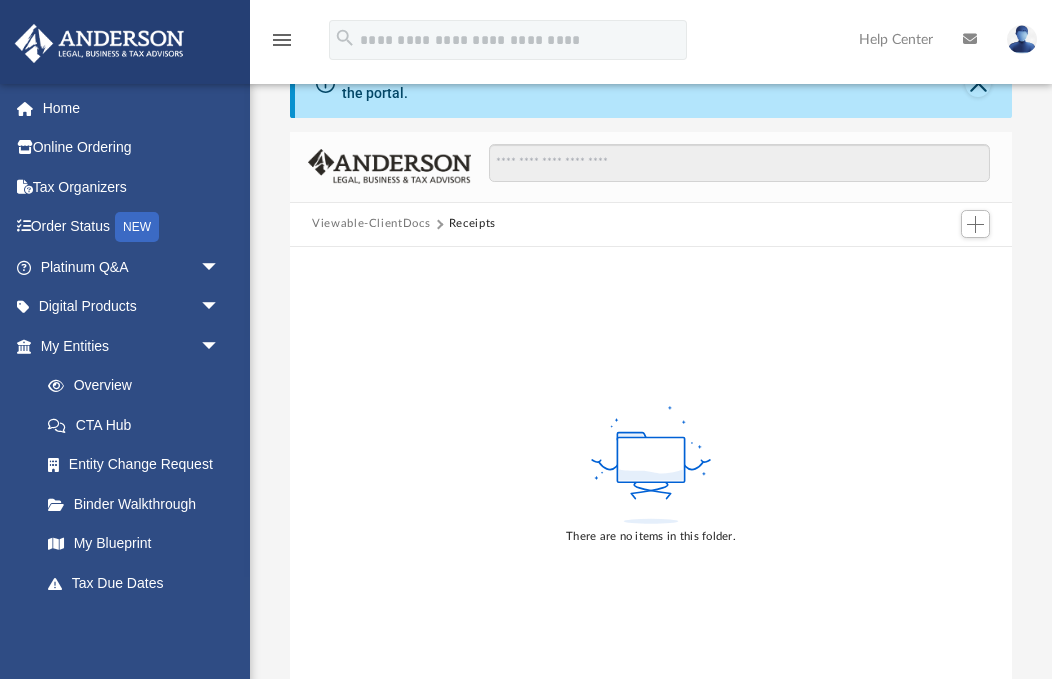 click on "Viewable-ClientDocs" at bounding box center (371, 224) 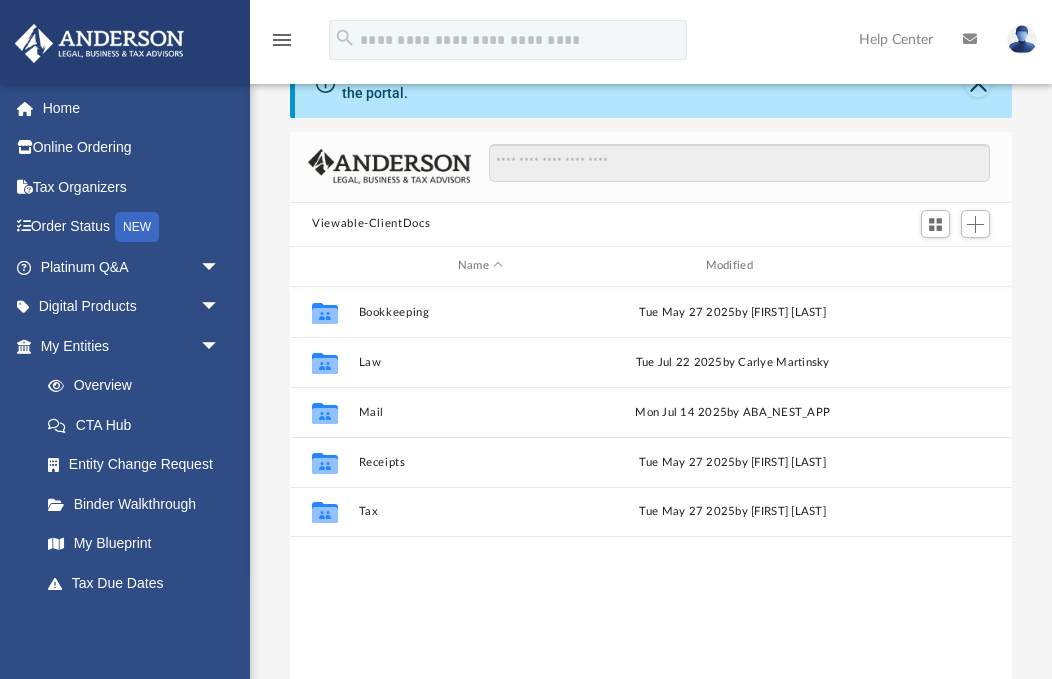 scroll, scrollTop: 1, scrollLeft: 1, axis: both 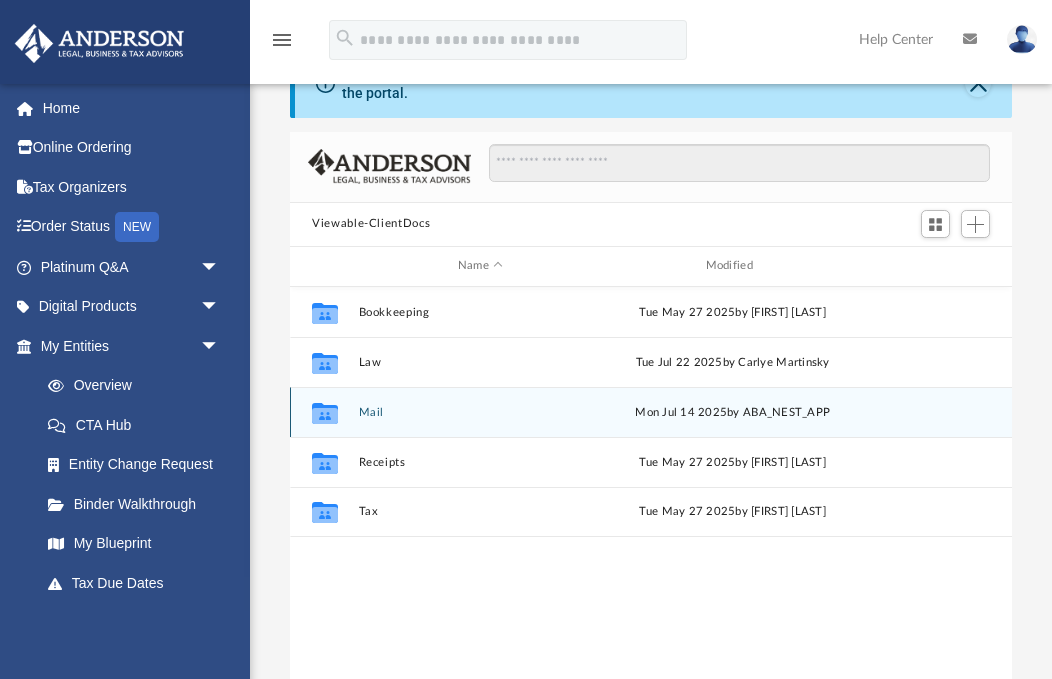 click on "Mail" at bounding box center (481, 412) 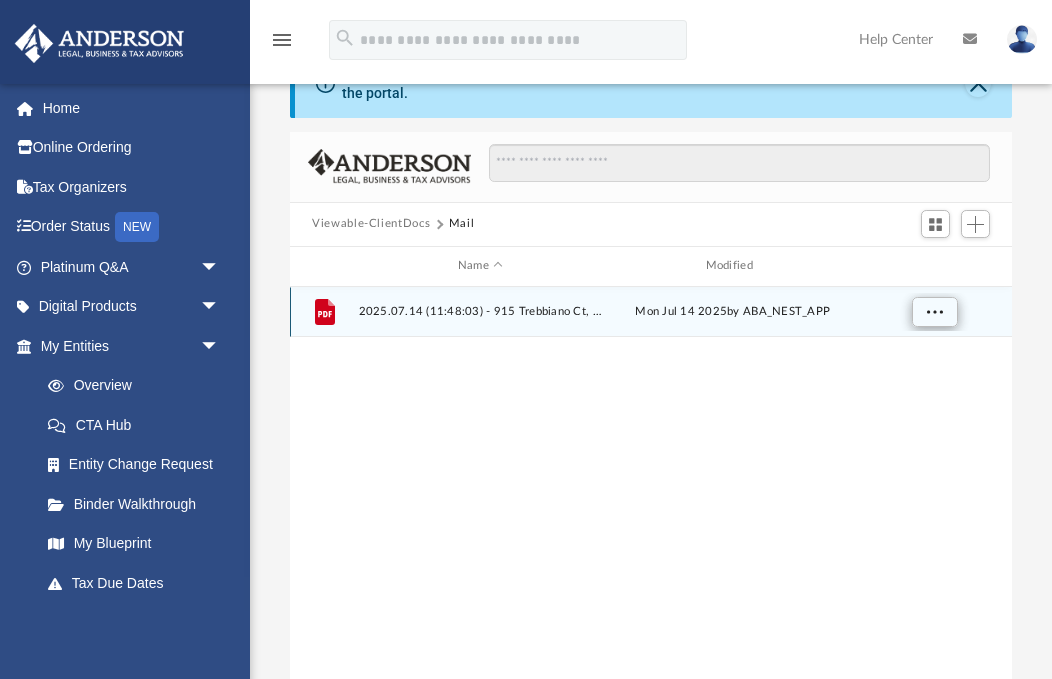 click at bounding box center (935, 311) 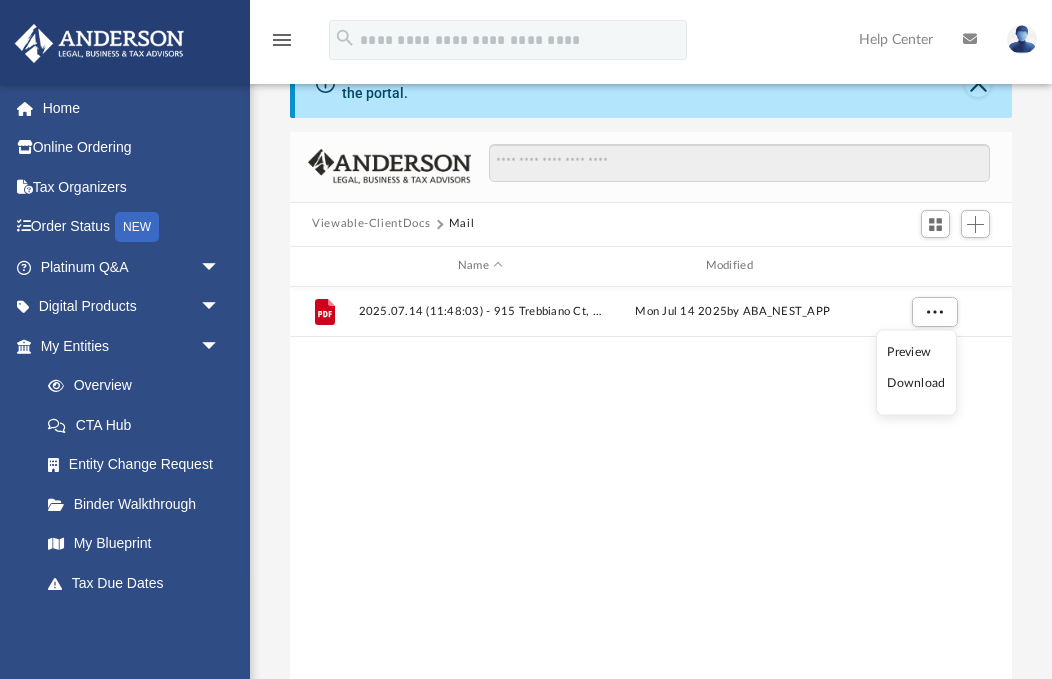 click on "Preview" at bounding box center [916, 351] 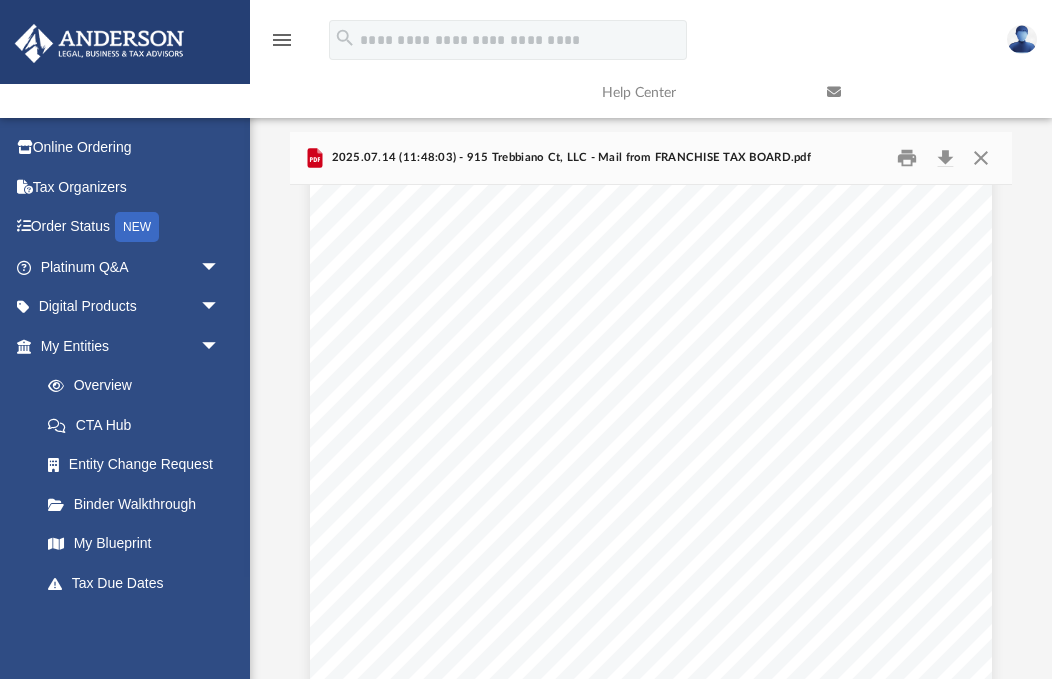 scroll, scrollTop: 103, scrollLeft: 0, axis: vertical 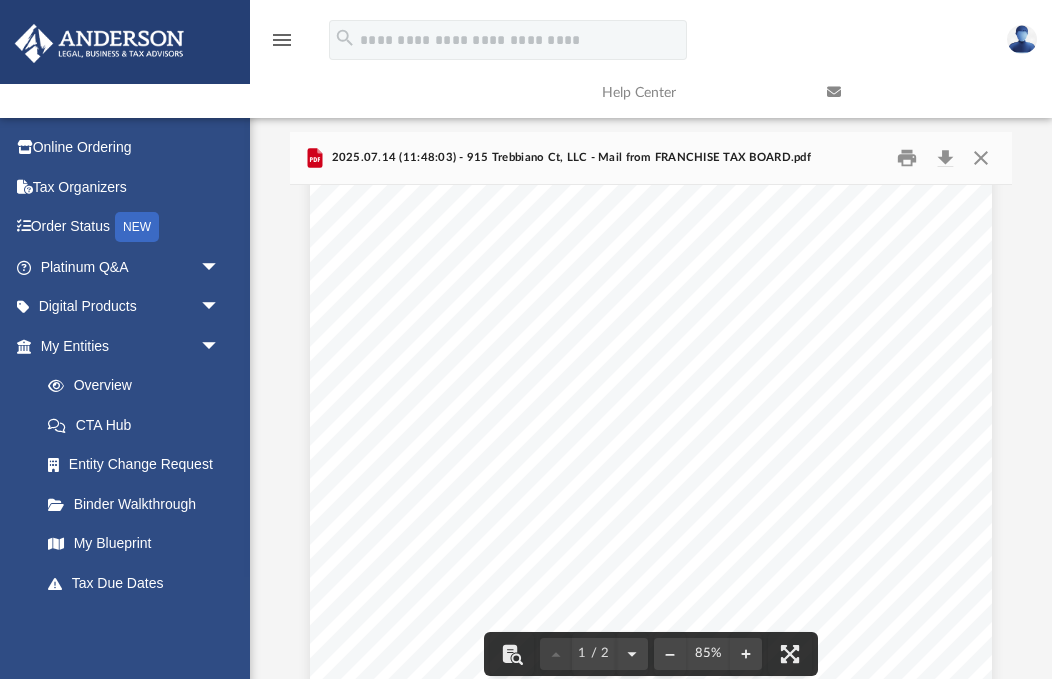 click at bounding box center [651, 542] 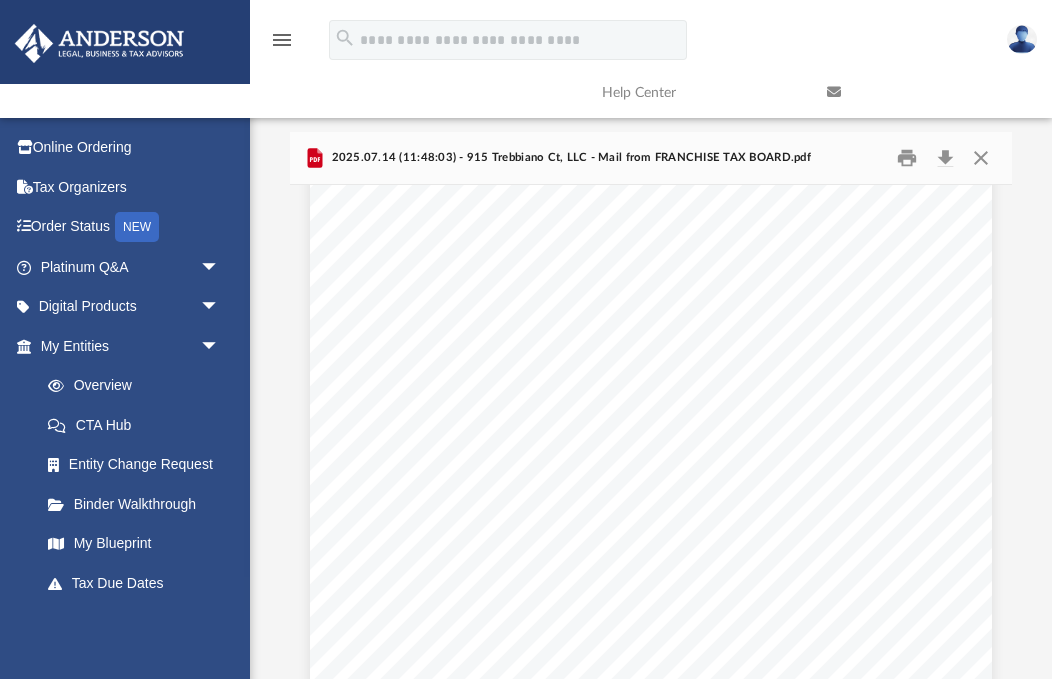 scroll, scrollTop: 149, scrollLeft: 0, axis: vertical 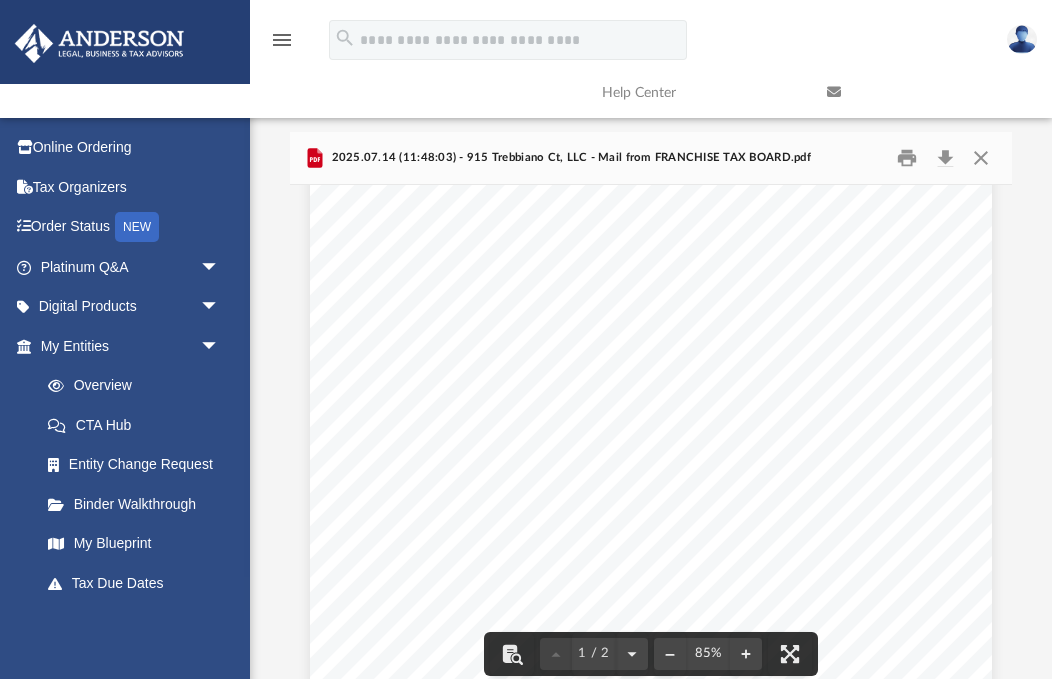 click at bounding box center [651, 443] 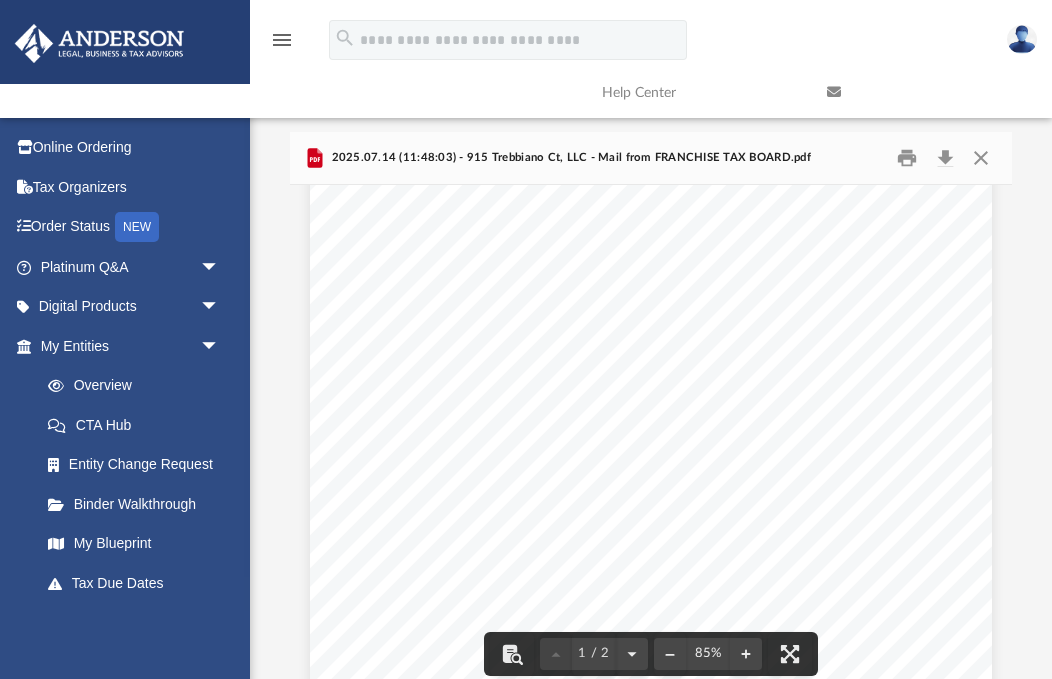 scroll, scrollTop: 227, scrollLeft: 0, axis: vertical 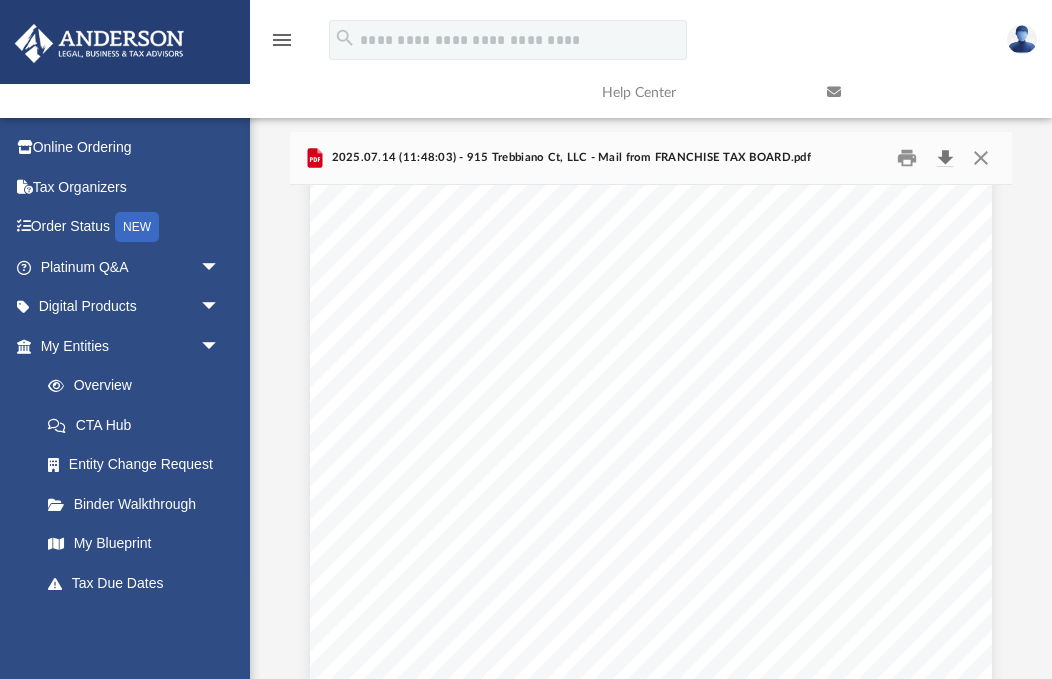 click at bounding box center [945, 157] 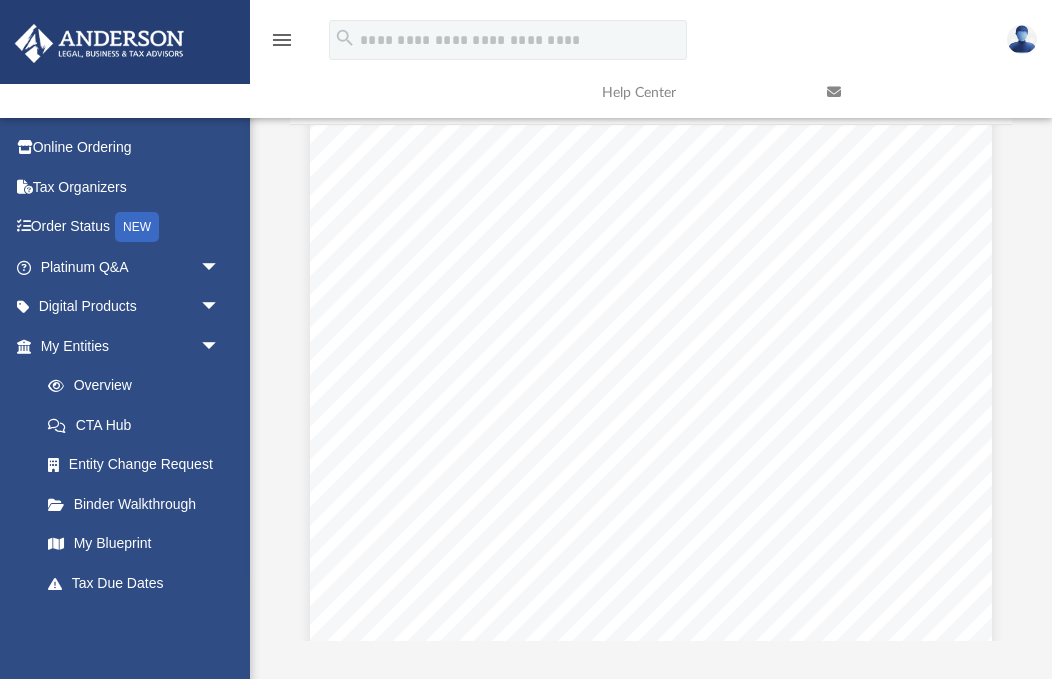 scroll, scrollTop: 155, scrollLeft: 0, axis: vertical 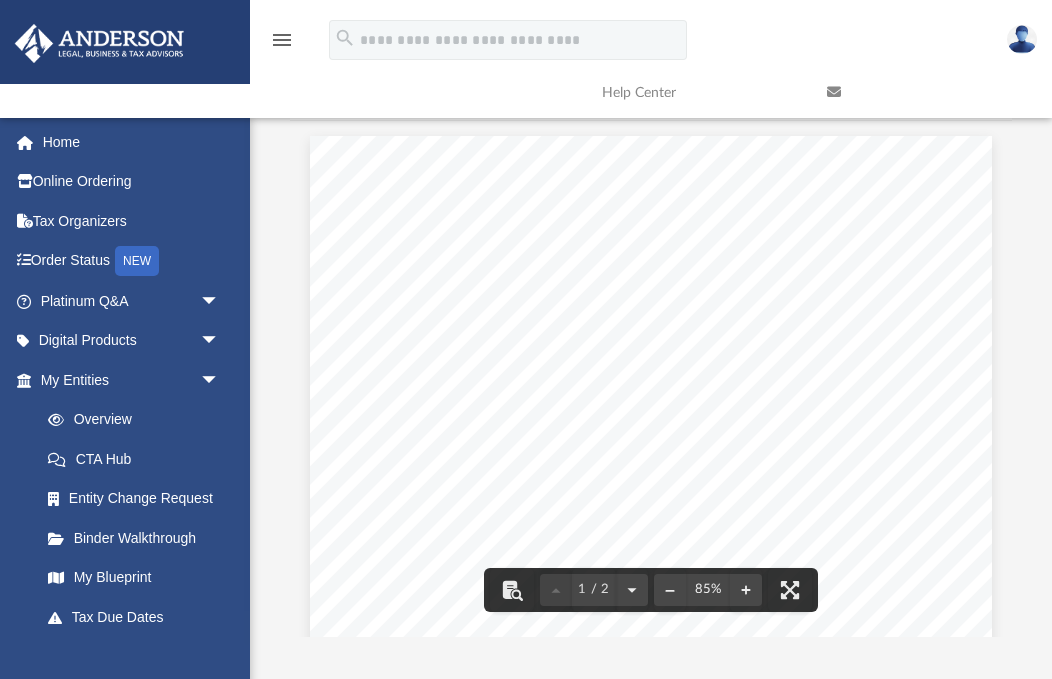 click at bounding box center [651, 581] 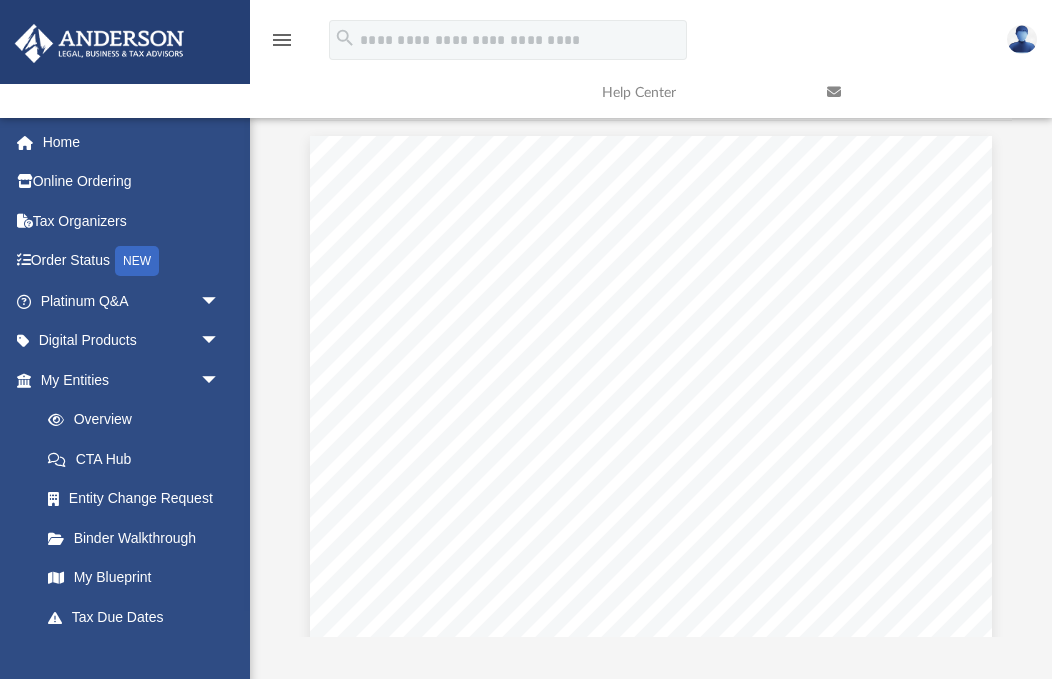 scroll, scrollTop: 0, scrollLeft: 0, axis: both 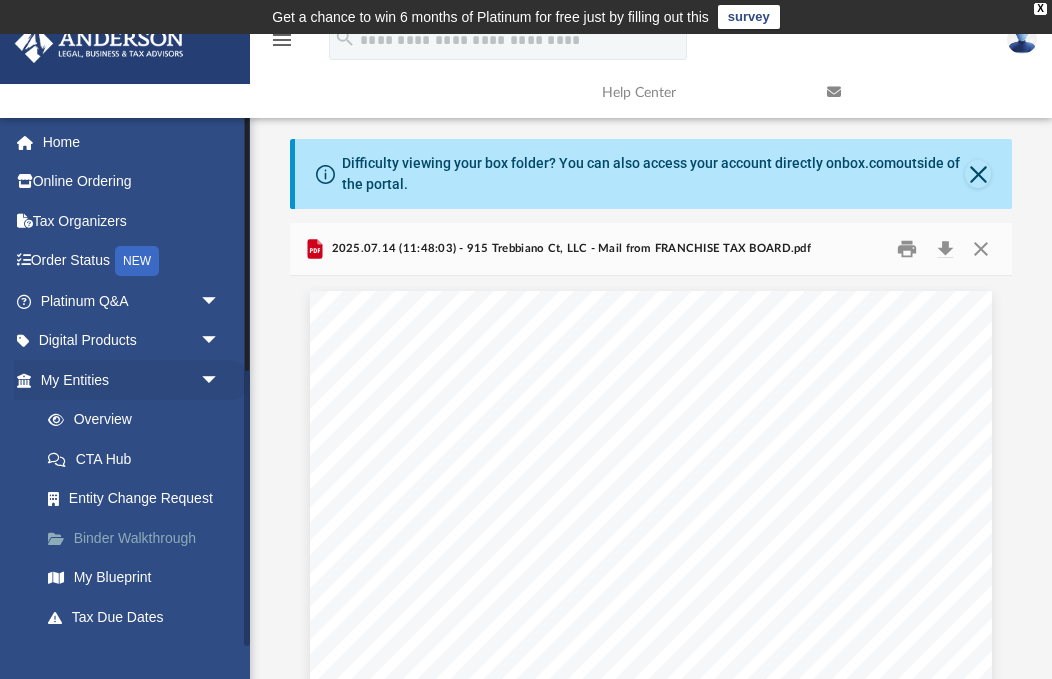 click on "Binder Walkthrough" at bounding box center [139, 538] 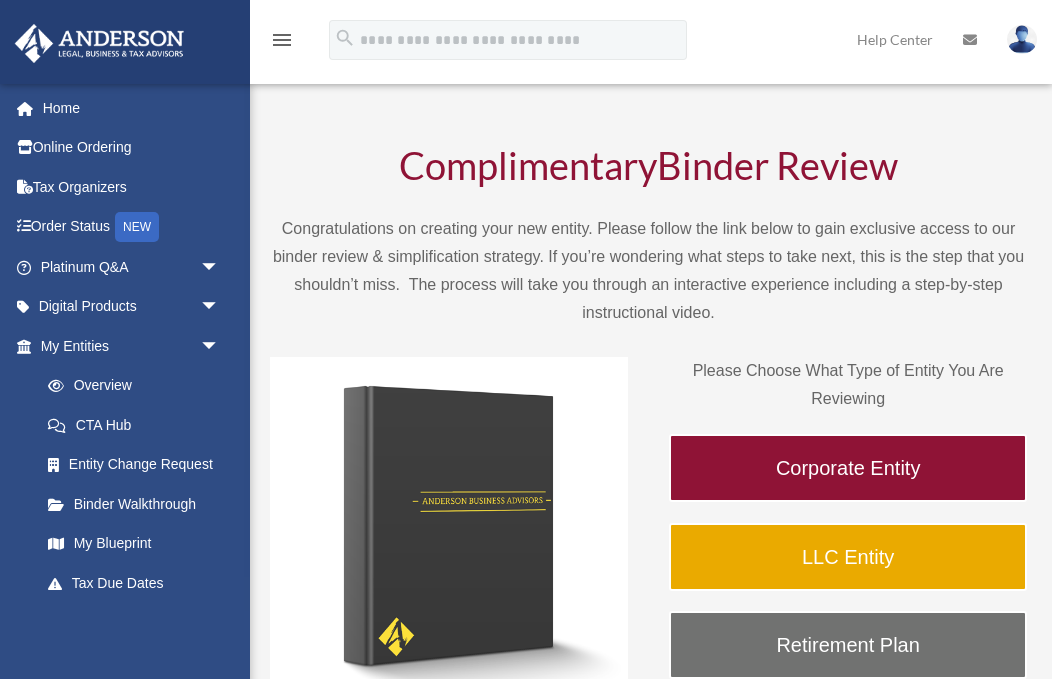scroll, scrollTop: 0, scrollLeft: 0, axis: both 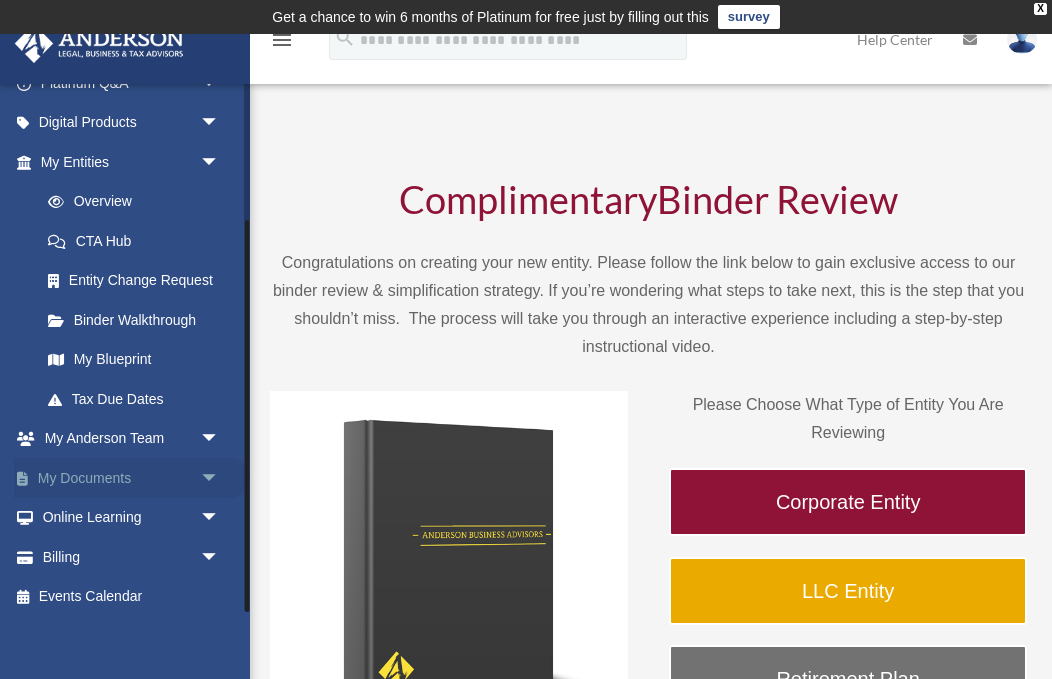 click on "arrow_drop_down" at bounding box center [220, 478] 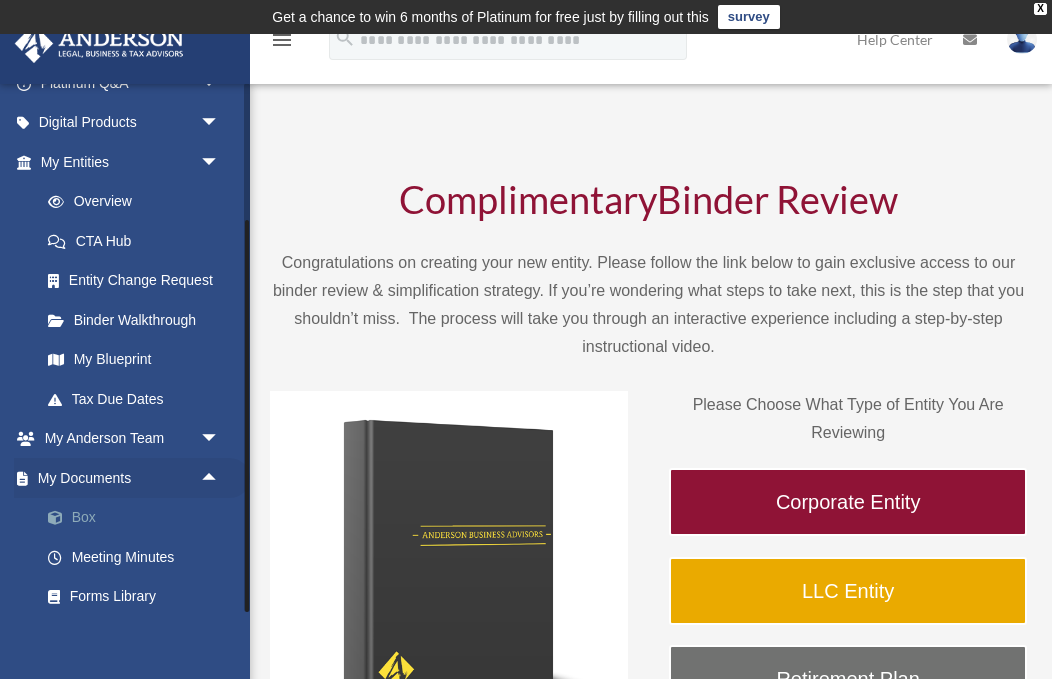 click on "Box" at bounding box center [139, 518] 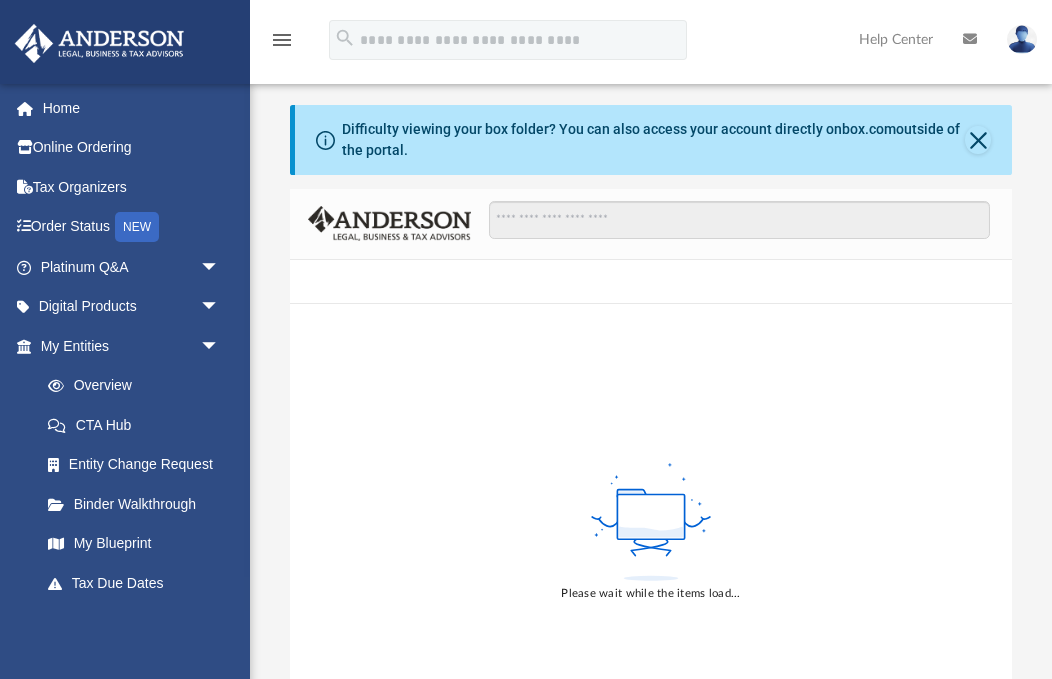 scroll, scrollTop: 0, scrollLeft: 0, axis: both 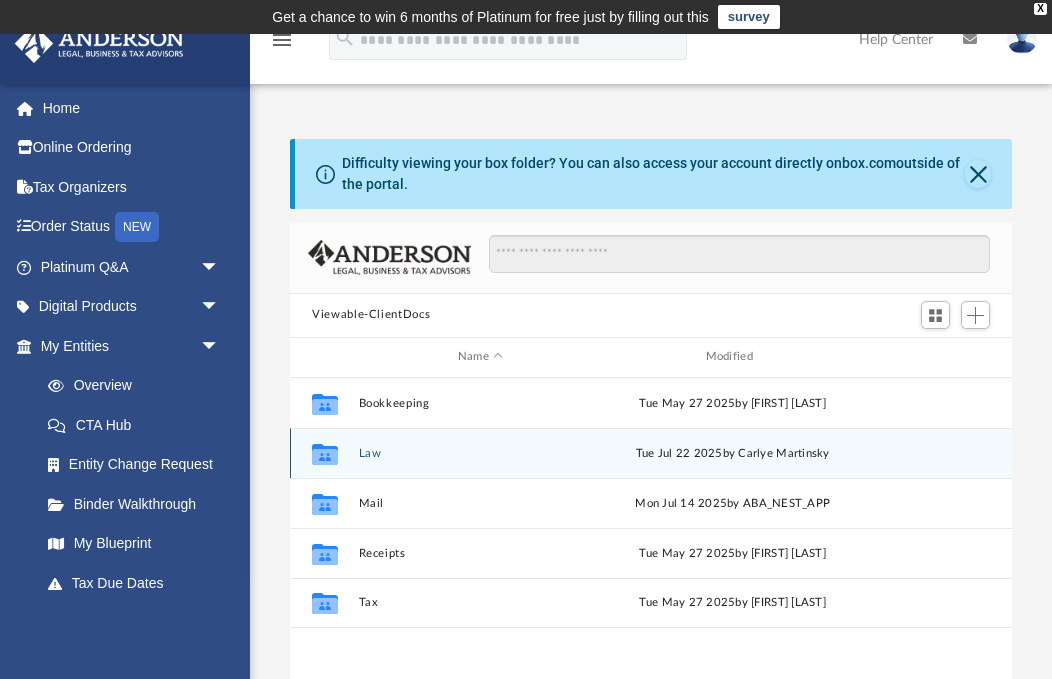 click on "Law" at bounding box center (481, 453) 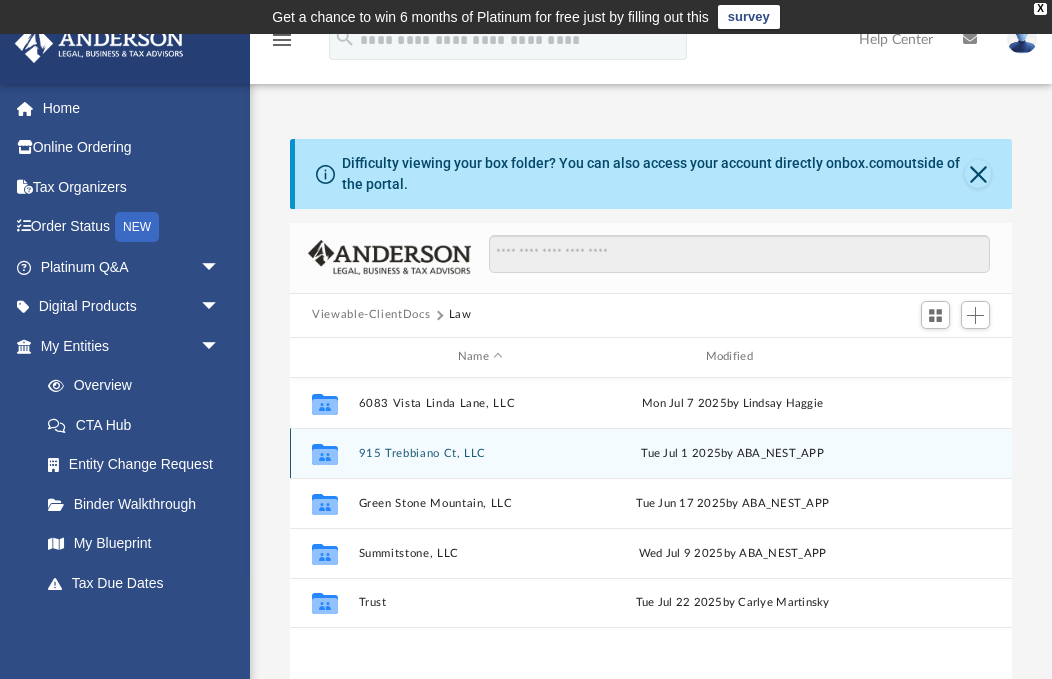 click 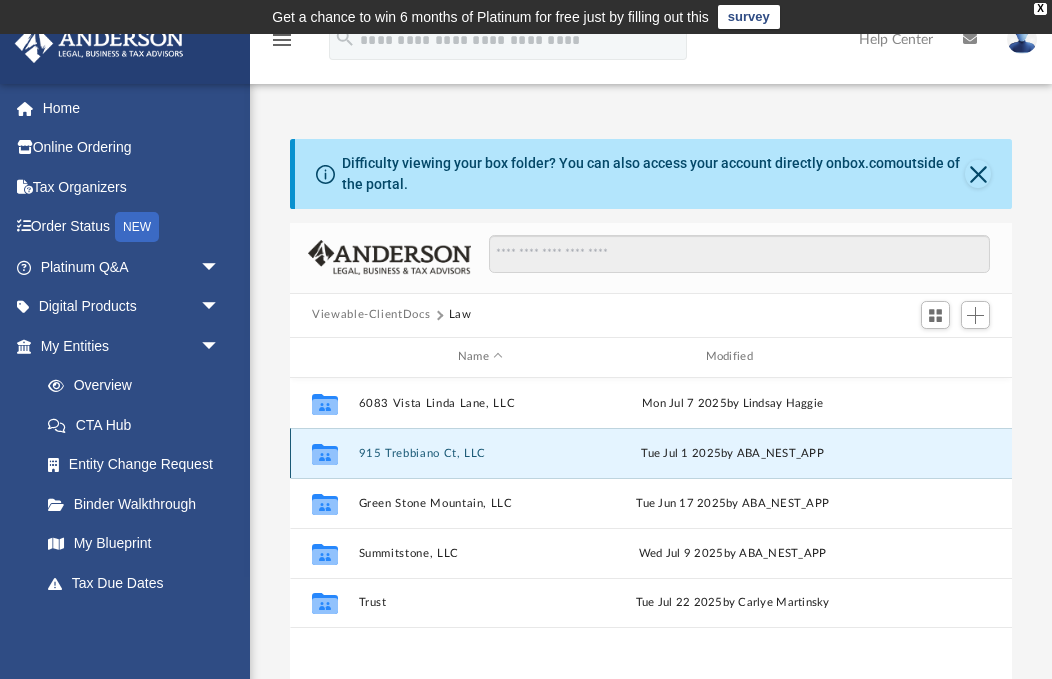 click on "915 Trebbiano Ct, LLC" at bounding box center [481, 453] 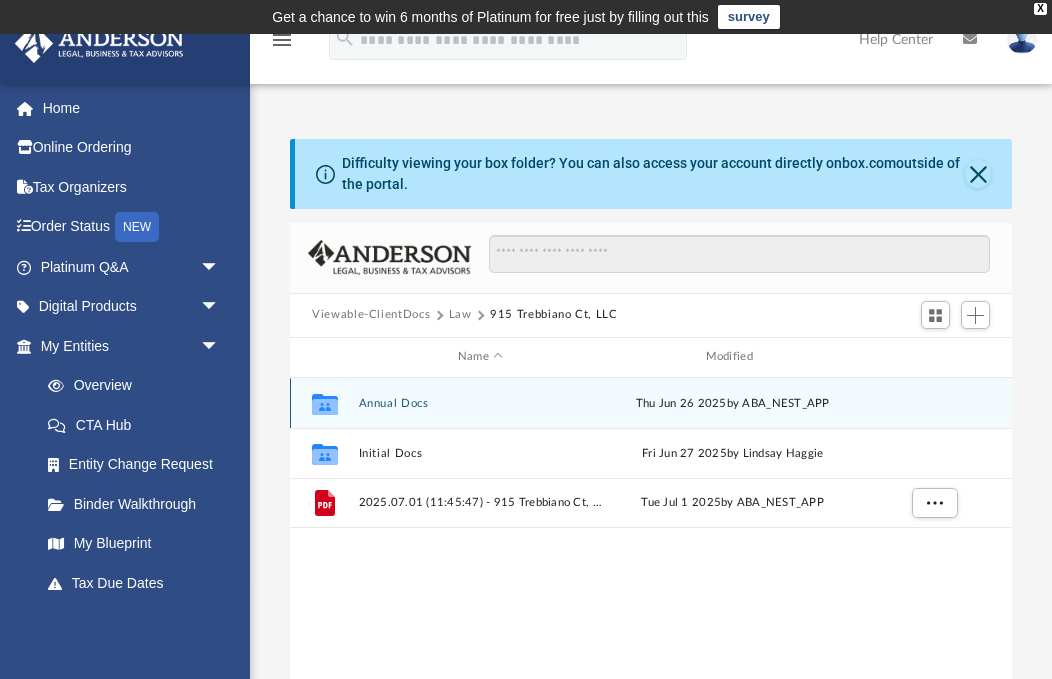 click on "Annual Docs" at bounding box center (481, 403) 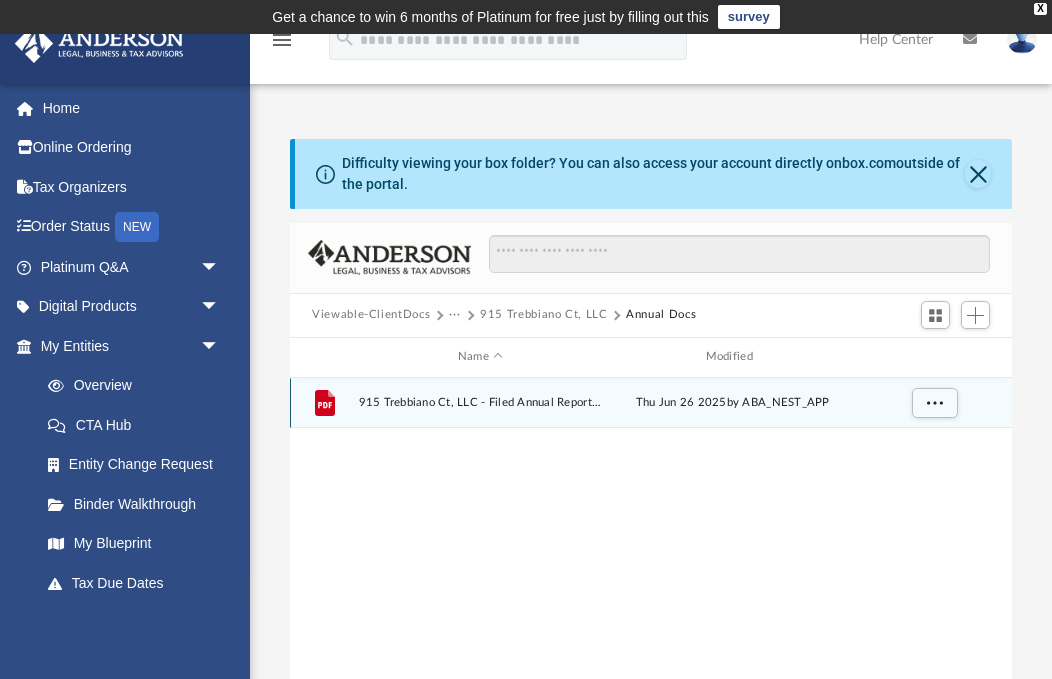 click on "915 Trebbiano Ct, LLC - Filed Annual Report CA .pdf" at bounding box center (481, 402) 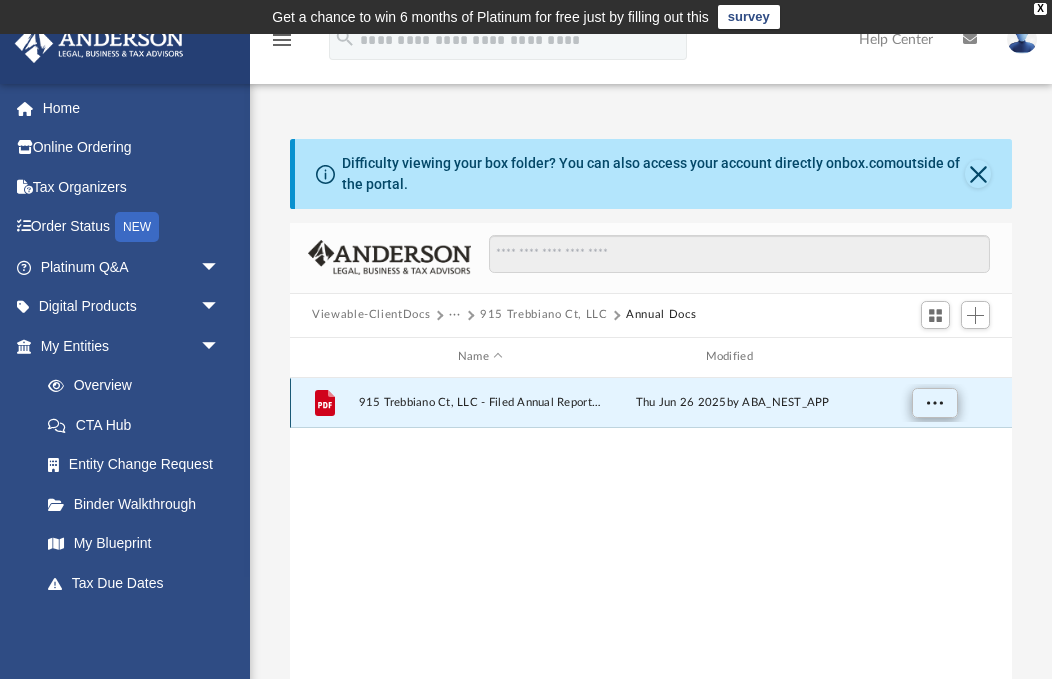 click at bounding box center [935, 402] 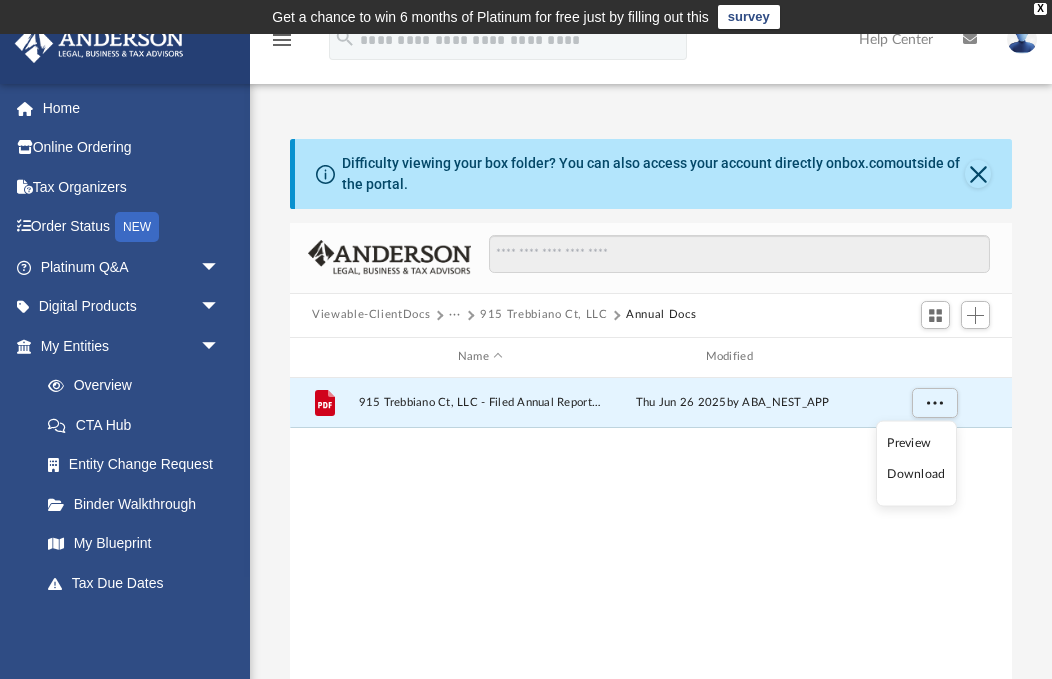 click on "Preview" at bounding box center [916, 442] 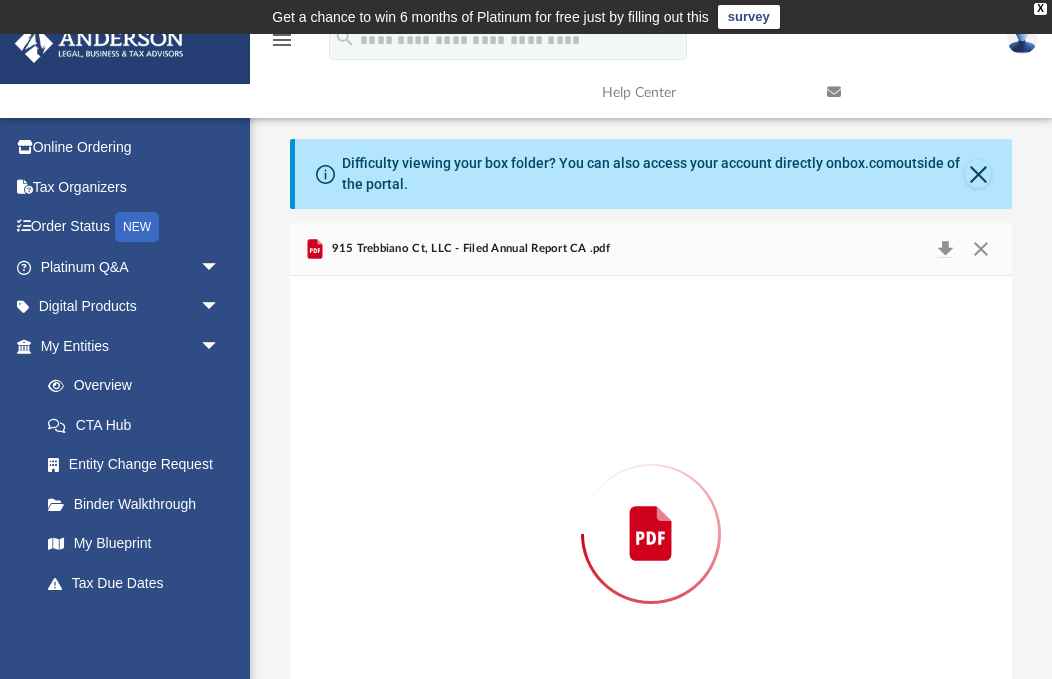 scroll, scrollTop: 113, scrollLeft: 0, axis: vertical 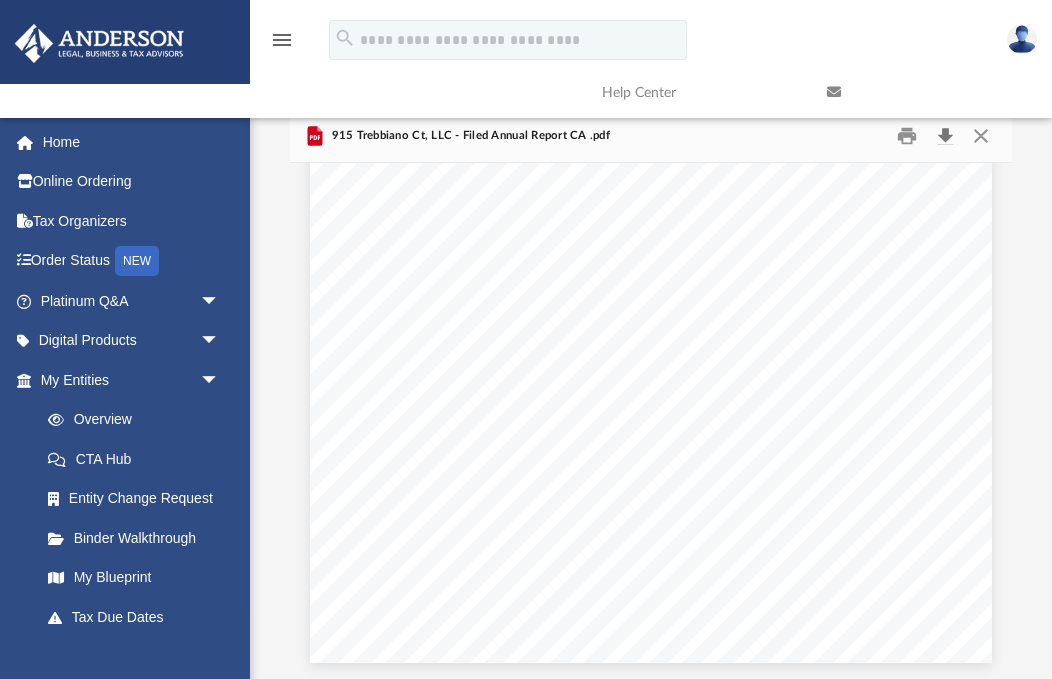 click at bounding box center [945, 135] 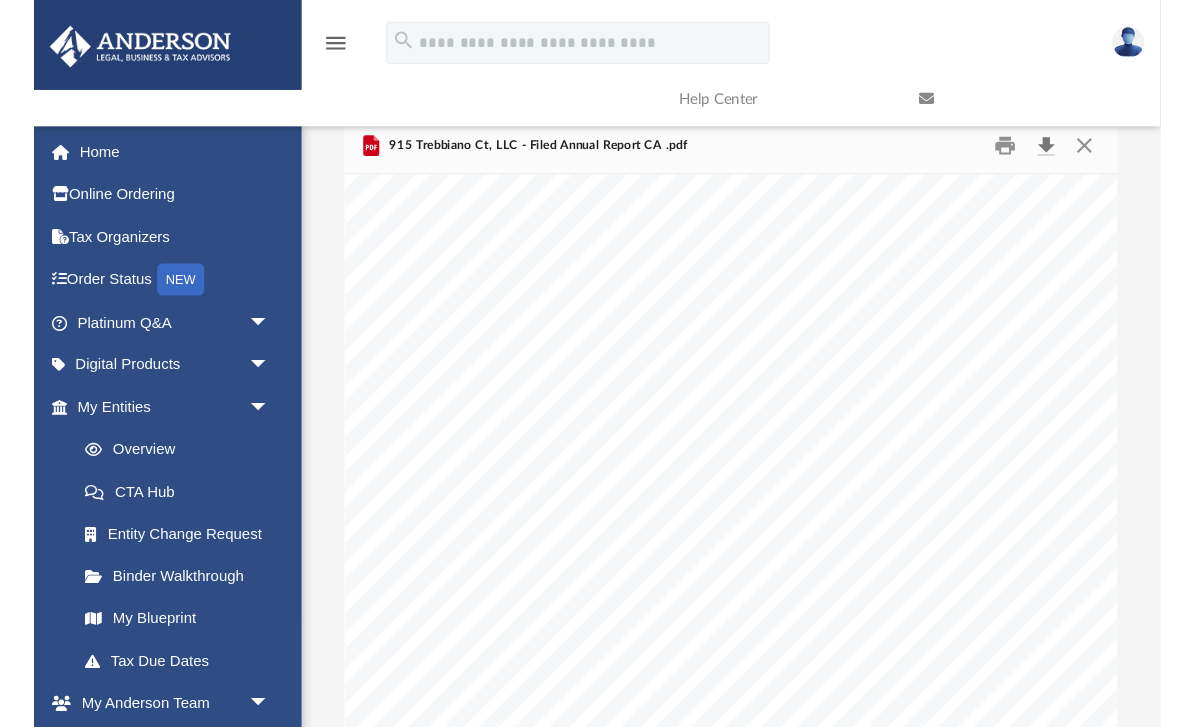 scroll, scrollTop: 88, scrollLeft: 0, axis: vertical 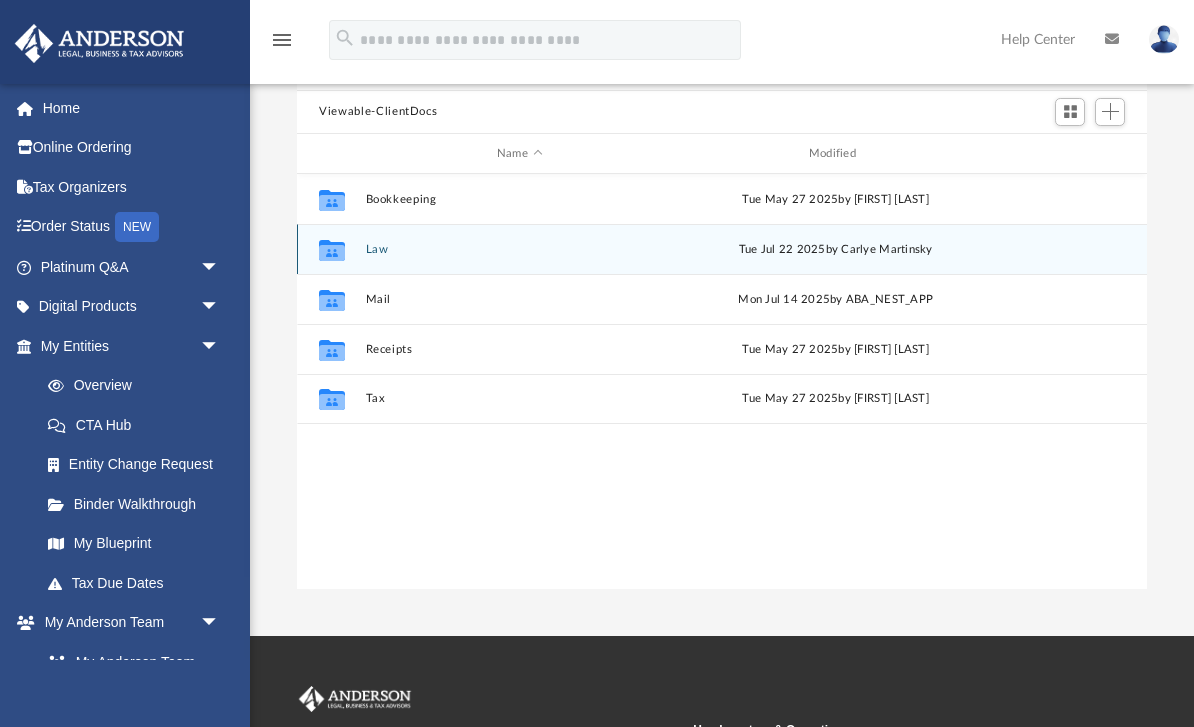 click on "Law" at bounding box center [520, 249] 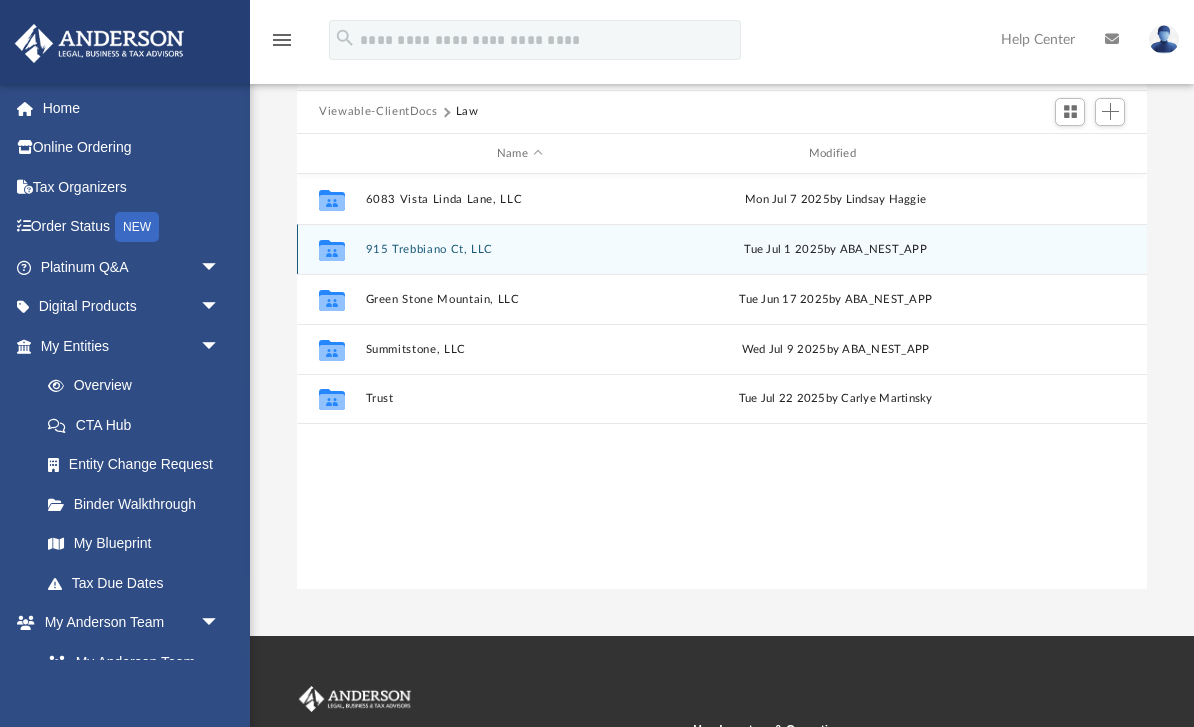 click on "915 Trebbiano Ct, LLC" at bounding box center [520, 249] 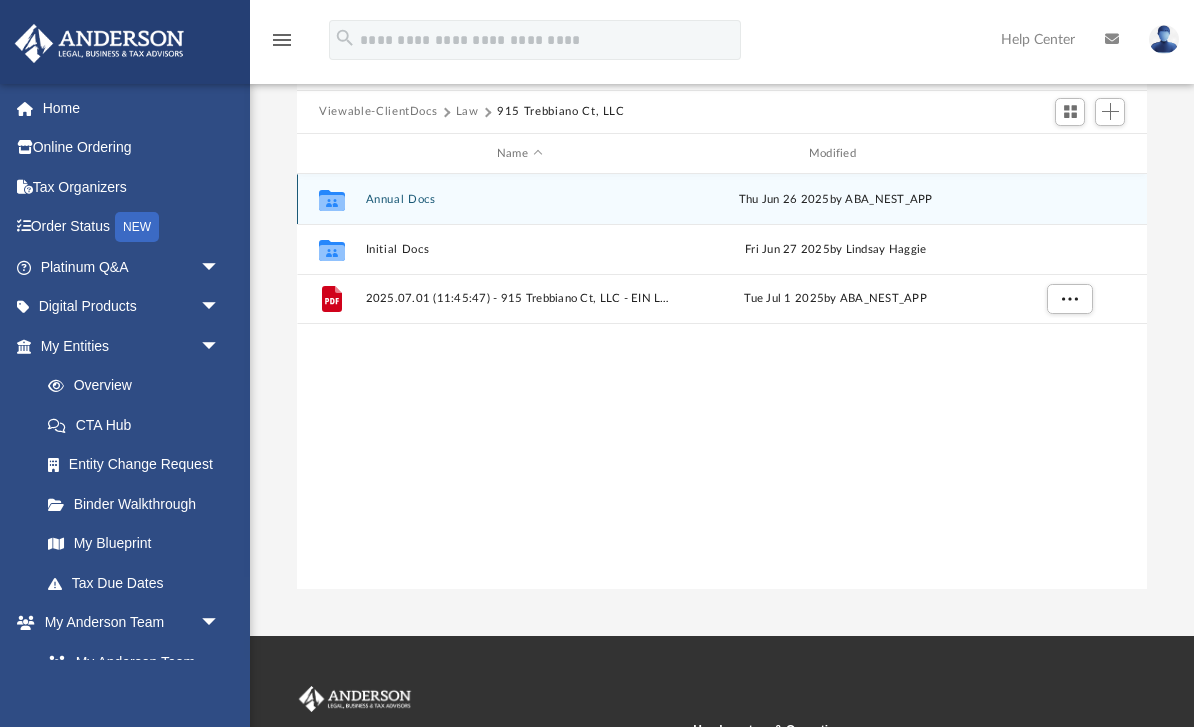 click on "Thu Jun 26 2025  by ABA_NEST_APP" at bounding box center [836, 200] 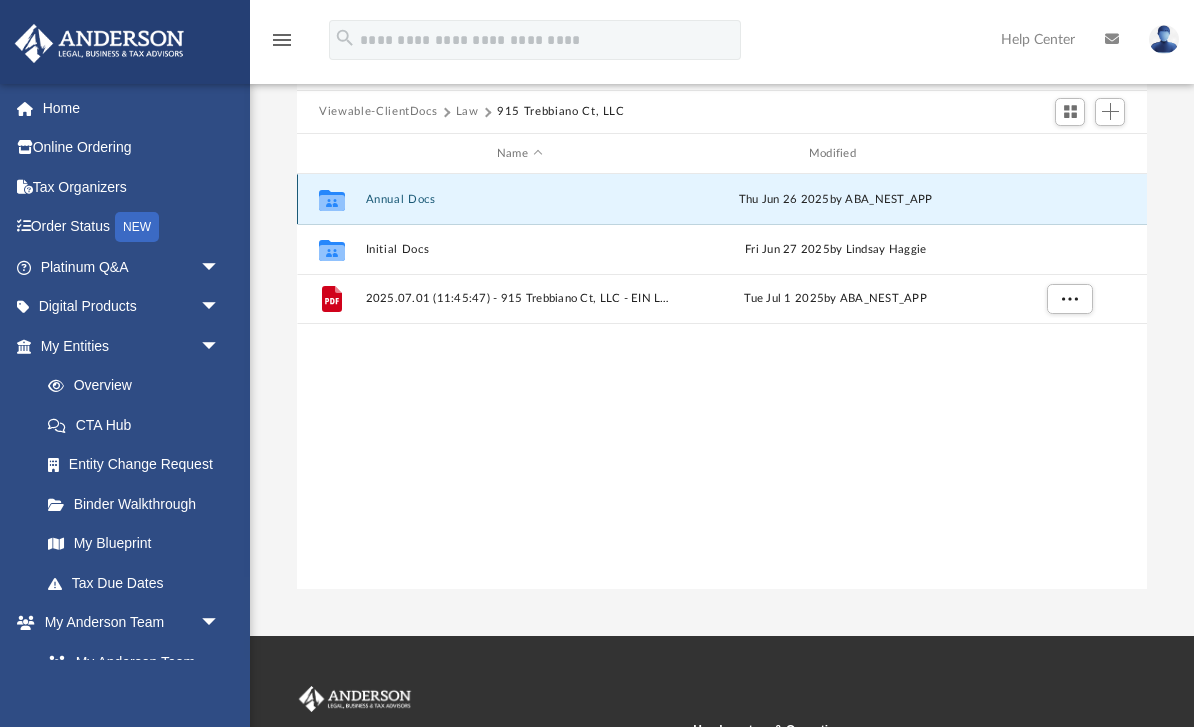 click on "Annual Docs" at bounding box center (520, 199) 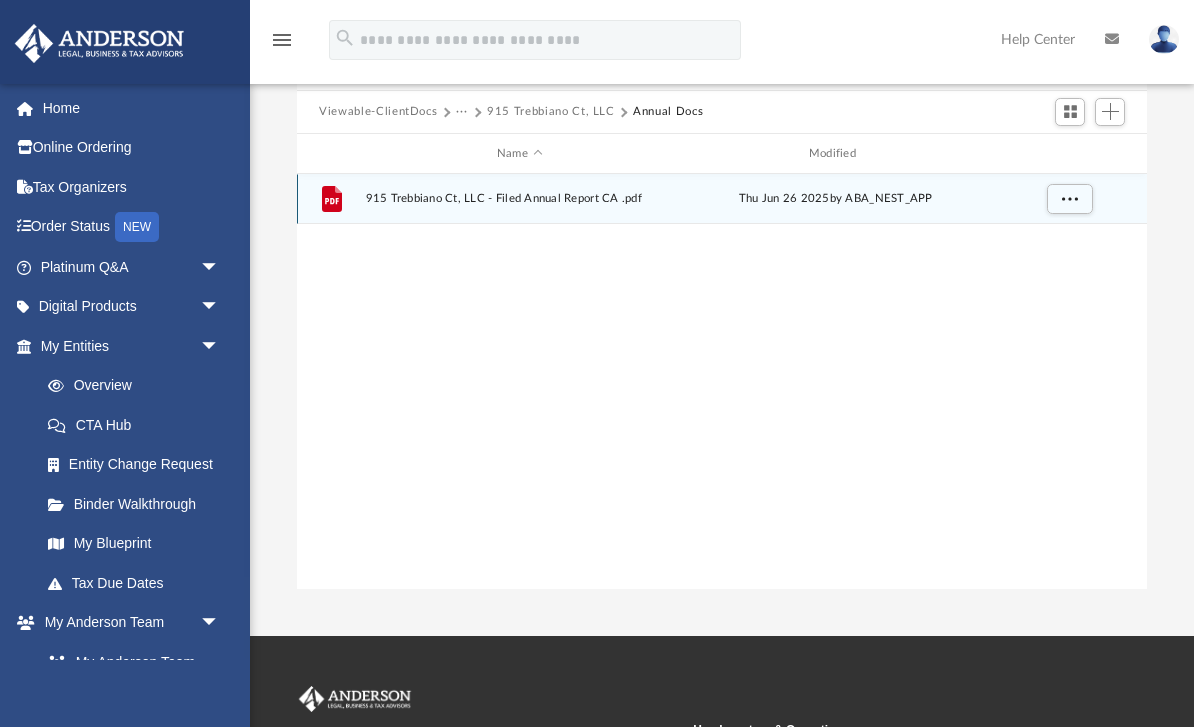 click on "915 Trebbiano Ct, LLC" at bounding box center [551, 112] 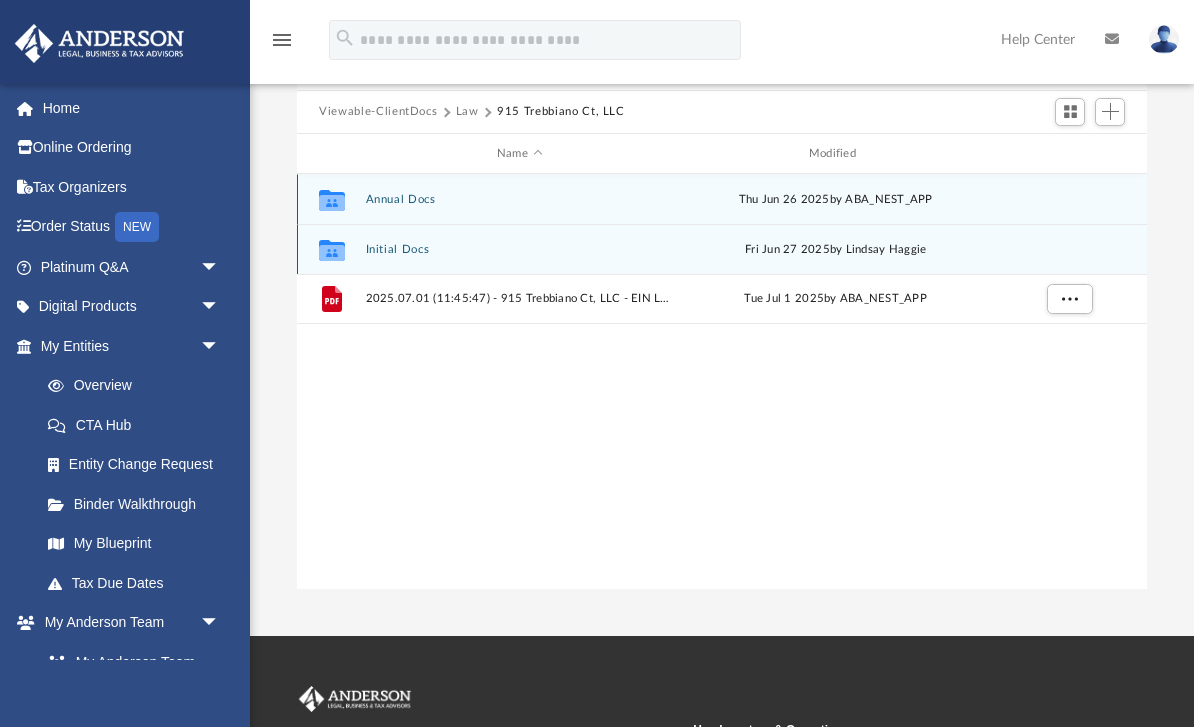 click on "Initial Docs" at bounding box center (520, 249) 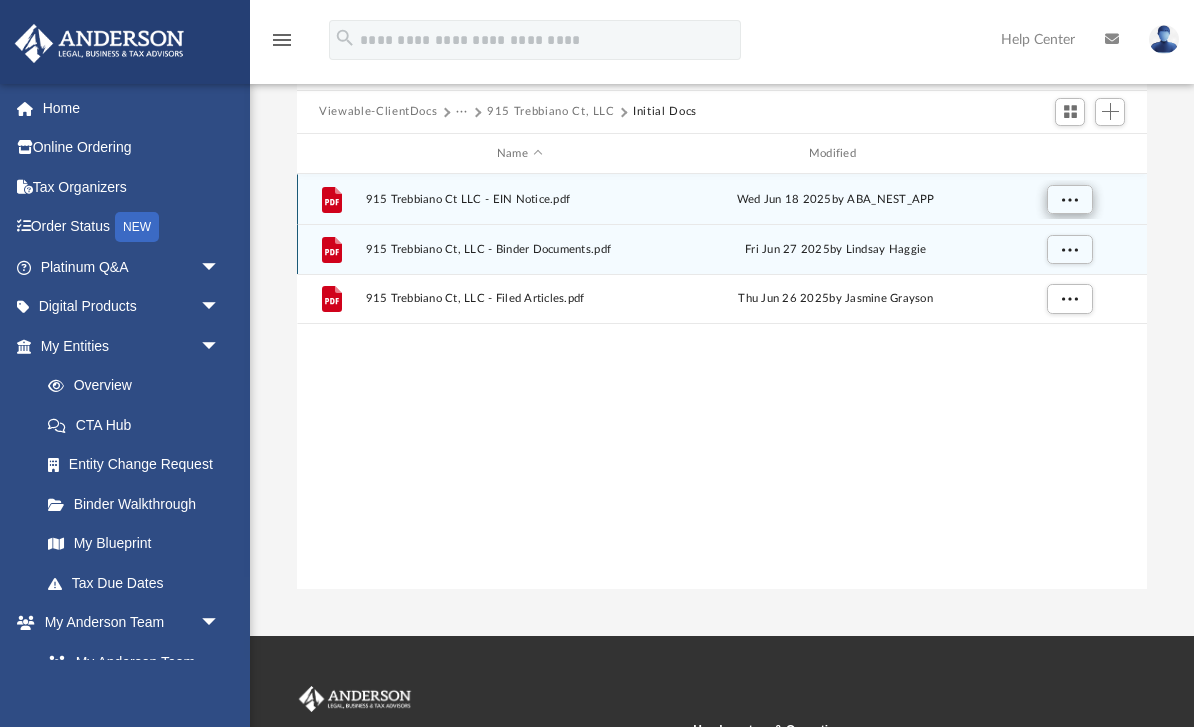 click at bounding box center [1070, 199] 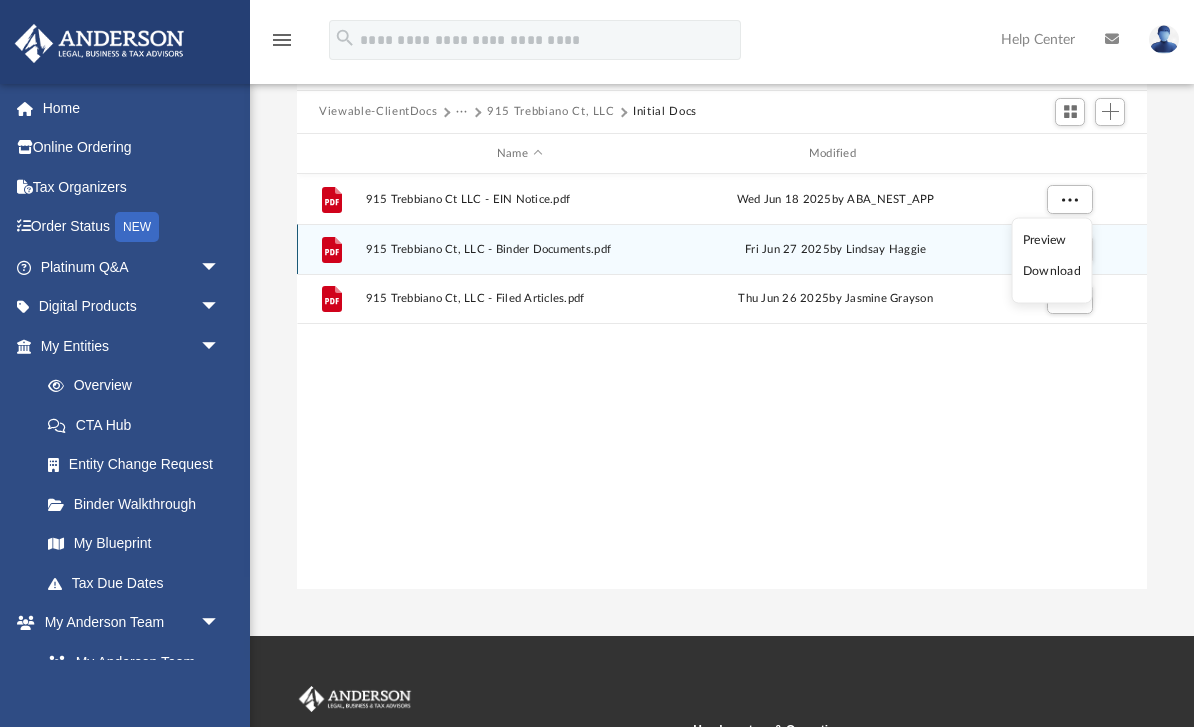 click on "Preview" at bounding box center (1052, 239) 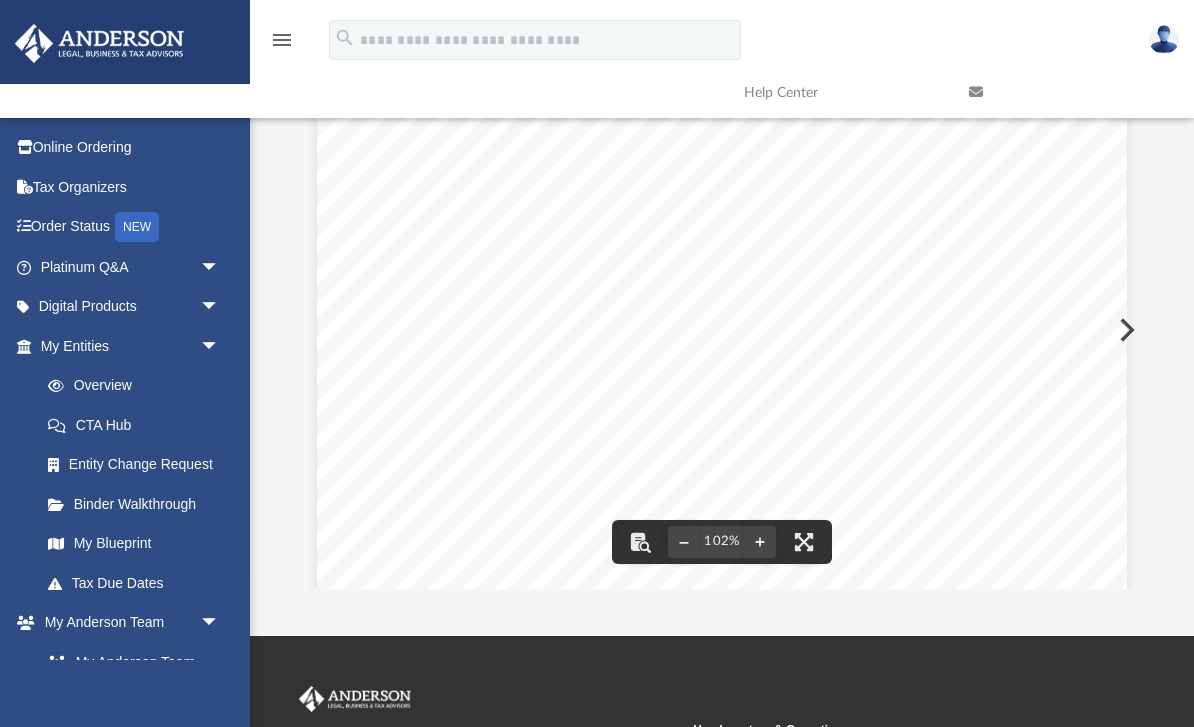 click on "Continue >>" at bounding box center [848, 478] 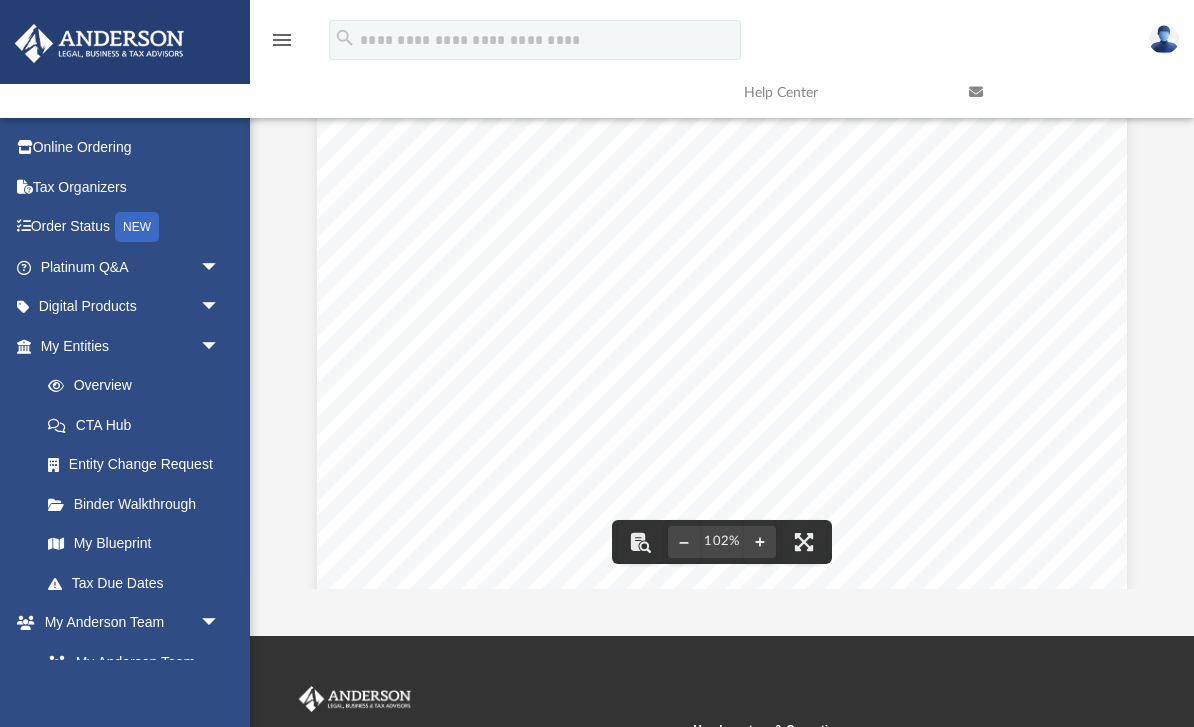 scroll, scrollTop: 0, scrollLeft: 0, axis: both 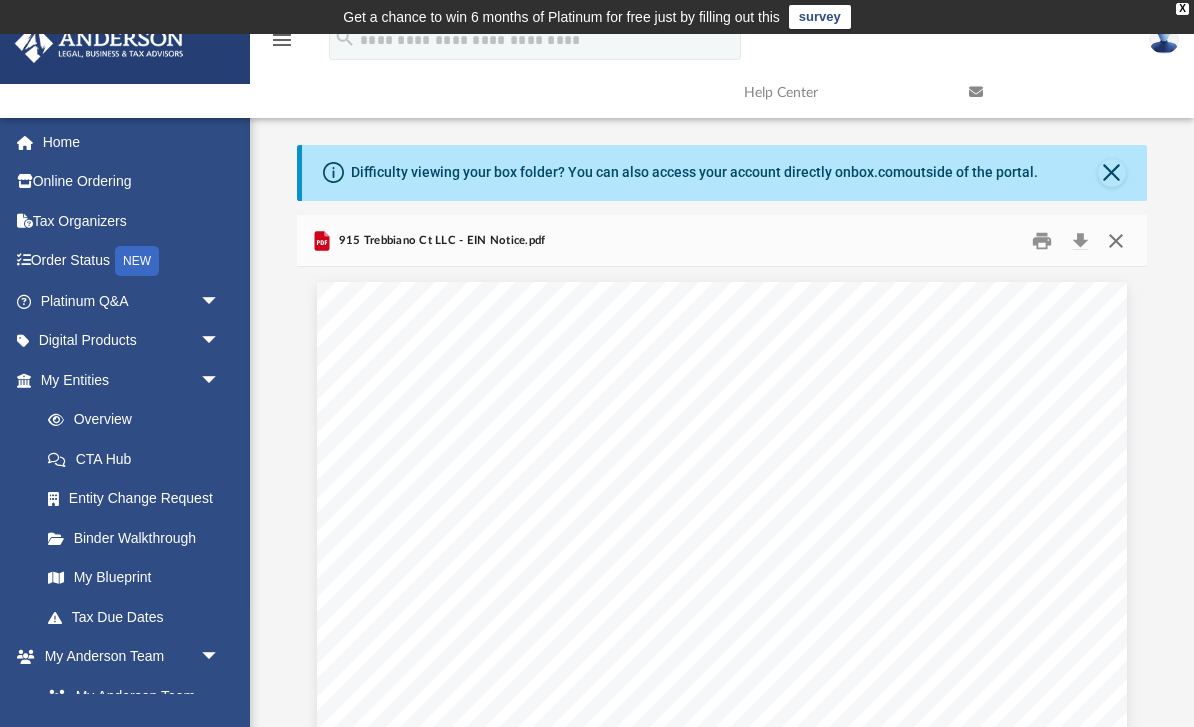 click at bounding box center (1115, 240) 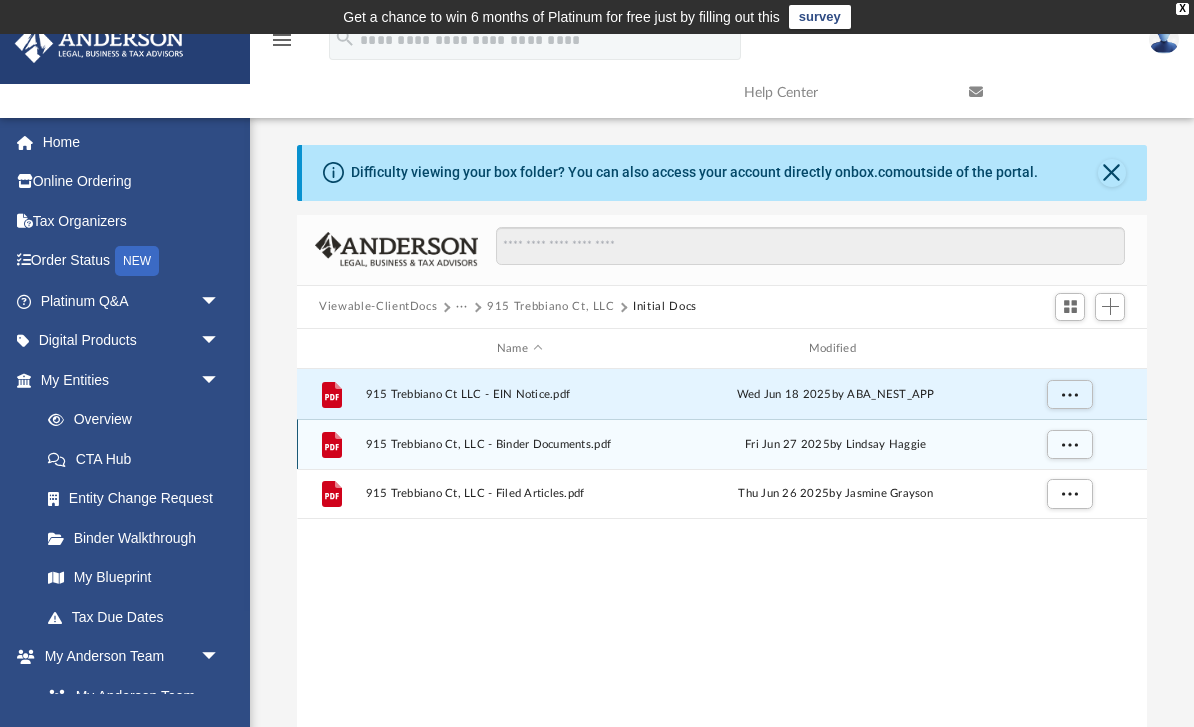 click on "Fri Jun 27 2025  by Lindsay Haggie" at bounding box center [836, 445] 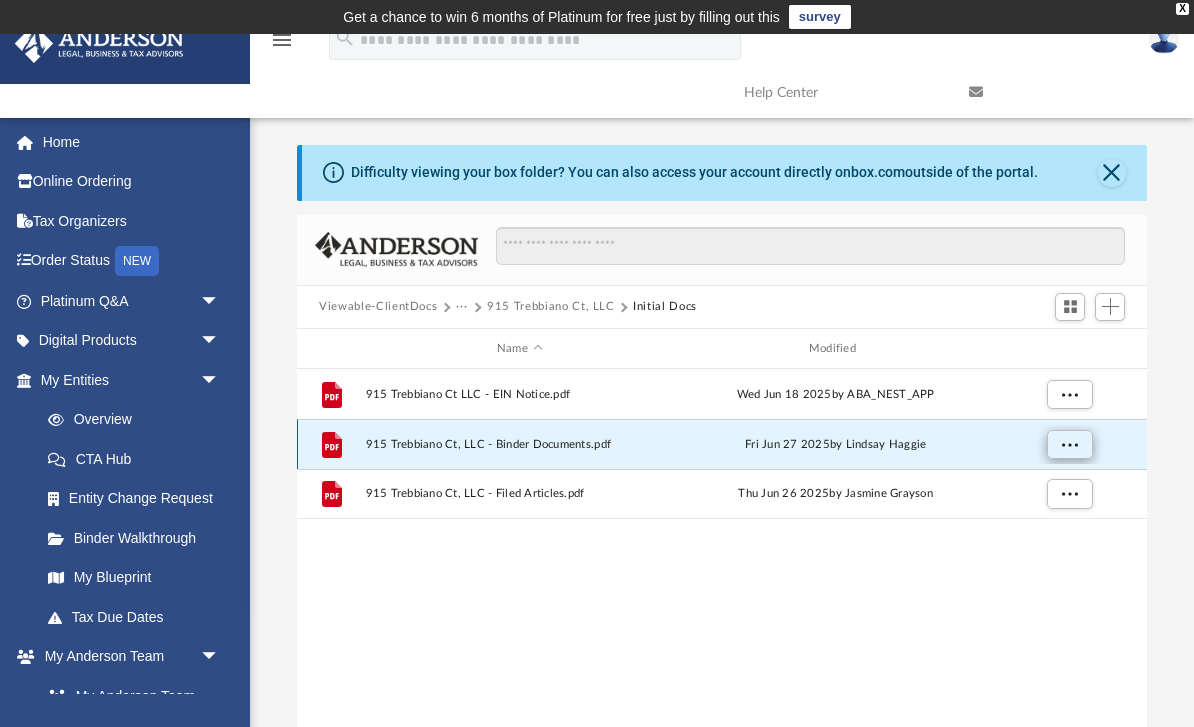 click at bounding box center [1070, 444] 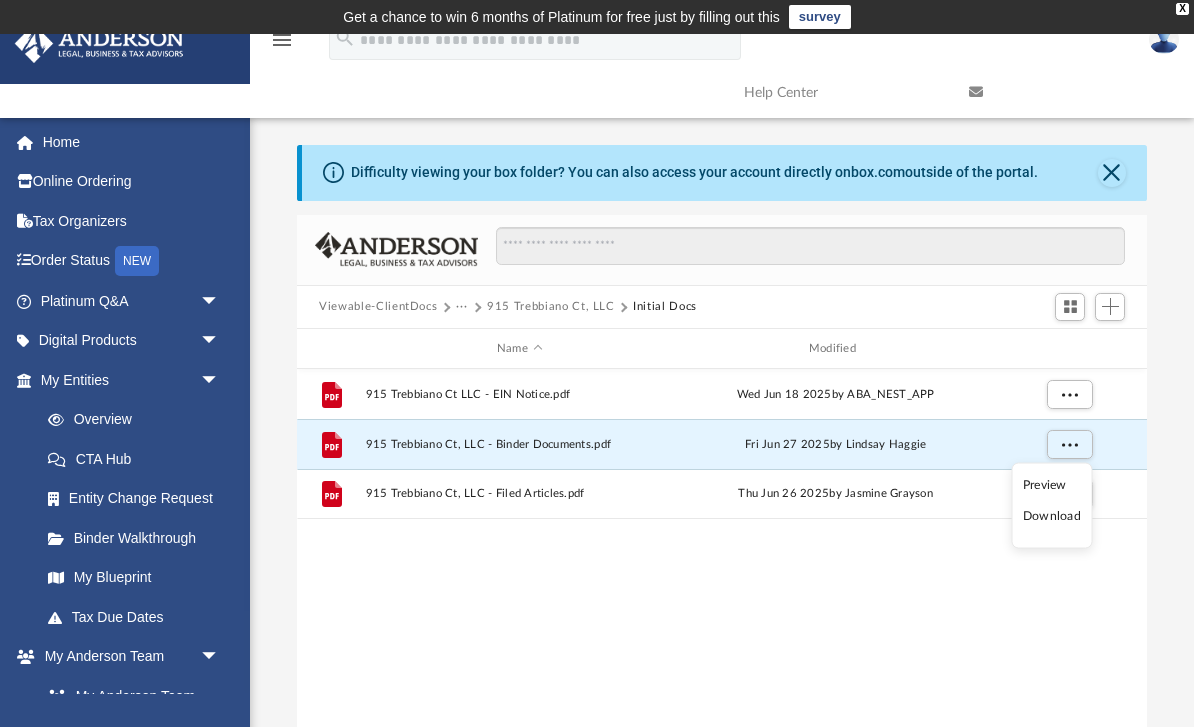 click on "Preview" at bounding box center (1052, 484) 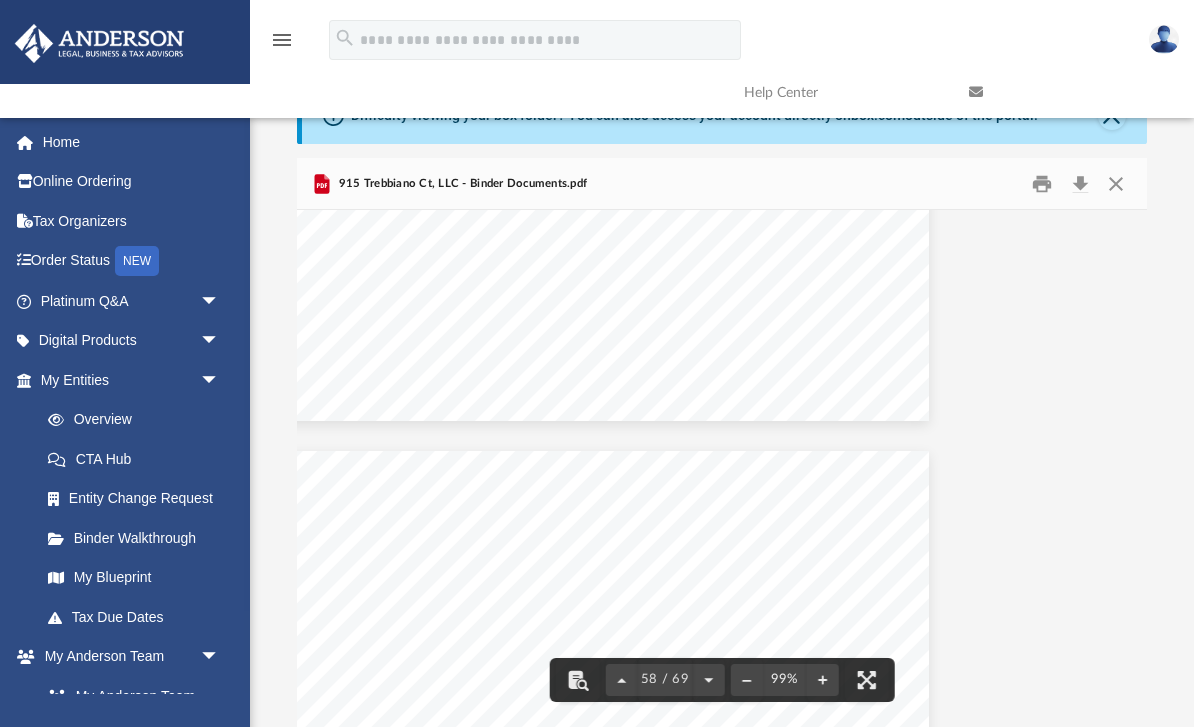 scroll, scrollTop: 0, scrollLeft: 0, axis: both 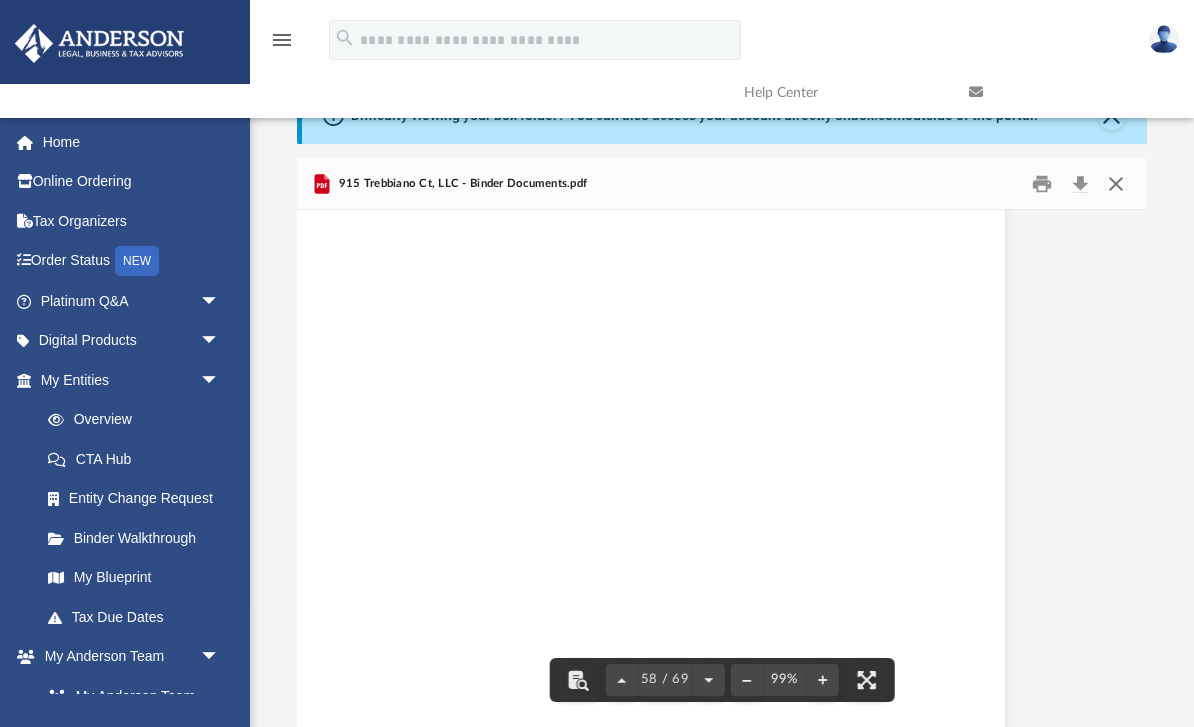 click at bounding box center (1115, 183) 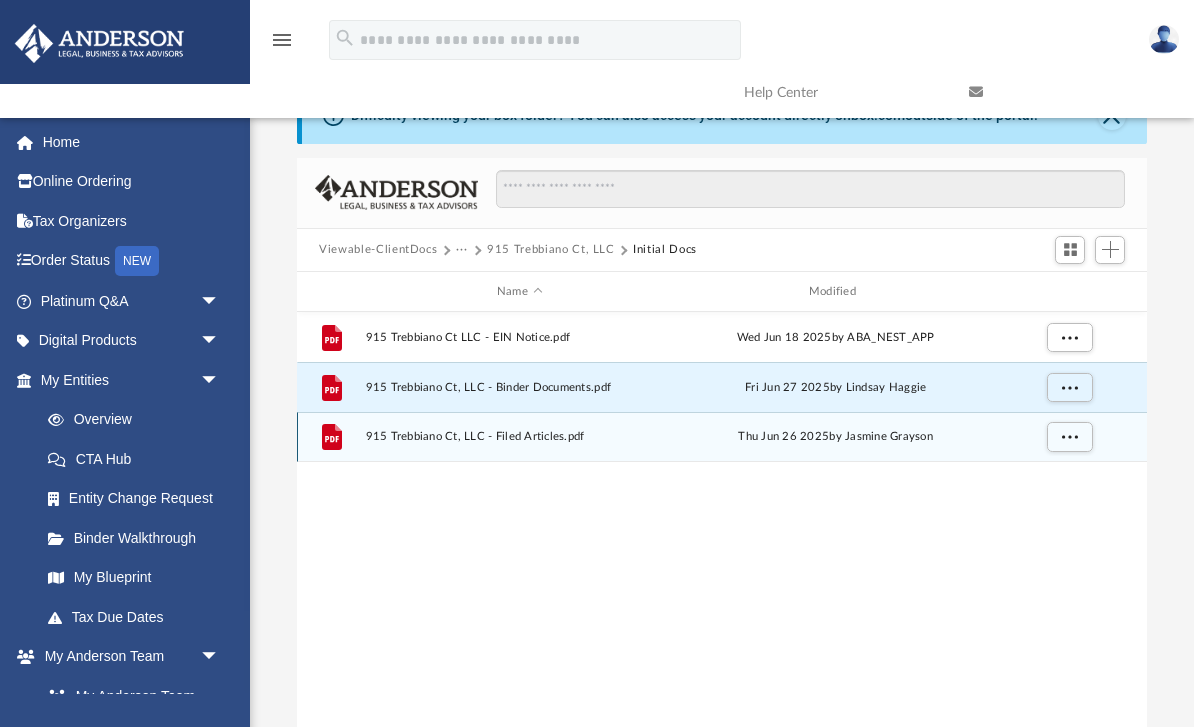 click on "915 Trebbiano Ct, LLC - Filed Articles.pdf" at bounding box center [520, 437] 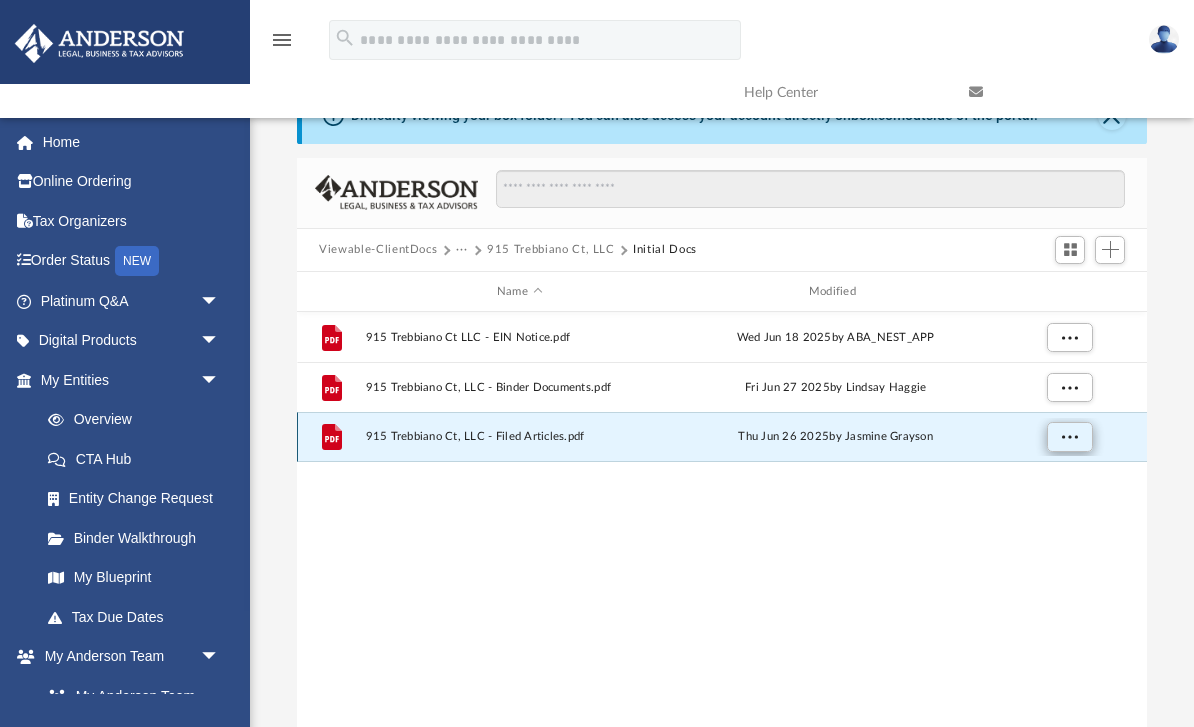 click at bounding box center [1070, 438] 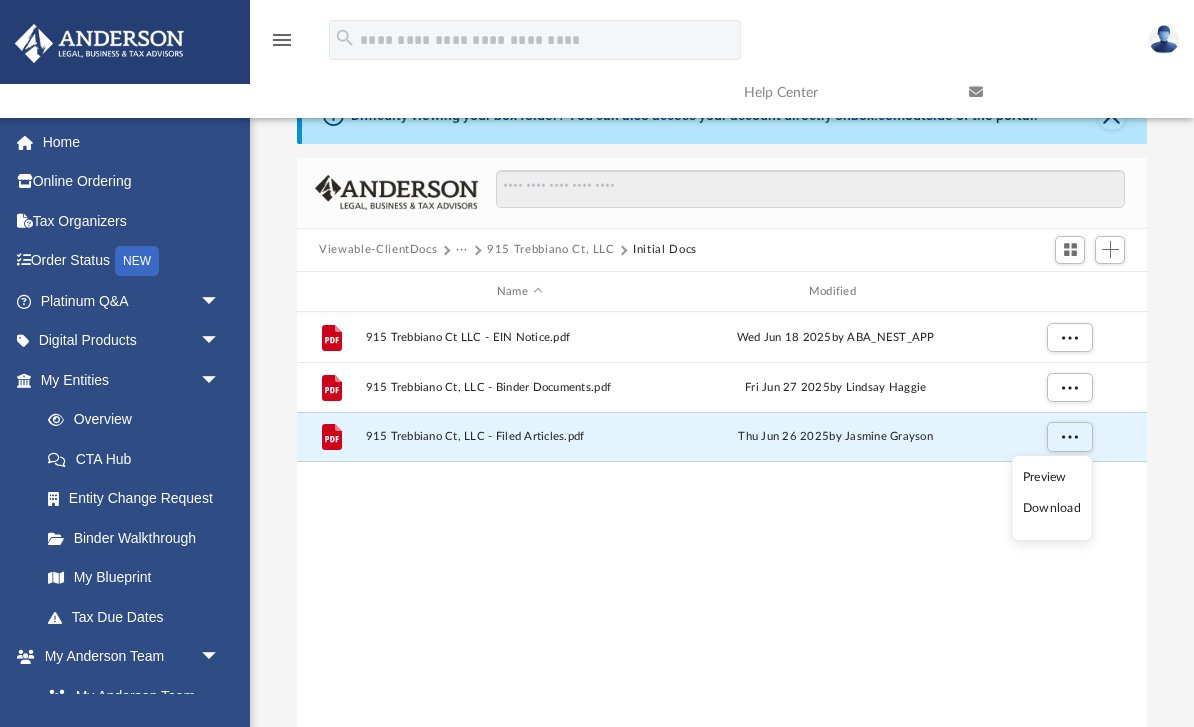 click on "Preview" at bounding box center [1052, 477] 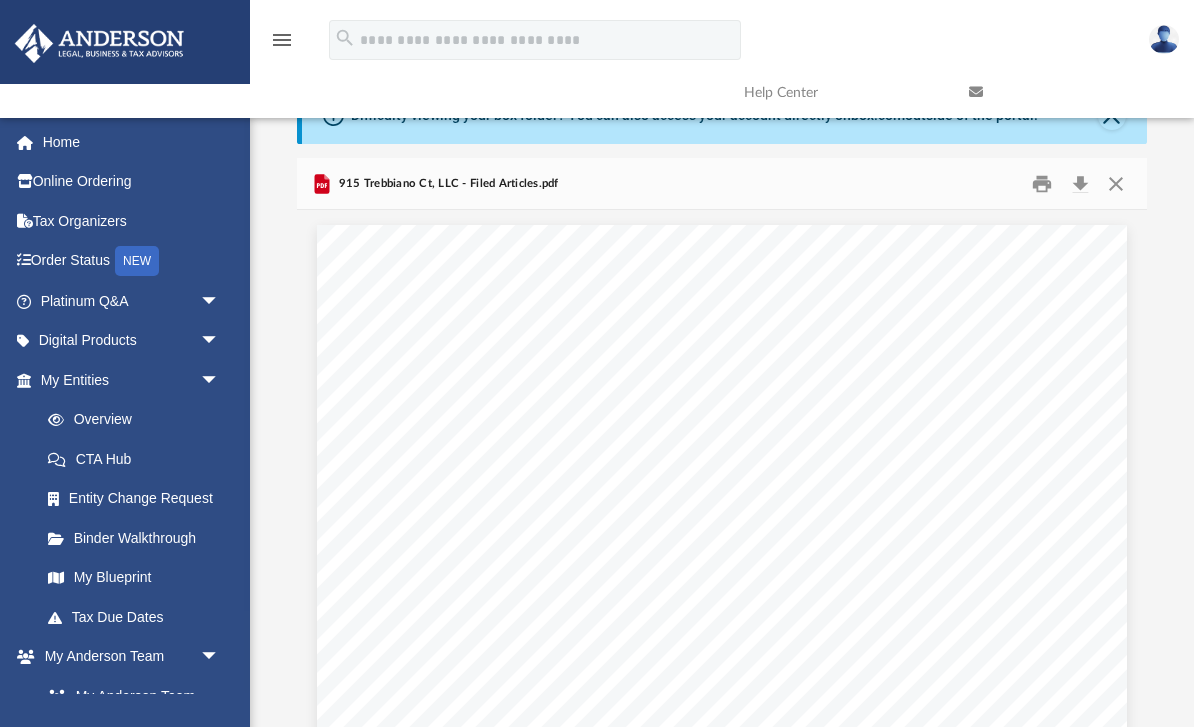 scroll, scrollTop: 0, scrollLeft: 0, axis: both 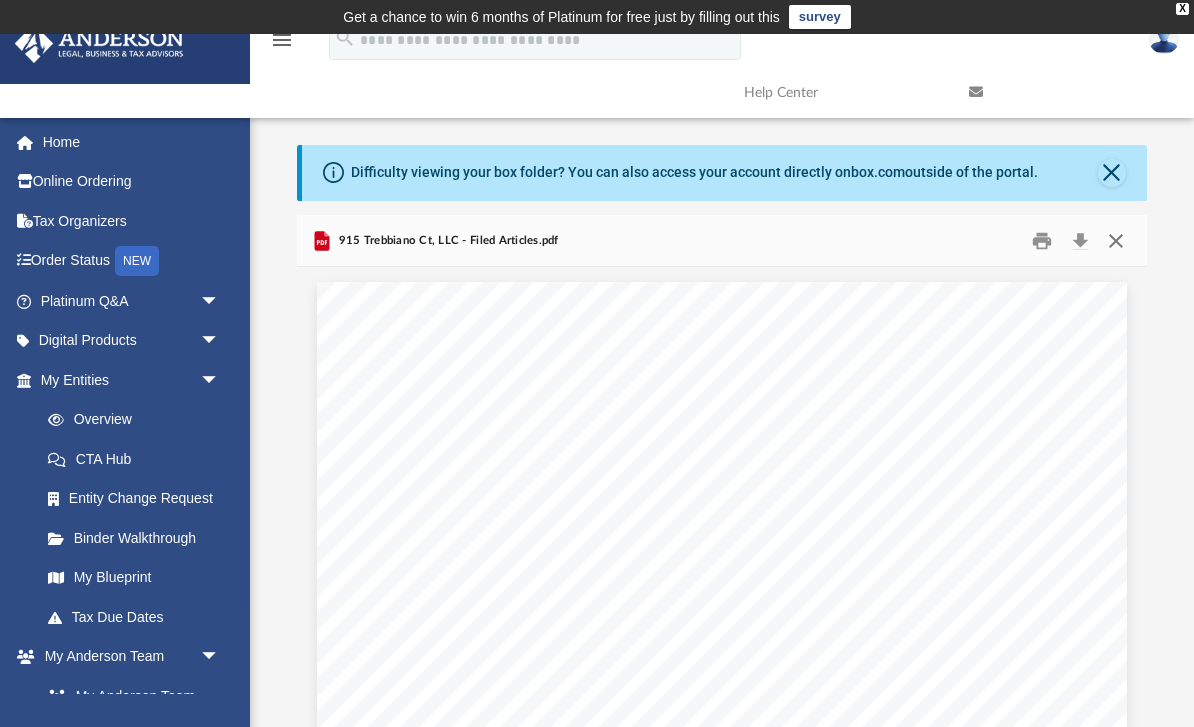 click at bounding box center [1115, 240] 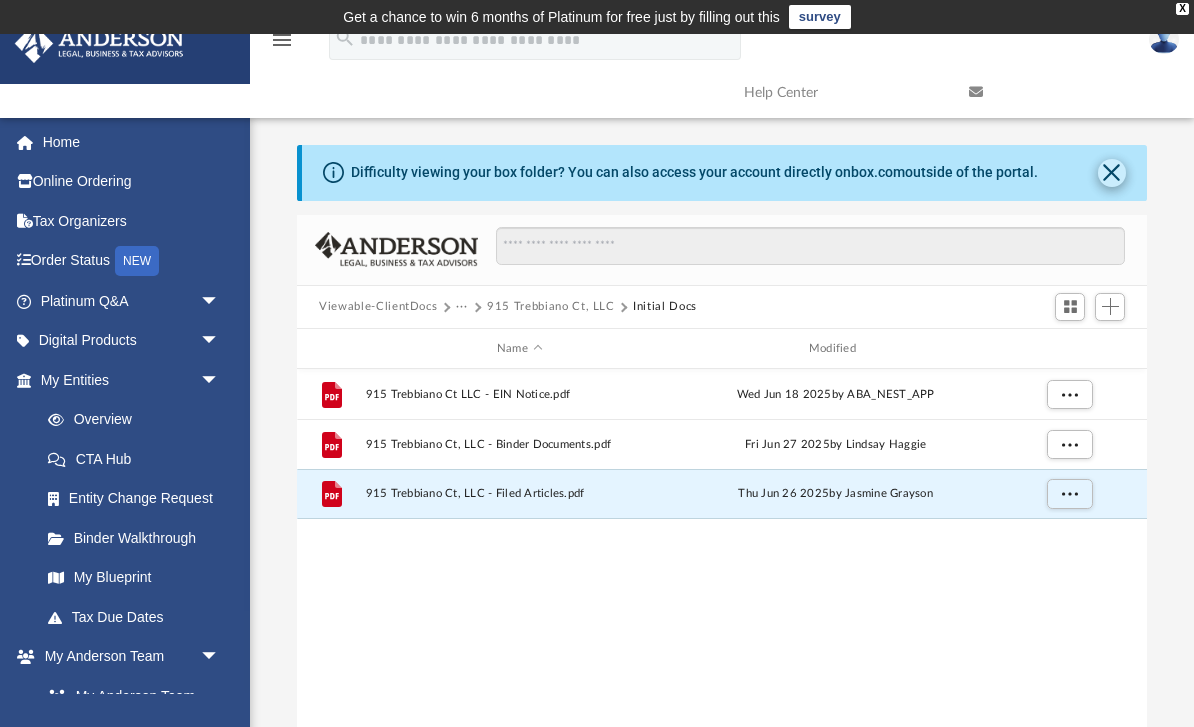 click 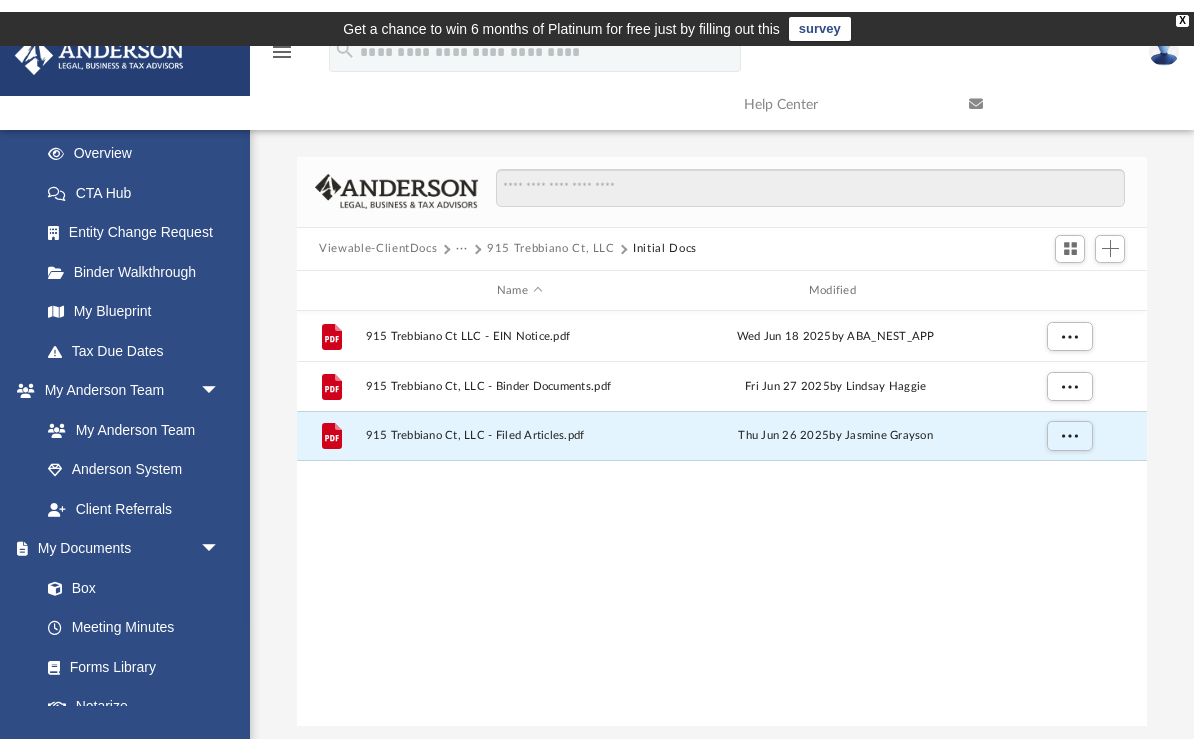 scroll, scrollTop: 279, scrollLeft: 0, axis: vertical 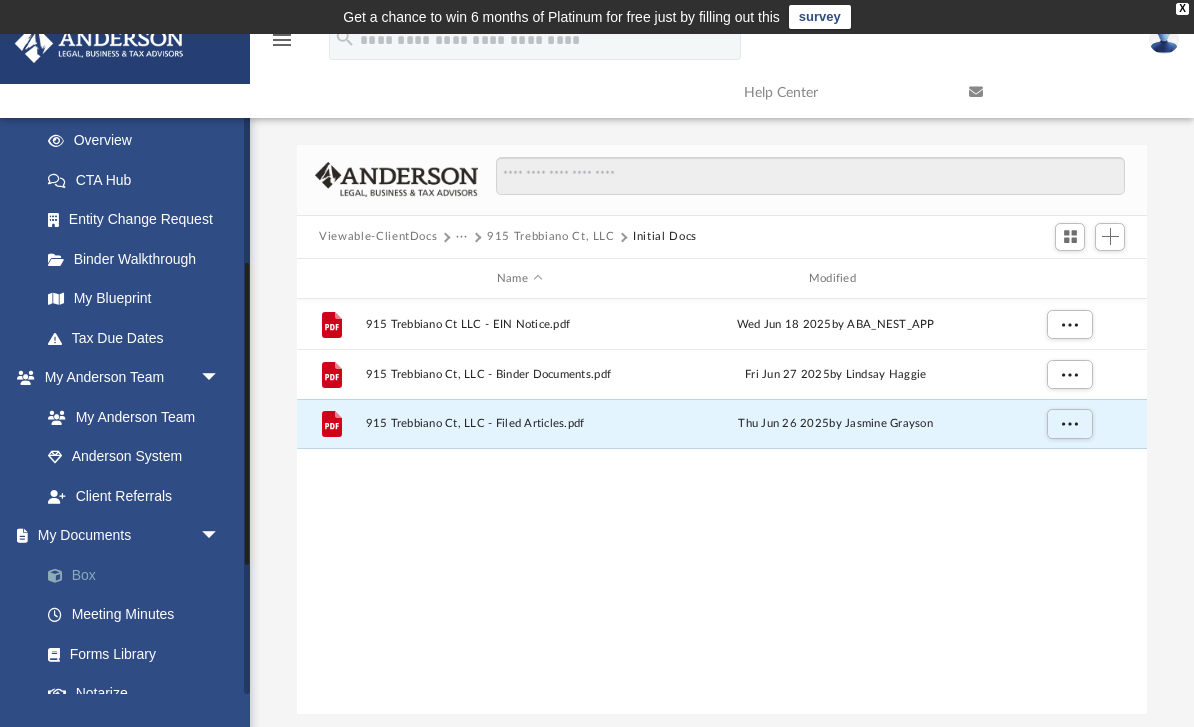 click on "Box" at bounding box center (139, 575) 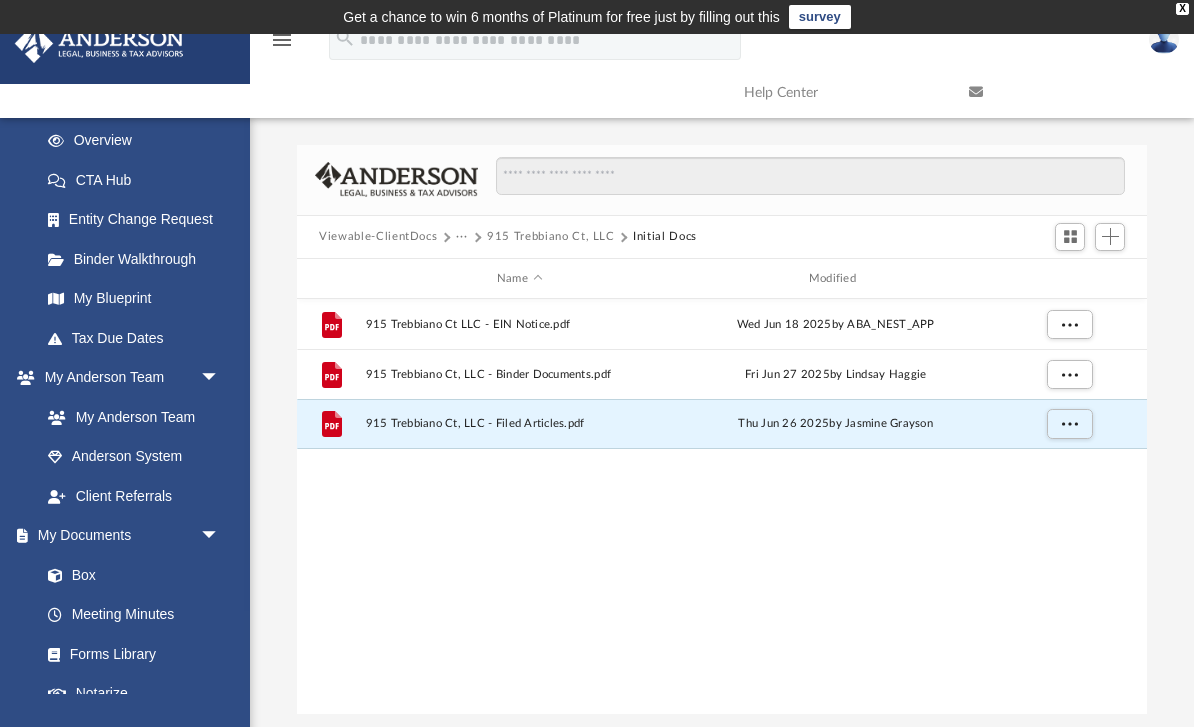 click on "···" at bounding box center (462, 237) 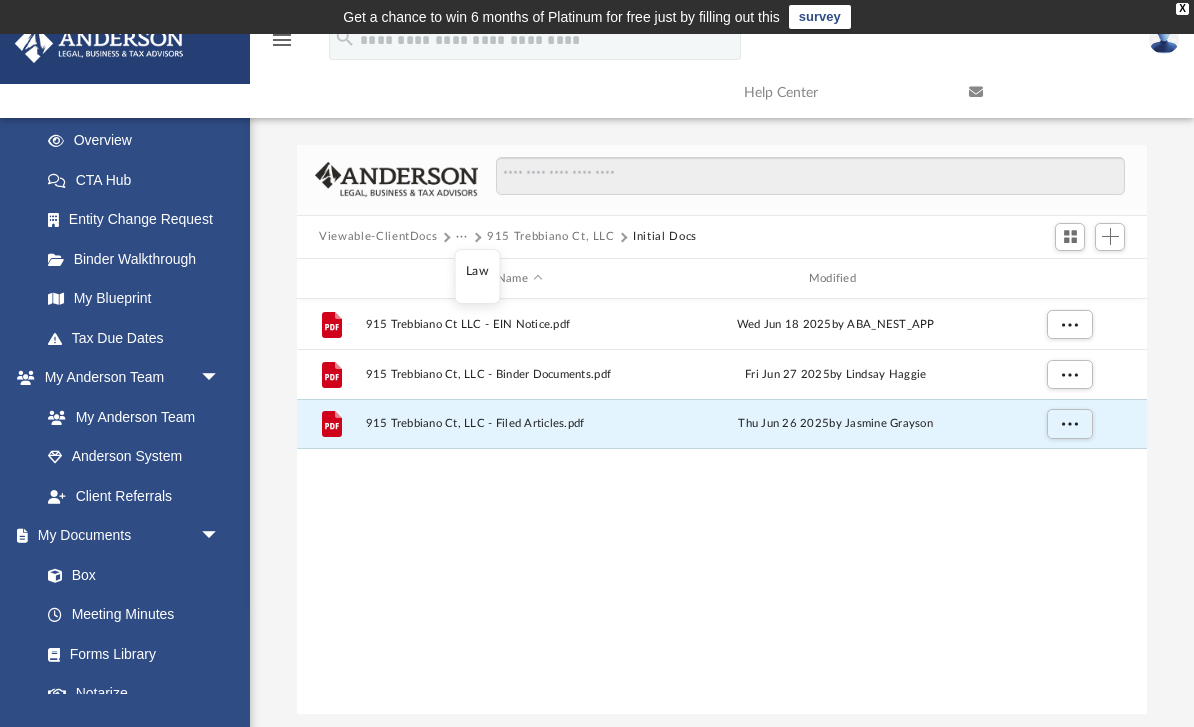 click on "Viewable-ClientDocs" at bounding box center [378, 237] 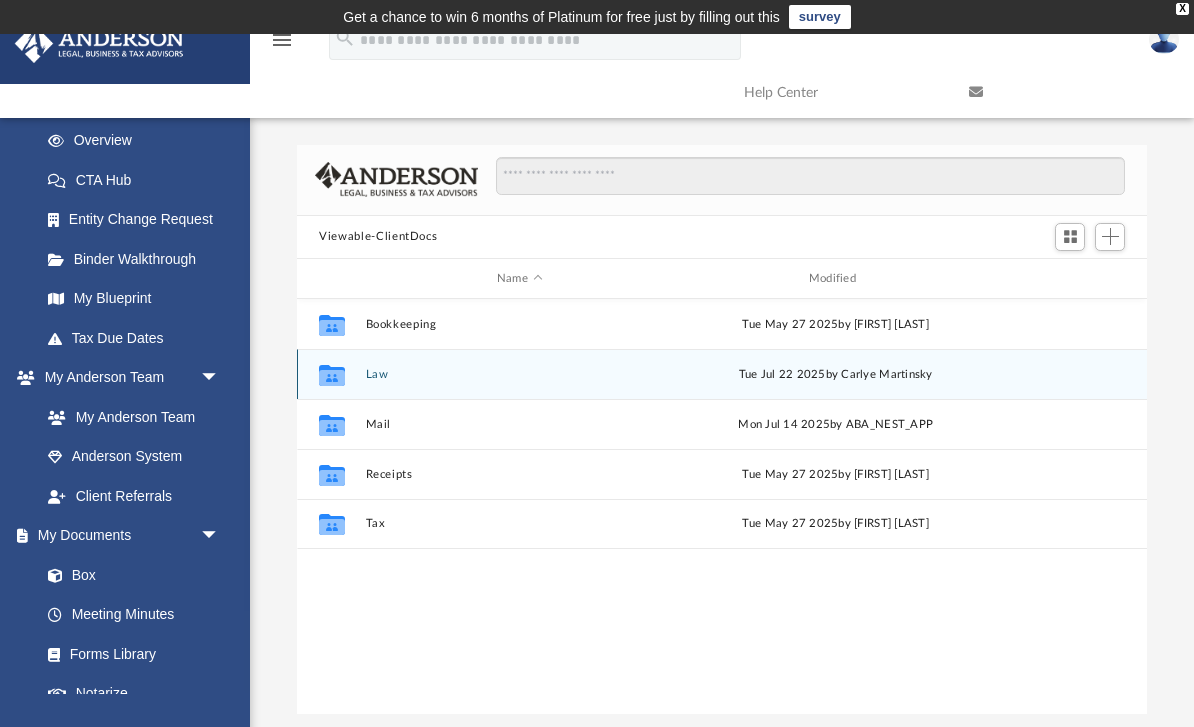 click on "Law" at bounding box center (520, 374) 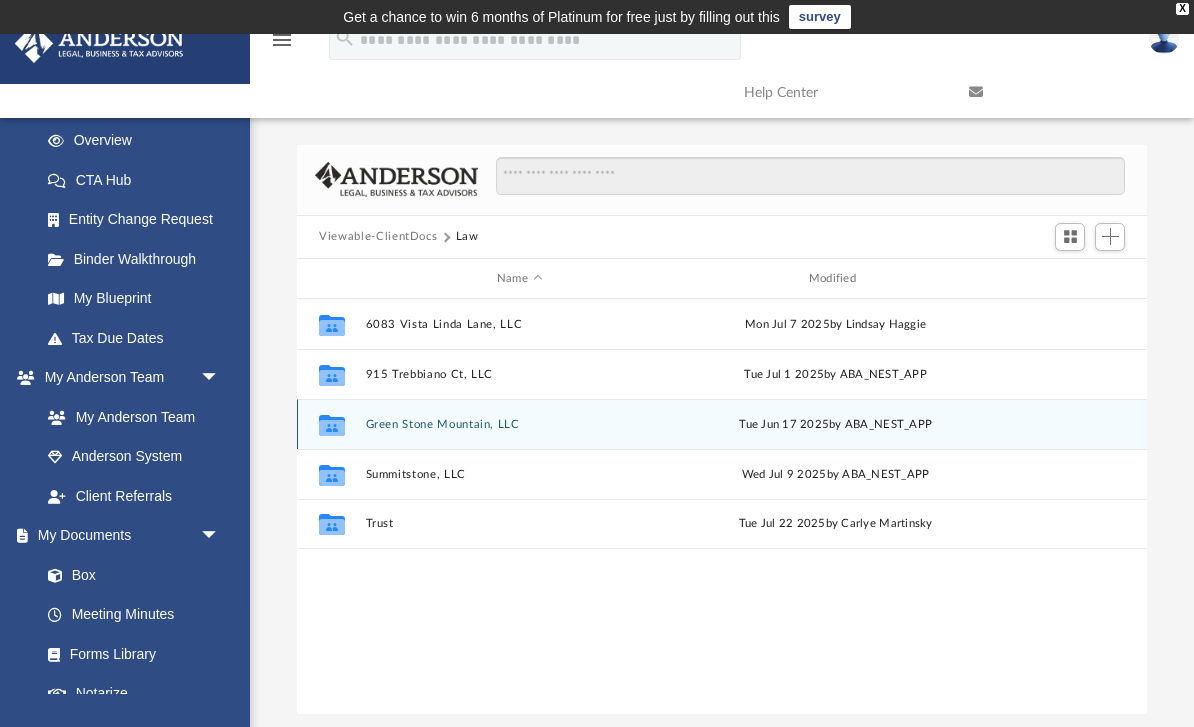 click on "Green Stone Mountain, LLC" at bounding box center [520, 424] 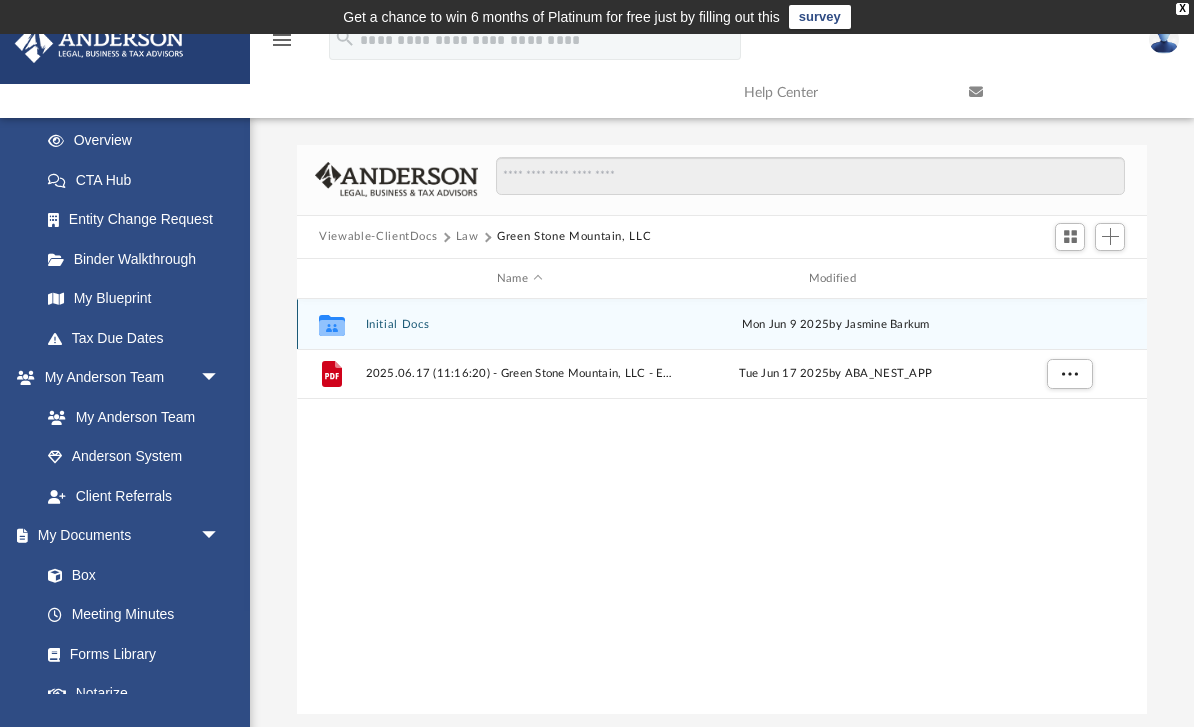 click on "Initial Docs" at bounding box center (520, 324) 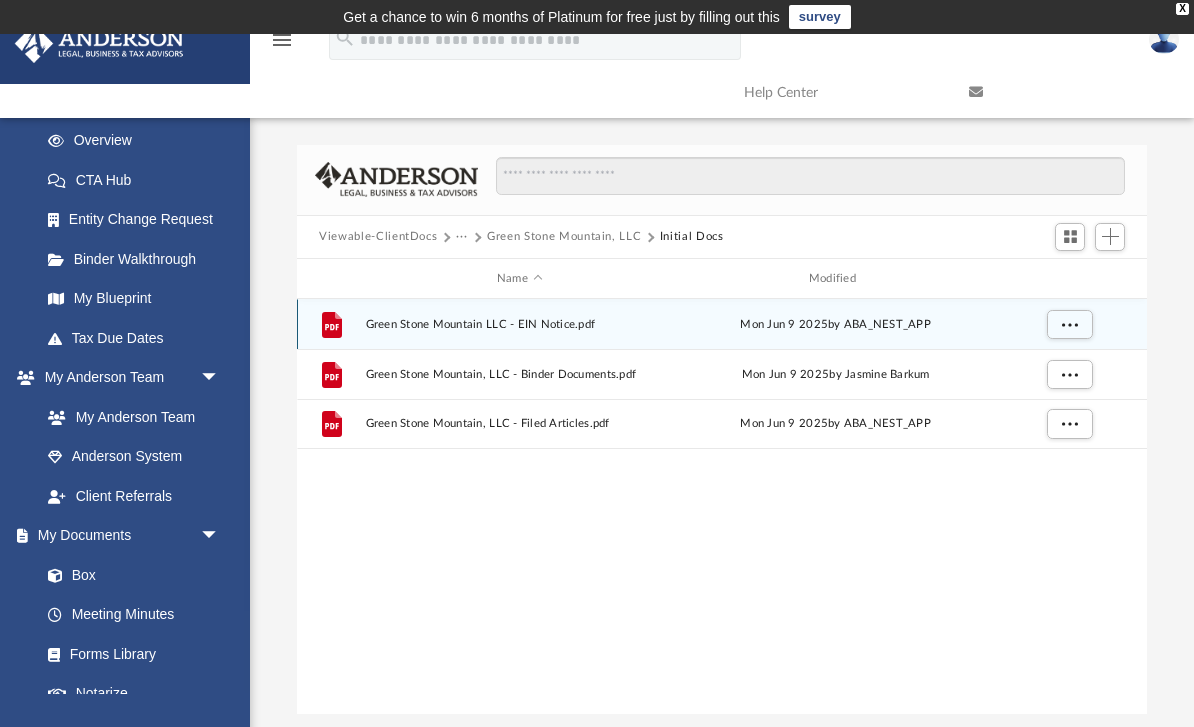 click on "Green Stone Mountain LLC - EIN Notice.pdf" at bounding box center (520, 324) 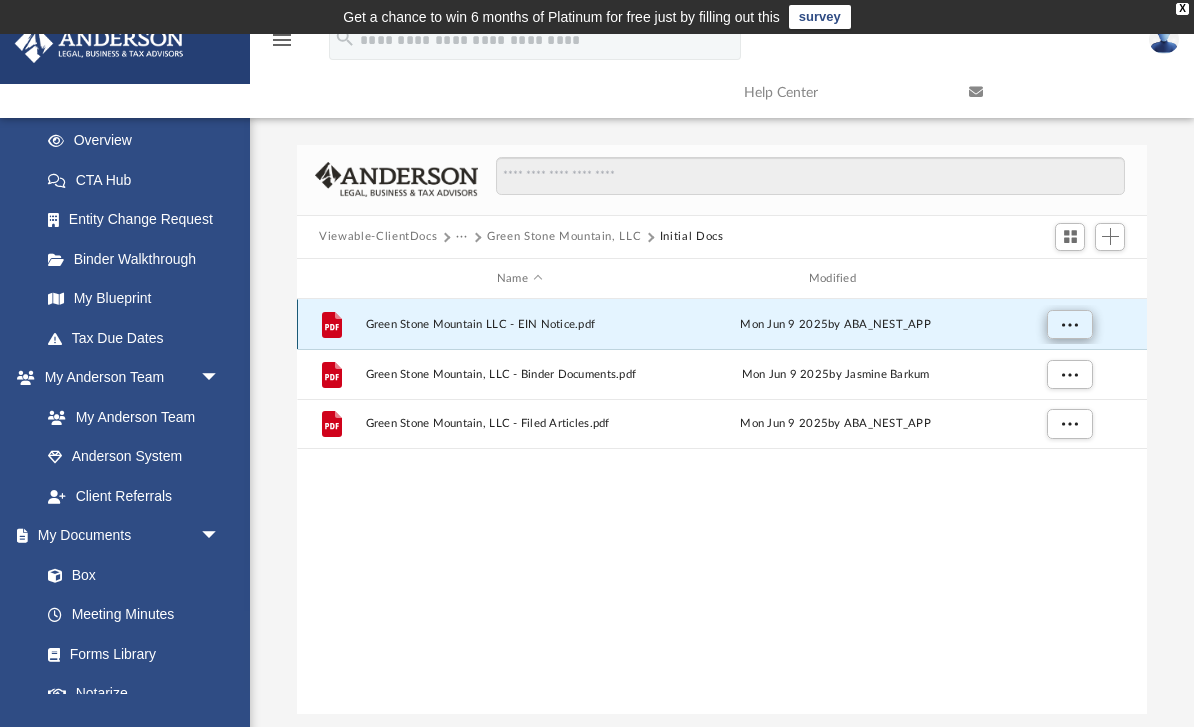 click at bounding box center [1070, 324] 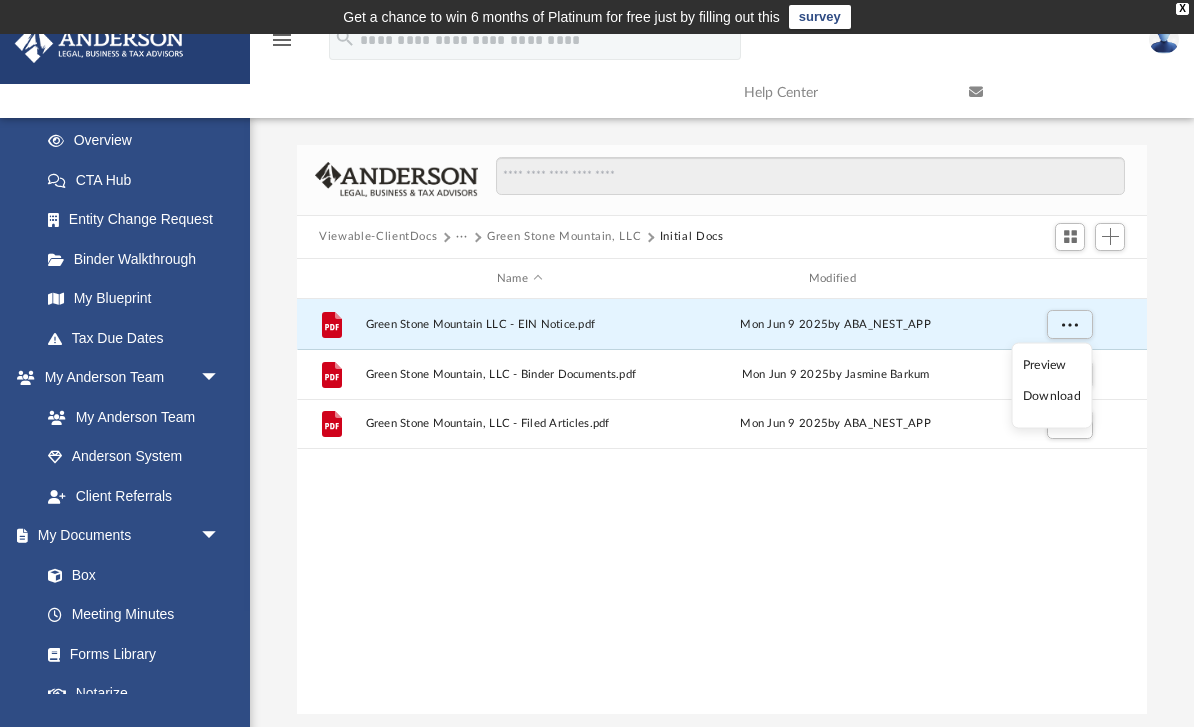 click on "Preview" at bounding box center (1052, 364) 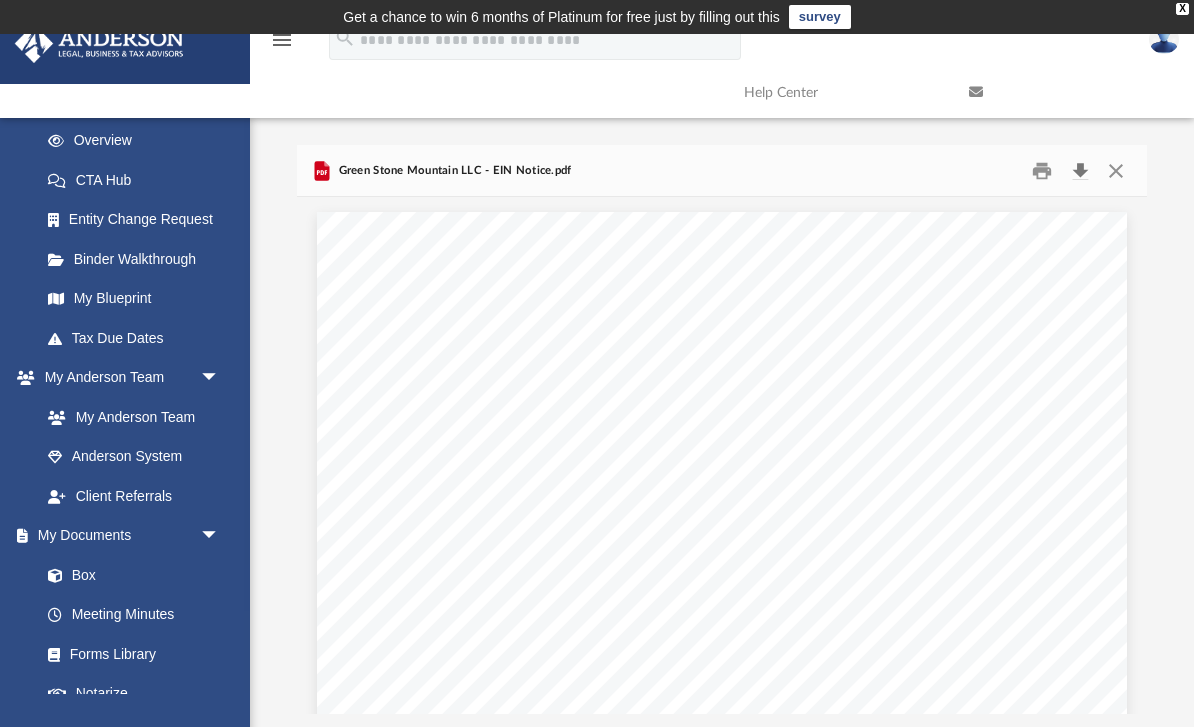 click at bounding box center (1080, 170) 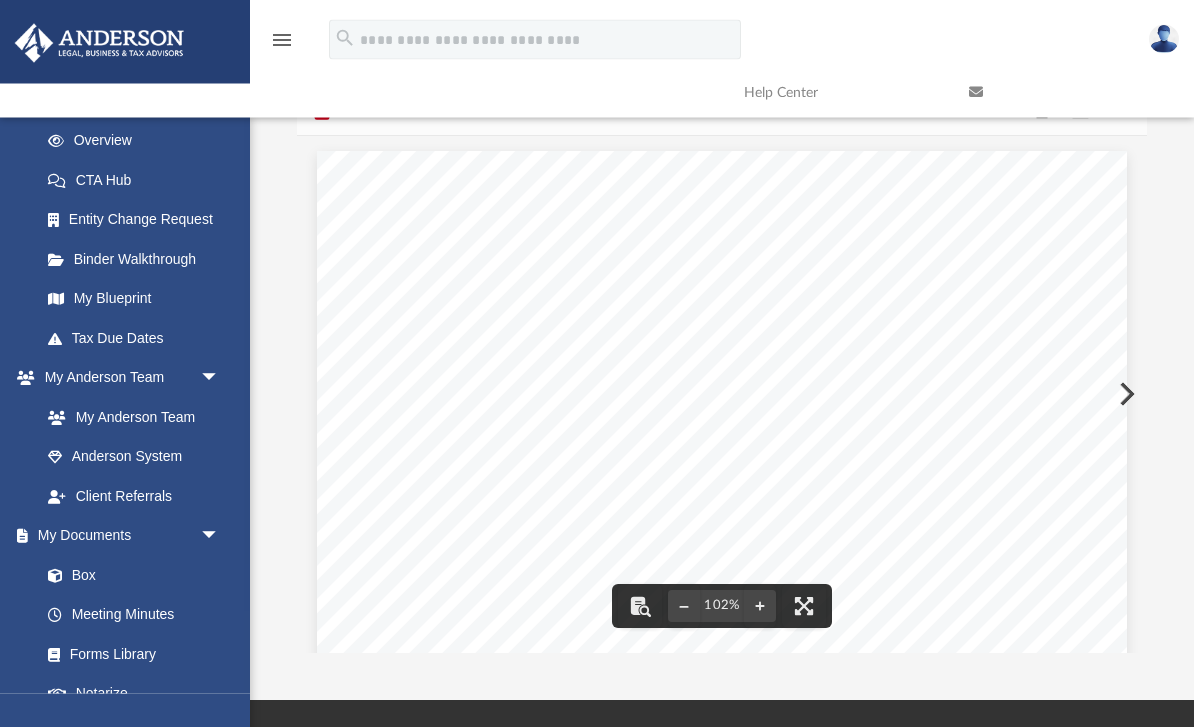 scroll, scrollTop: 0, scrollLeft: 0, axis: both 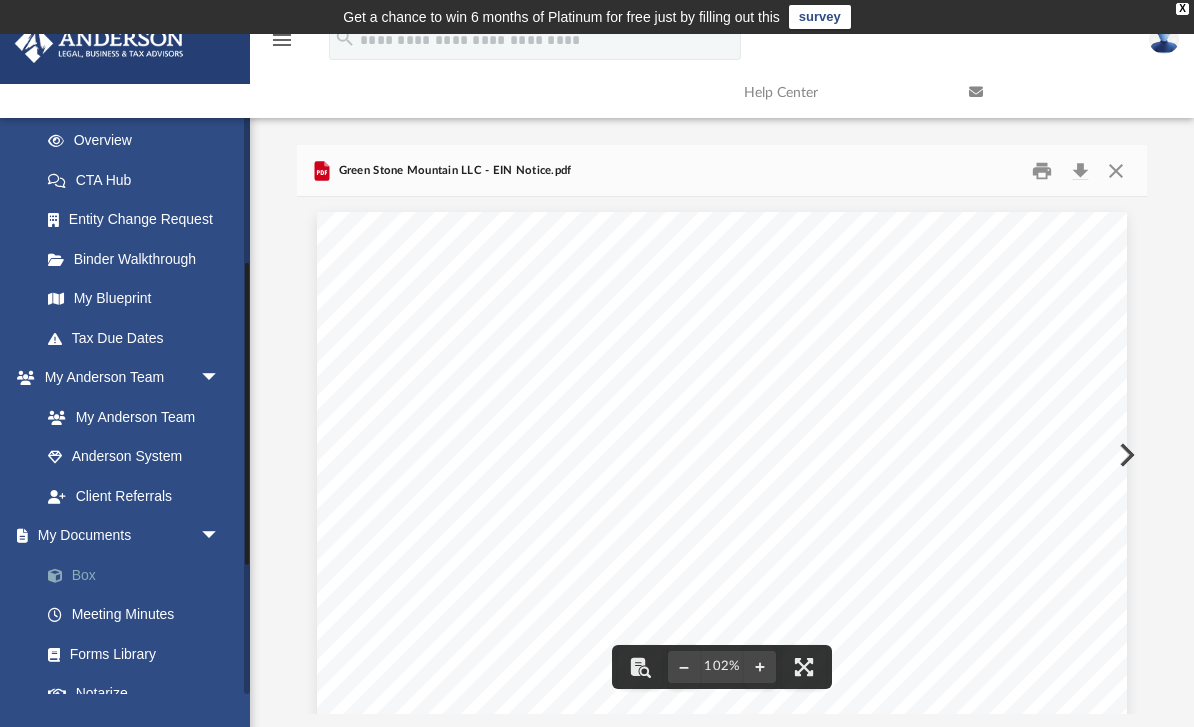 click on "Box" at bounding box center (139, 575) 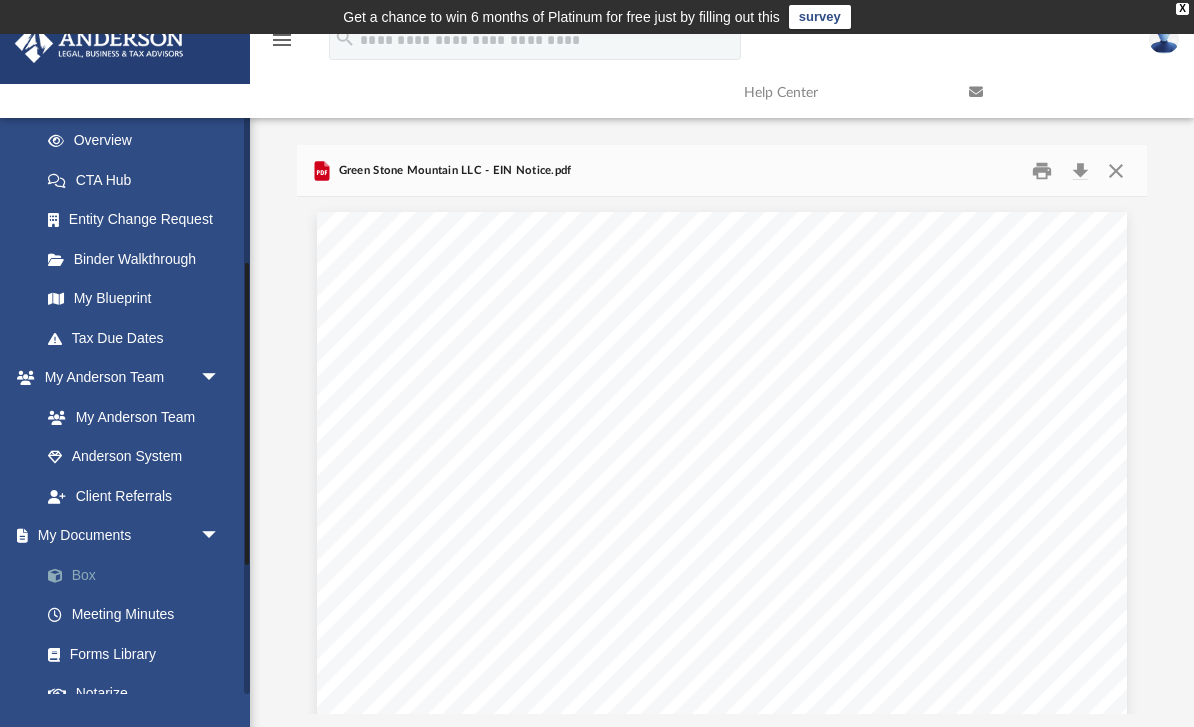 click on "Box" at bounding box center (139, 575) 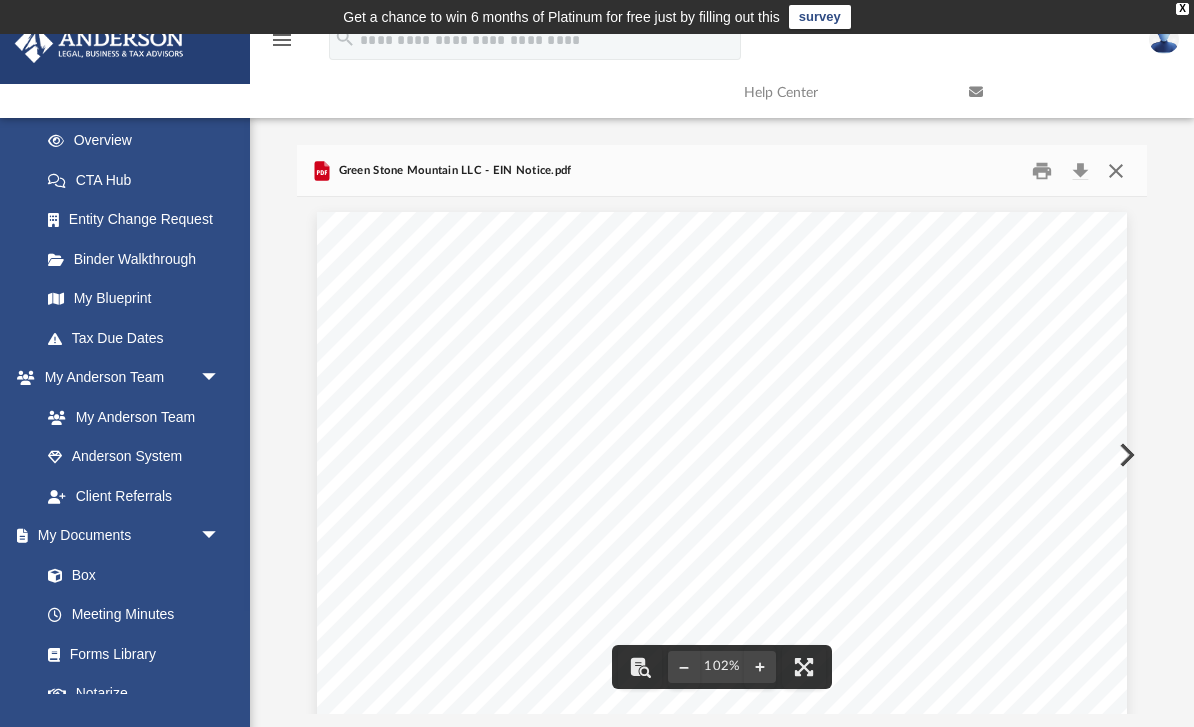 click at bounding box center [1115, 170] 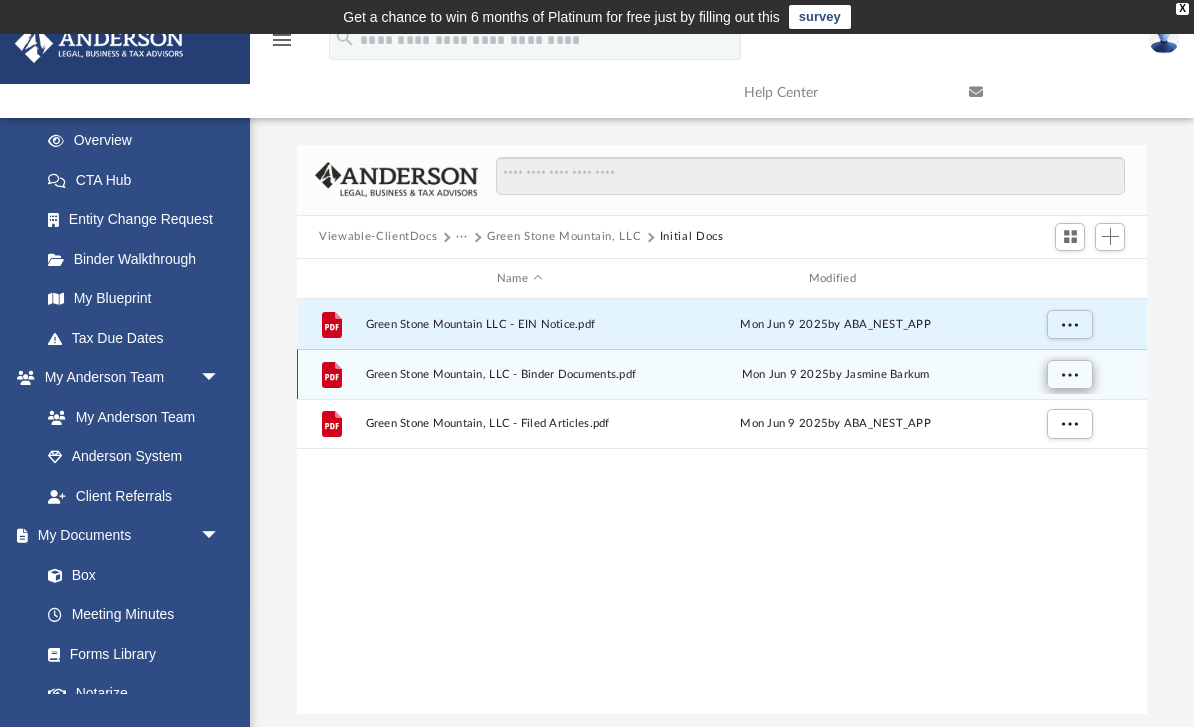 click at bounding box center (1070, 375) 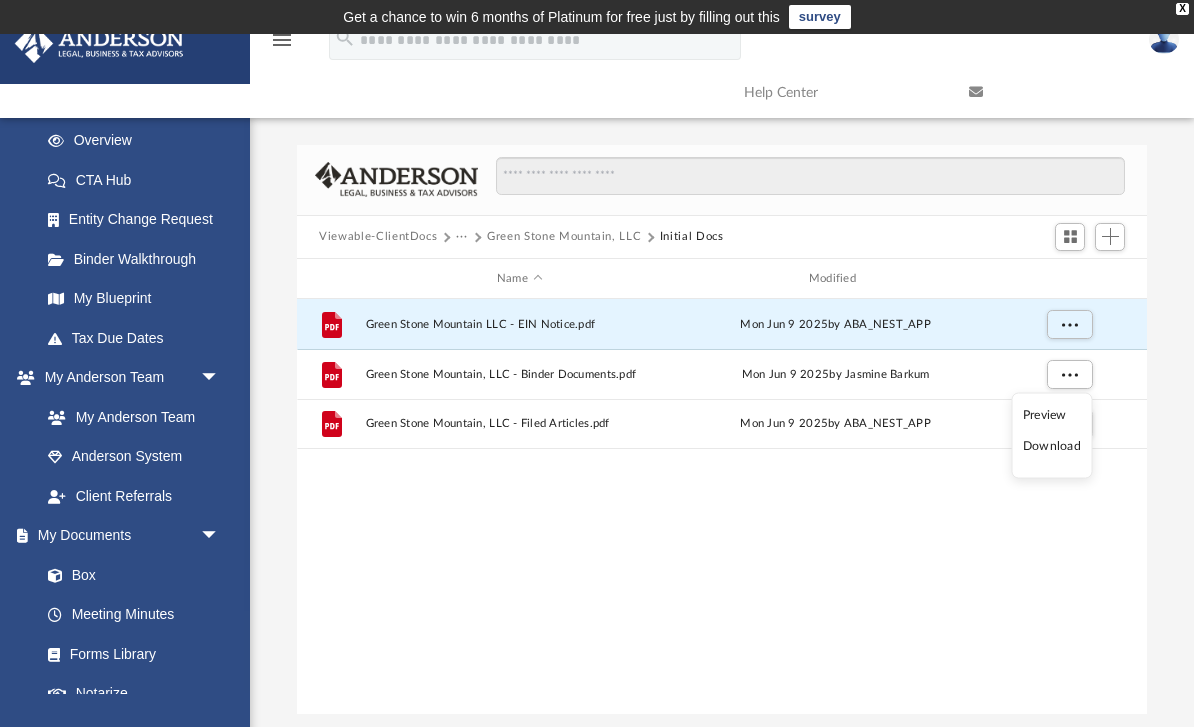 click on "Preview" at bounding box center (1052, 414) 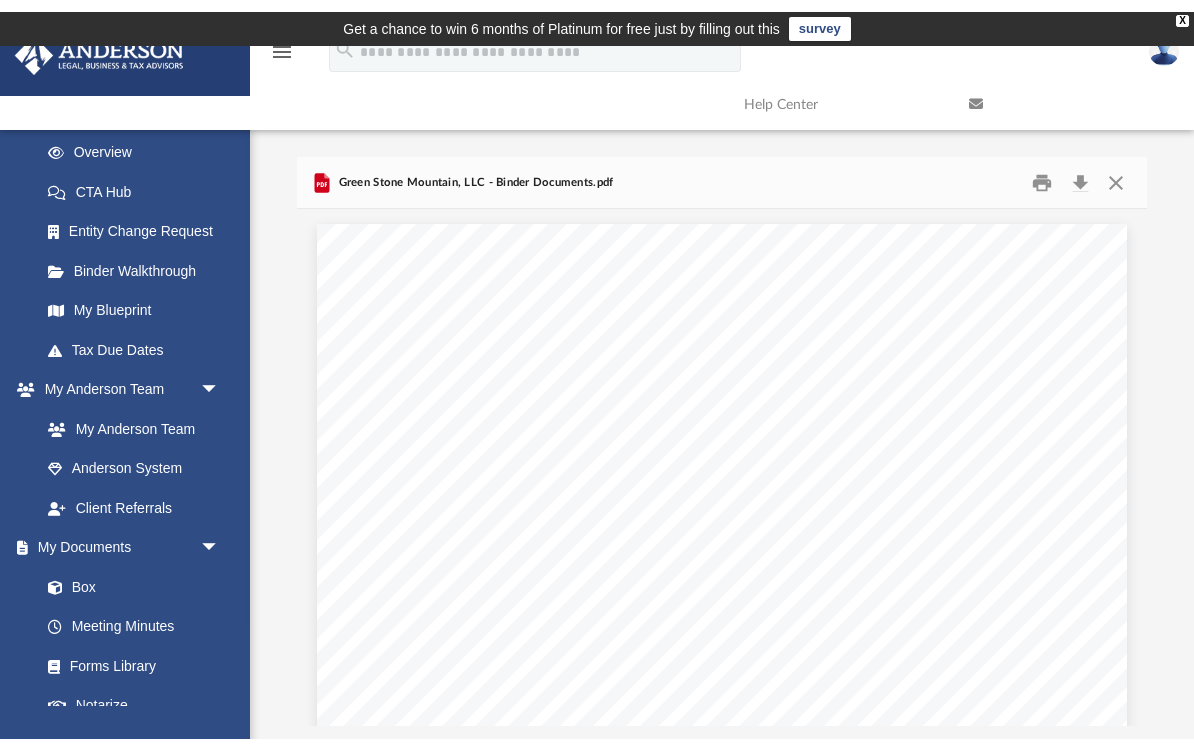 scroll, scrollTop: 0, scrollLeft: 0, axis: both 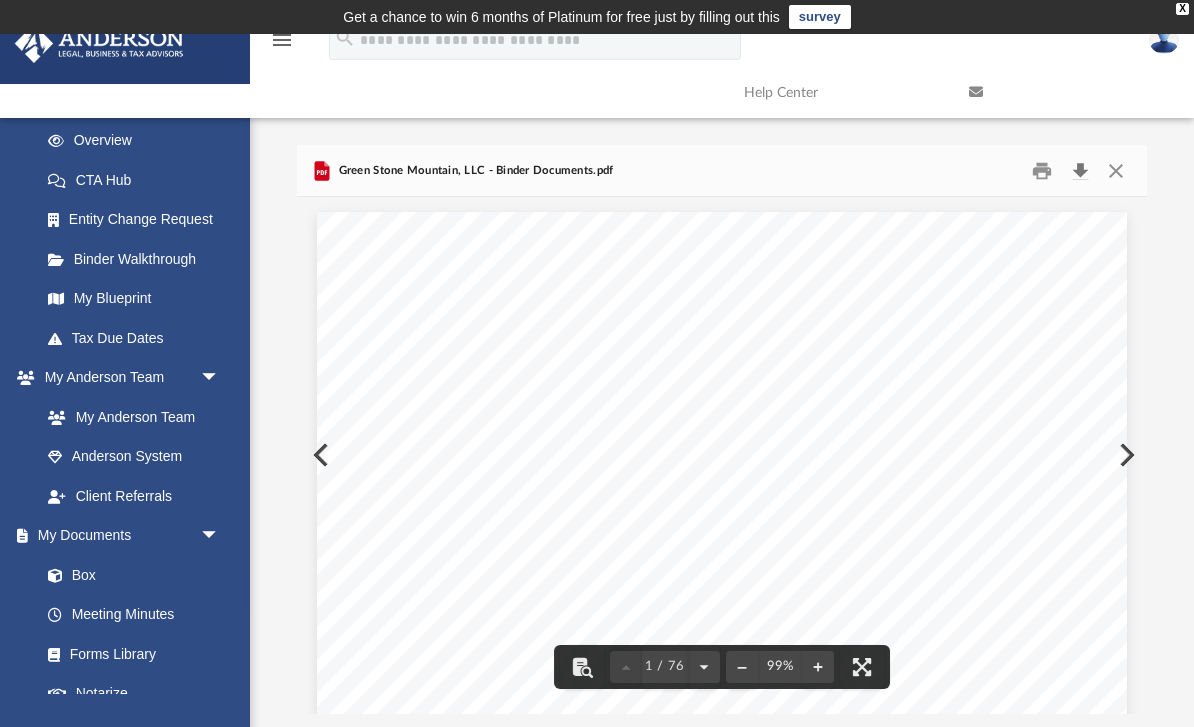 click at bounding box center (1080, 170) 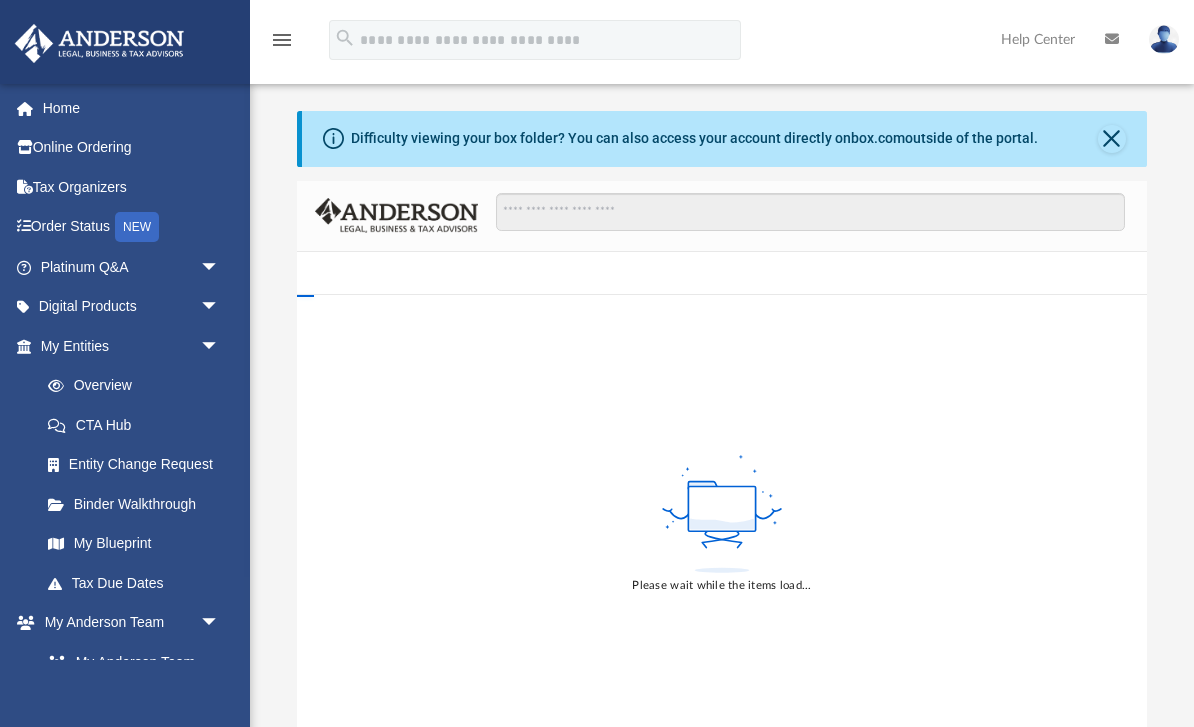 scroll, scrollTop: 107, scrollLeft: 0, axis: vertical 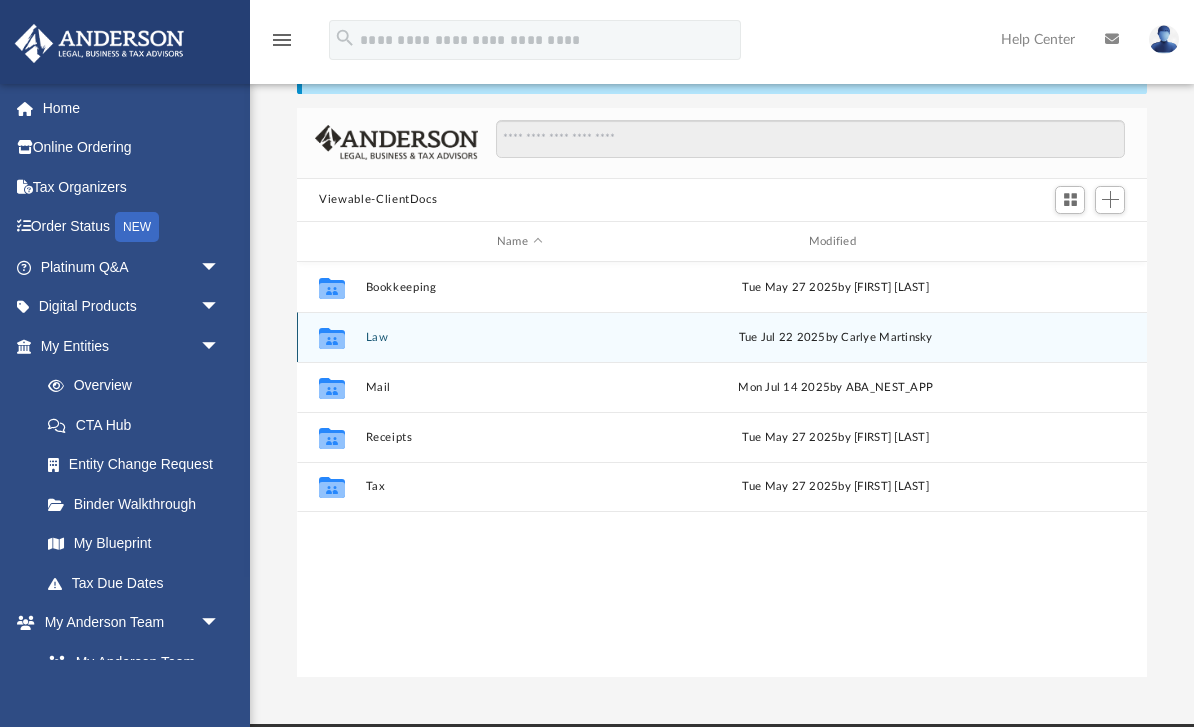 click on "Law" at bounding box center (520, 337) 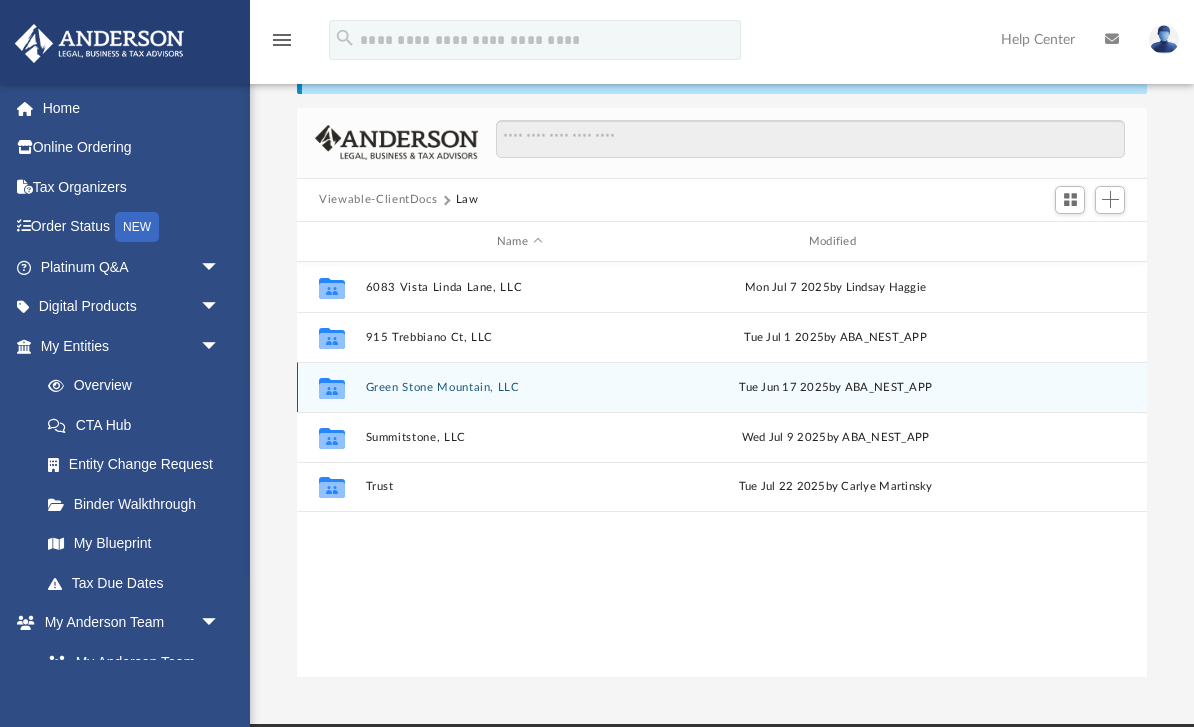 click on "Green Stone Mountain, LLC" at bounding box center [520, 387] 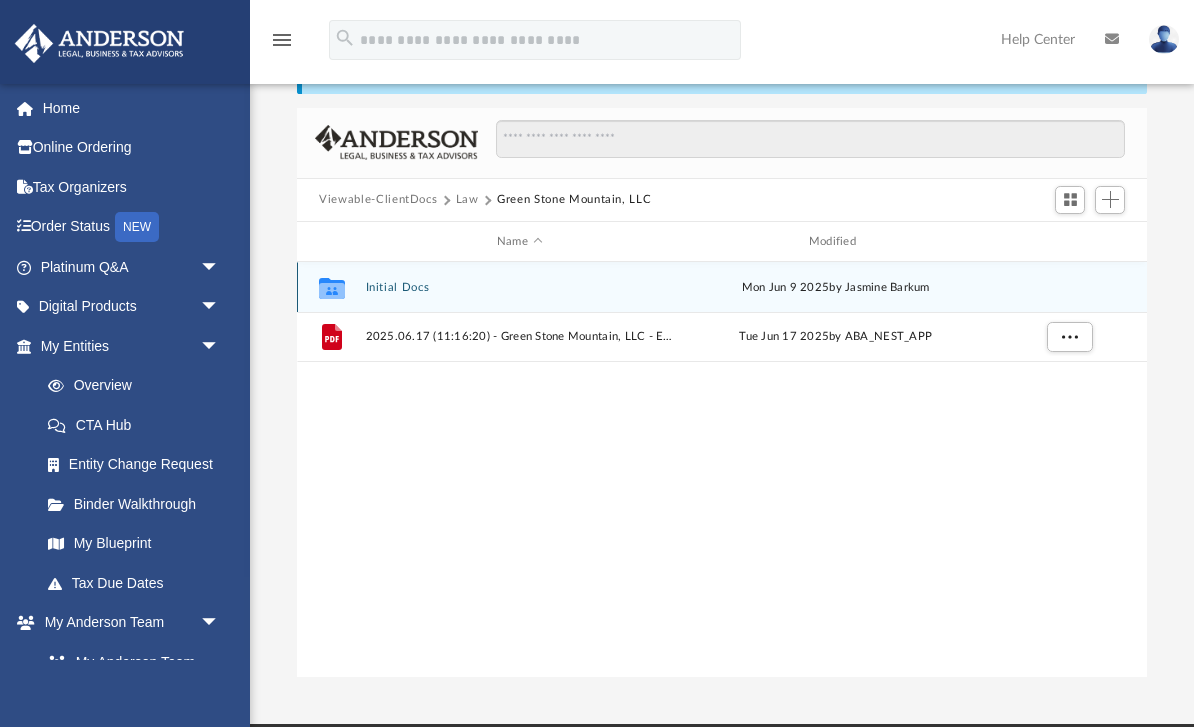 click on "Initial Docs" at bounding box center [520, 287] 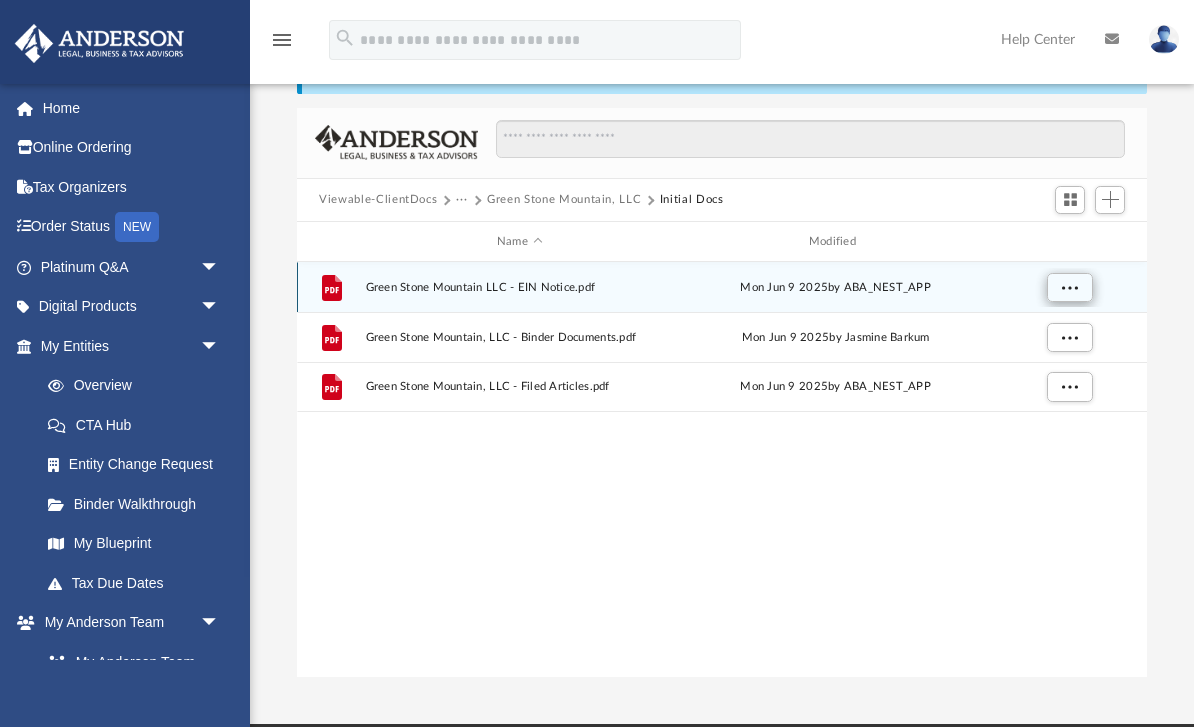 click at bounding box center (1070, 287) 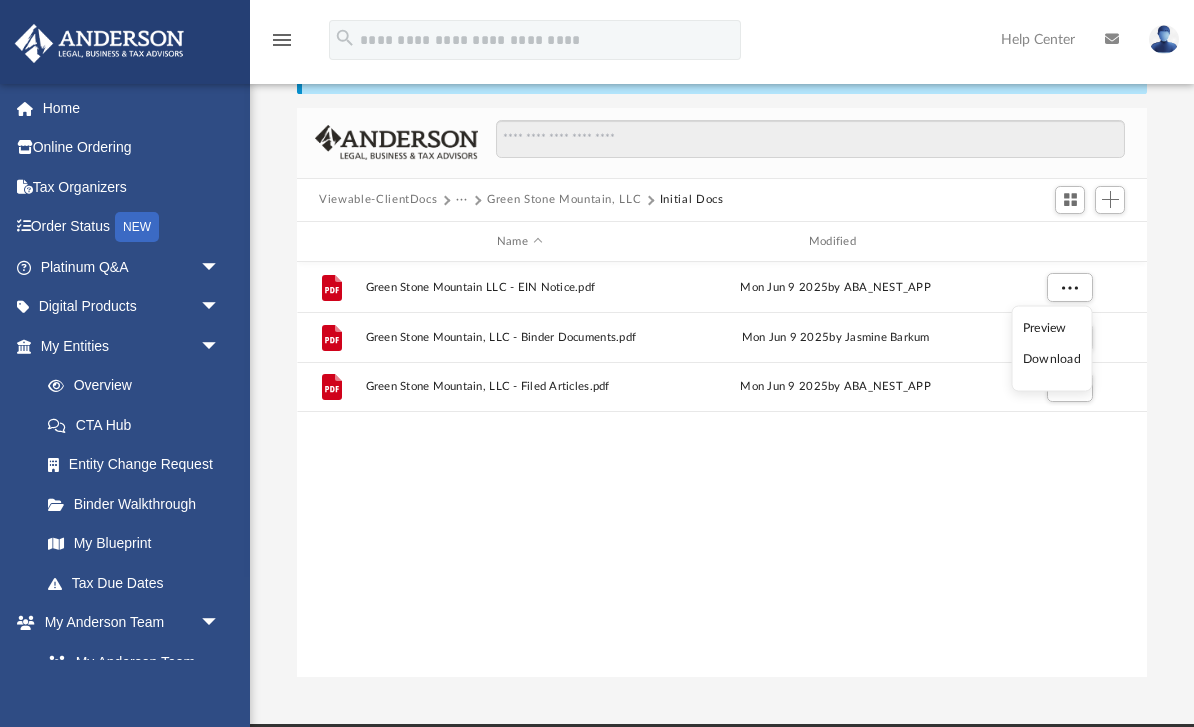 click on "Preview" at bounding box center (1052, 327) 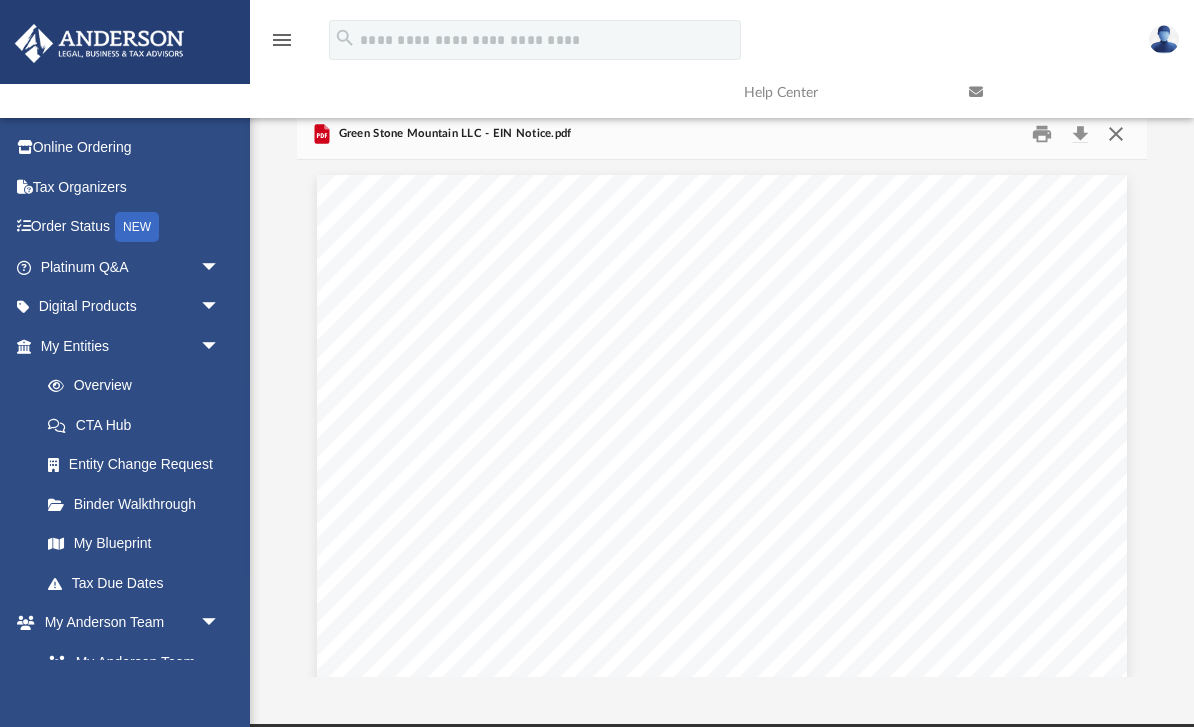 click at bounding box center [1115, 133] 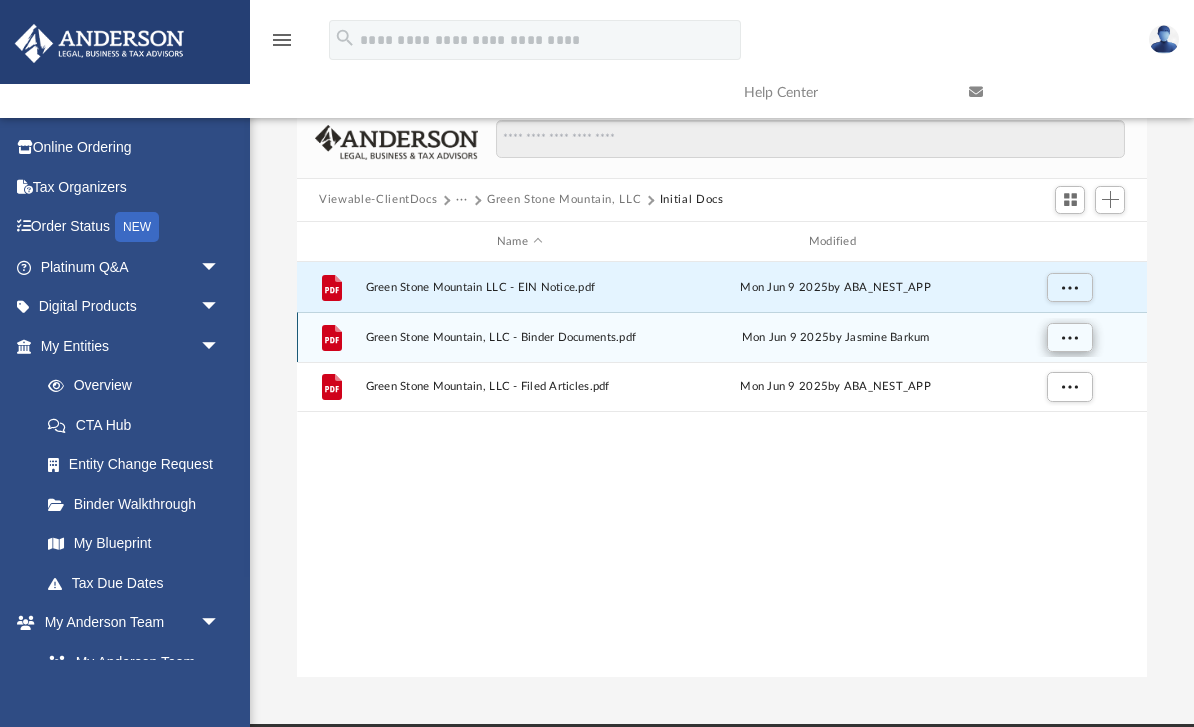 click at bounding box center (1070, 337) 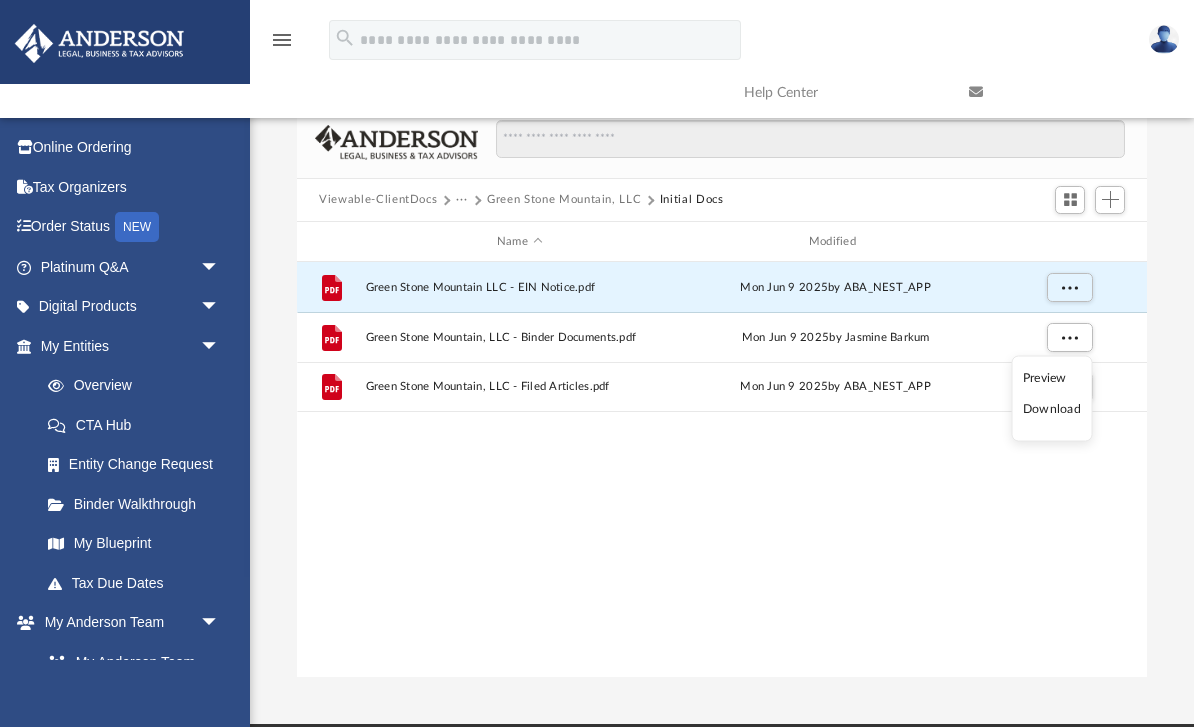 click on "Preview" at bounding box center (1052, 377) 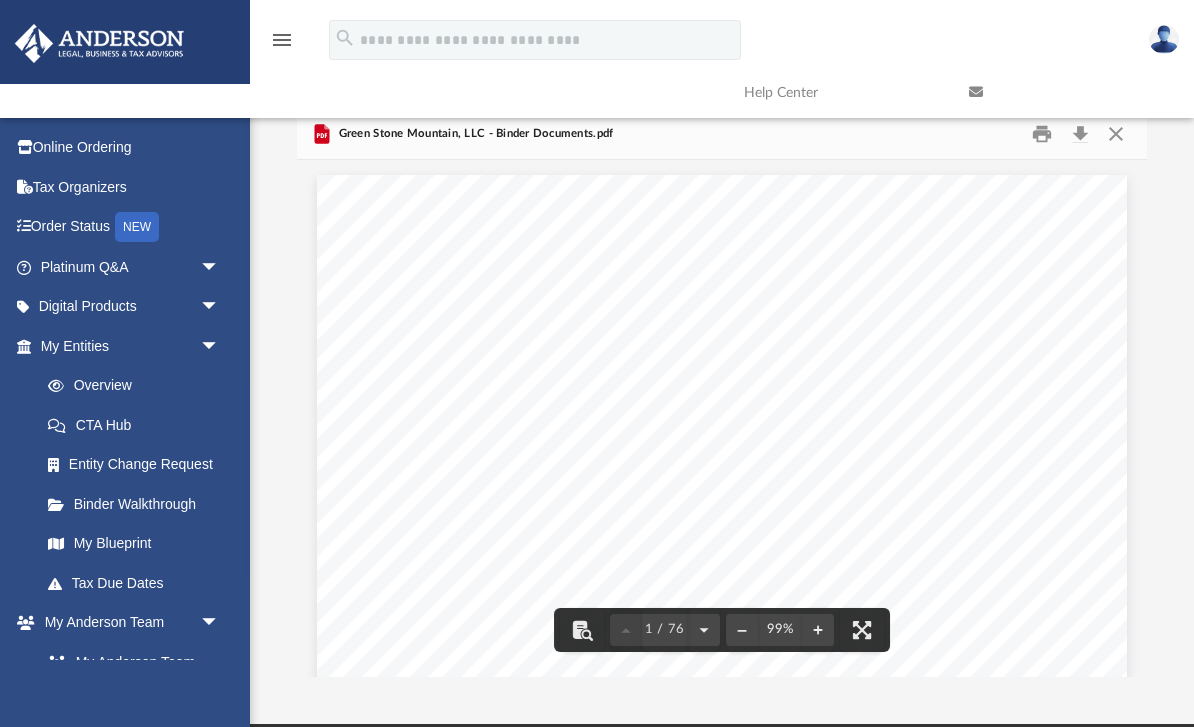 scroll, scrollTop: 0, scrollLeft: 0, axis: both 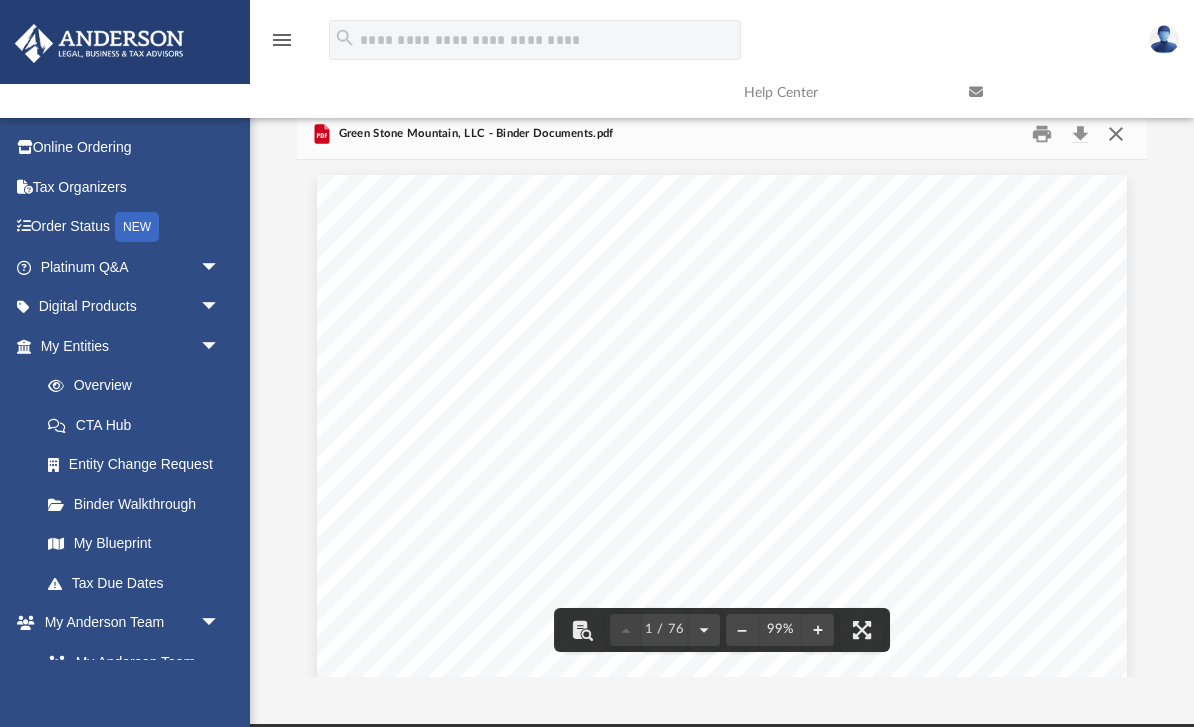 click at bounding box center [1115, 133] 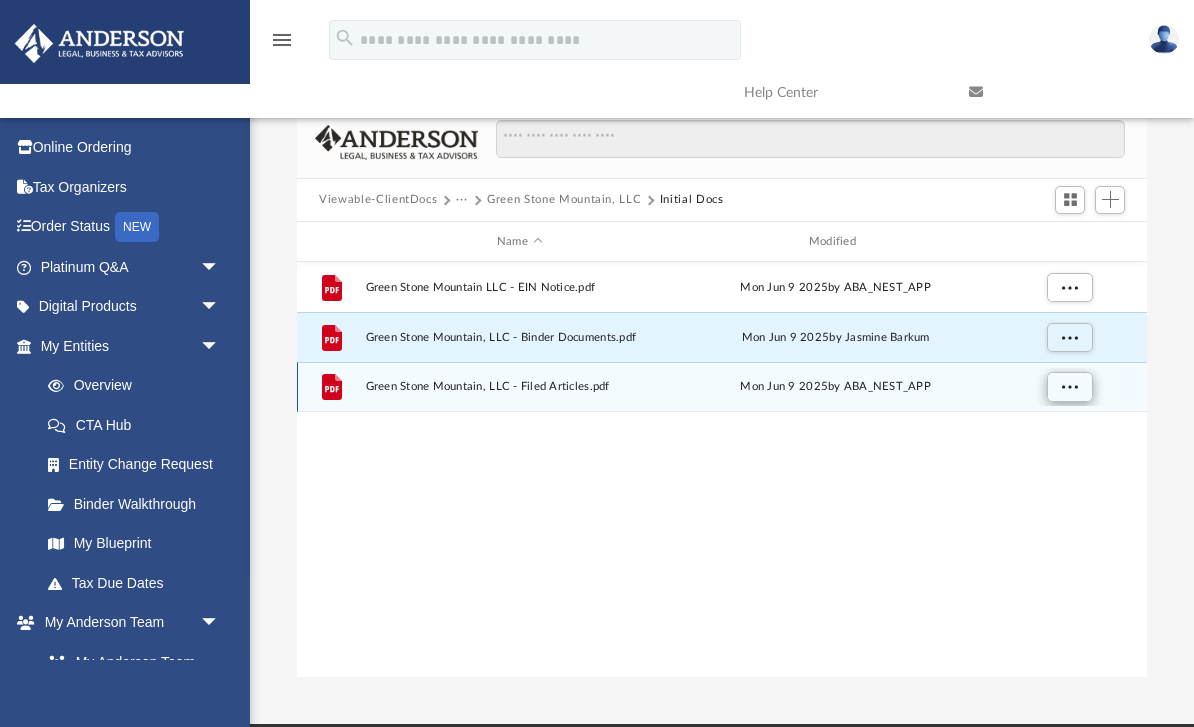 click at bounding box center [1070, 386] 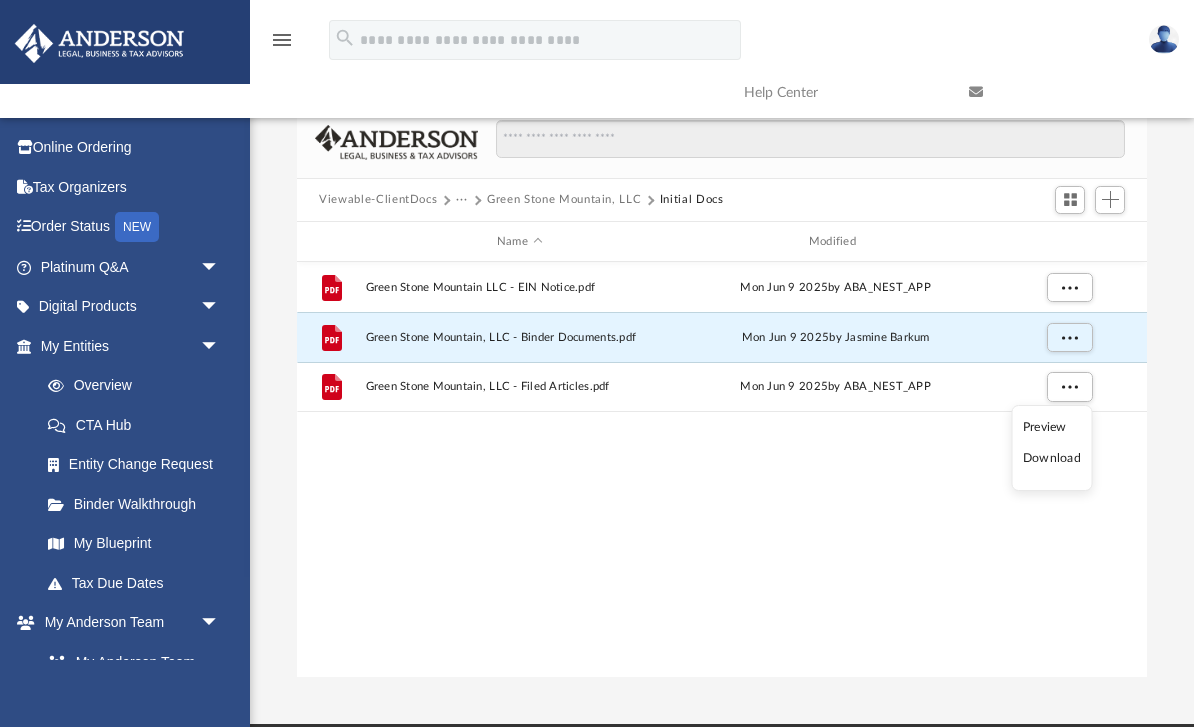 click on "Preview" at bounding box center (1052, 427) 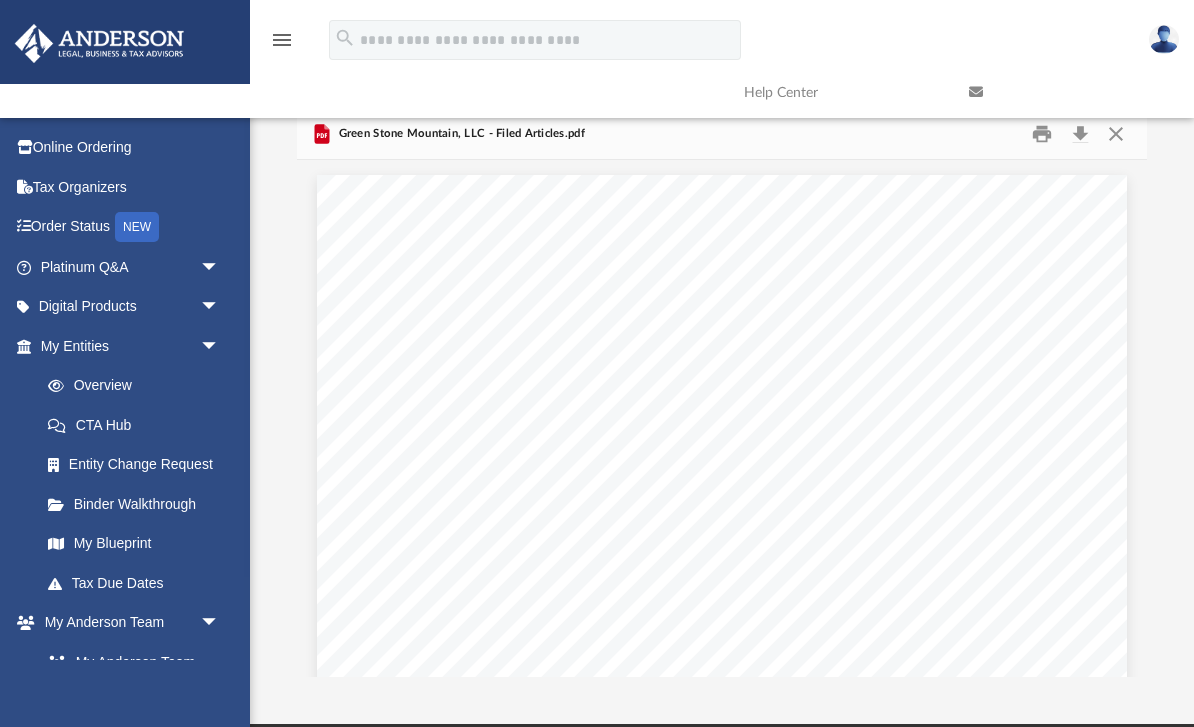 scroll, scrollTop: 0, scrollLeft: 0, axis: both 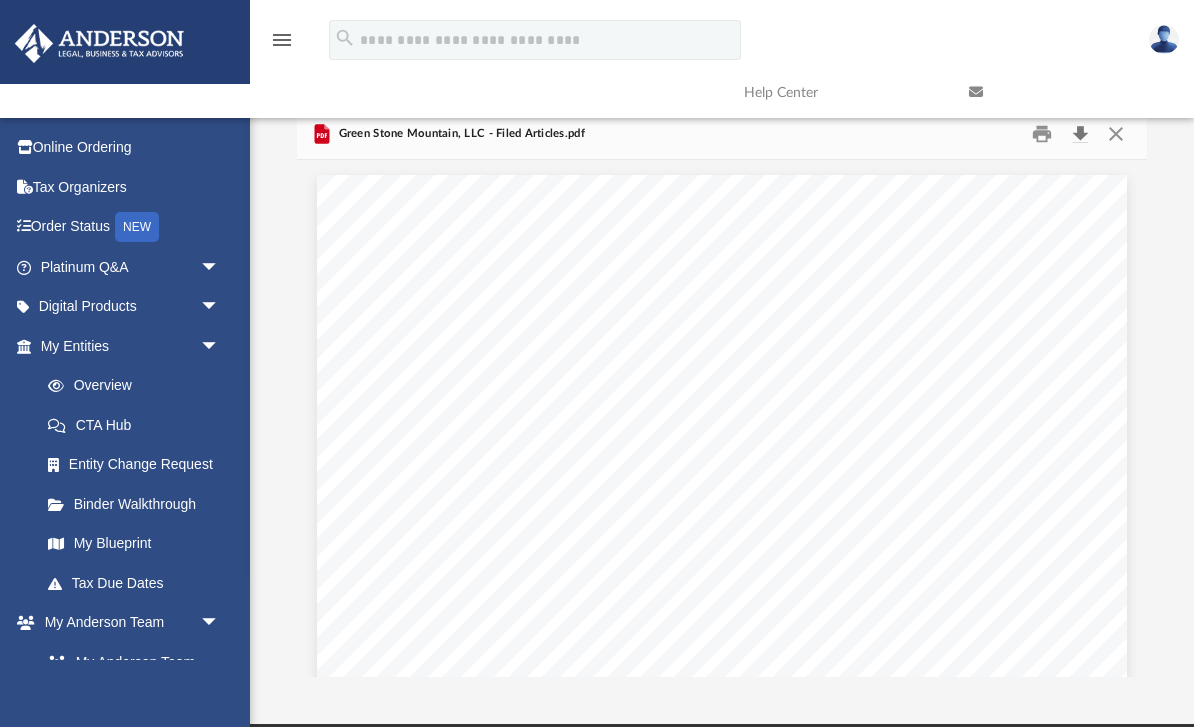 click at bounding box center (1080, 133) 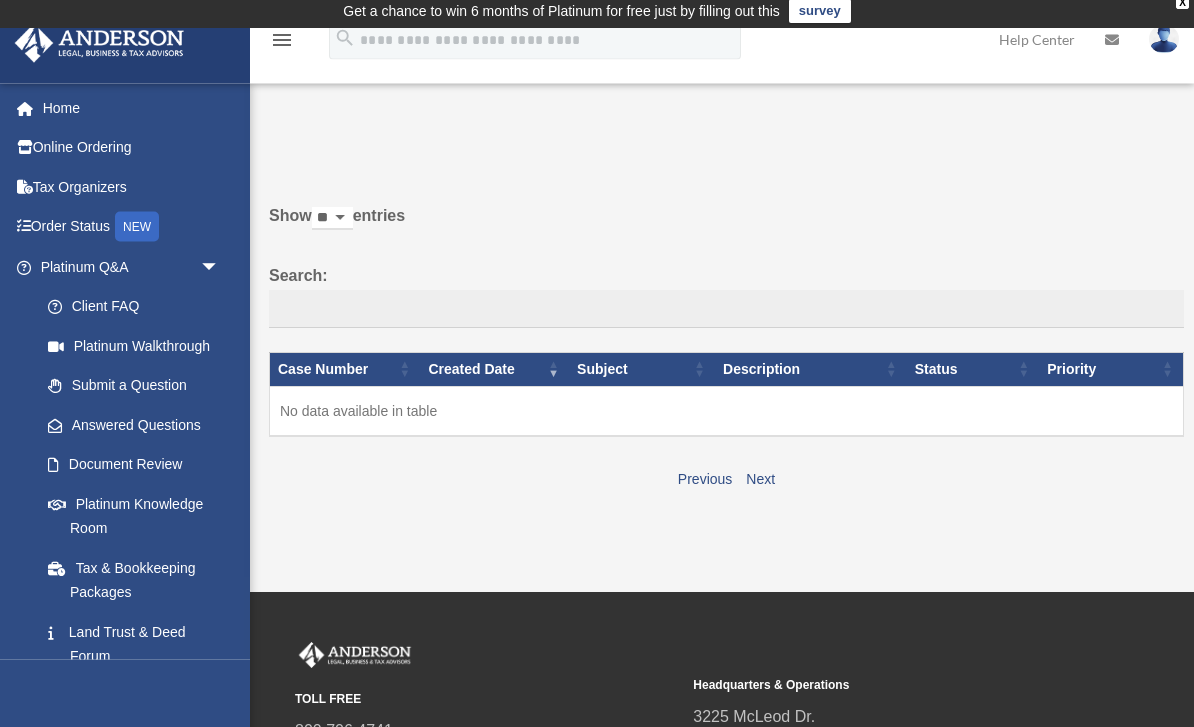 scroll, scrollTop: 0, scrollLeft: 0, axis: both 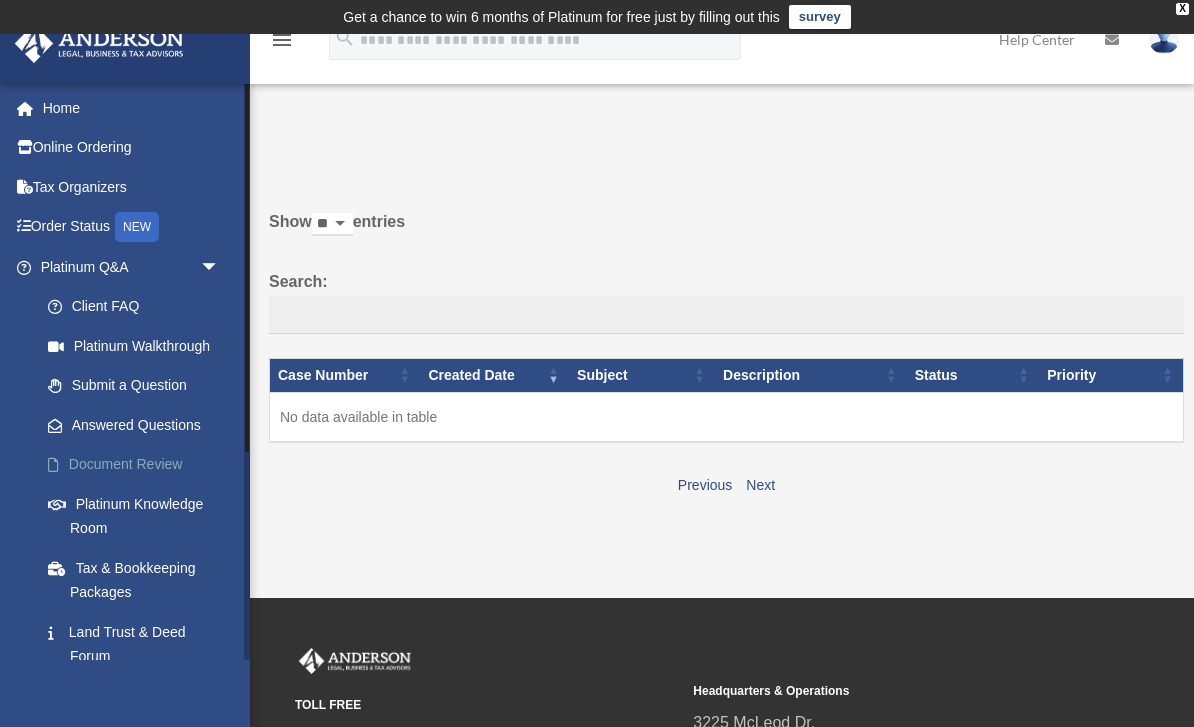 click on "Document Review" at bounding box center (139, 465) 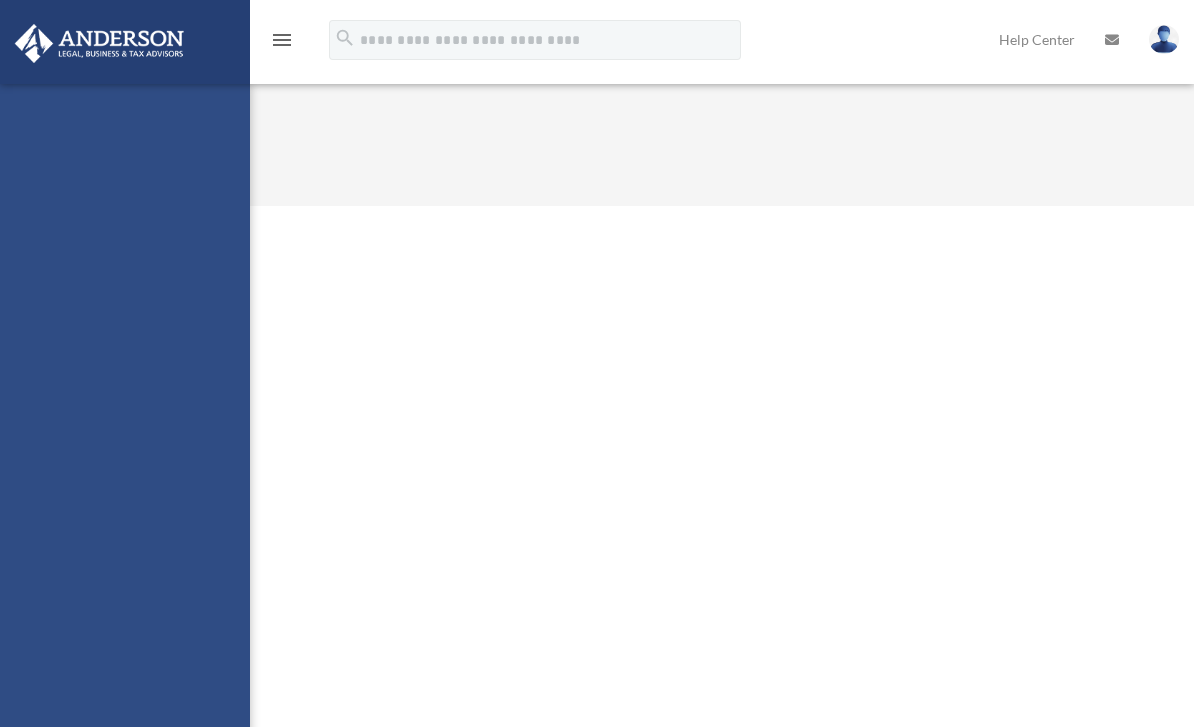 scroll, scrollTop: 0, scrollLeft: 0, axis: both 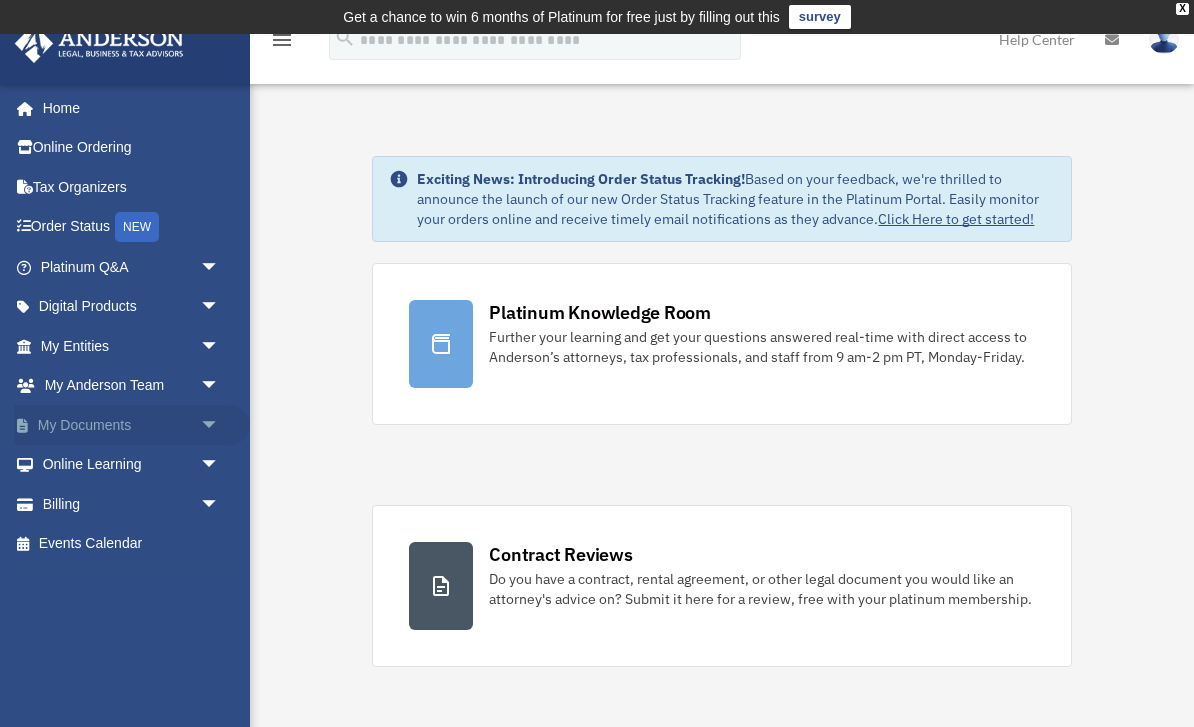 click on "arrow_drop_down" at bounding box center [220, 425] 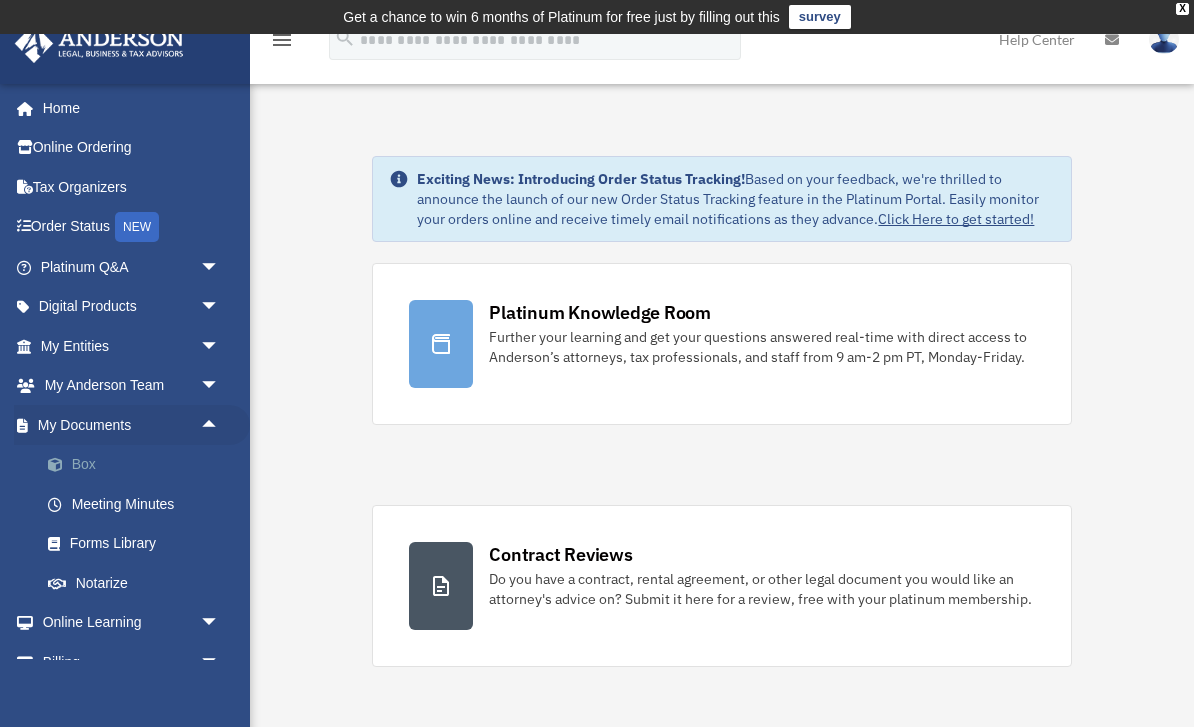 click on "Box" at bounding box center [139, 465] 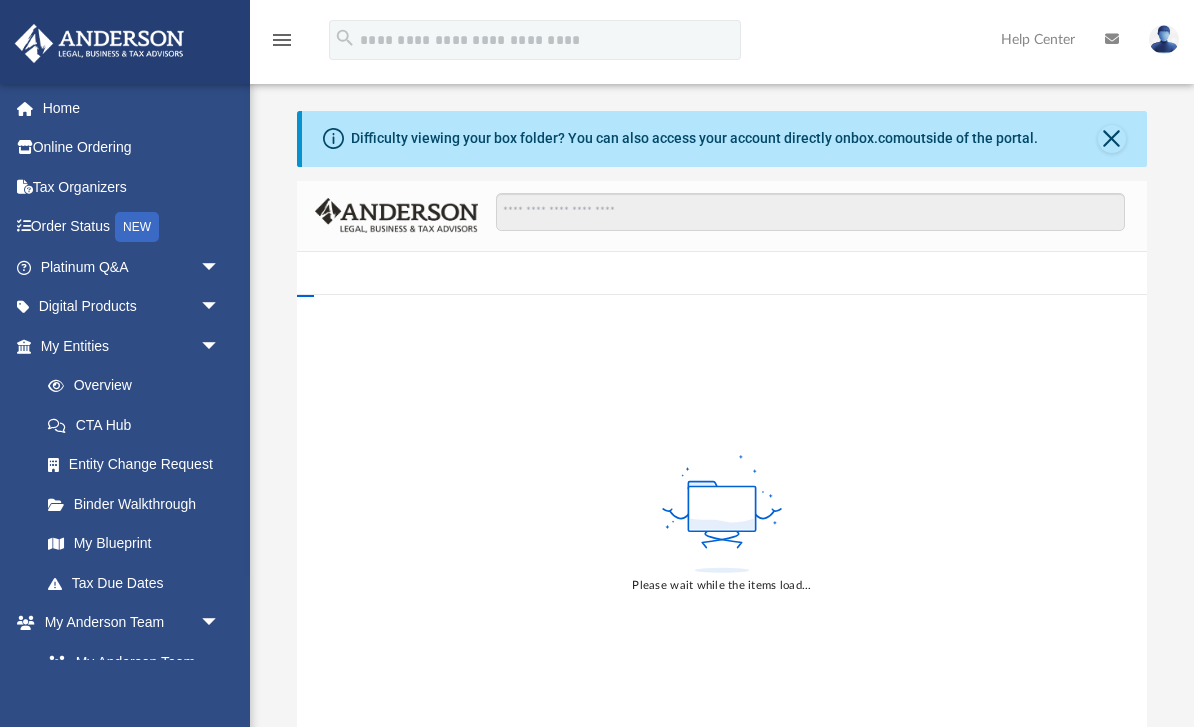 scroll, scrollTop: 0, scrollLeft: 0, axis: both 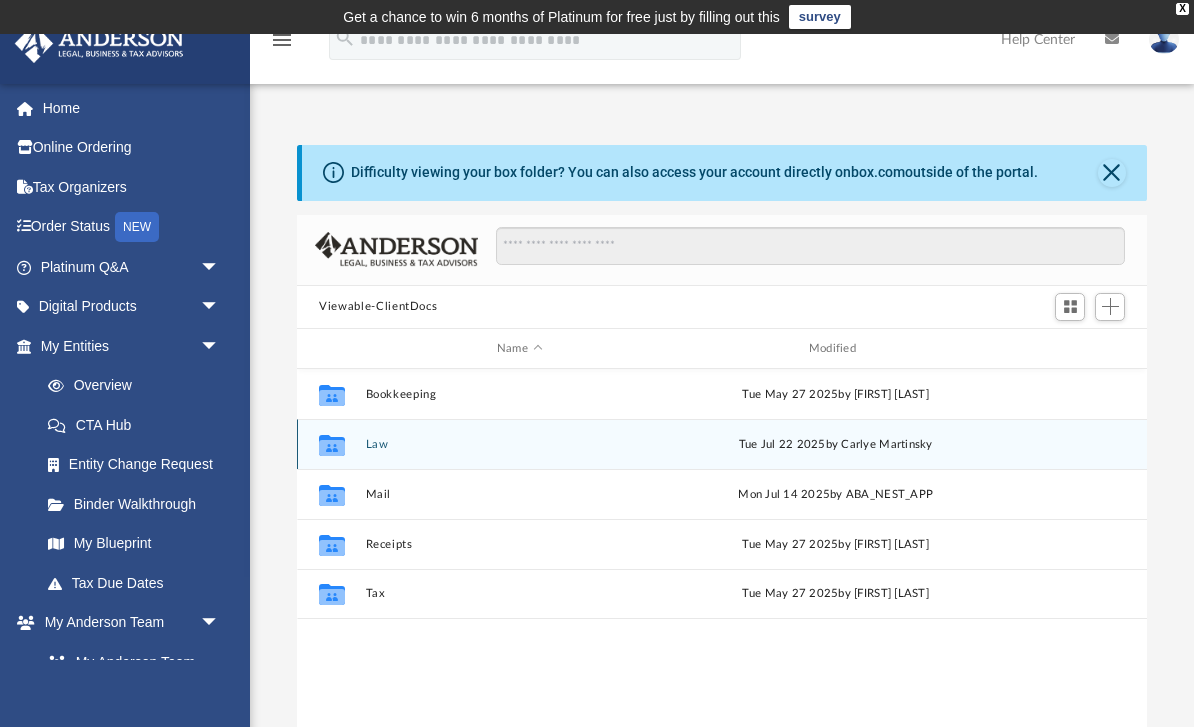 click on "Law" at bounding box center (520, 444) 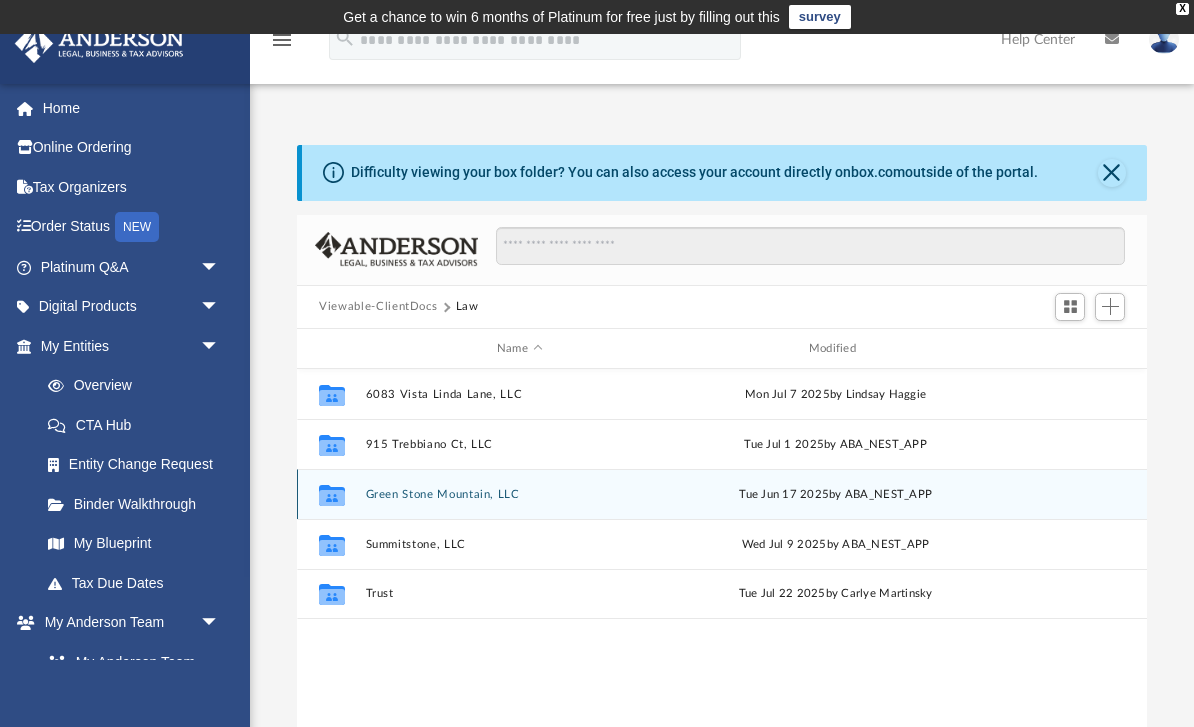 click on "Tue Jun 17 [YEAR] by ABA_NEST_APP" at bounding box center [836, 495] 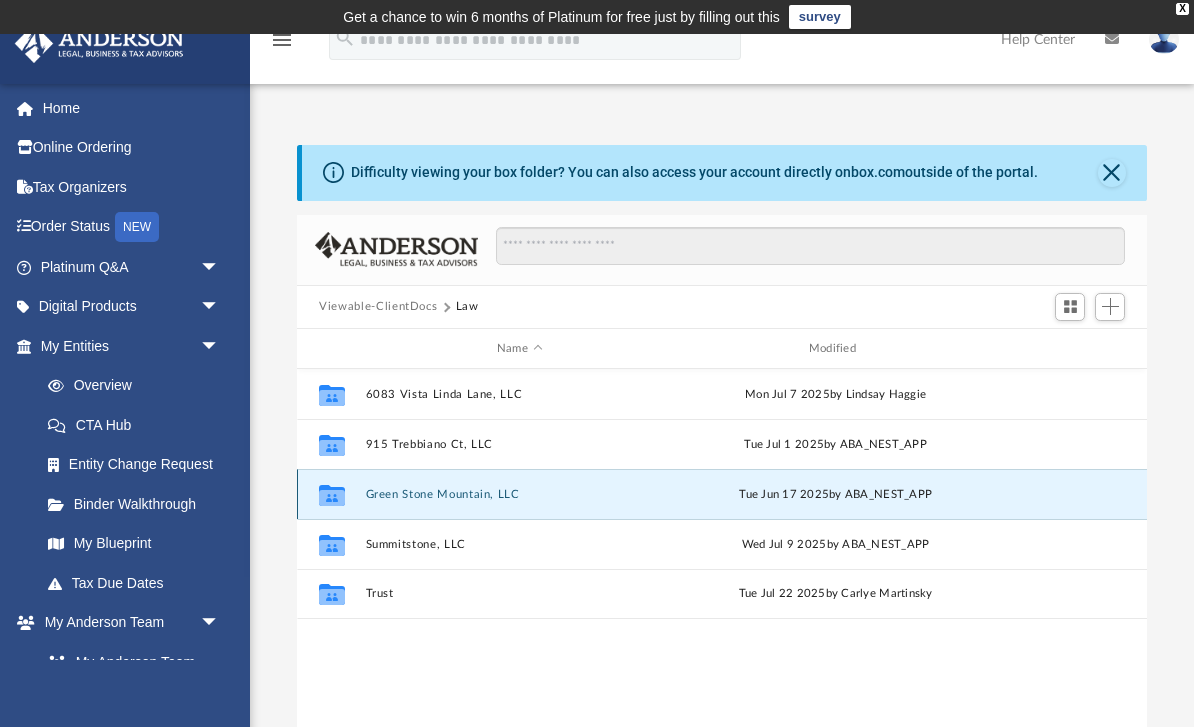click on "Tue Jun 17 2025  by ABA_NEST_APP" at bounding box center [836, 495] 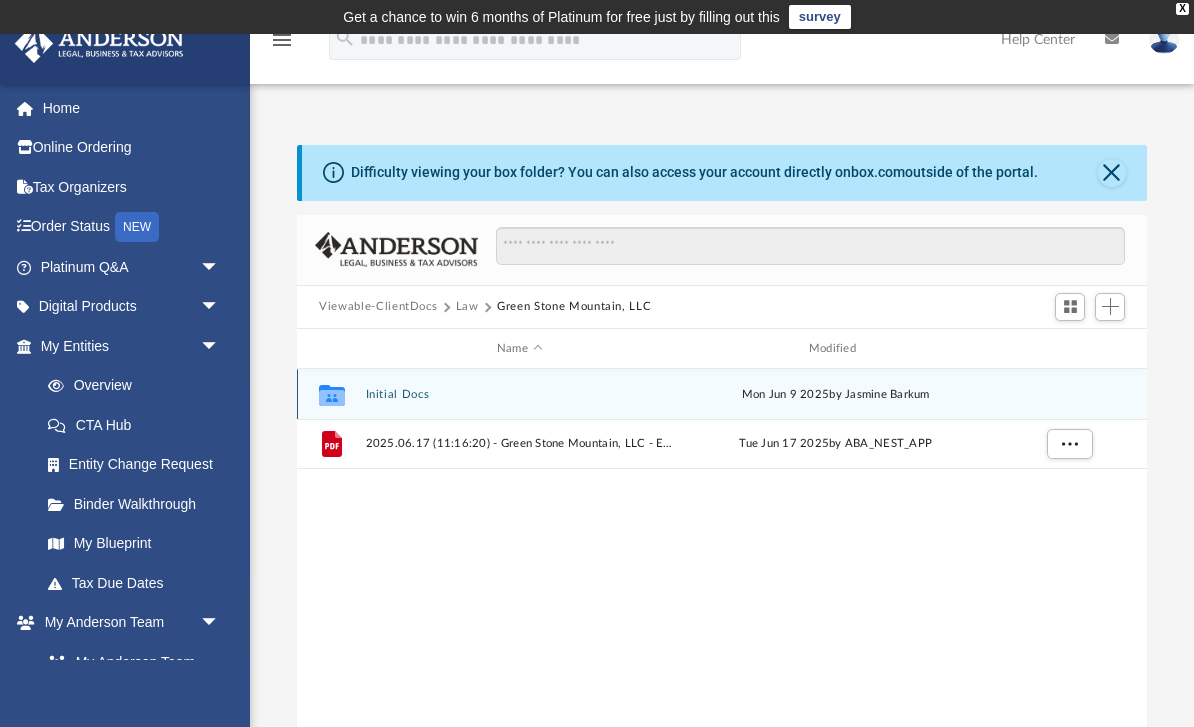 click on "Mon Jun 9 2025  by Jasmine Barkum" at bounding box center (836, 395) 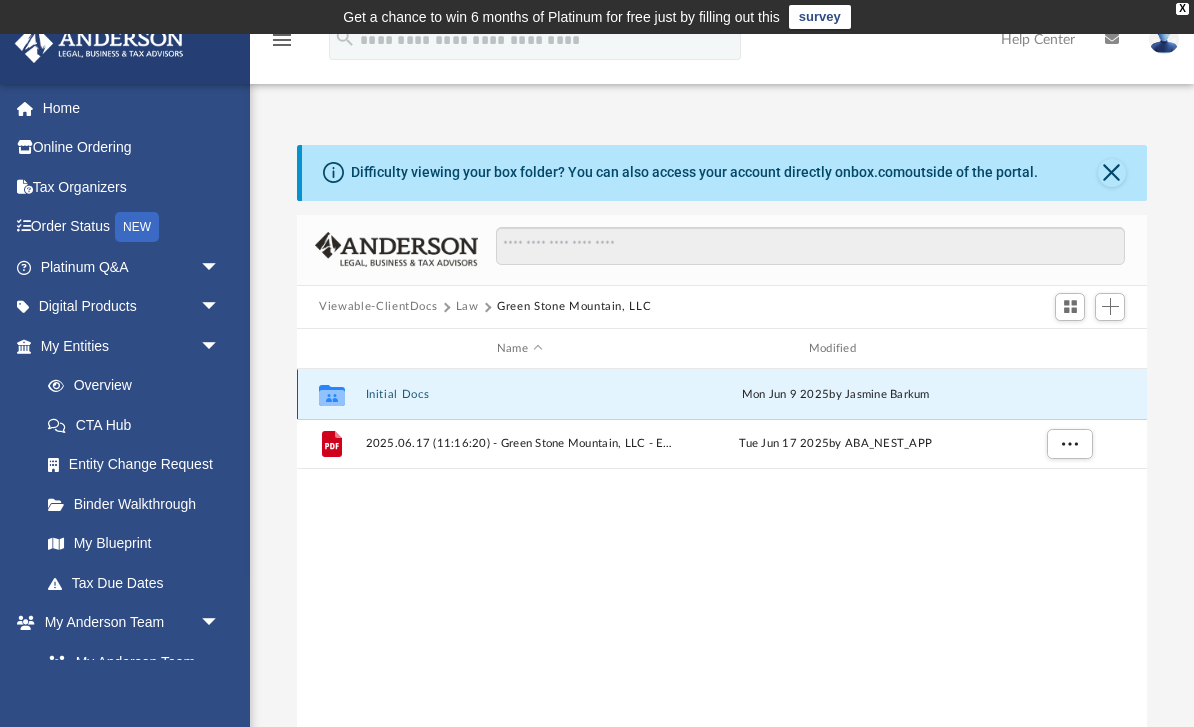 click 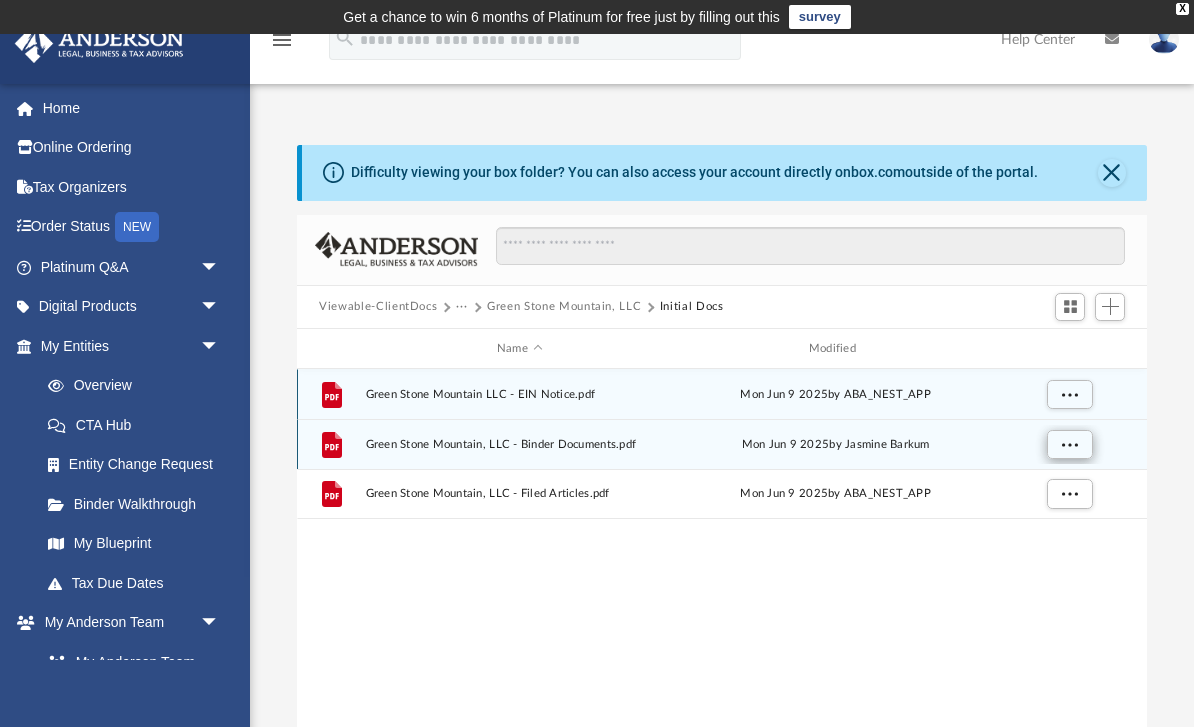 click at bounding box center [1070, 444] 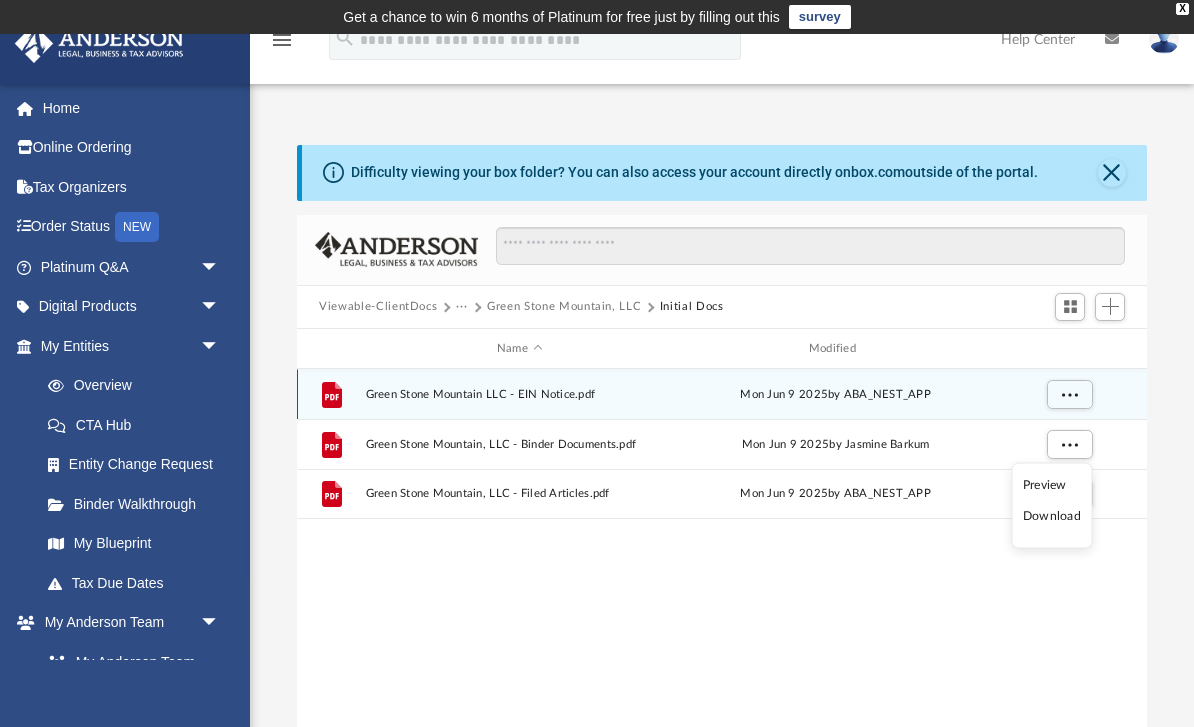 click on "Preview" at bounding box center [1052, 484] 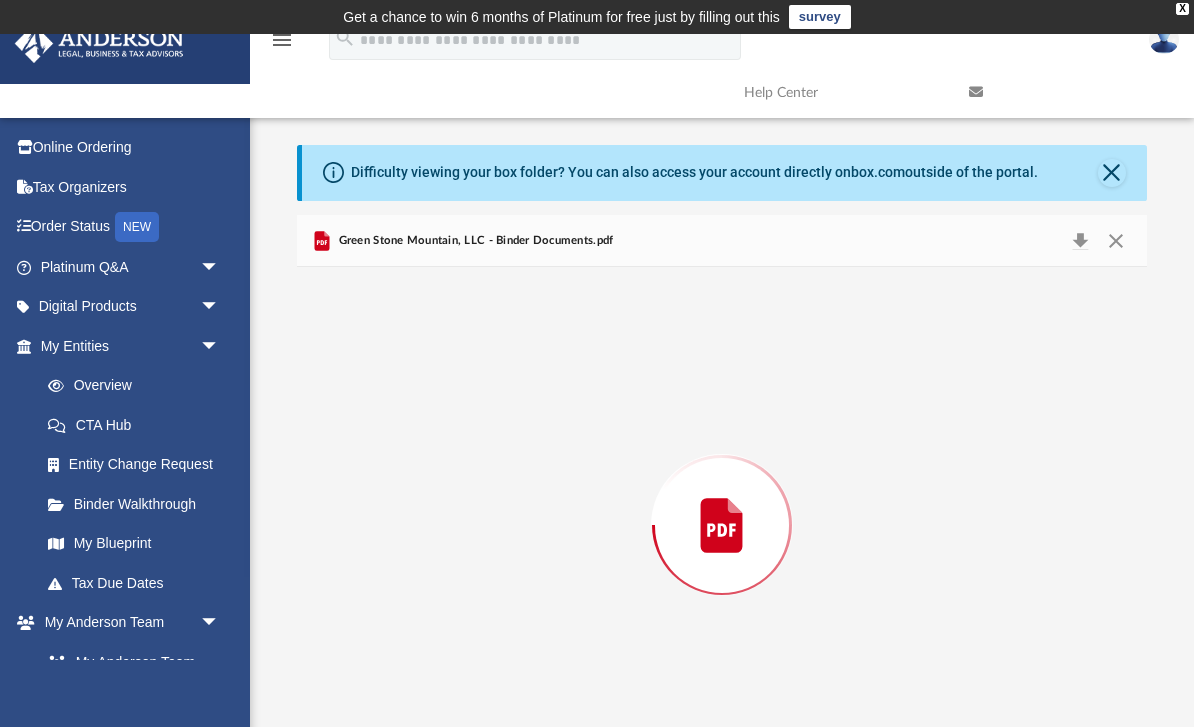 scroll, scrollTop: 57, scrollLeft: 0, axis: vertical 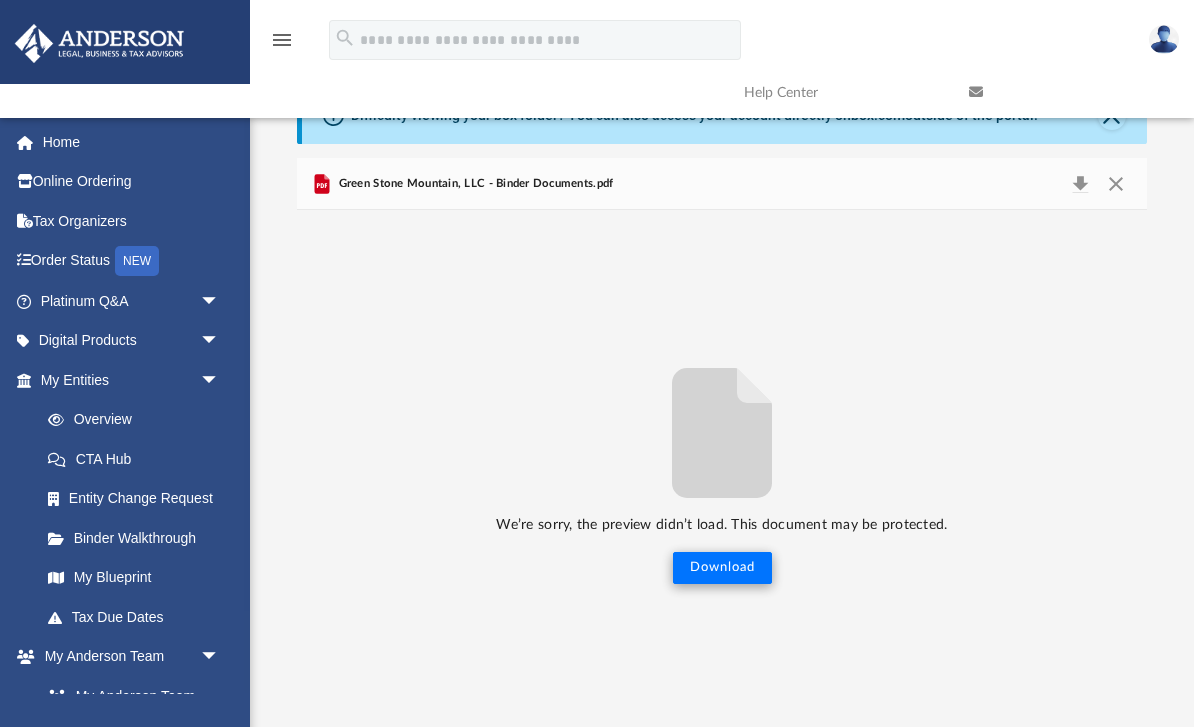 click on "Download" at bounding box center (722, 568) 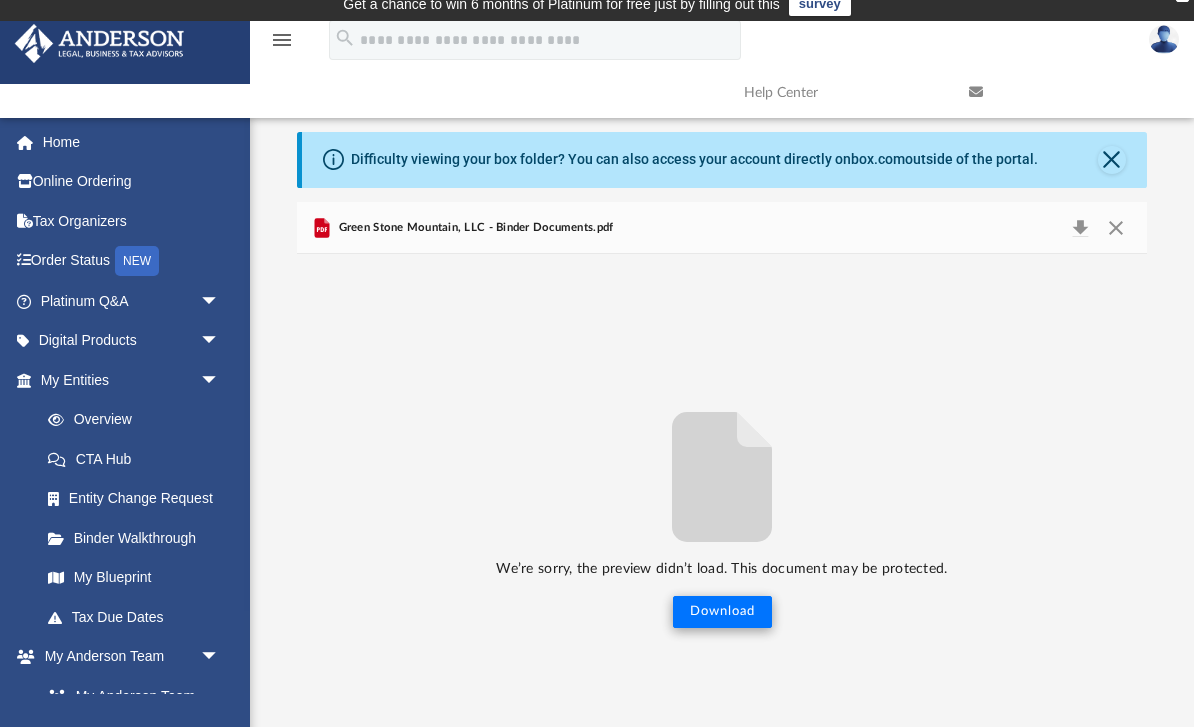 scroll, scrollTop: 15, scrollLeft: 0, axis: vertical 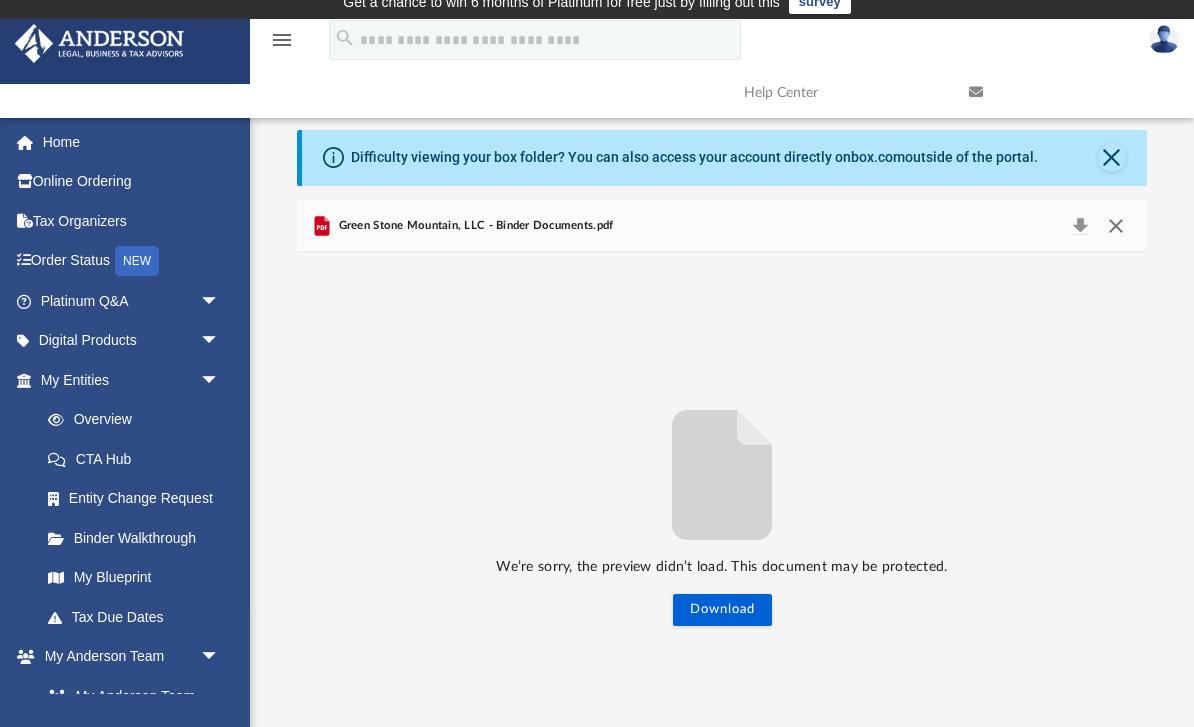 click at bounding box center [1115, 226] 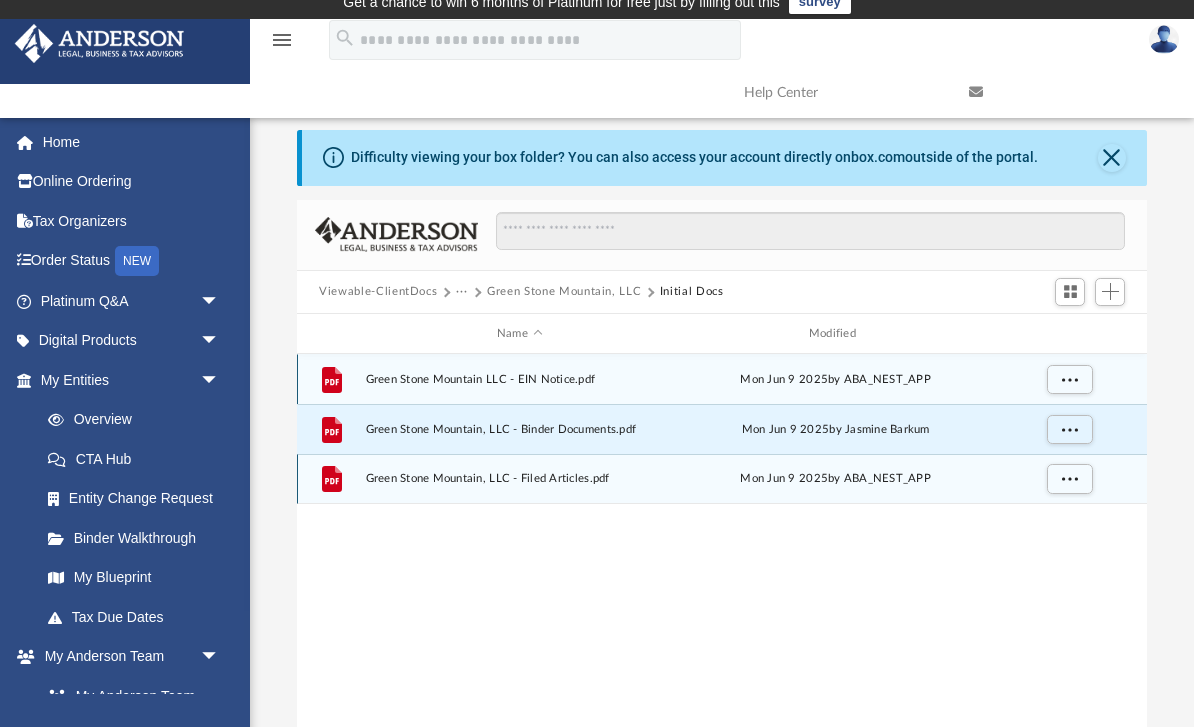 click on "Green Stone Mountain, LLC - Filed Articles.pdf" at bounding box center [520, 479] 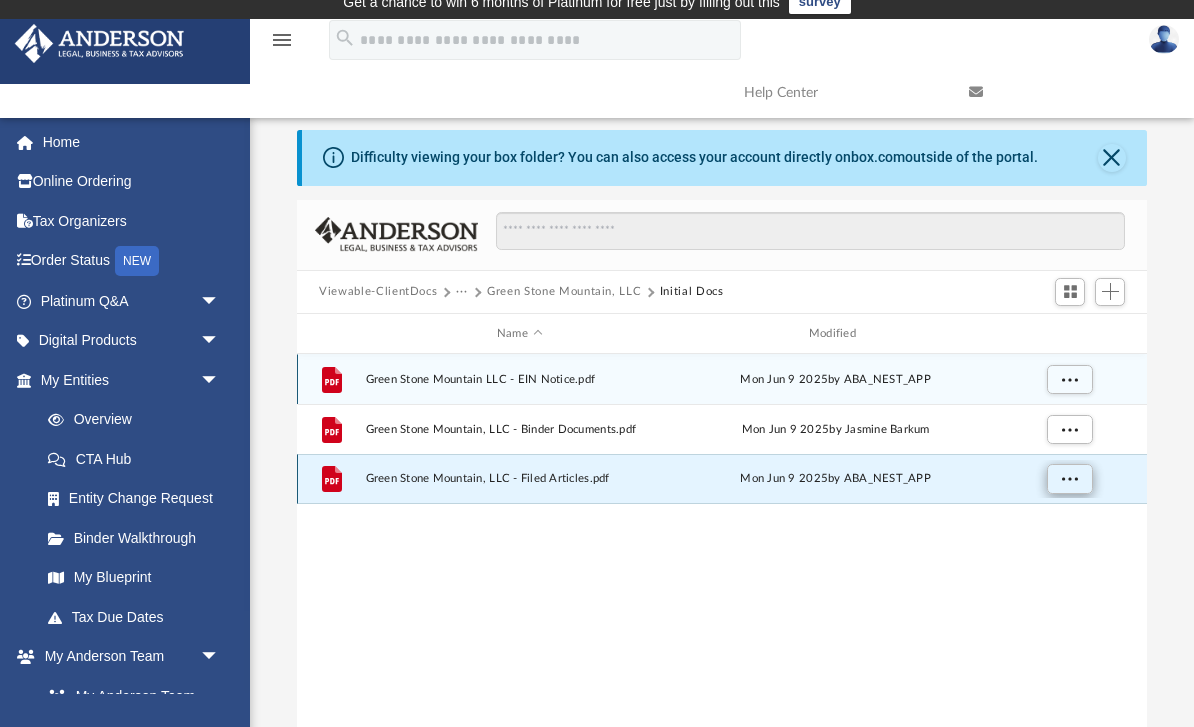 click at bounding box center (1070, 478) 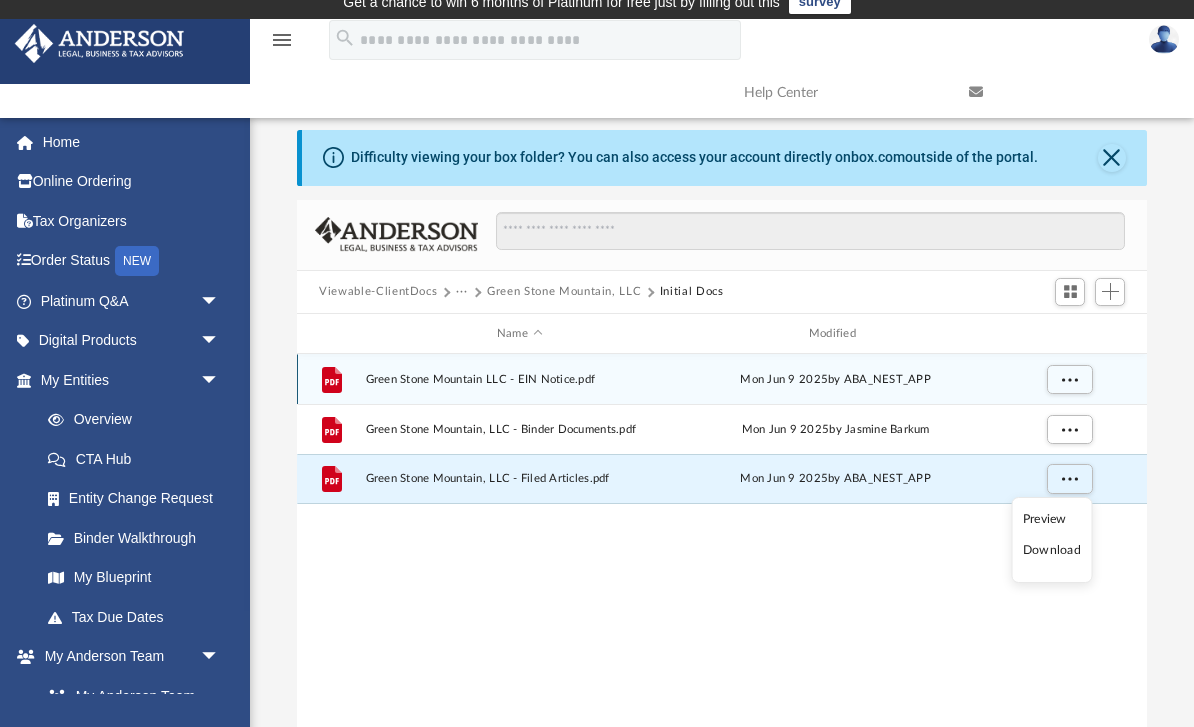 click on "Preview" at bounding box center (1052, 519) 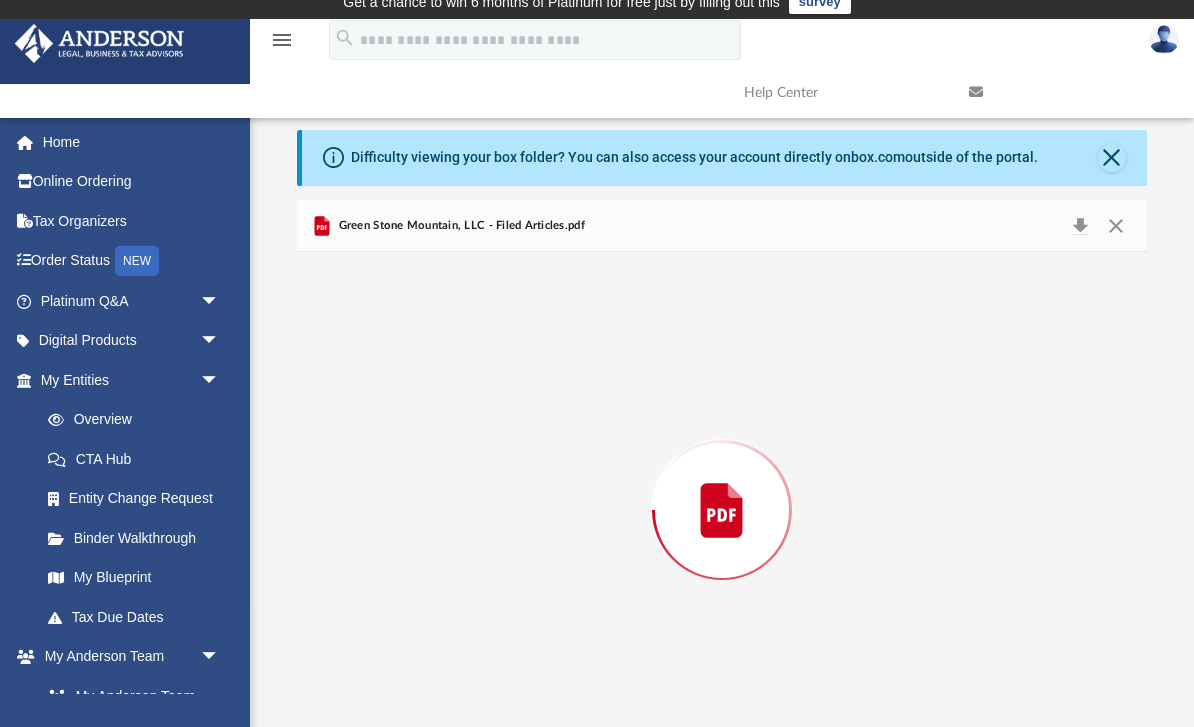scroll, scrollTop: 57, scrollLeft: 0, axis: vertical 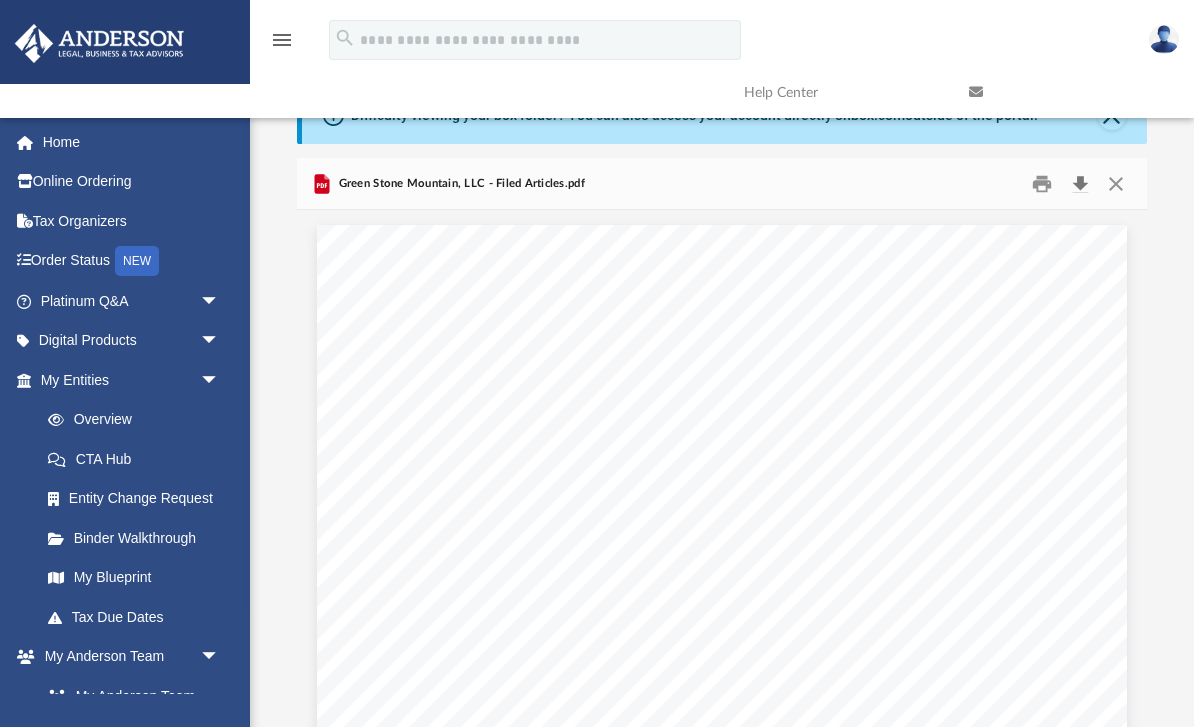 click at bounding box center [1080, 183] 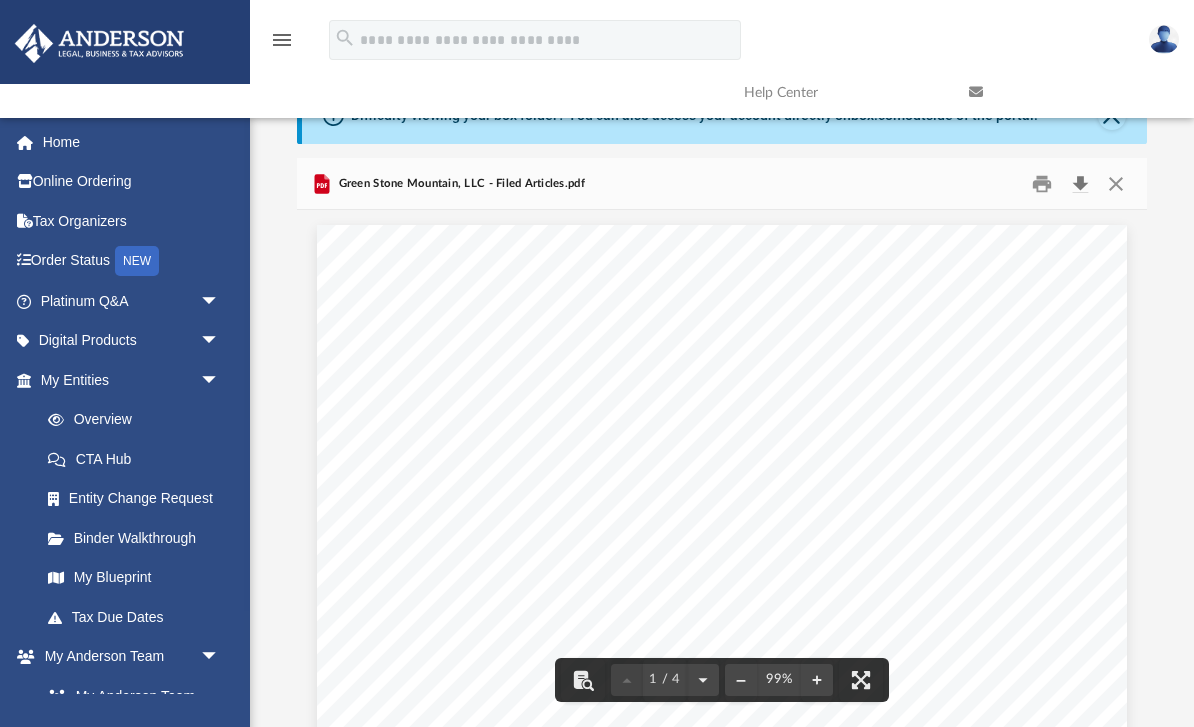 scroll, scrollTop: 0, scrollLeft: 0, axis: both 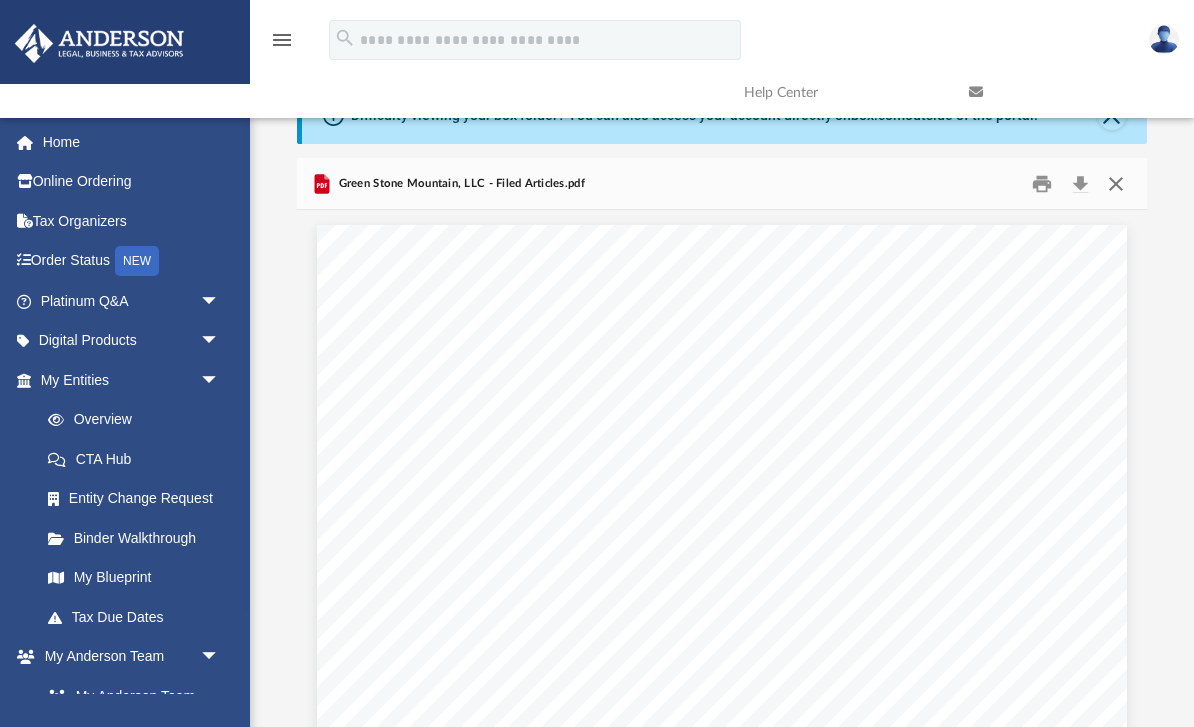 click at bounding box center [1115, 183] 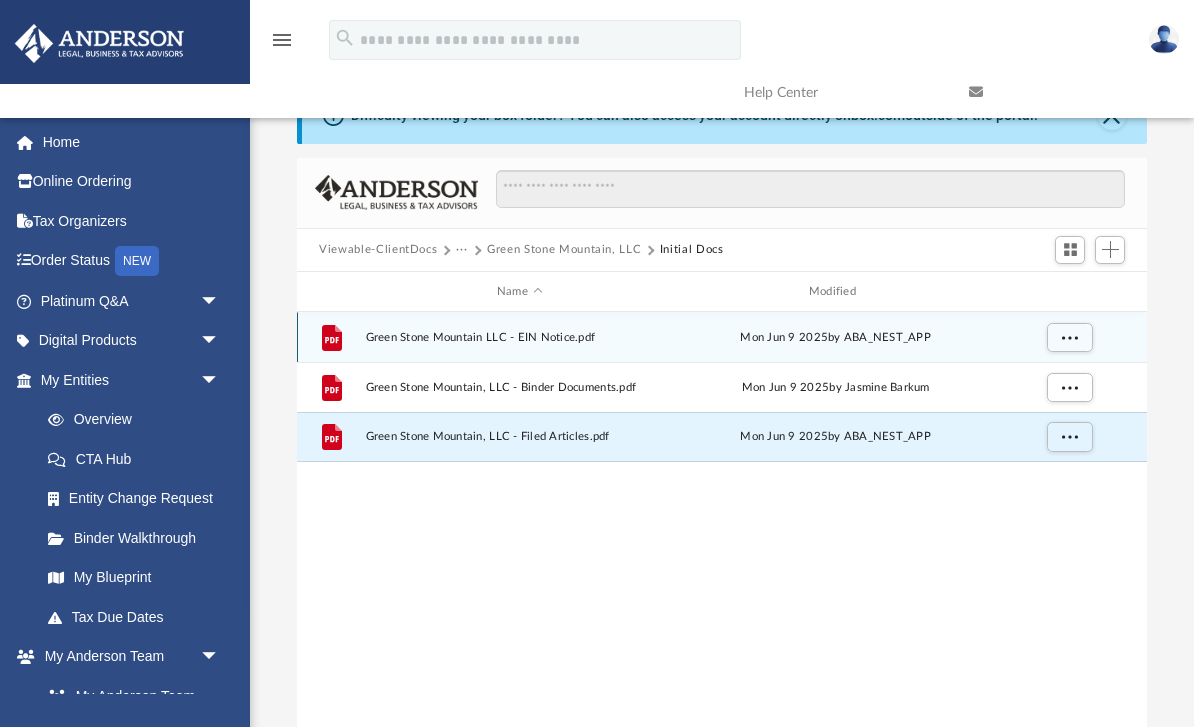 click on "Viewable-ClientDocs" at bounding box center (378, 250) 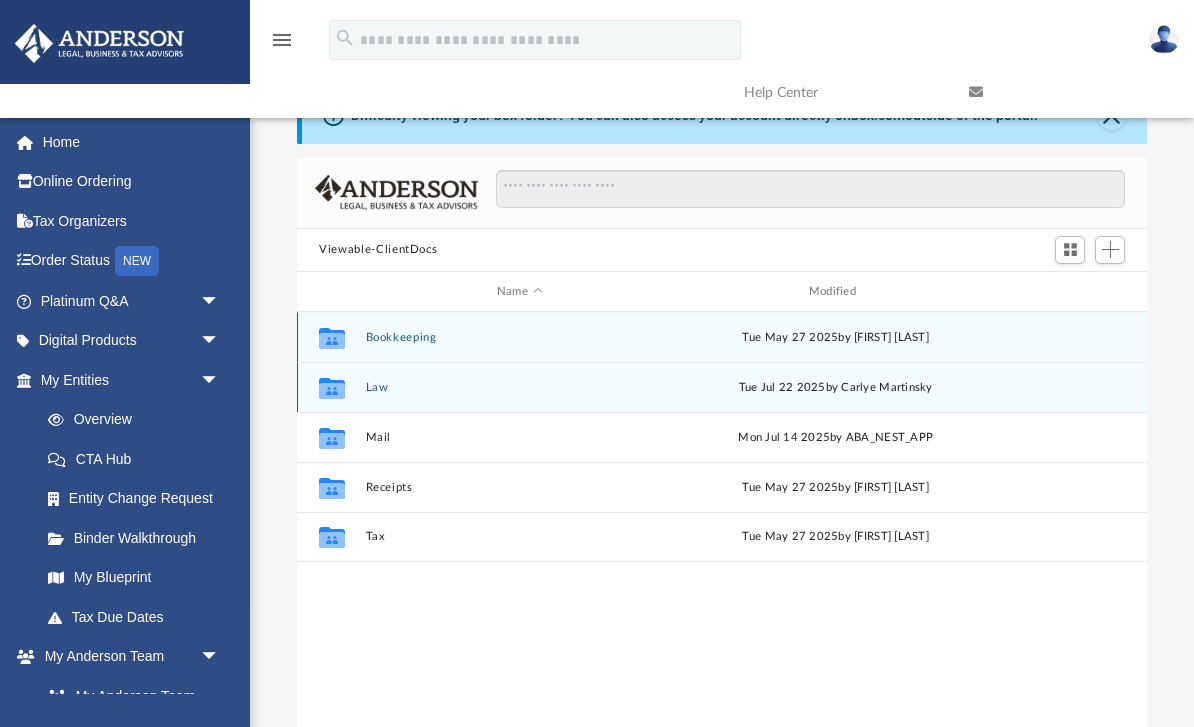 click on "Law" at bounding box center [520, 387] 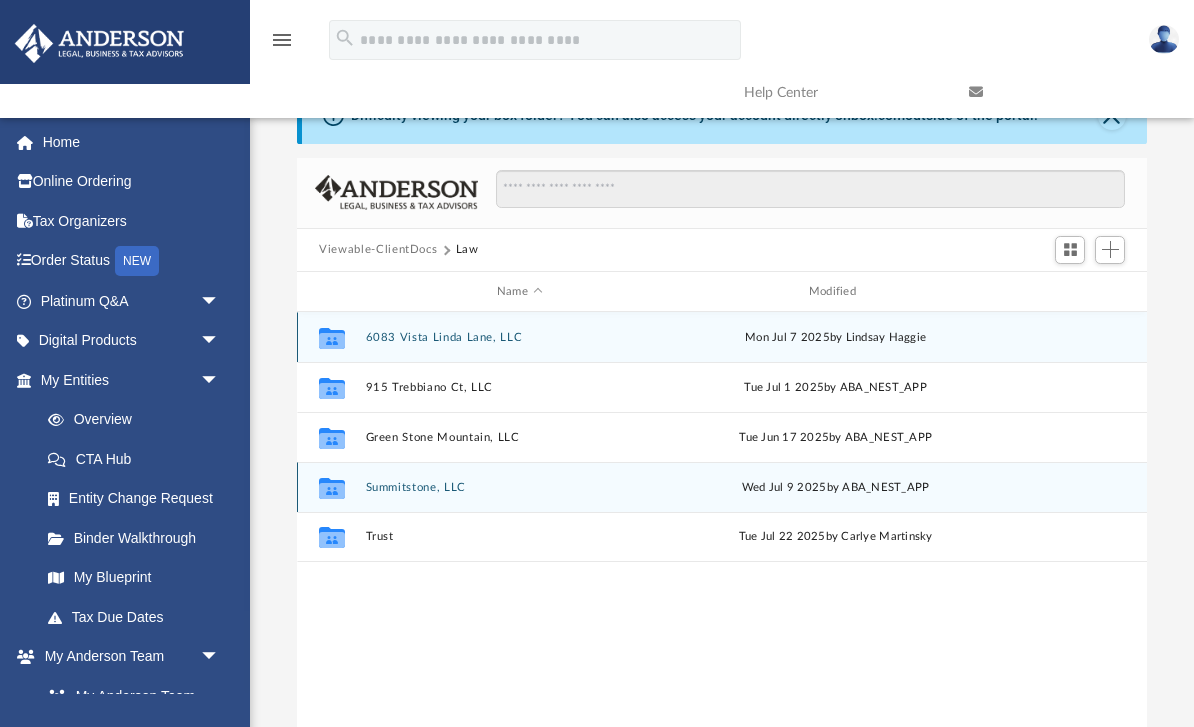 click on "Summitstone, LLC" at bounding box center [520, 487] 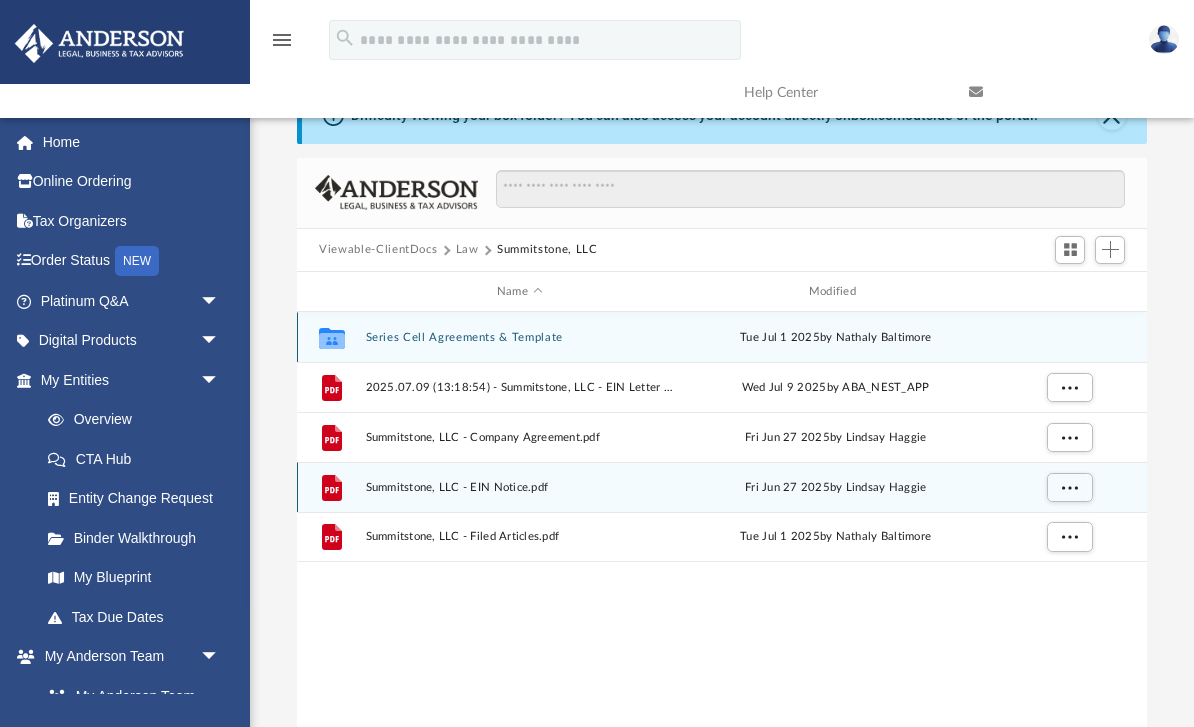 click on "Series Cell Agreements & Template" at bounding box center (520, 337) 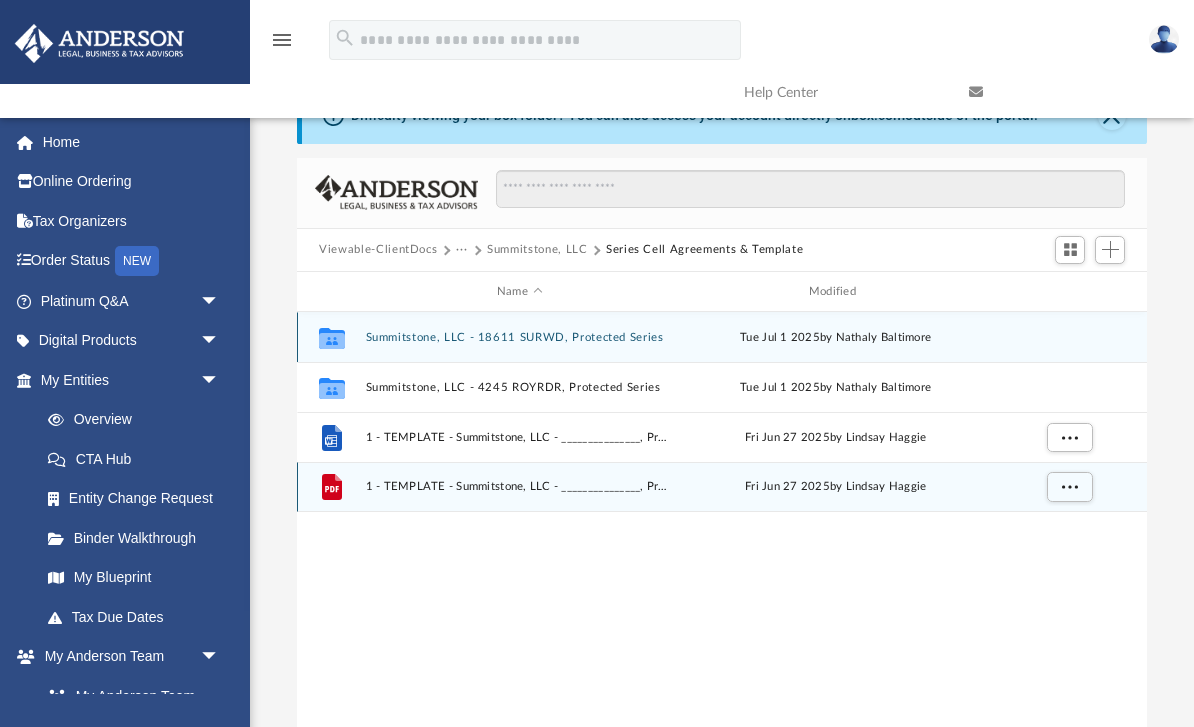 click on "Summitstone, LLC - 18611 SURWD, Protected Series" at bounding box center (520, 337) 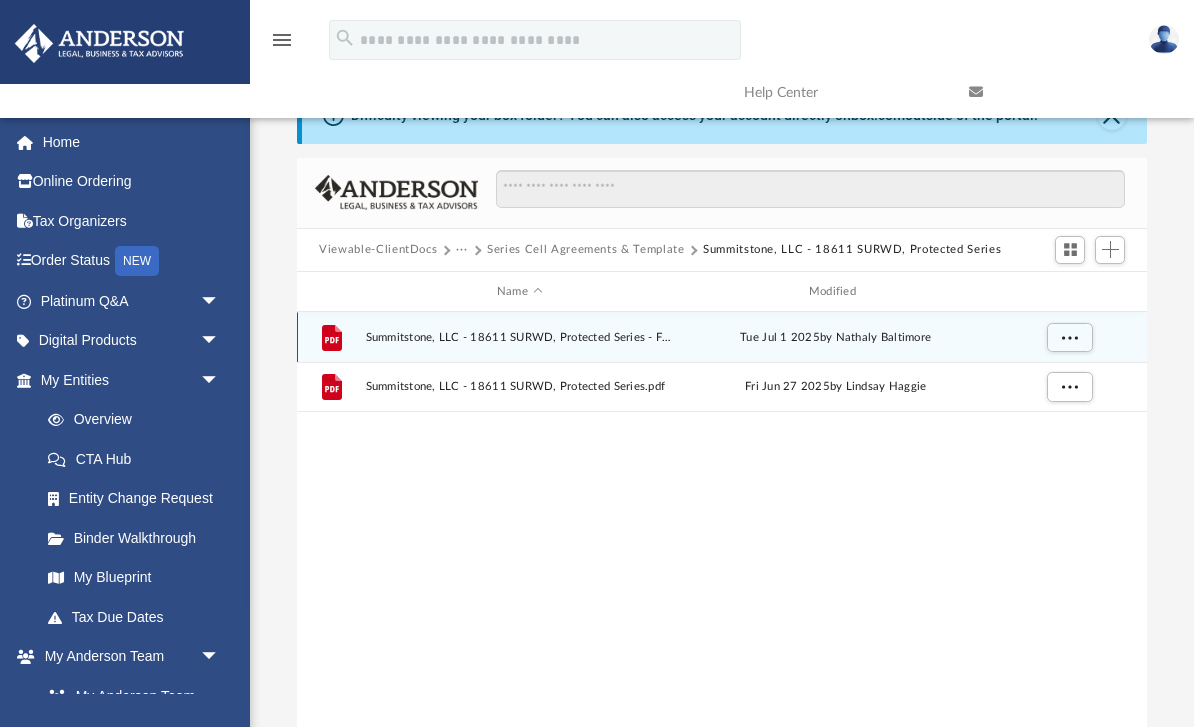 click on "Tue Jul 1 2025  by Nathaly Baltimore" at bounding box center (836, 338) 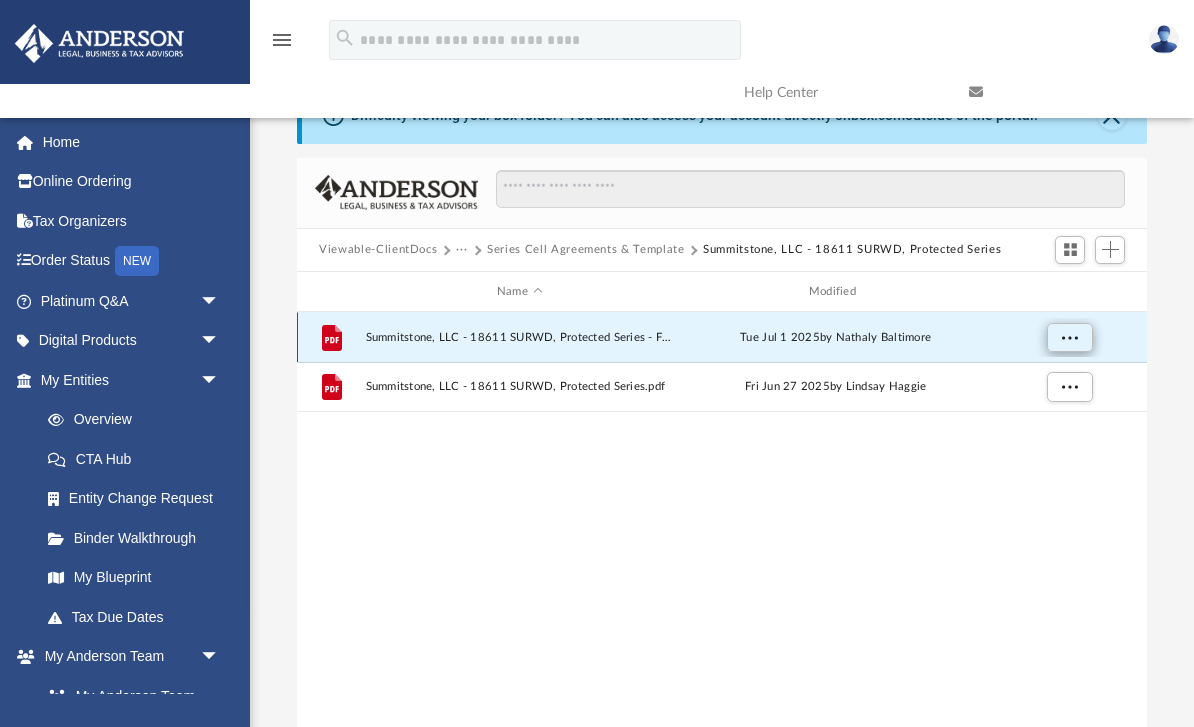 click at bounding box center (1070, 337) 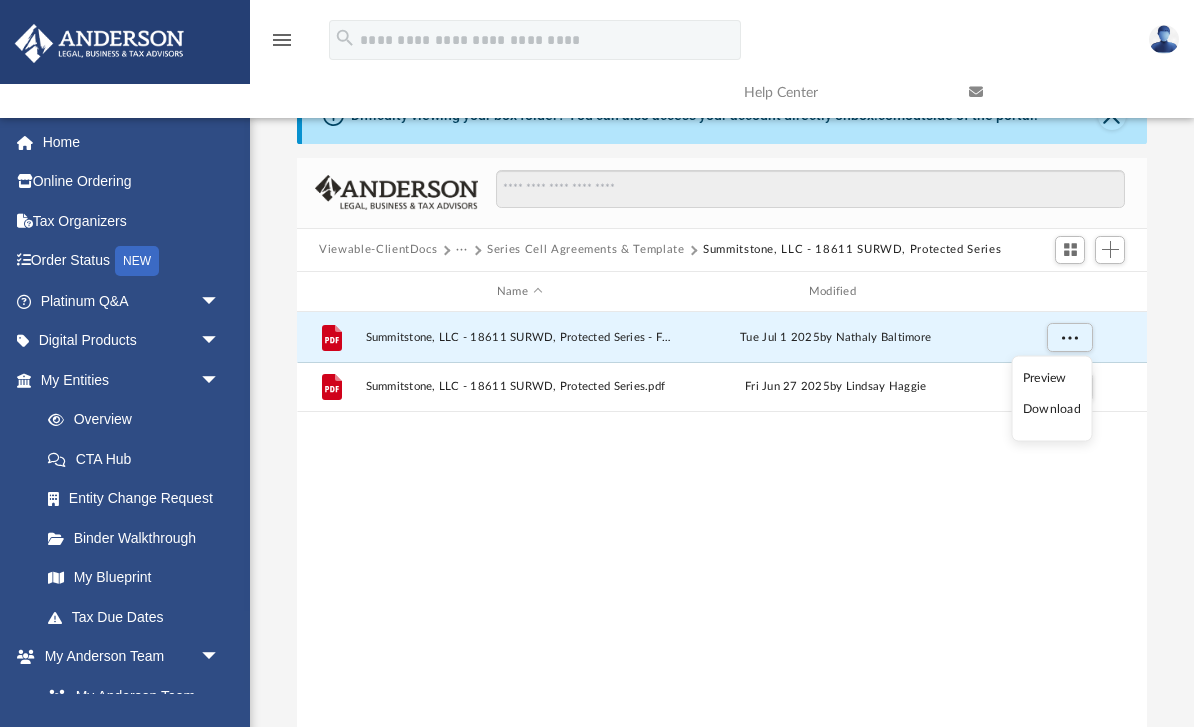 click on "Preview" at bounding box center (1052, 377) 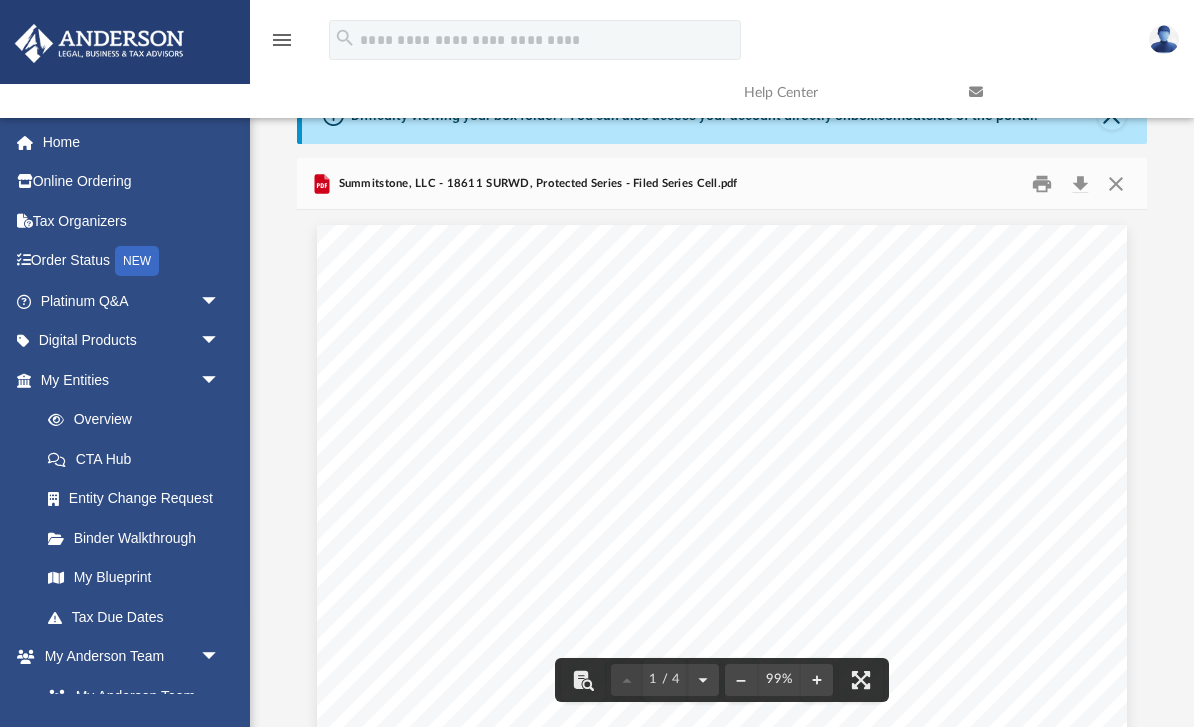 scroll, scrollTop: 0, scrollLeft: 0, axis: both 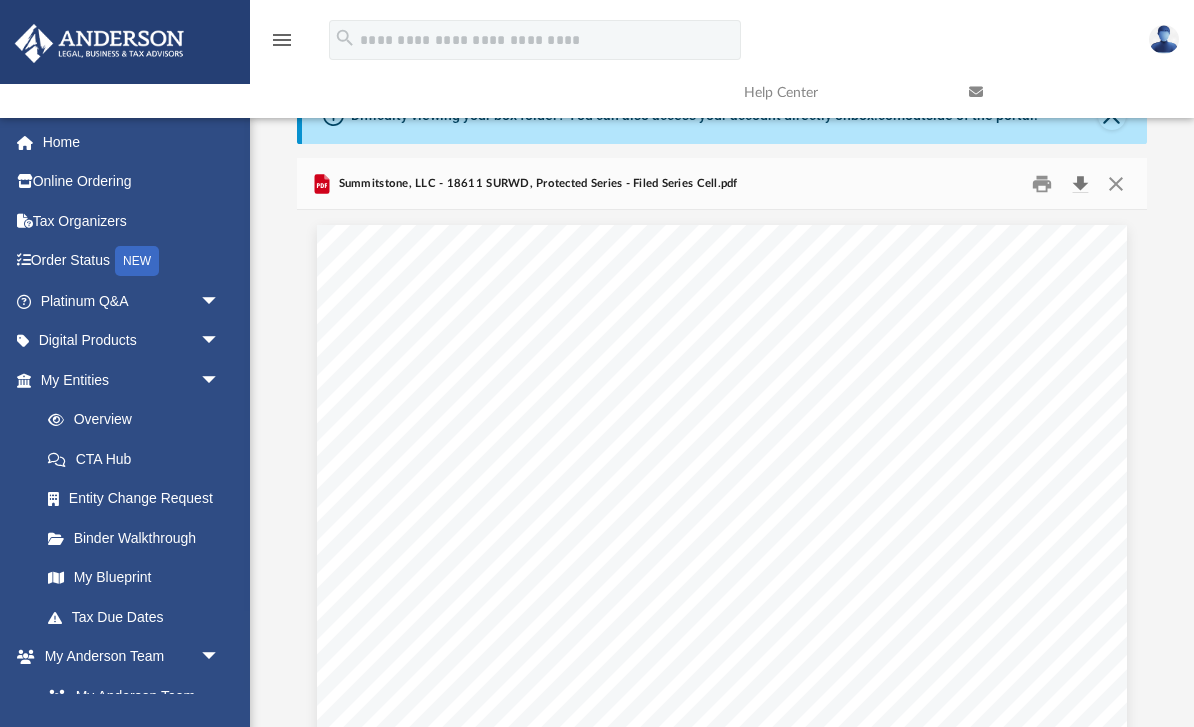 click at bounding box center [1080, 183] 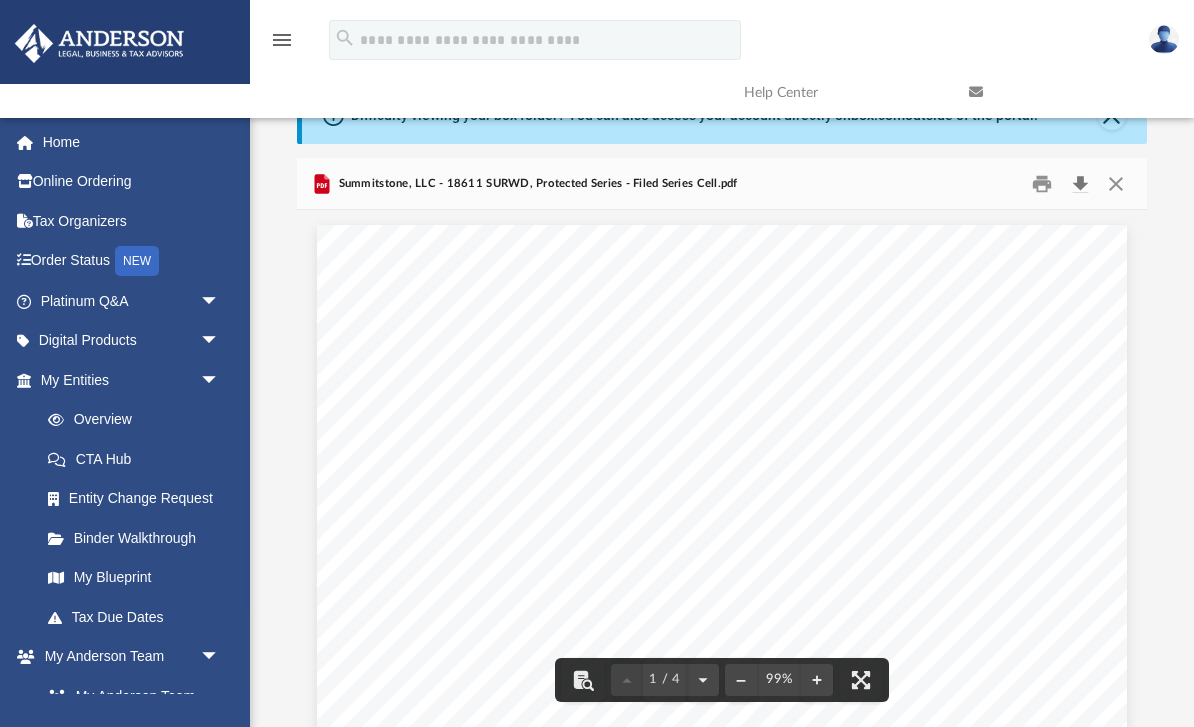 scroll, scrollTop: 0, scrollLeft: 0, axis: both 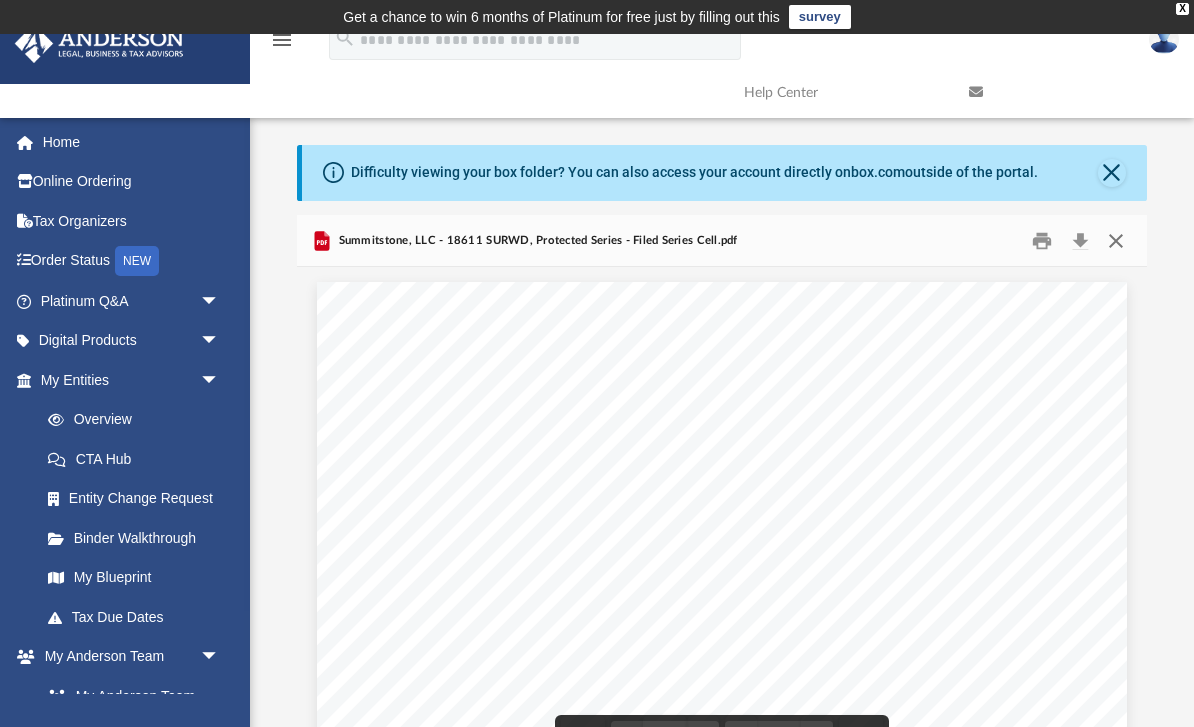 click at bounding box center [1115, 240] 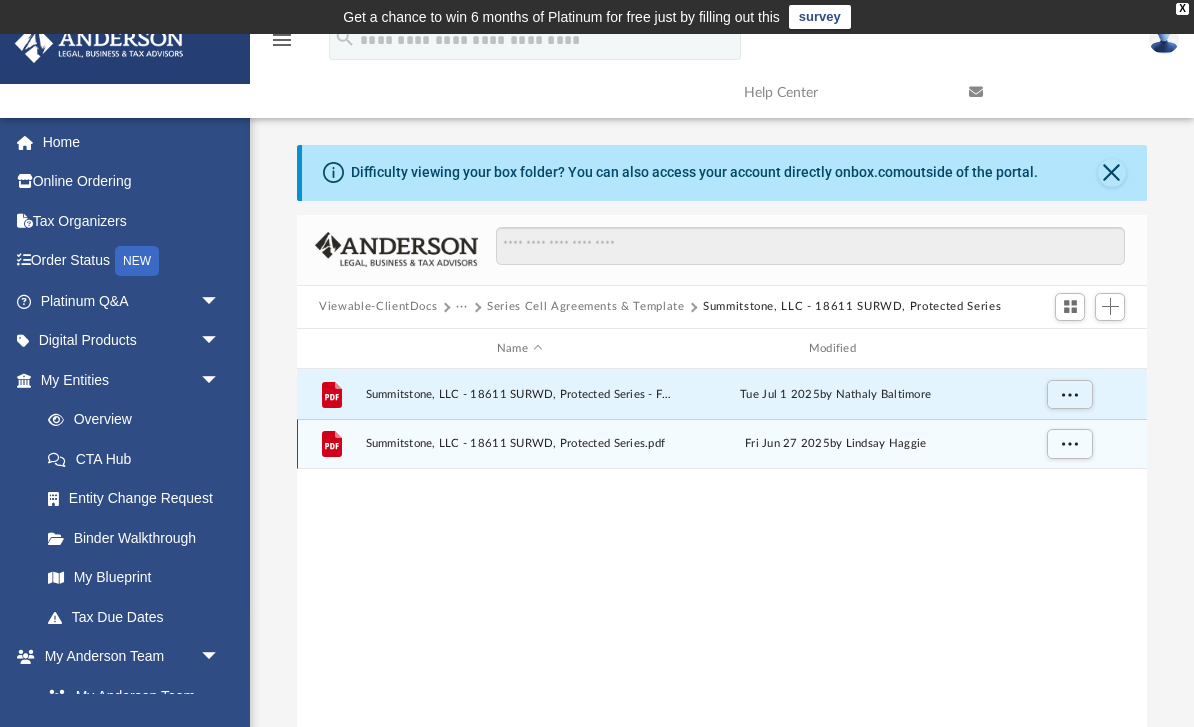 click on "Summitstone, LLC - 18611 SURWD, Protected Series.pdf" at bounding box center [520, 444] 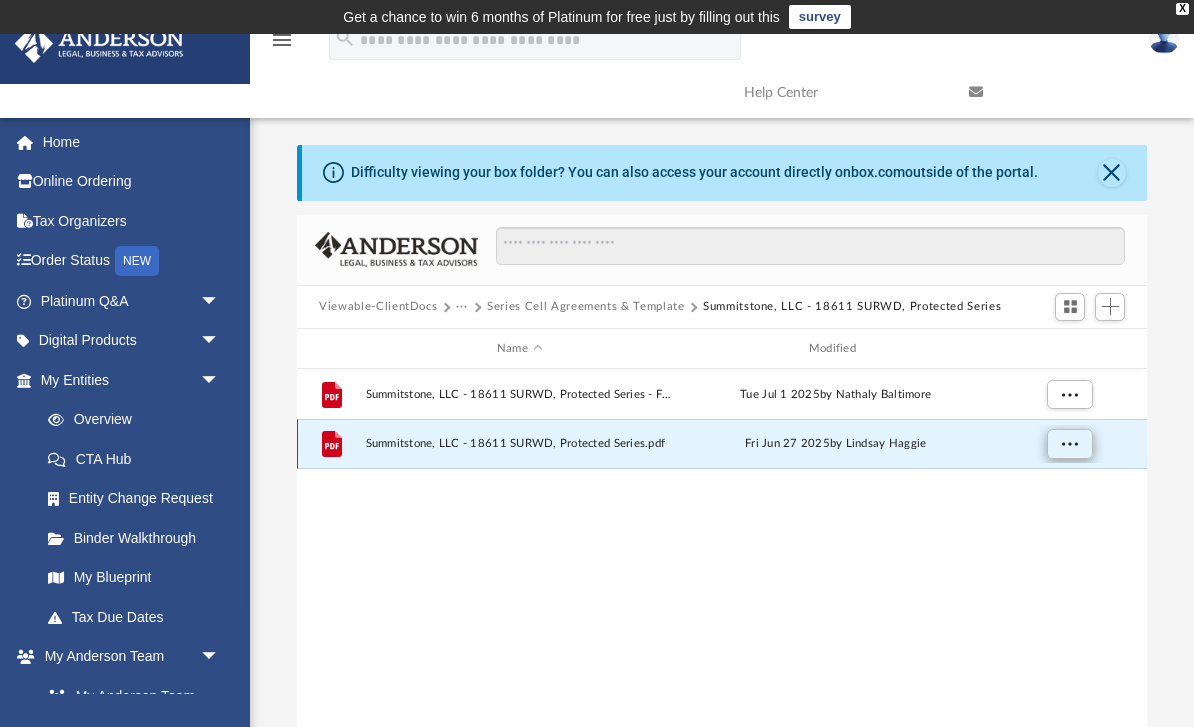 click at bounding box center [1070, 443] 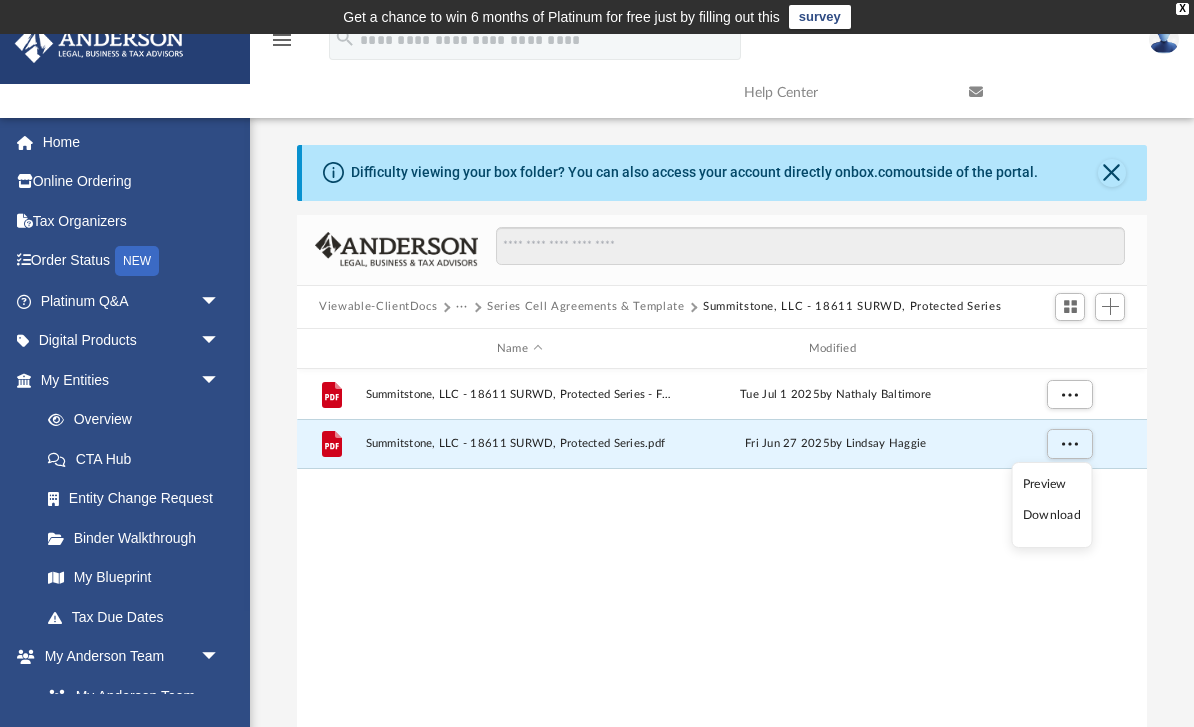 click on "Preview" at bounding box center (1052, 484) 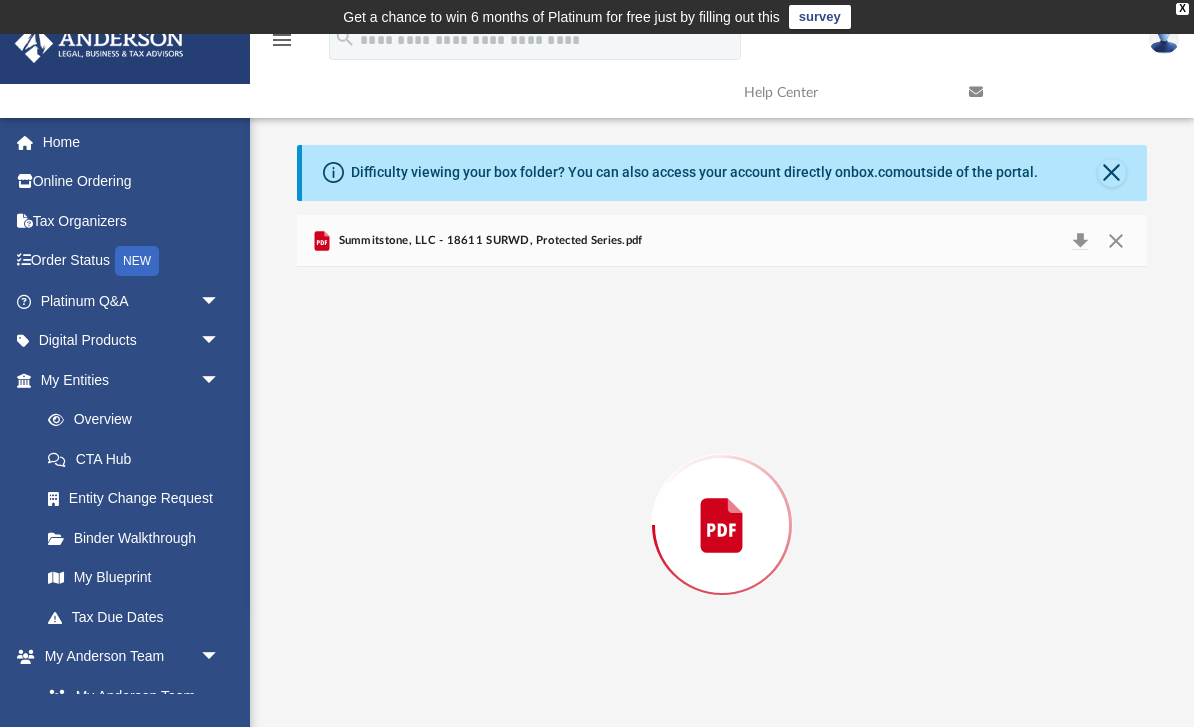 scroll, scrollTop: 57, scrollLeft: 0, axis: vertical 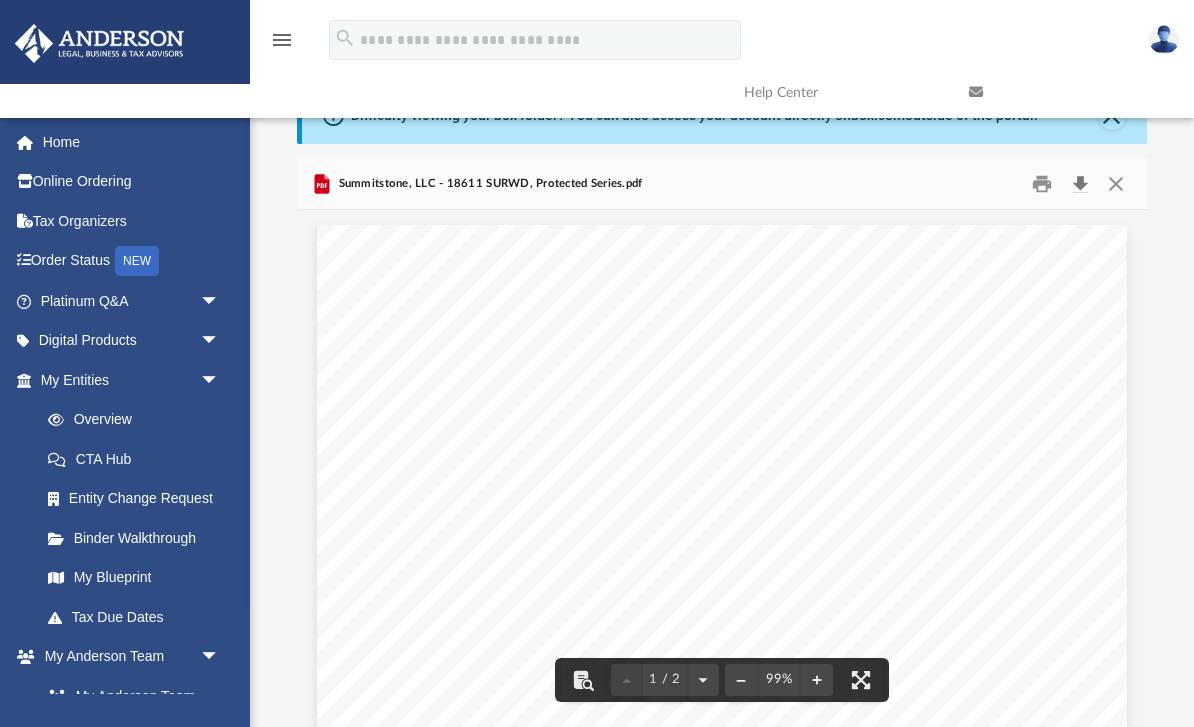 click at bounding box center [1080, 183] 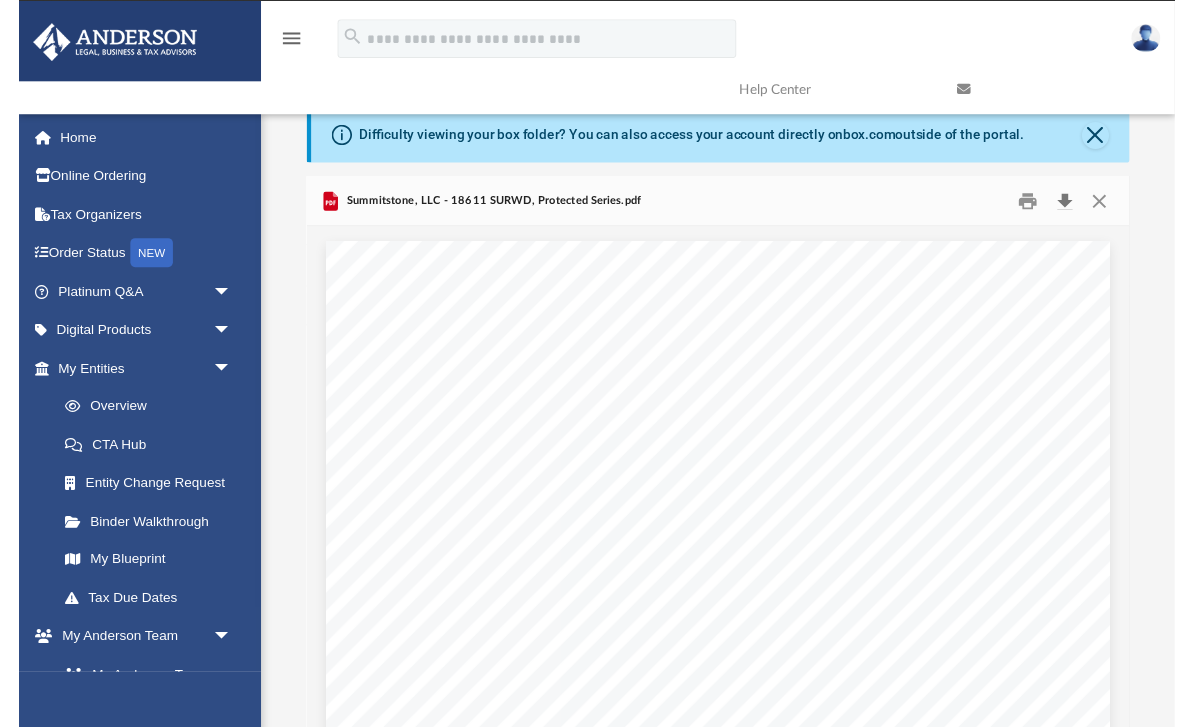 scroll, scrollTop: 57, scrollLeft: 0, axis: vertical 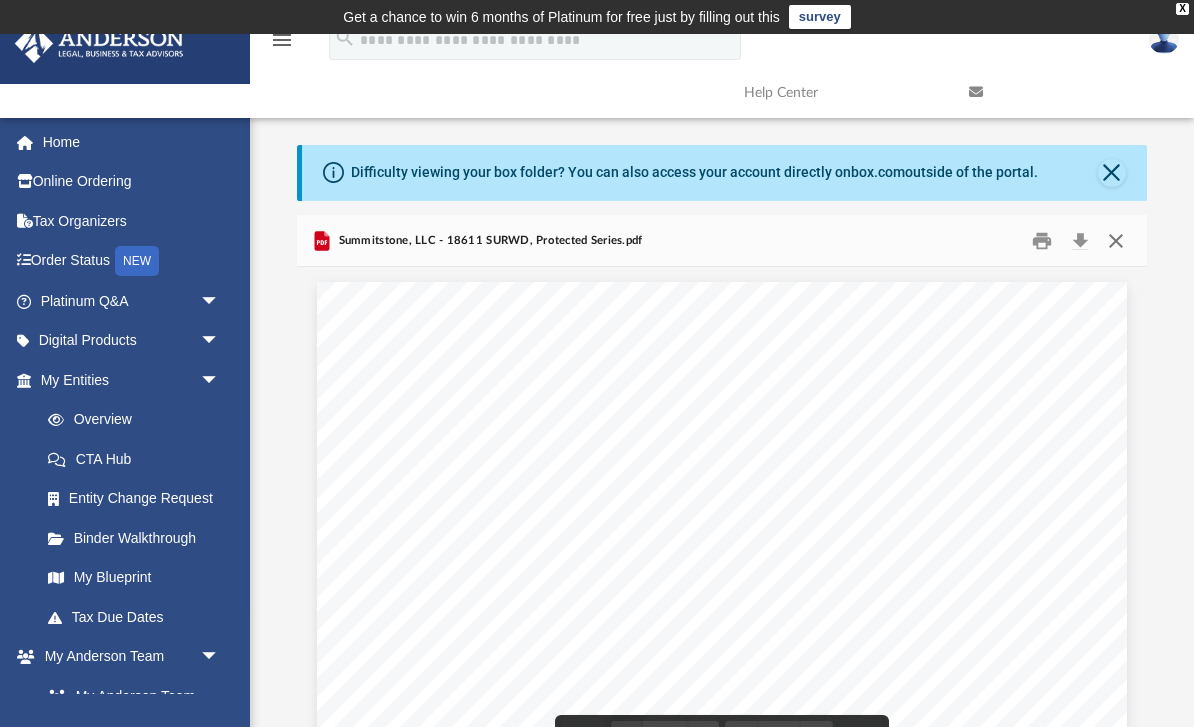 click at bounding box center (1115, 240) 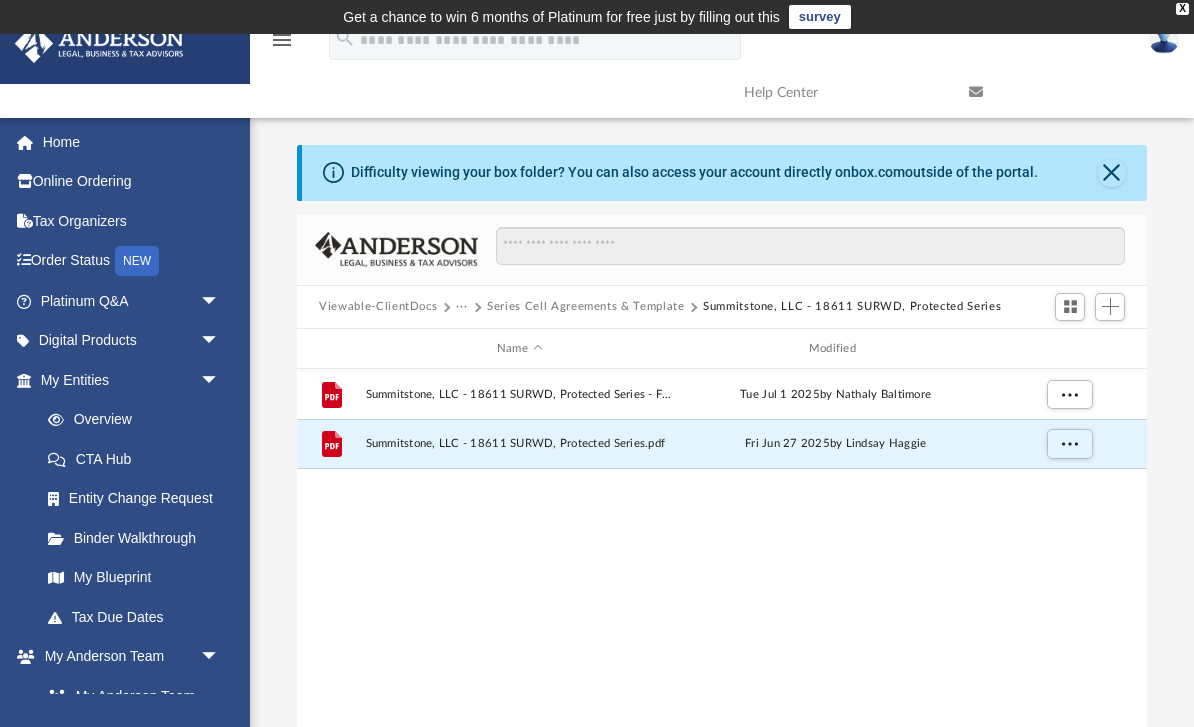 click on "Series Cell Agreements & Template" at bounding box center [585, 307] 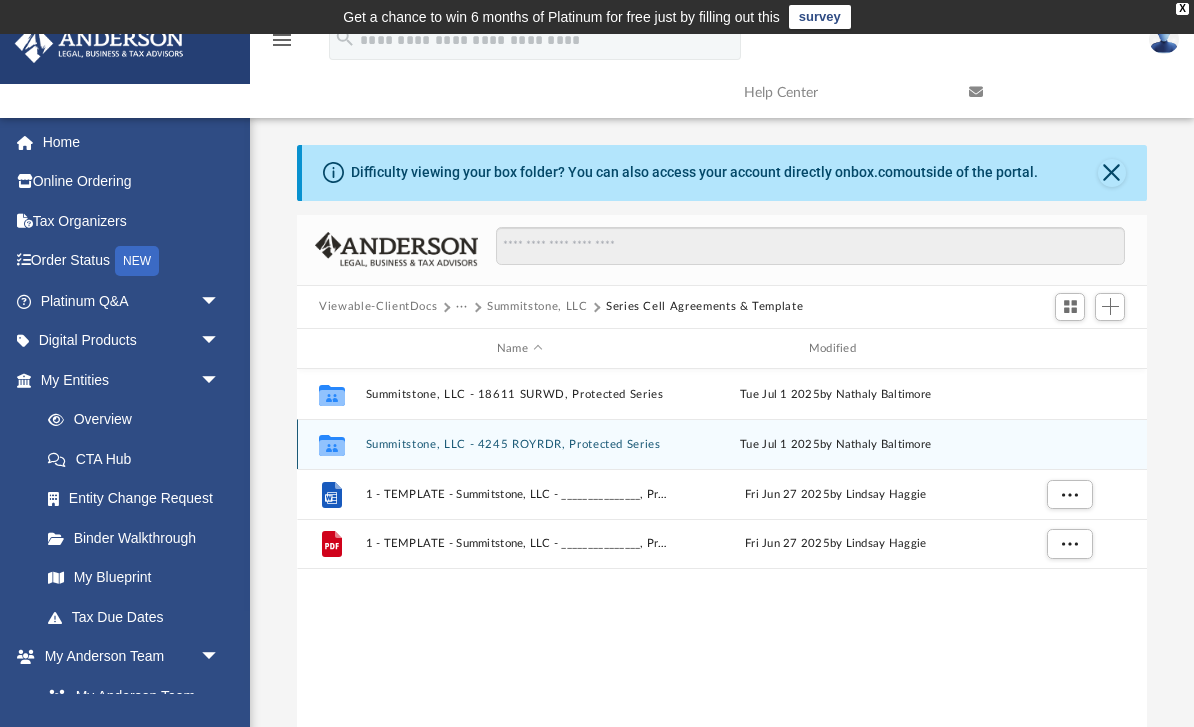 click on "Summitstone, LLC - 4245 ROYRDR, Protected Series" at bounding box center [520, 444] 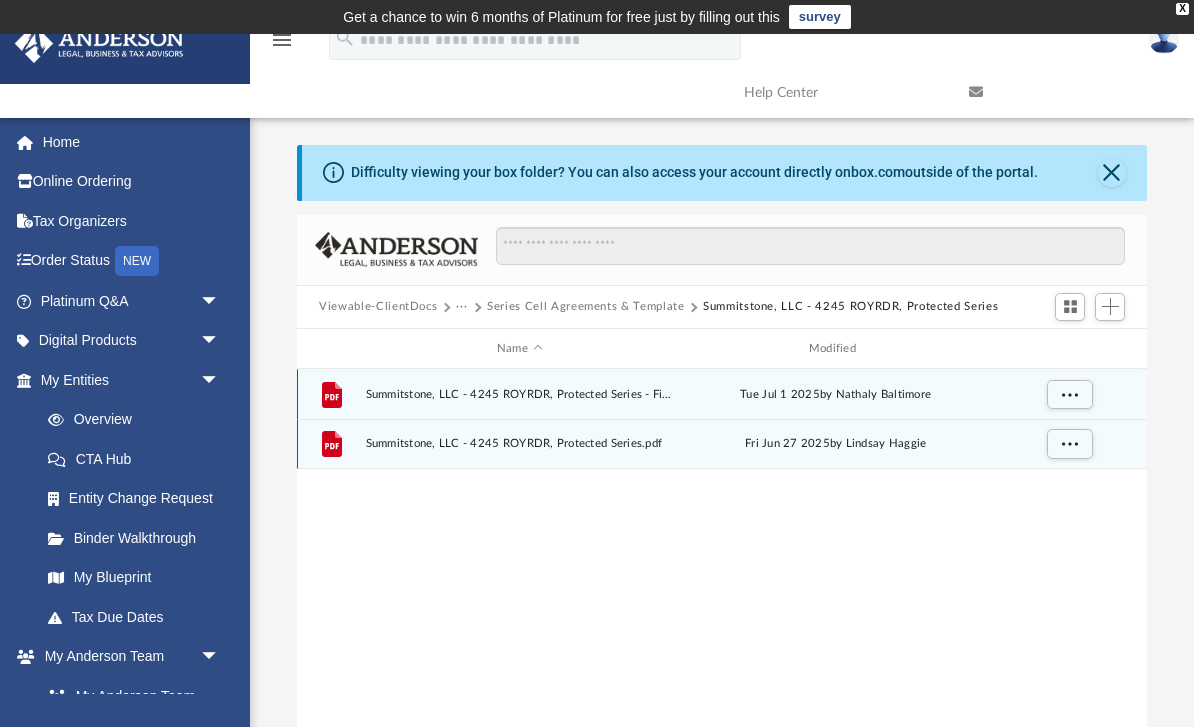 click on "Summitstone, LLC - 4245 ROYRDR, Protected Series - Filed Series Cell.pdf" at bounding box center [520, 394] 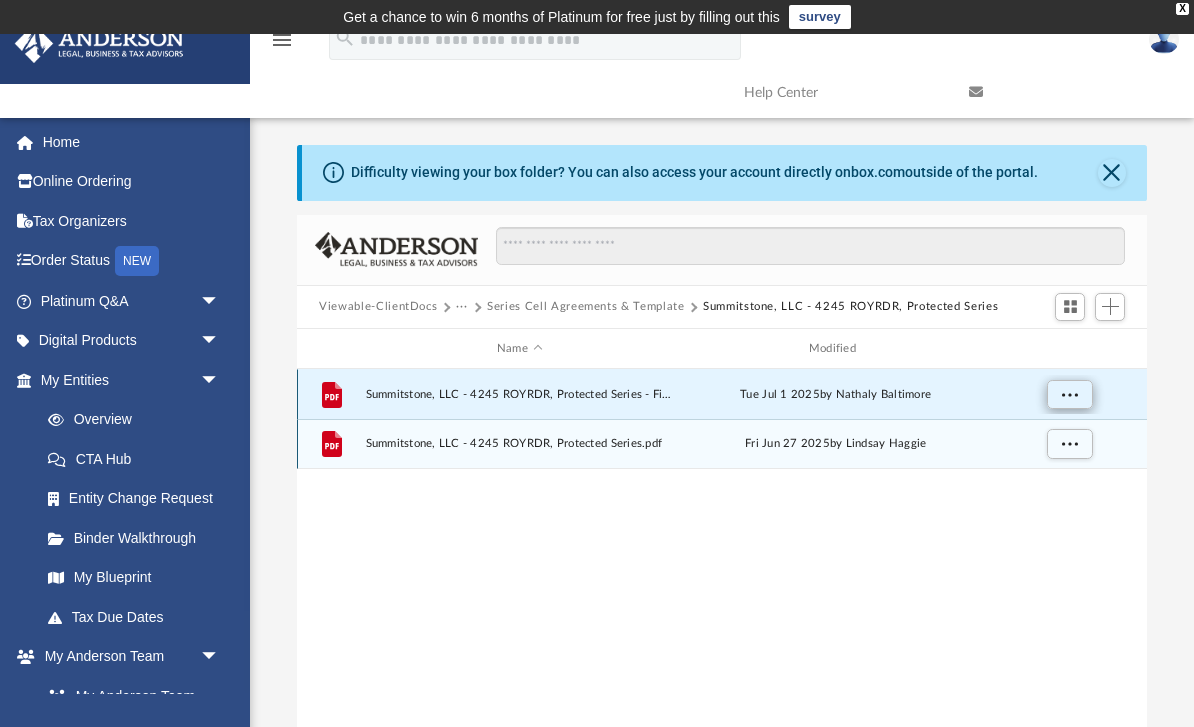 click at bounding box center (1070, 394) 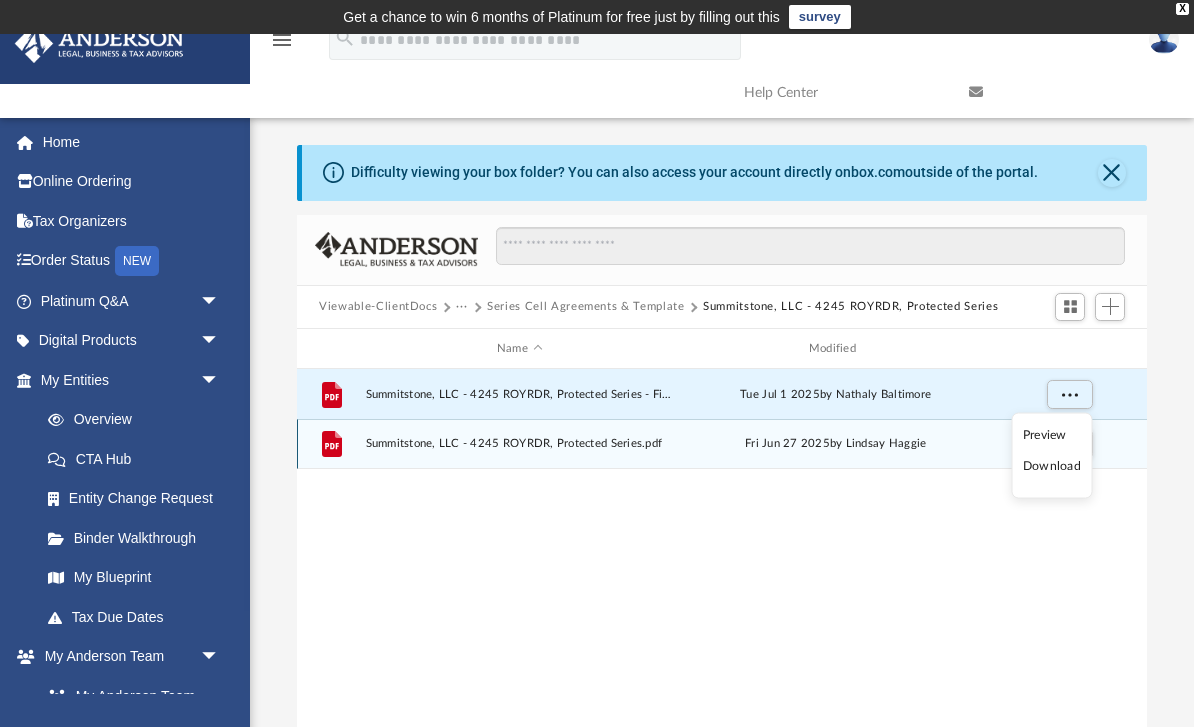 click on "Preview" at bounding box center [1052, 434] 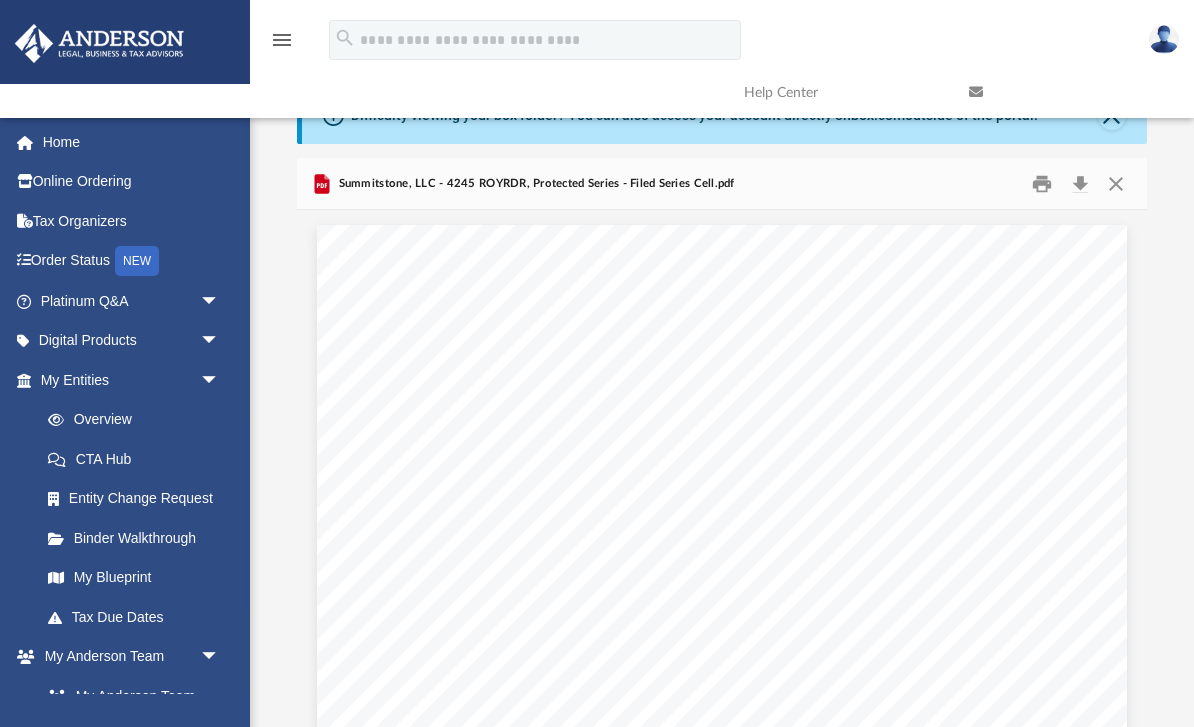 scroll, scrollTop: 0, scrollLeft: 0, axis: both 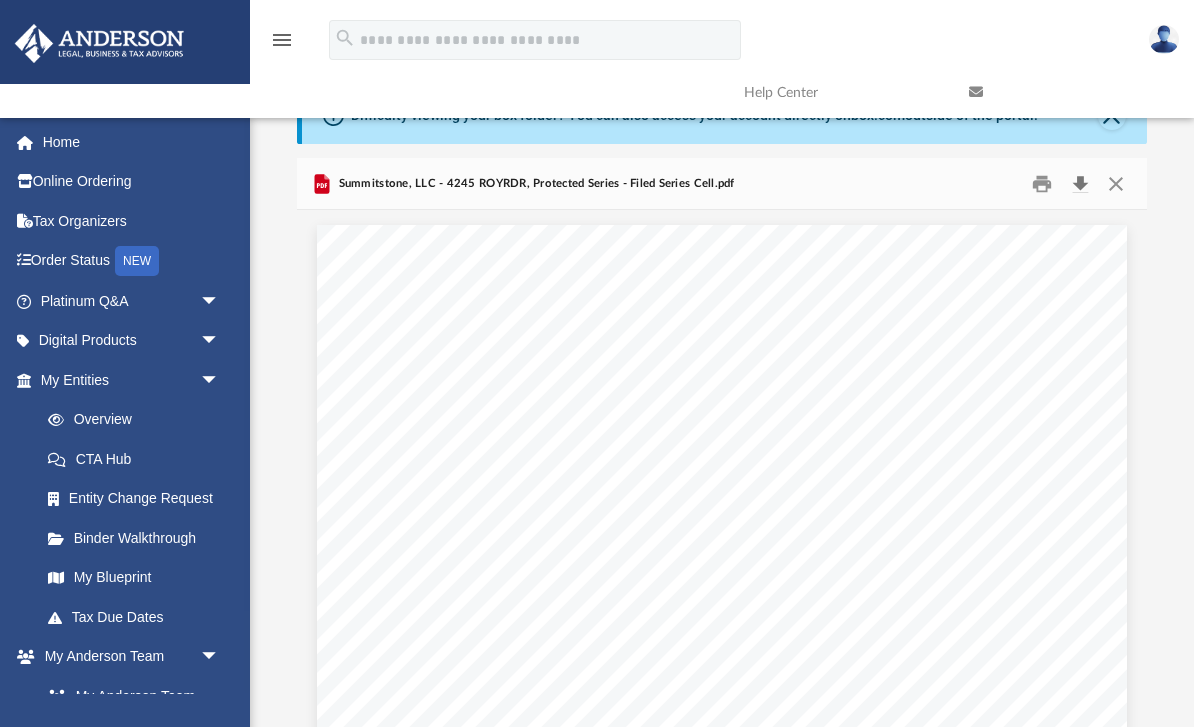 click at bounding box center (1080, 183) 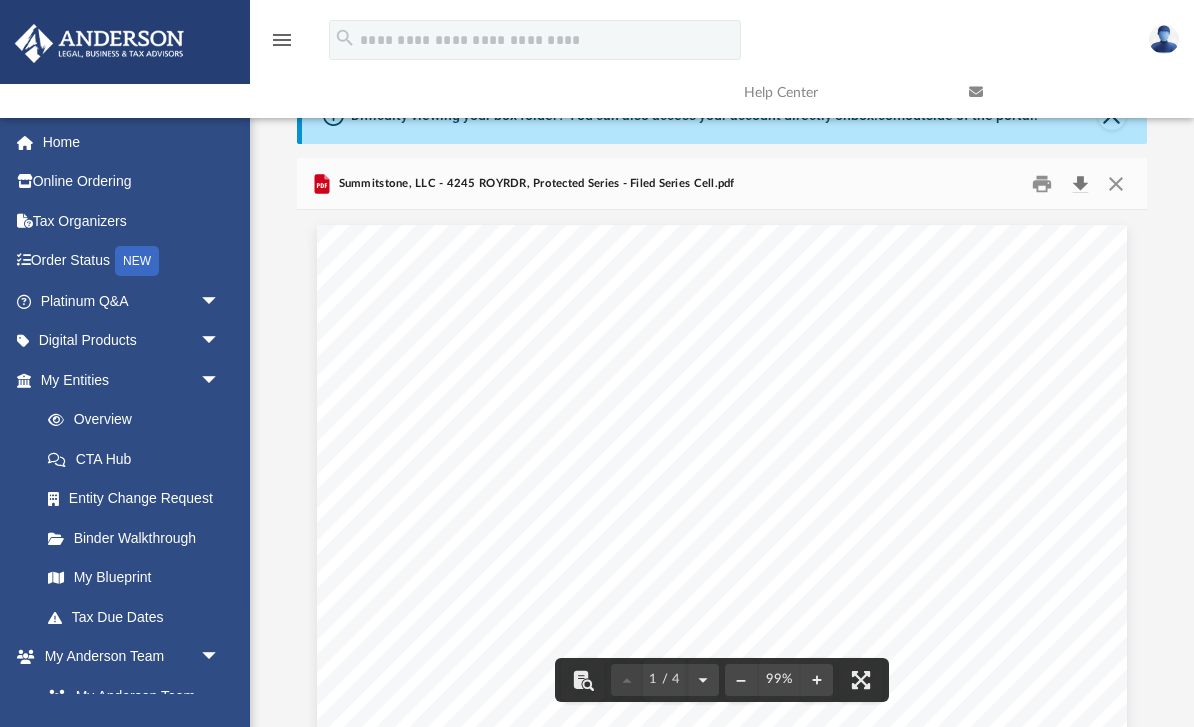scroll, scrollTop: 0, scrollLeft: 0, axis: both 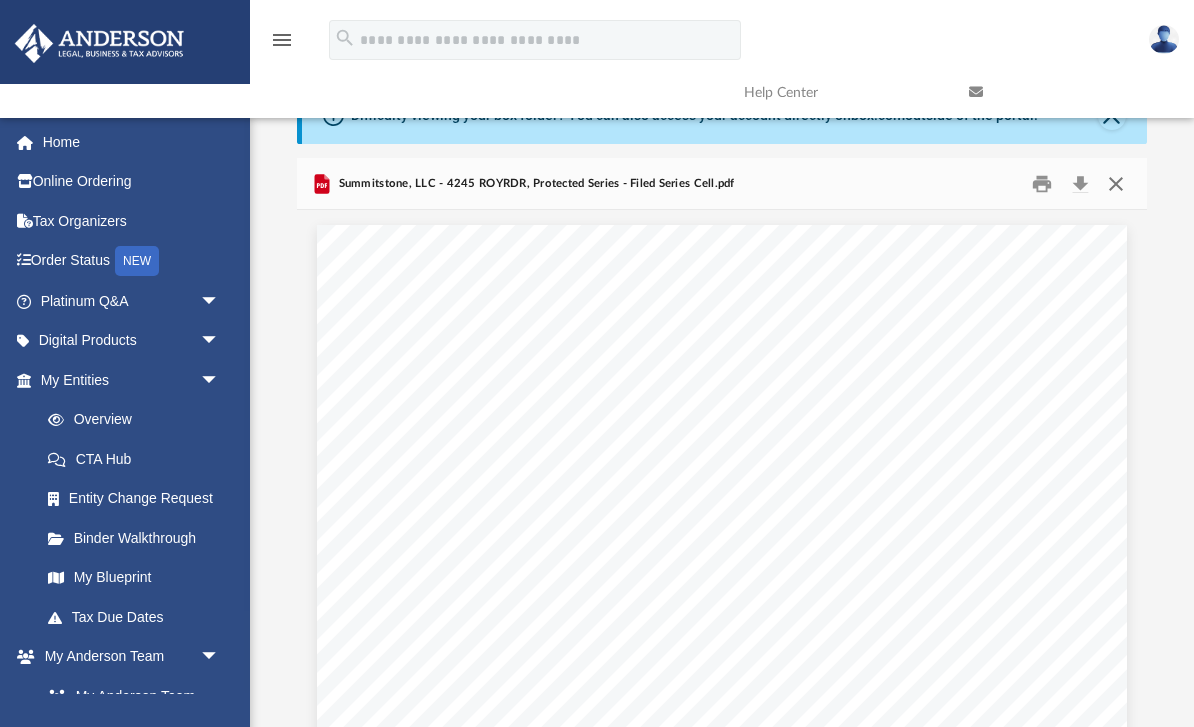 click at bounding box center (1115, 183) 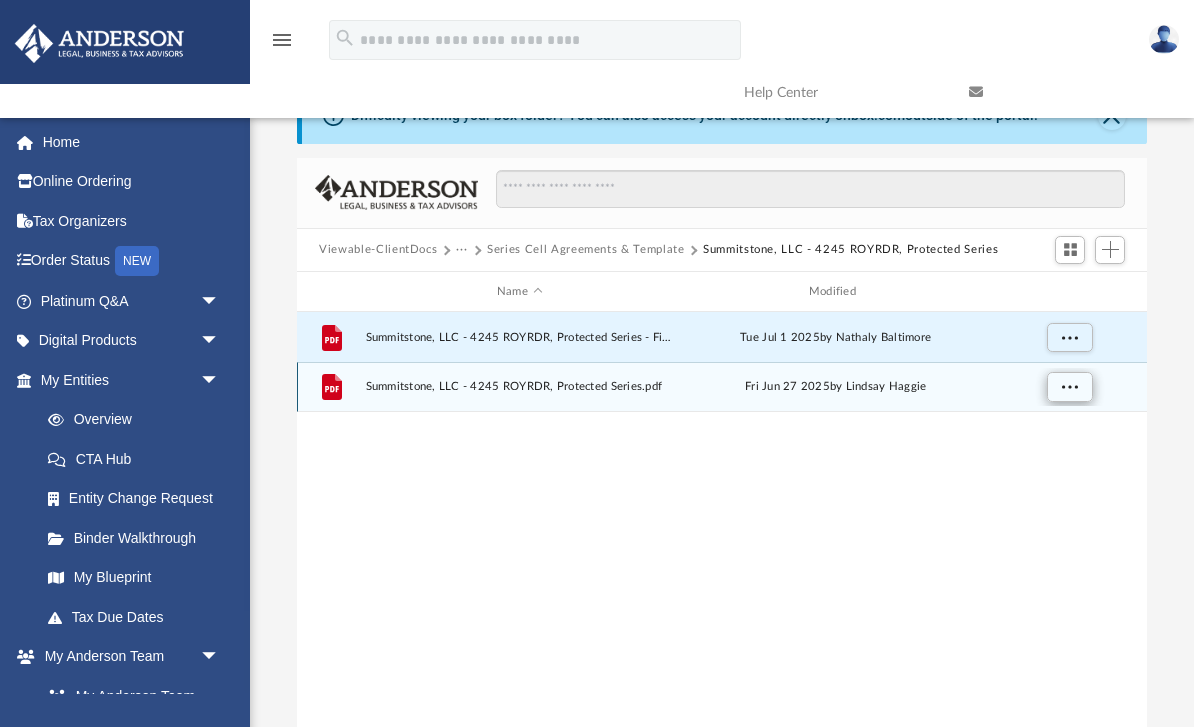 click at bounding box center [1070, 386] 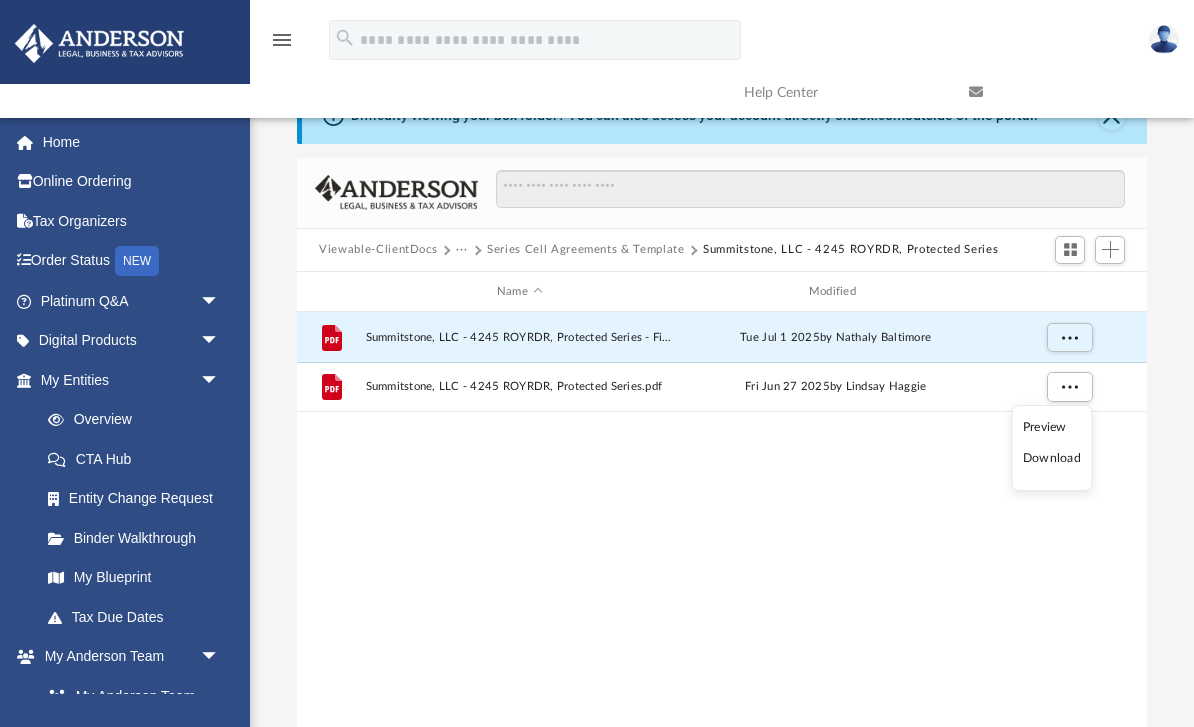 click on "Preview" at bounding box center (1052, 427) 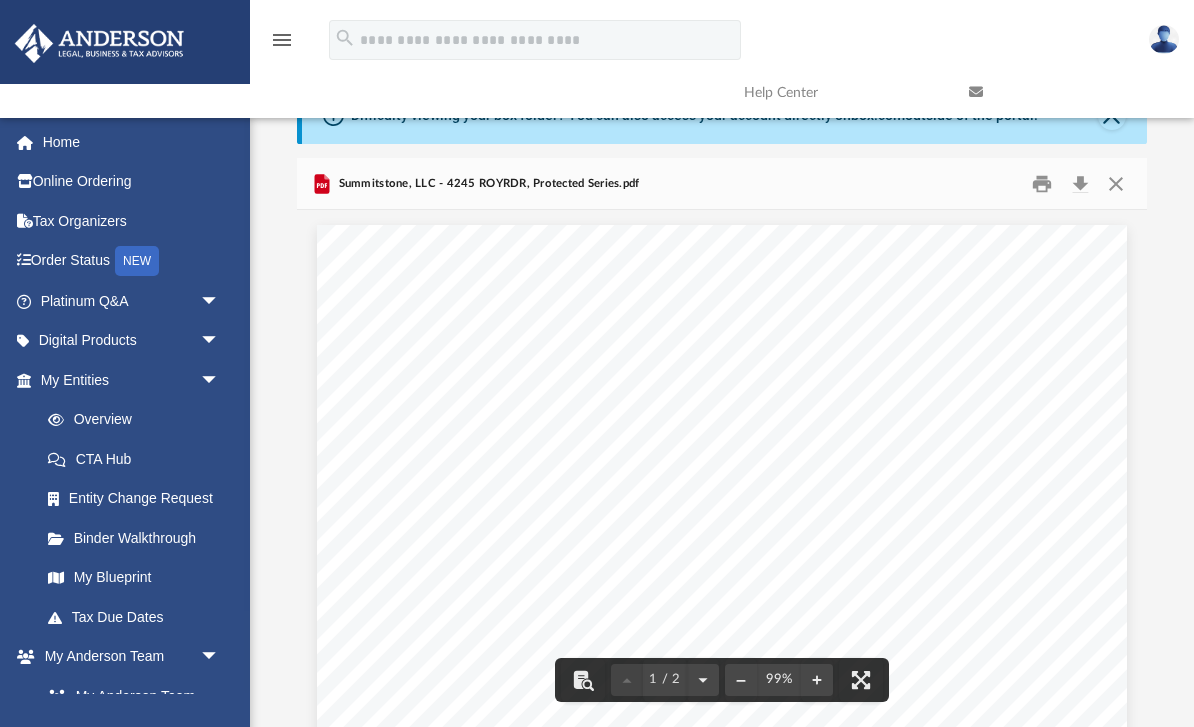 scroll, scrollTop: 0, scrollLeft: 0, axis: both 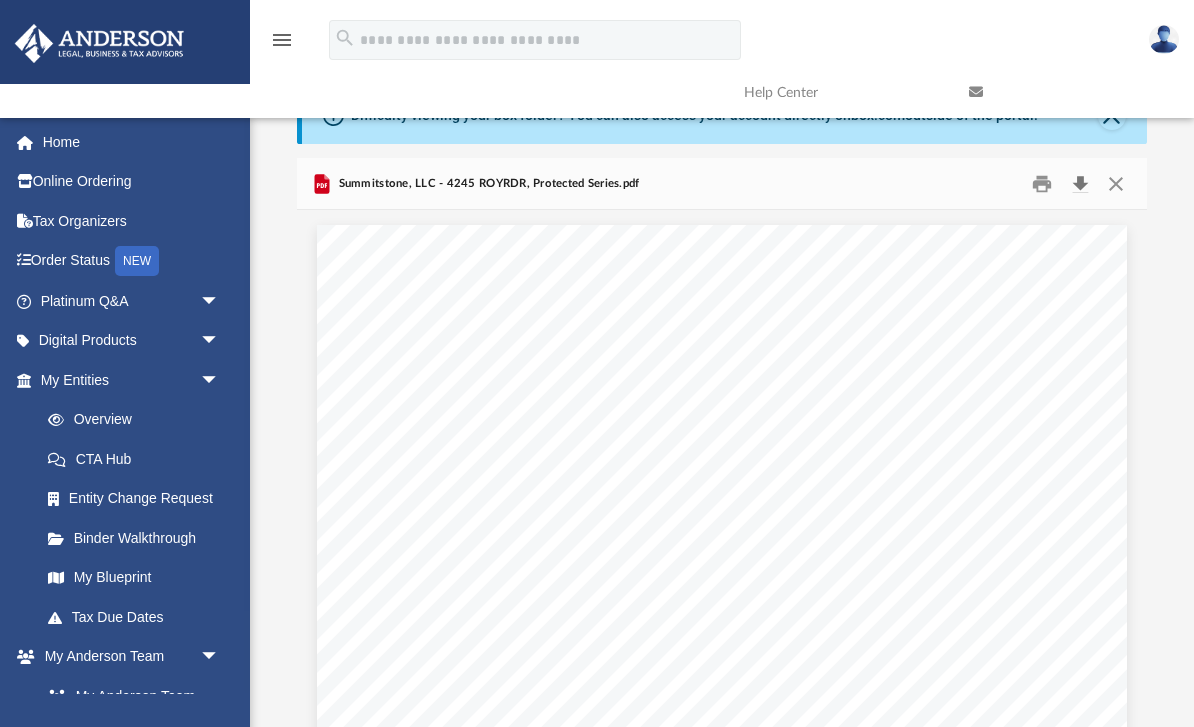 click at bounding box center [1080, 183] 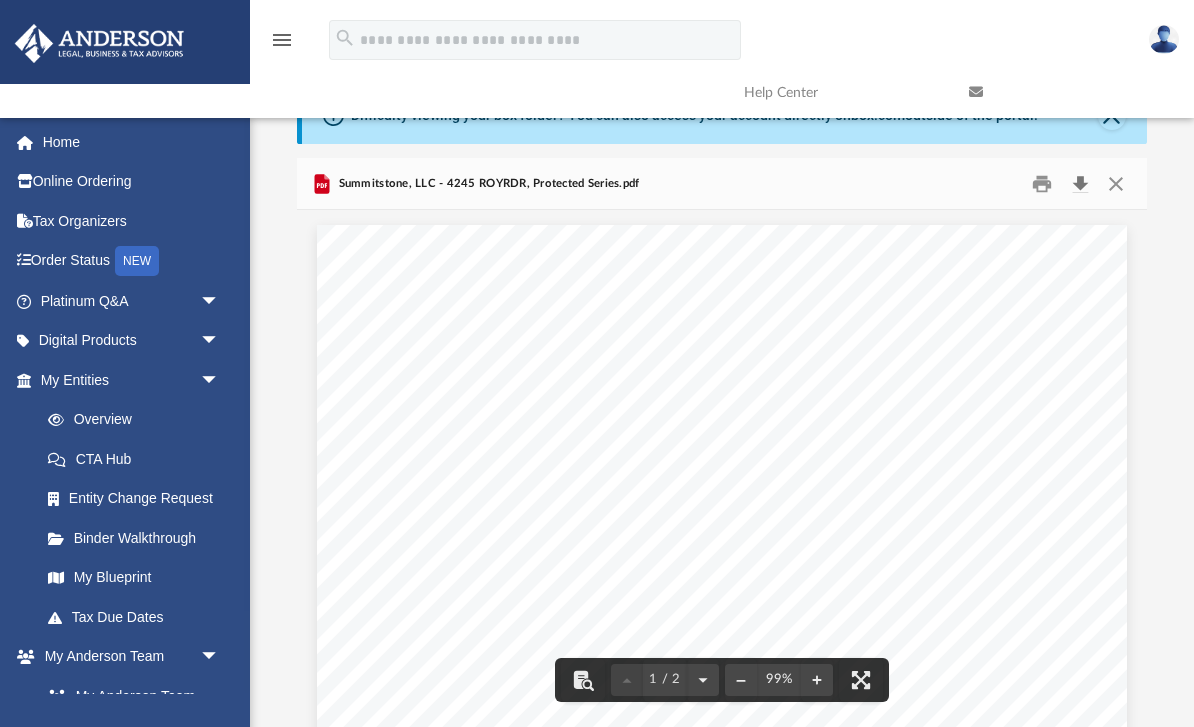 scroll, scrollTop: 0, scrollLeft: 0, axis: both 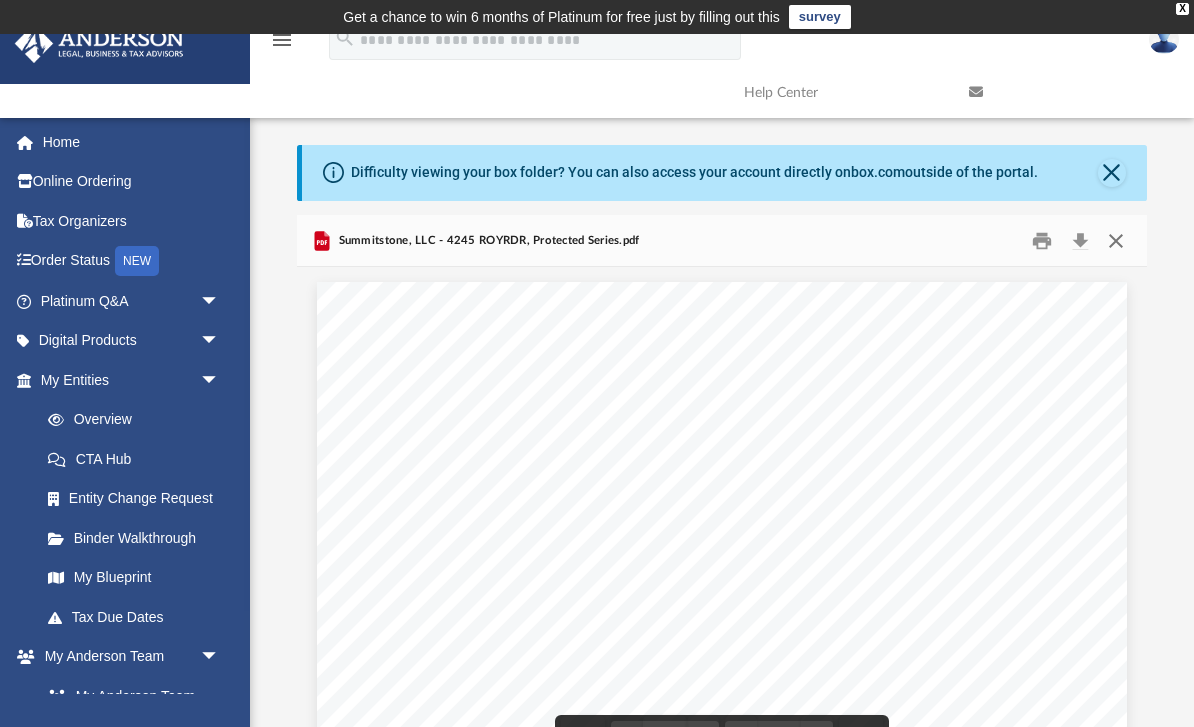 click at bounding box center [1115, 240] 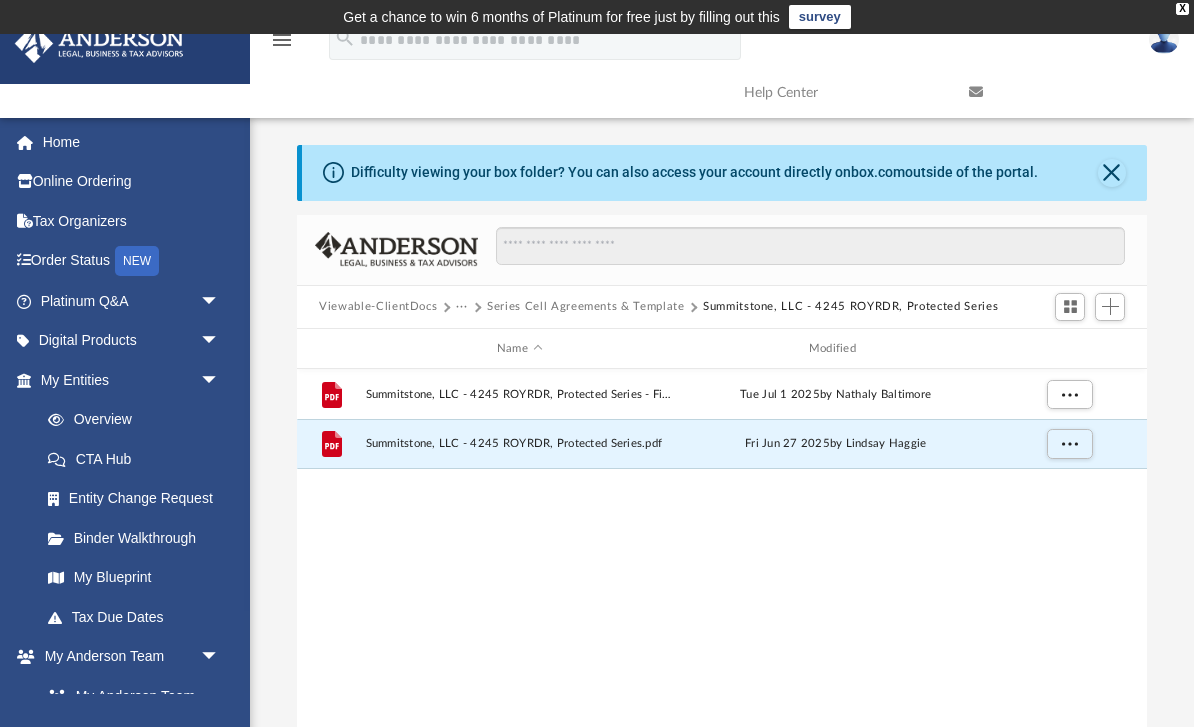 click on "Series Cell Agreements & Template" at bounding box center (585, 307) 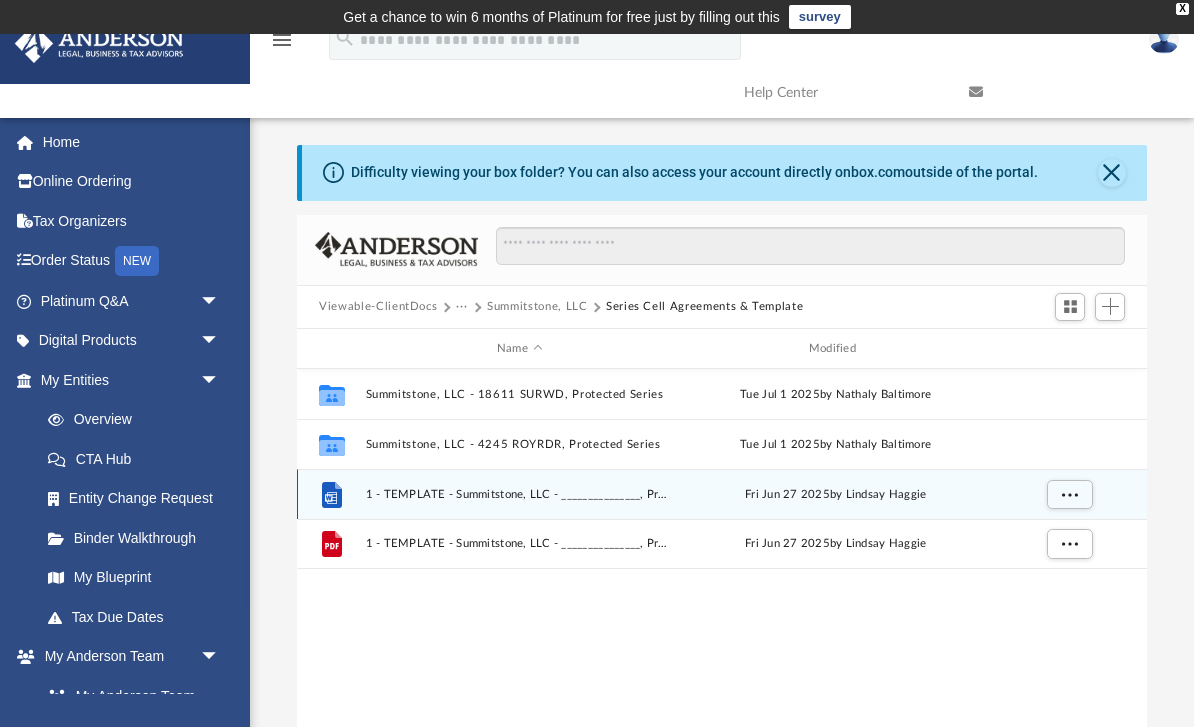 click on "1 - TEMPLATE - Summitstone, LLC - _______________, Protected Series.docx" at bounding box center [520, 494] 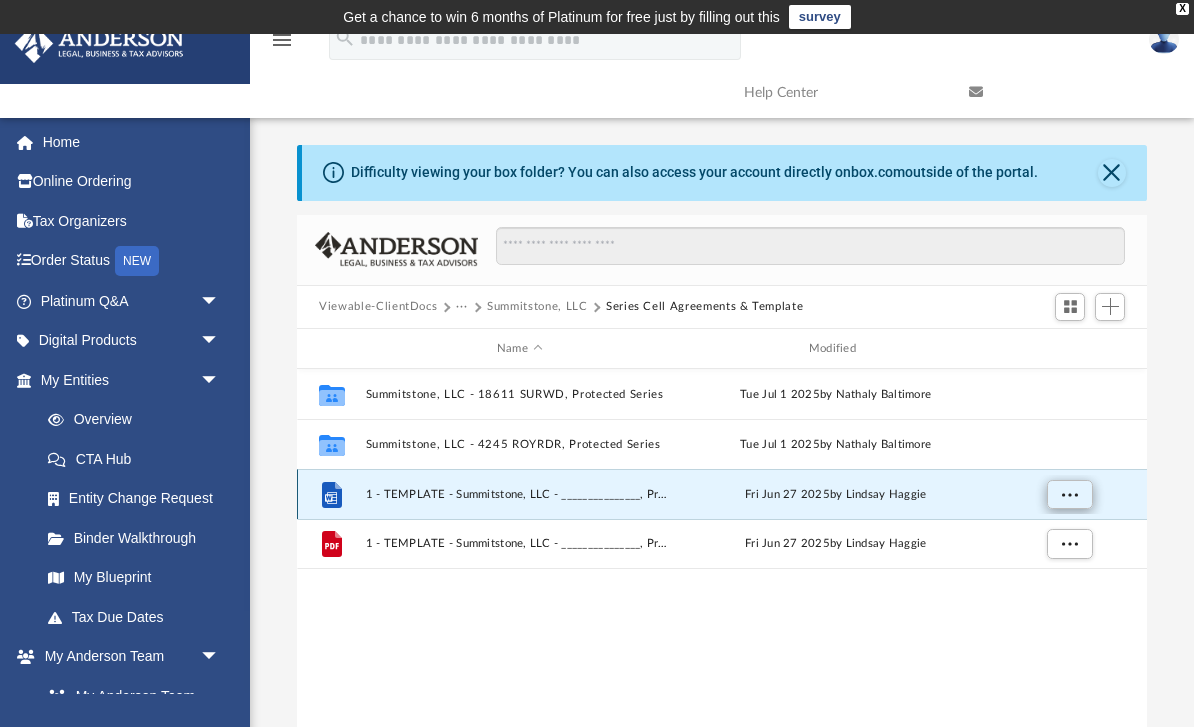 click at bounding box center (1070, 494) 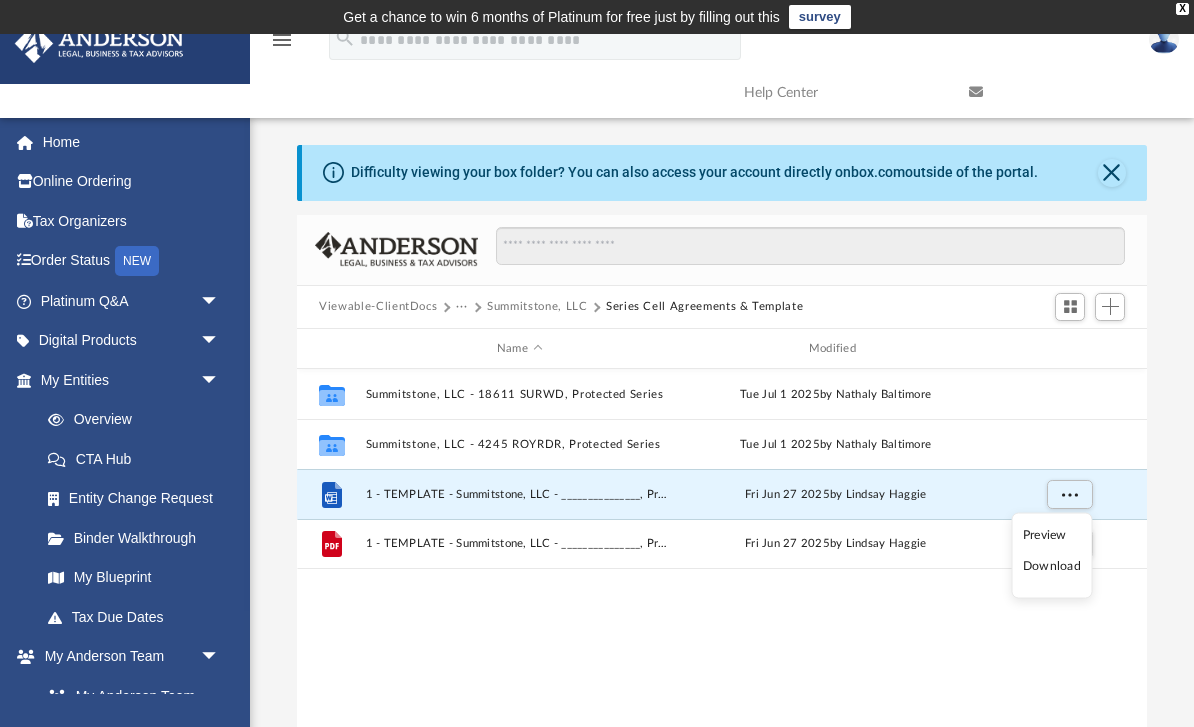 click on "Preview" at bounding box center [1052, 534] 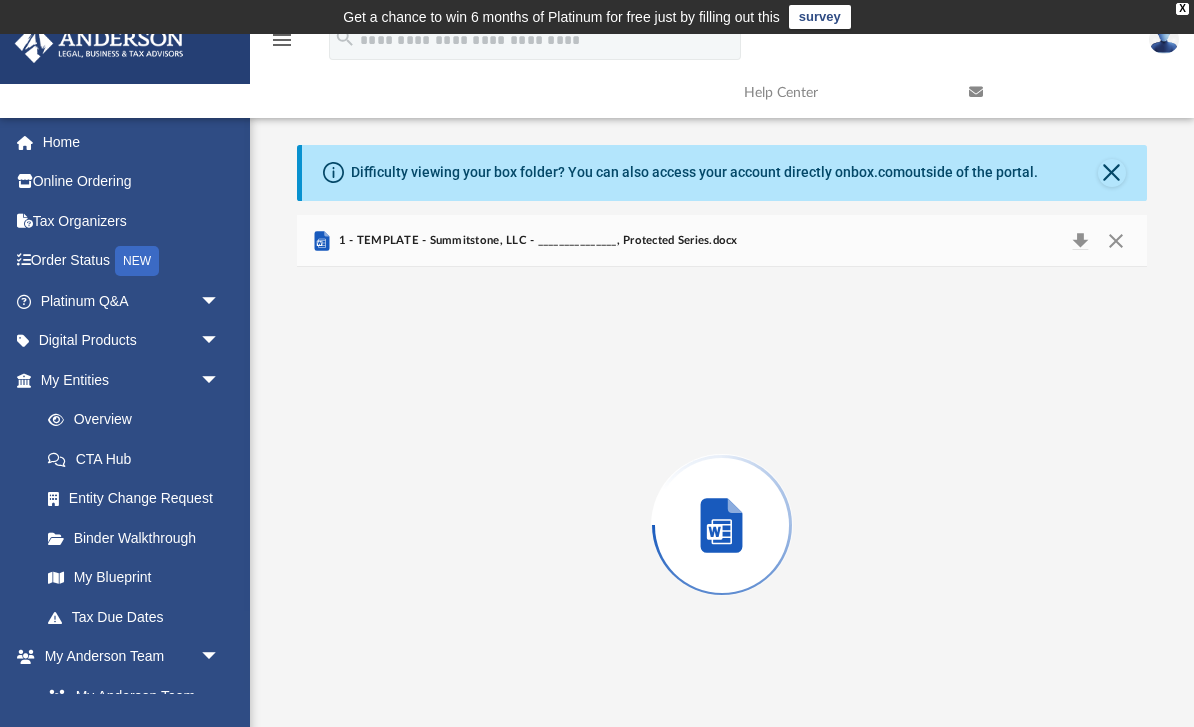 scroll, scrollTop: 57, scrollLeft: 0, axis: vertical 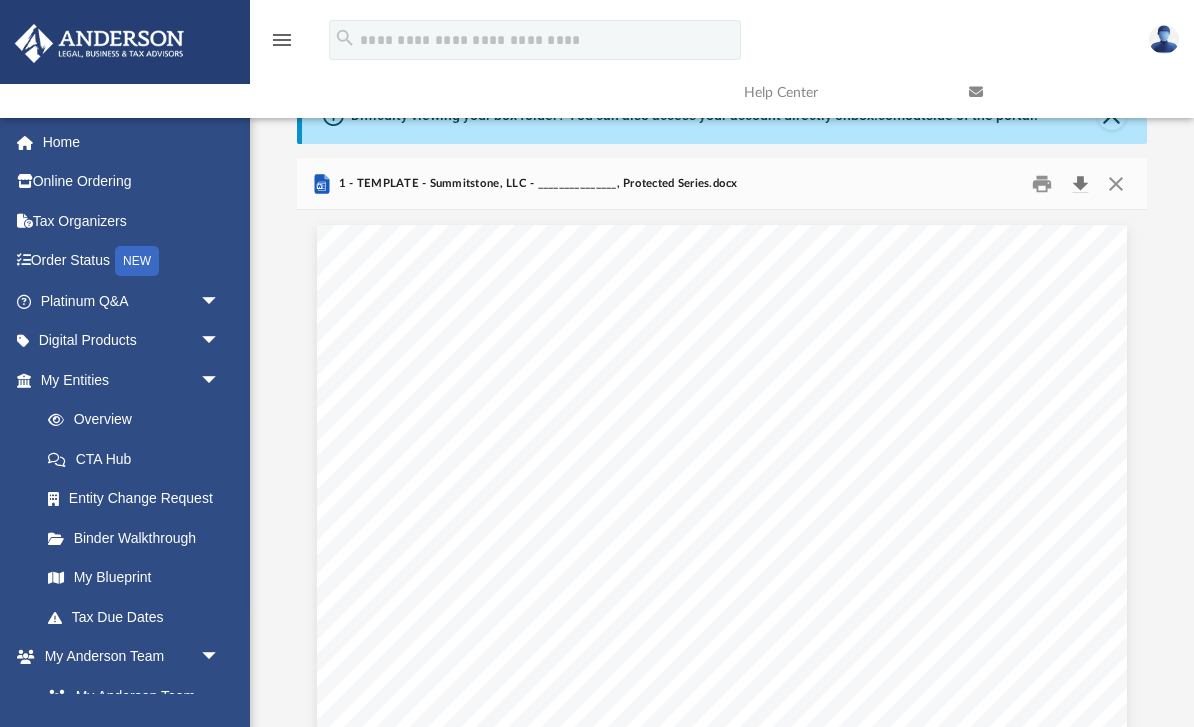 click at bounding box center [1080, 183] 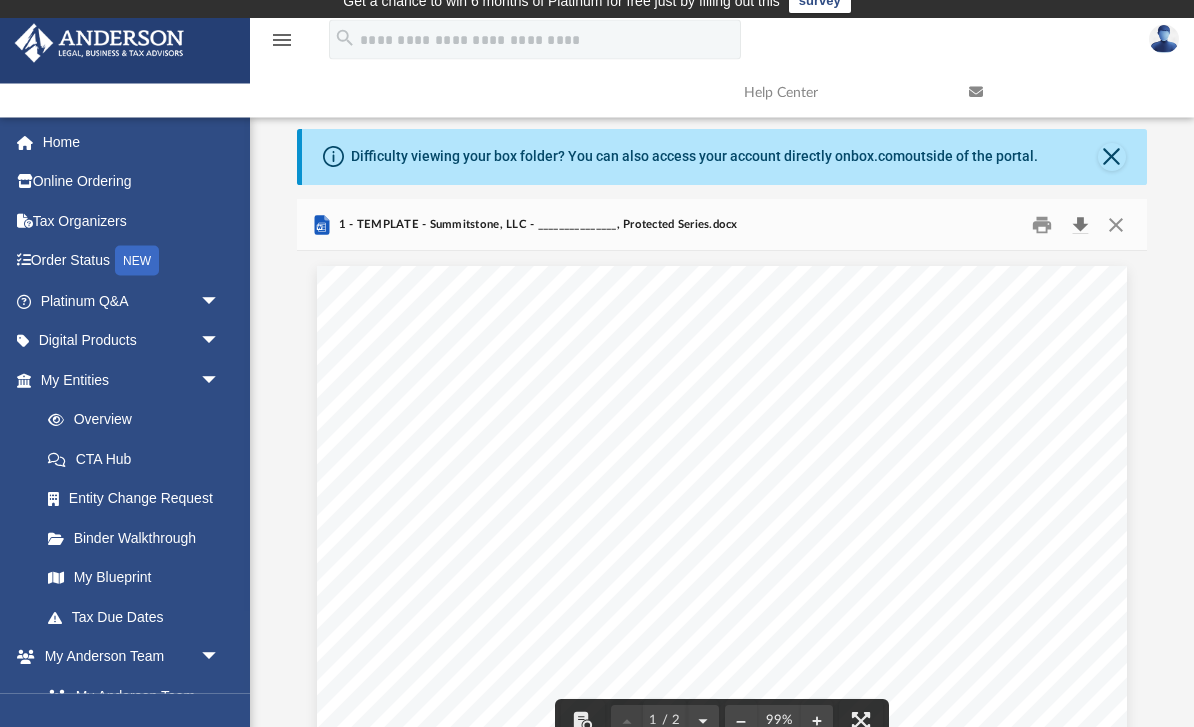 scroll, scrollTop: 0, scrollLeft: 0, axis: both 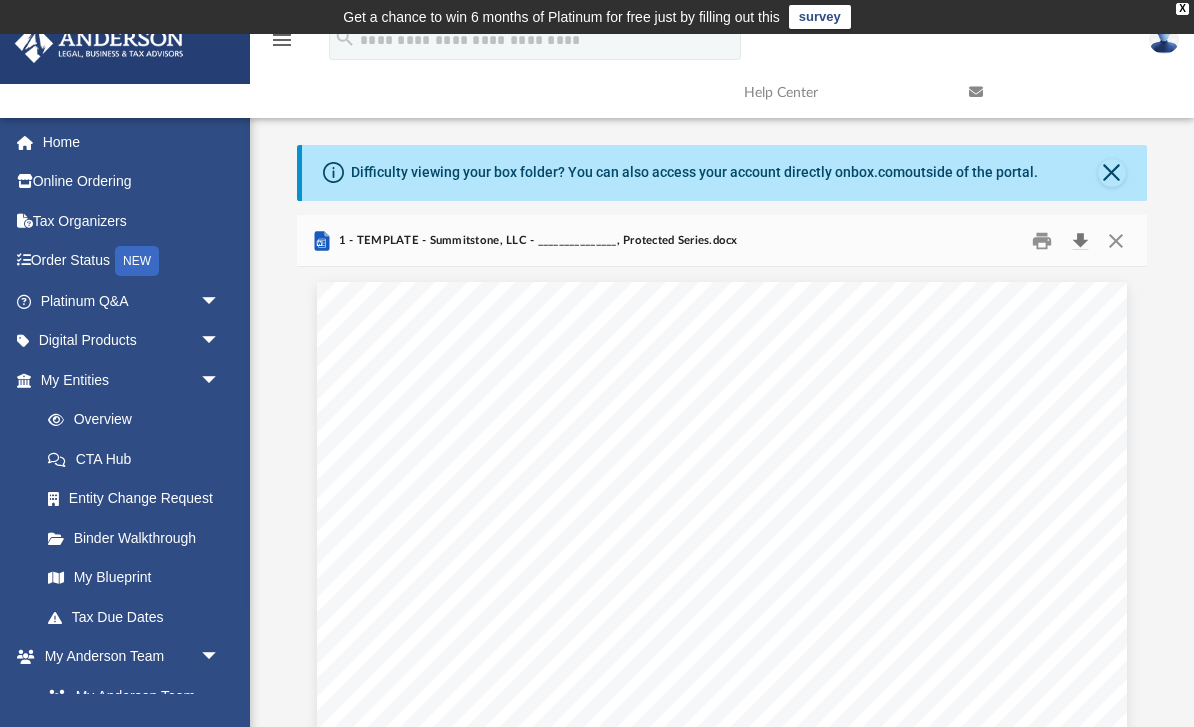 click at bounding box center (1080, 240) 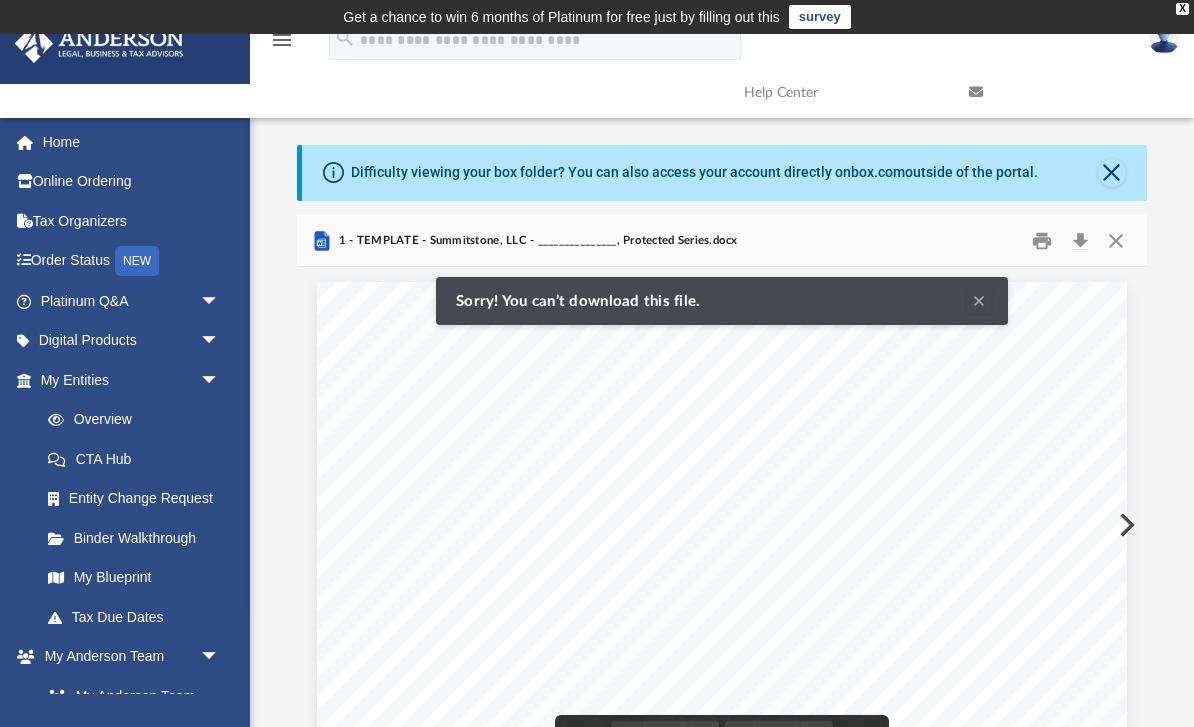 click on "herein, all capitalized terms used herein shall have the meanings assigned to them in the" at bounding box center (668, 537) 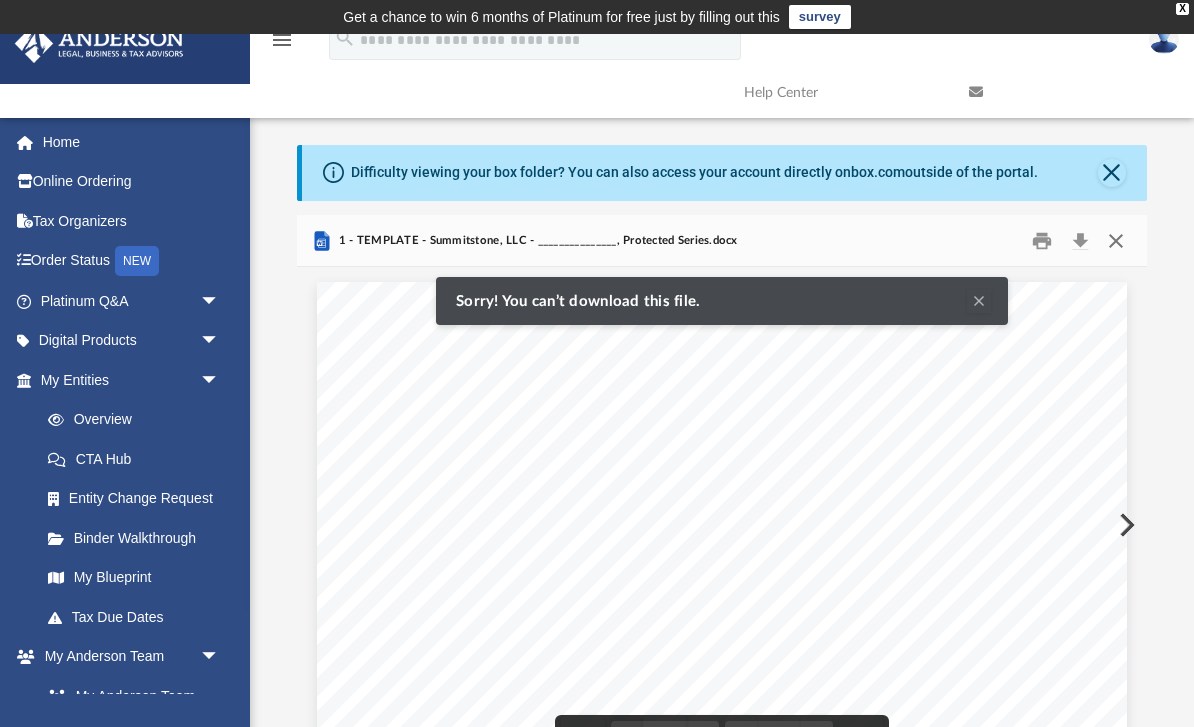 click at bounding box center (1115, 240) 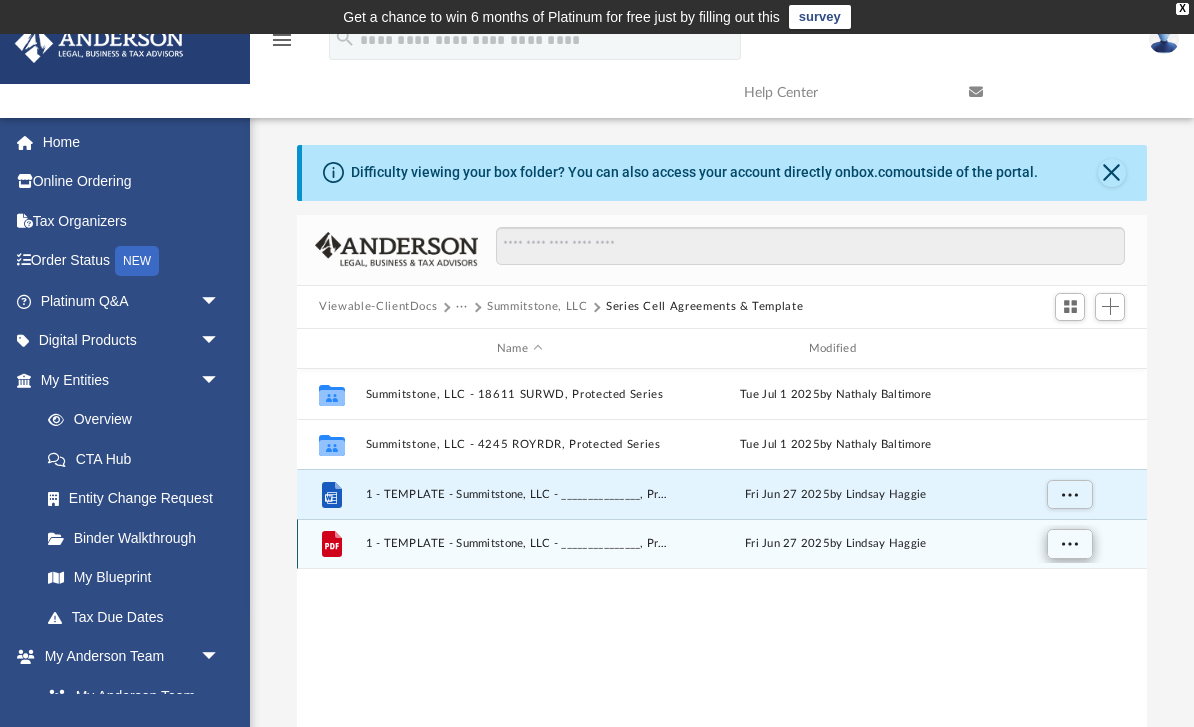 click at bounding box center (1070, 543) 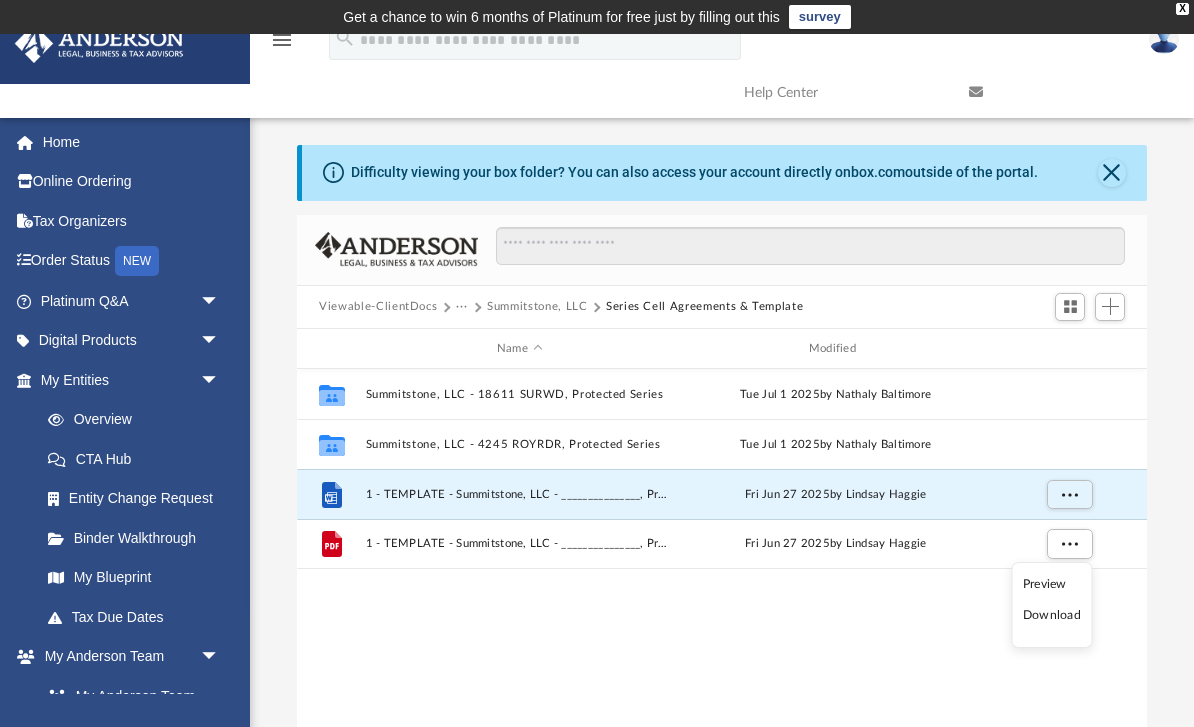 click on "Preview" at bounding box center [1052, 584] 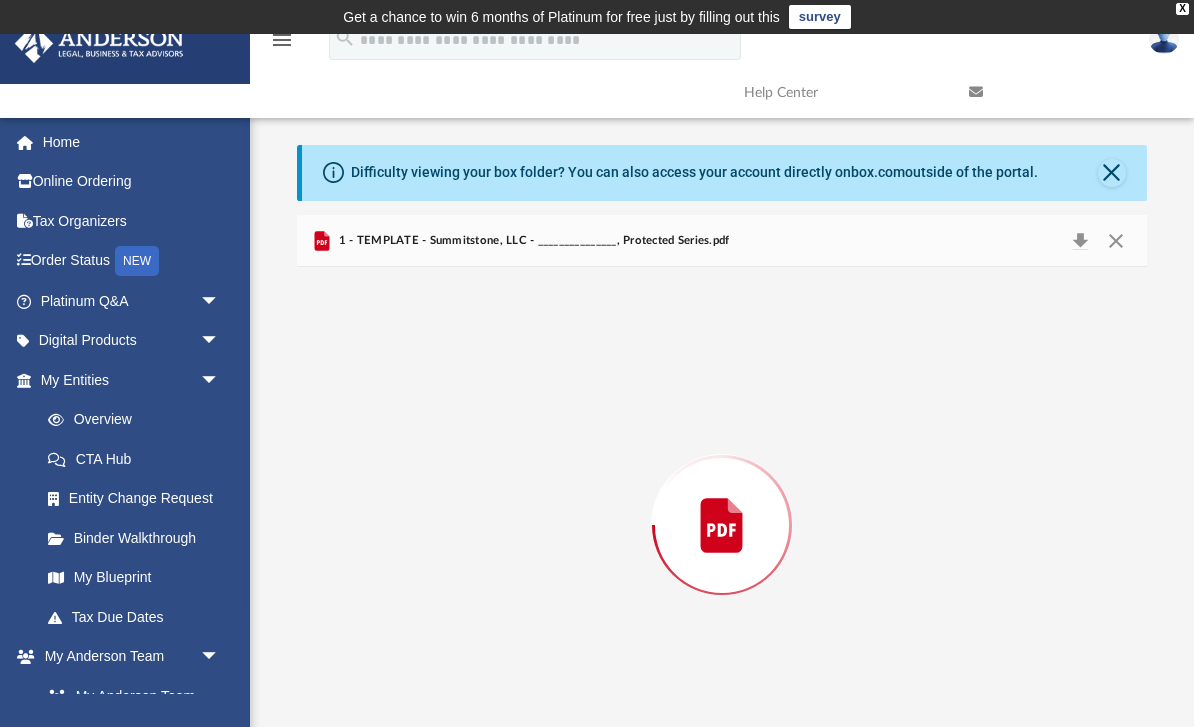 scroll, scrollTop: 57, scrollLeft: 0, axis: vertical 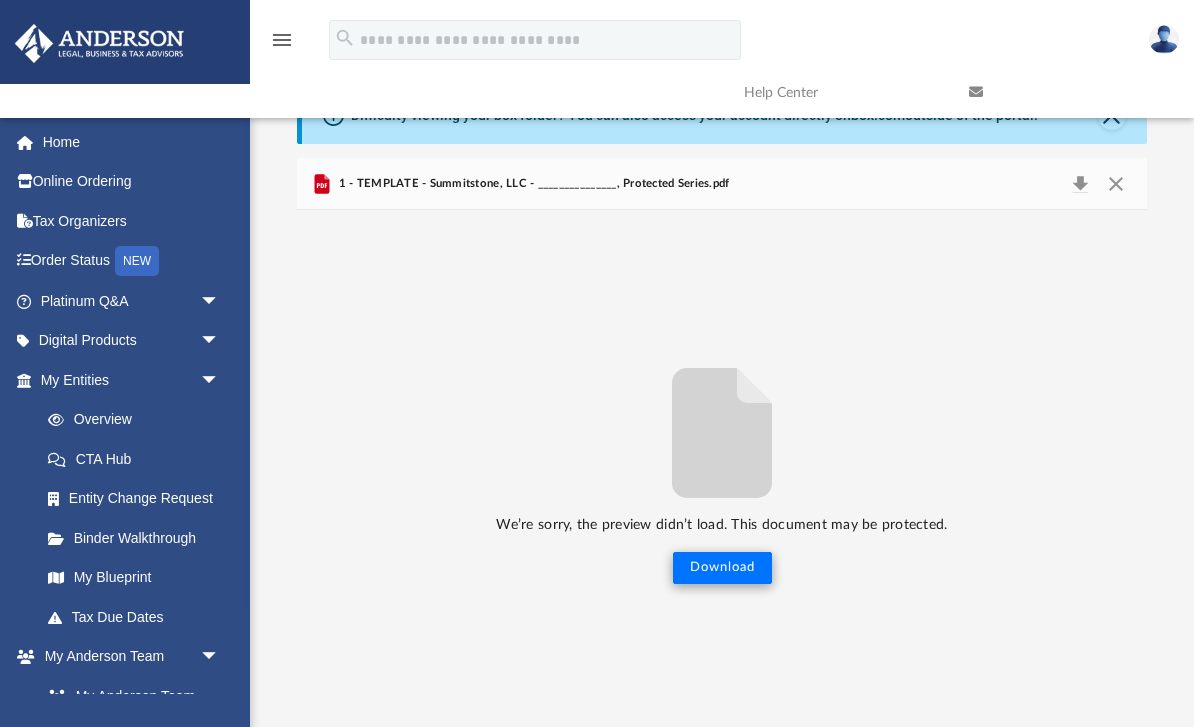 click on "Download" at bounding box center [722, 568] 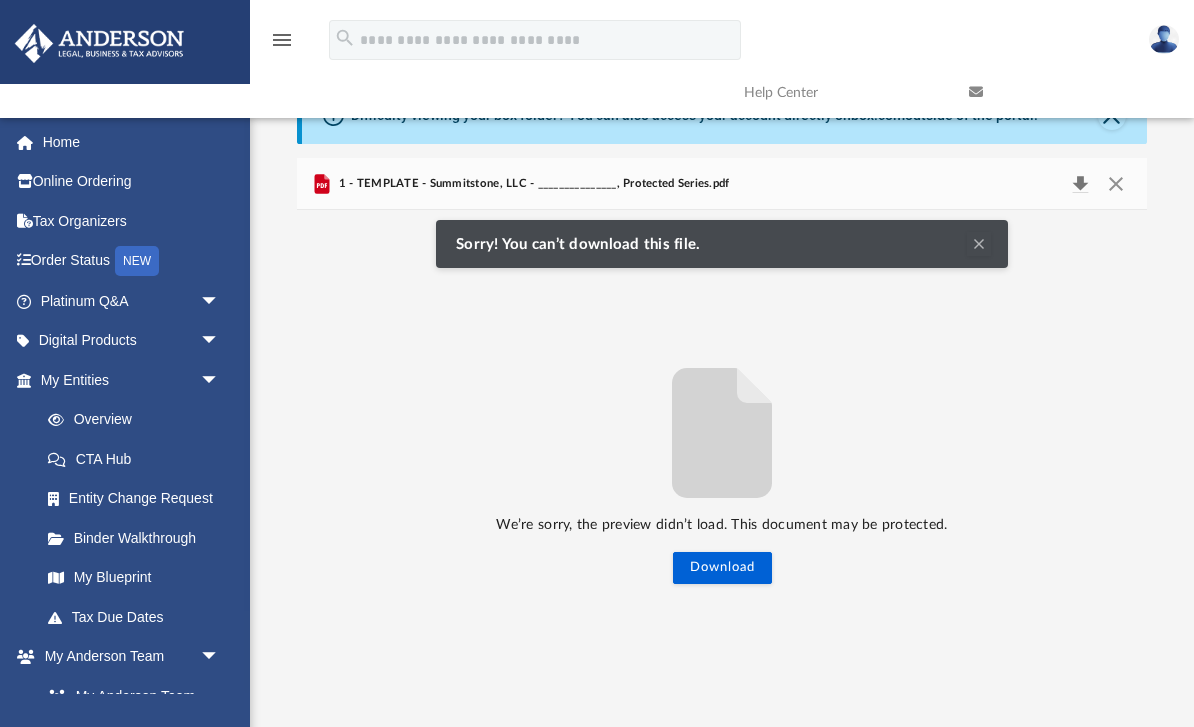 click at bounding box center [1080, 184] 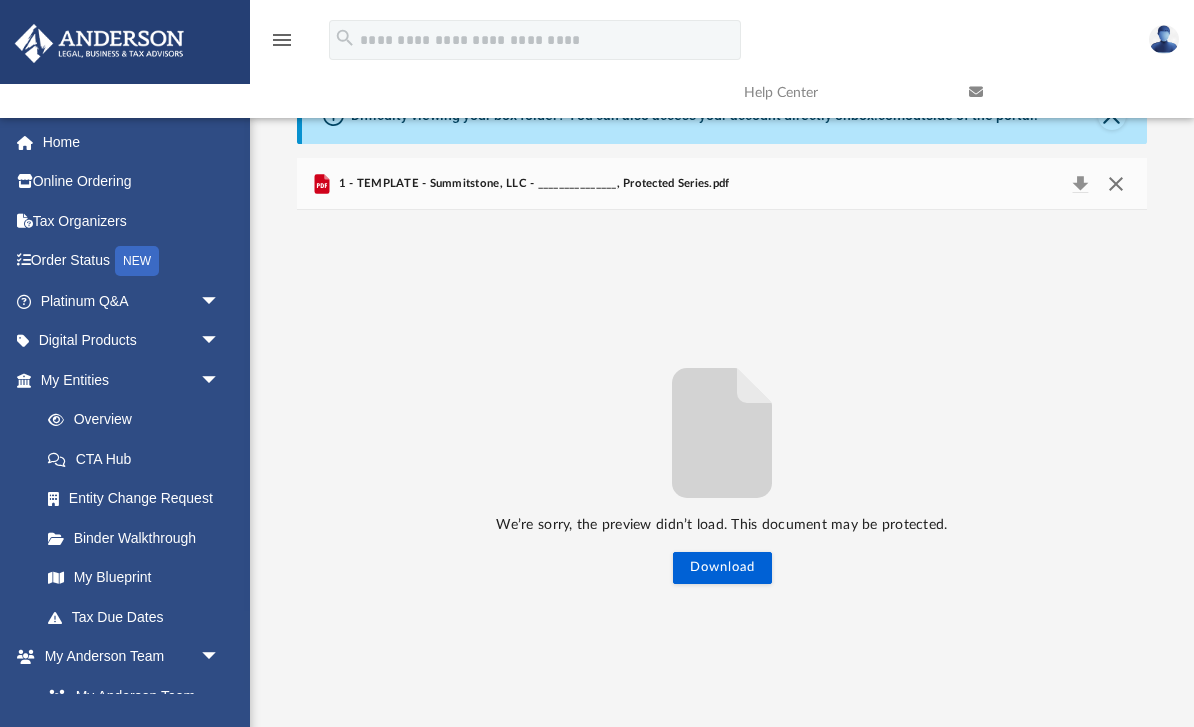 click at bounding box center (1115, 184) 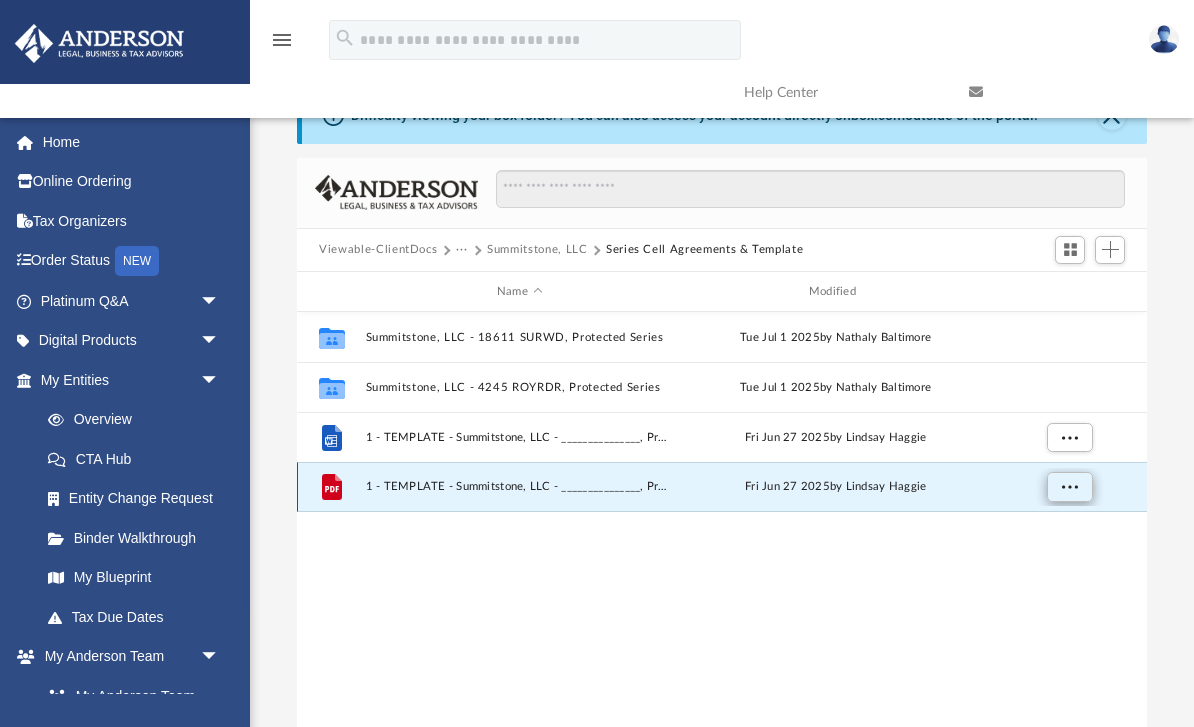 click at bounding box center (1070, 486) 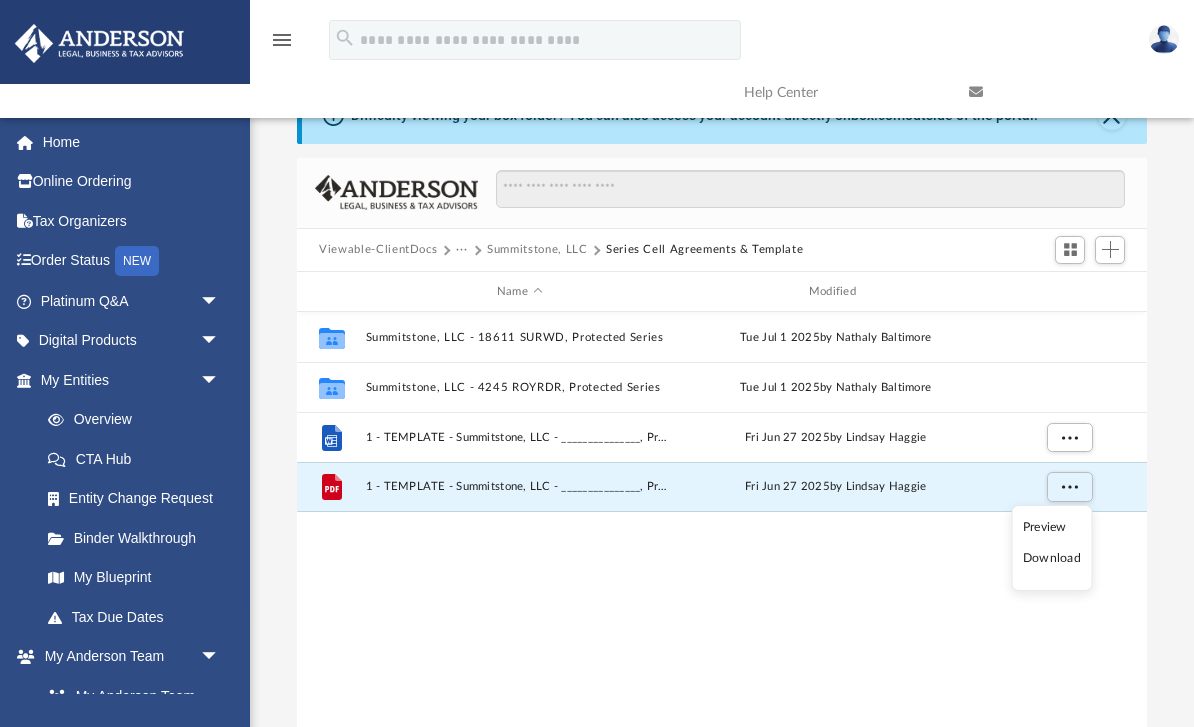 click on "Preview" at bounding box center (1052, 527) 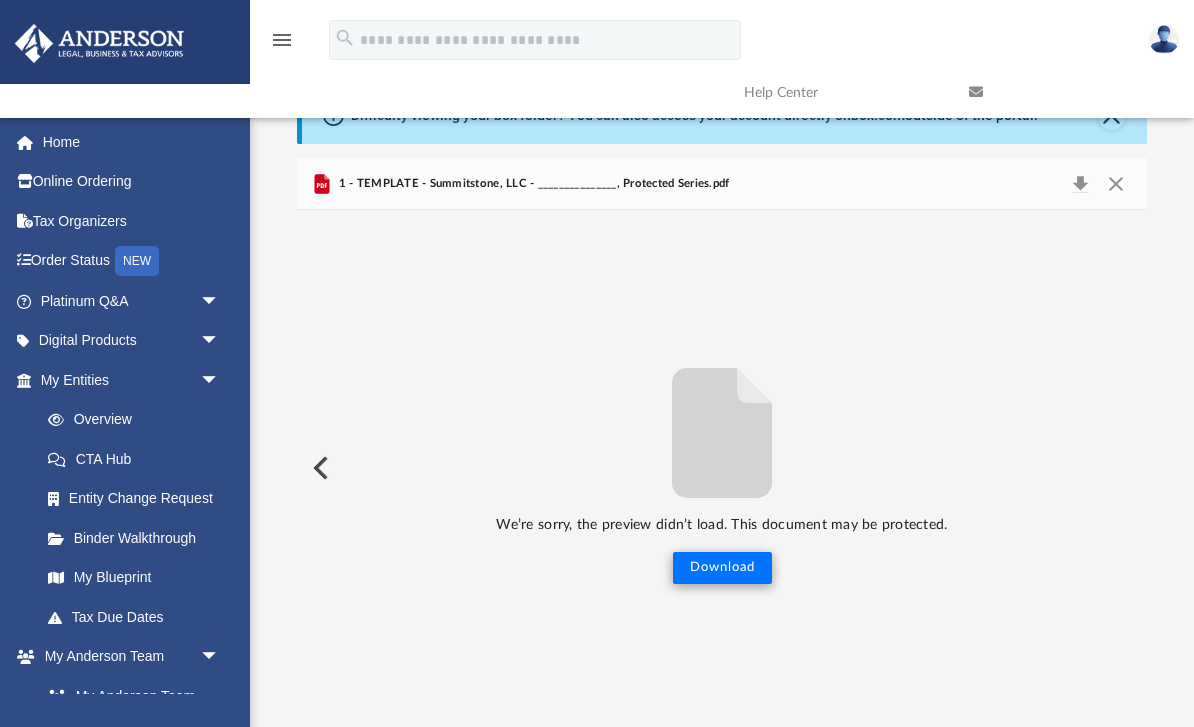 click on "Download" at bounding box center (722, 568) 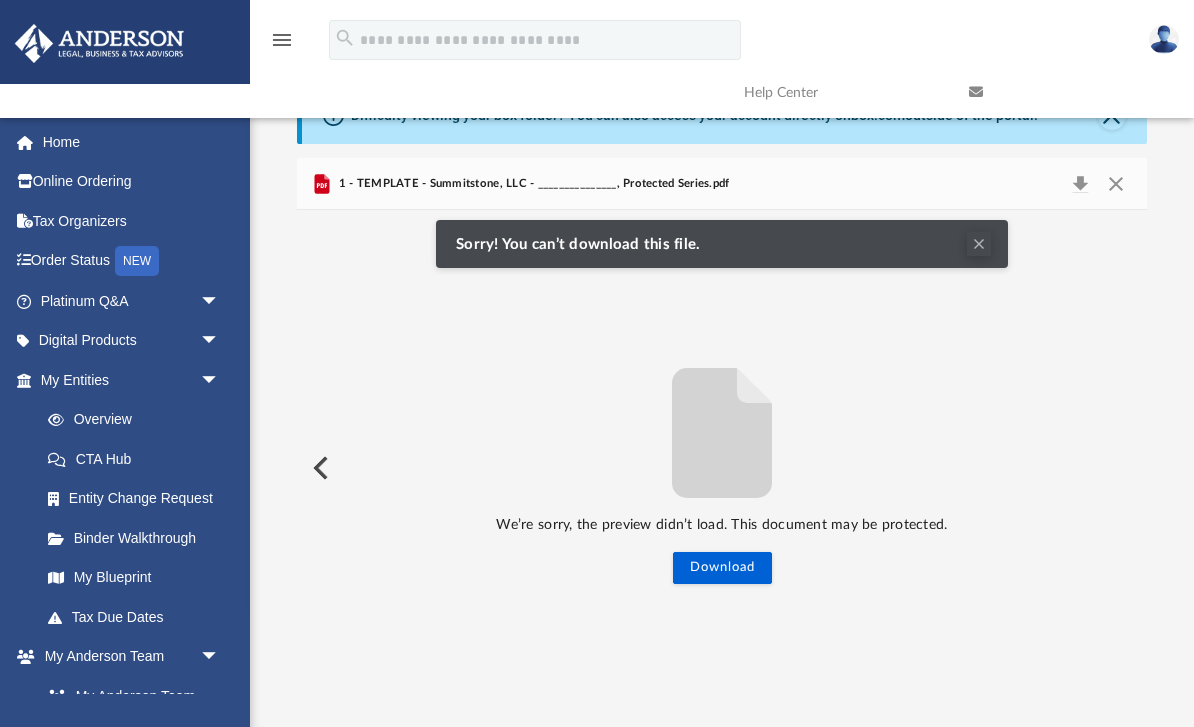 click at bounding box center (979, 244) 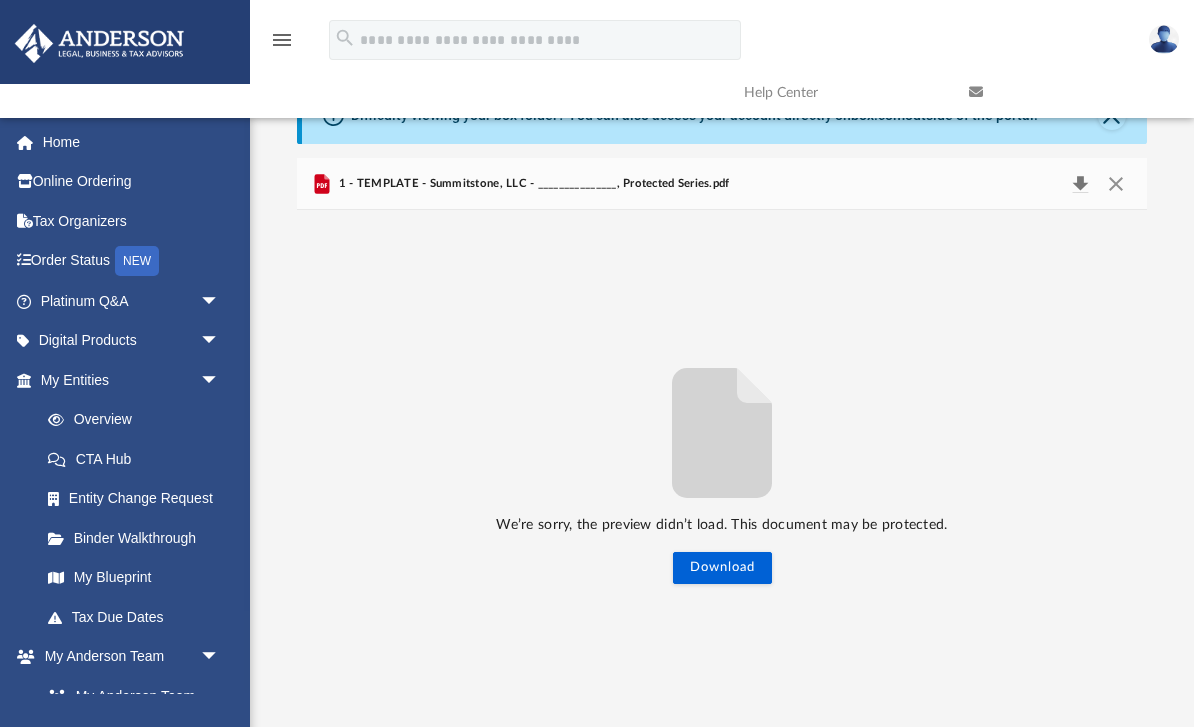 click at bounding box center (1080, 184) 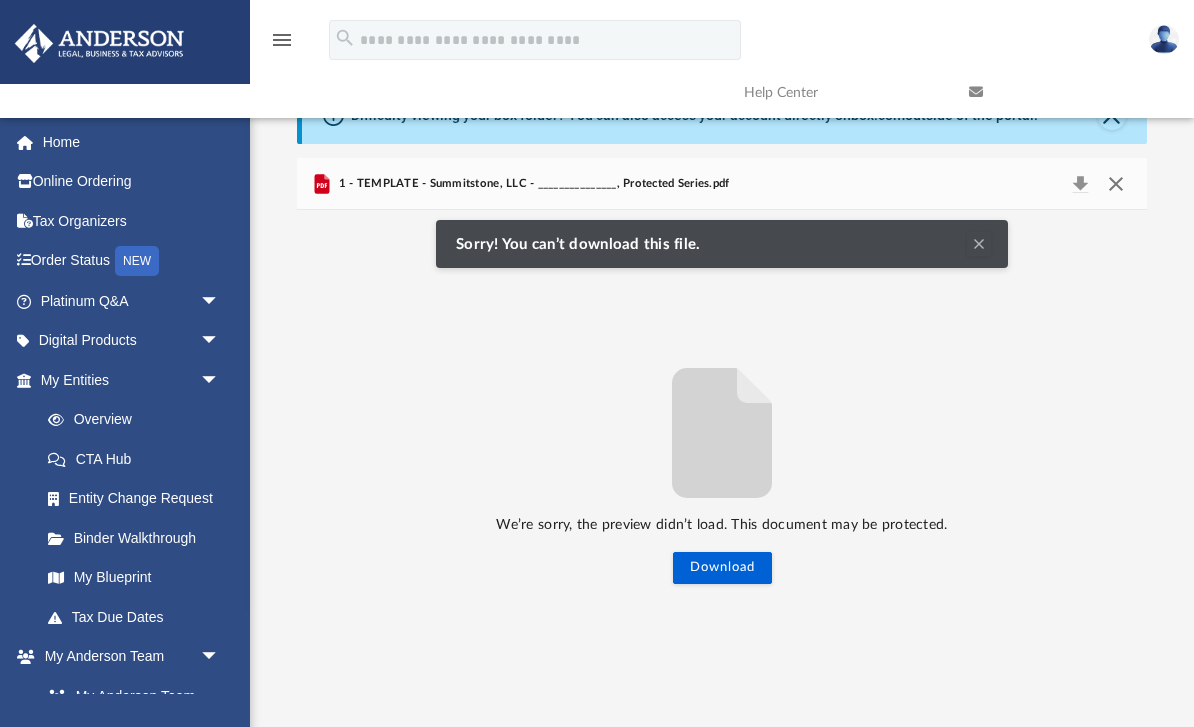 click at bounding box center [1115, 184] 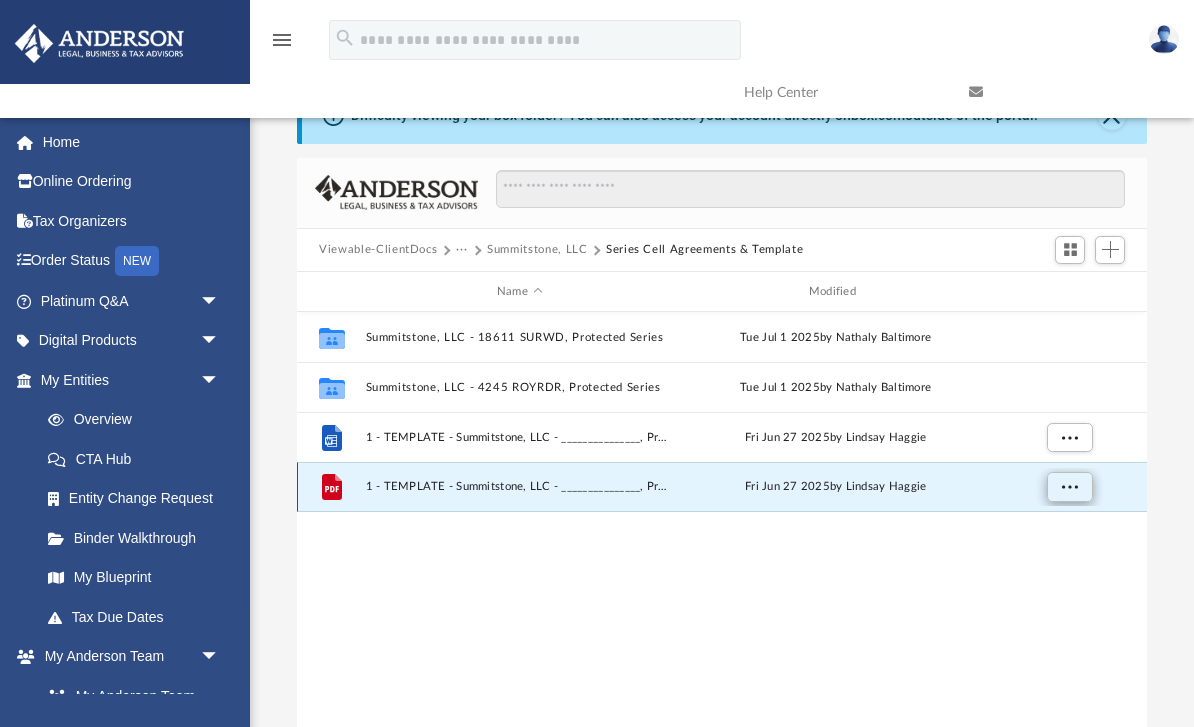 click at bounding box center (1070, 488) 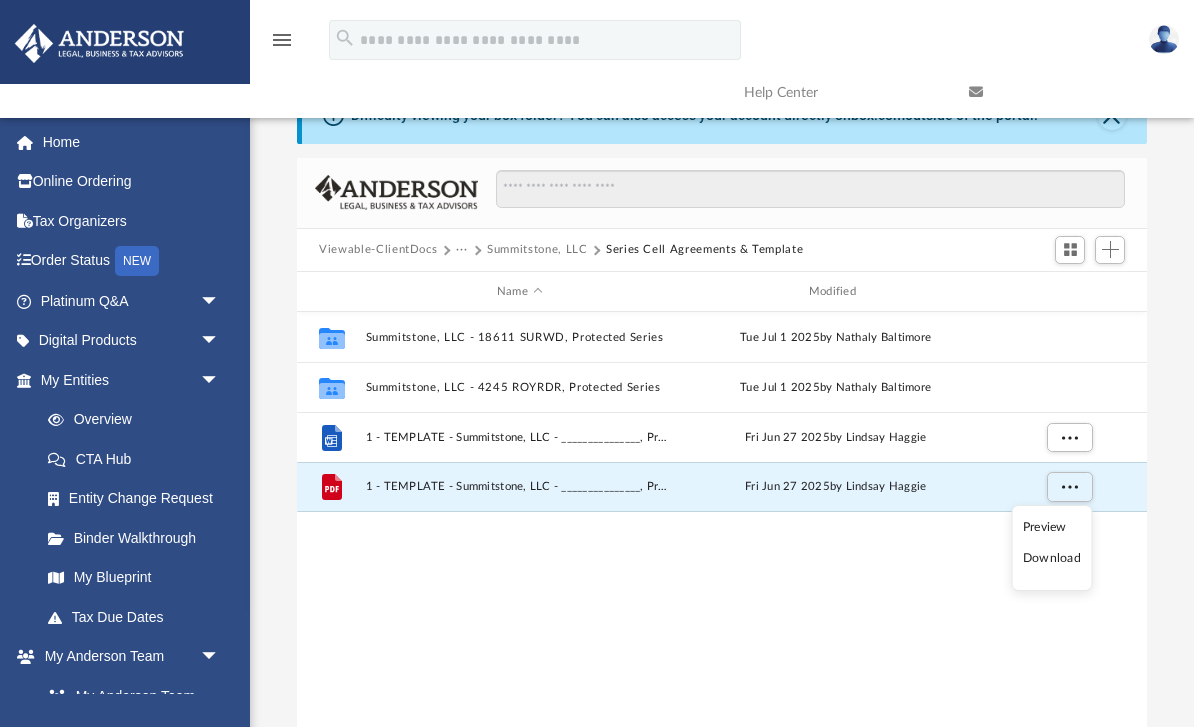 click on "Download" at bounding box center [1052, 558] 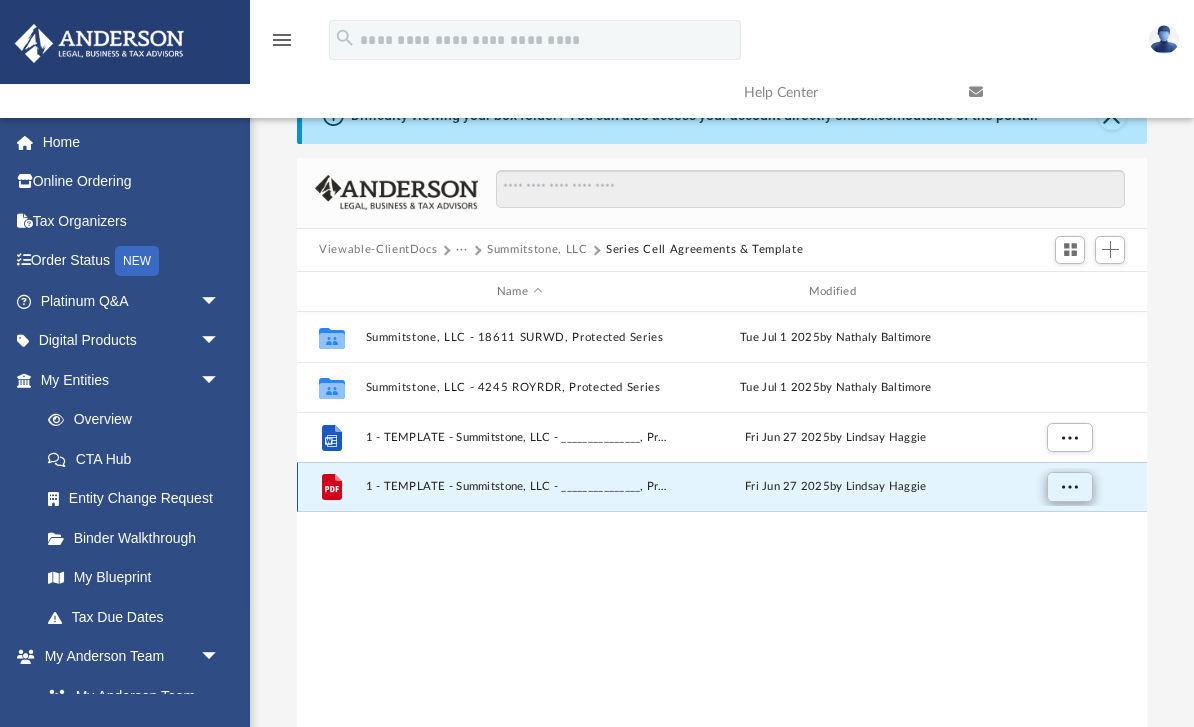 click at bounding box center (1070, 486) 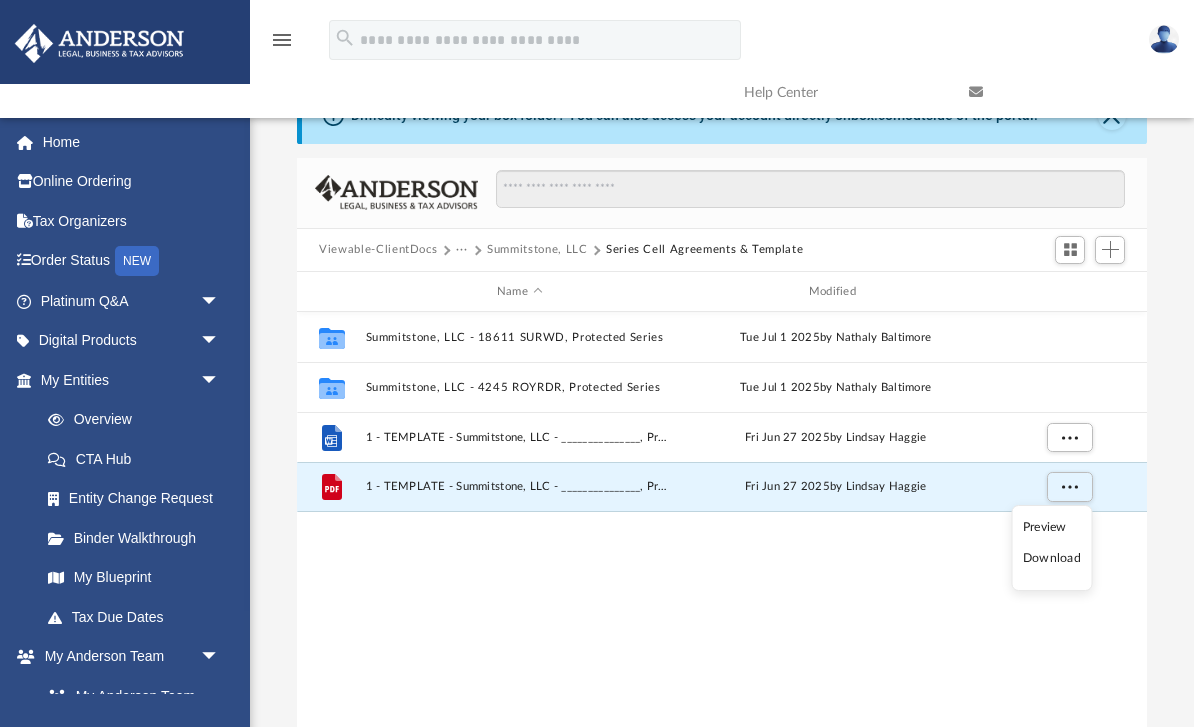 click on "Download" at bounding box center [1052, 558] 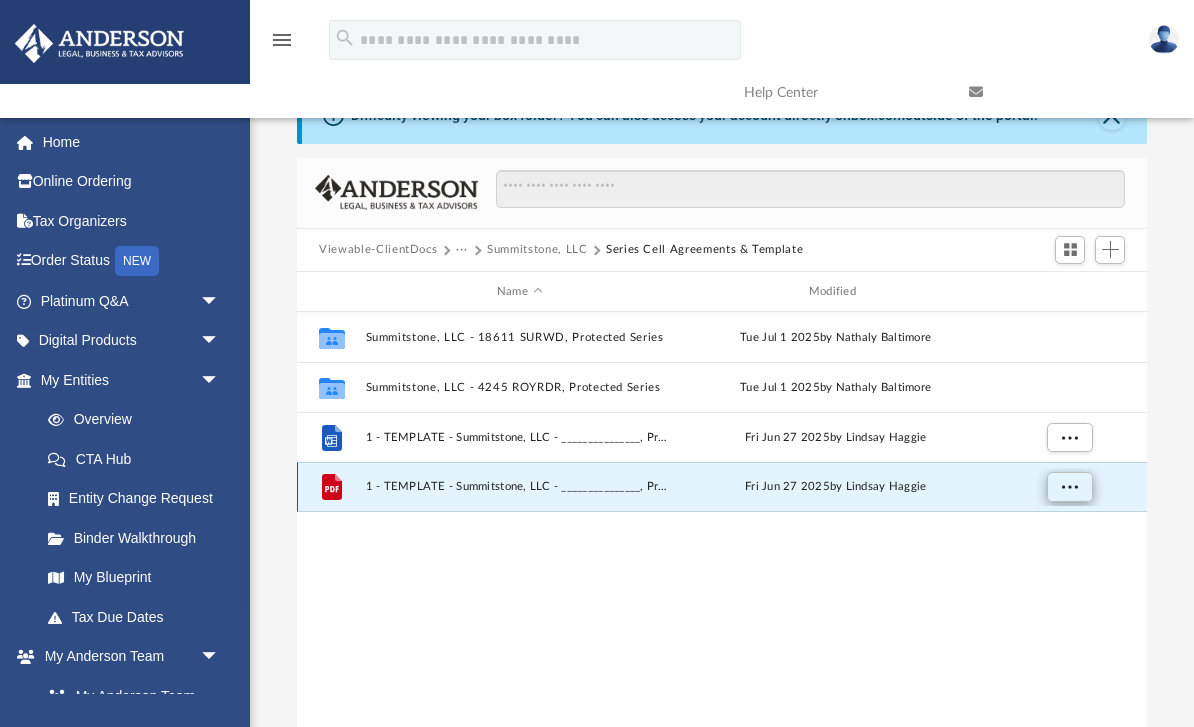 click at bounding box center (1070, 486) 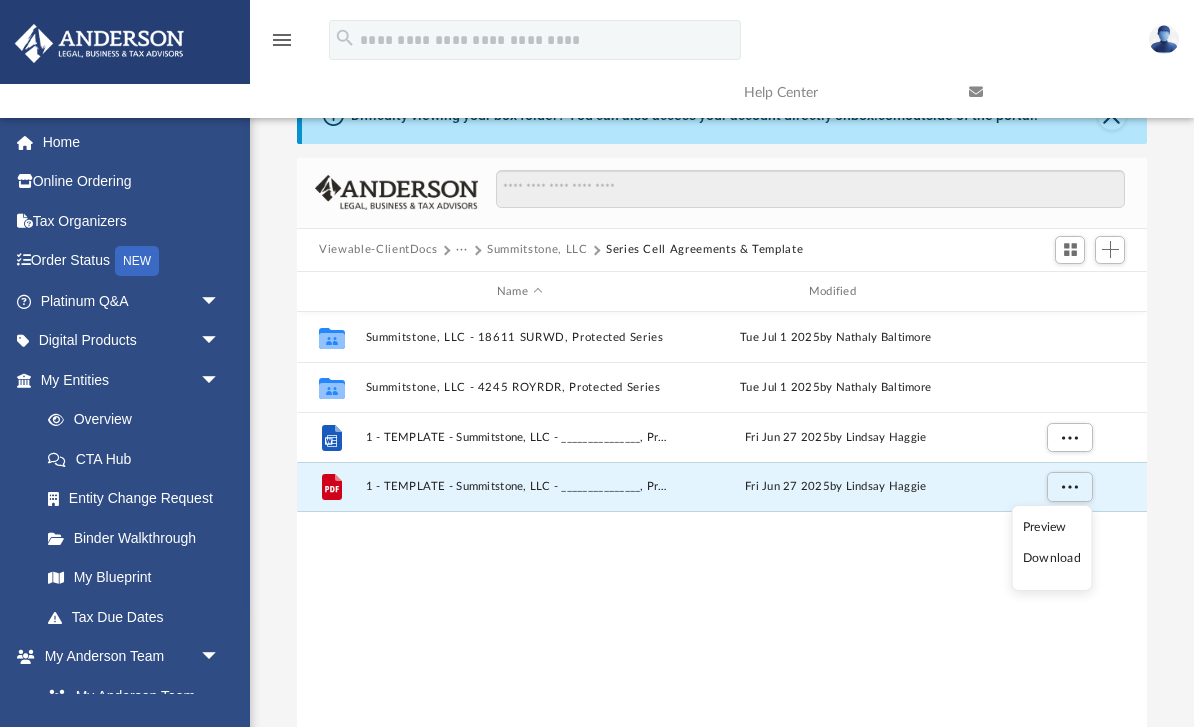 click on "Preview" at bounding box center [1052, 527] 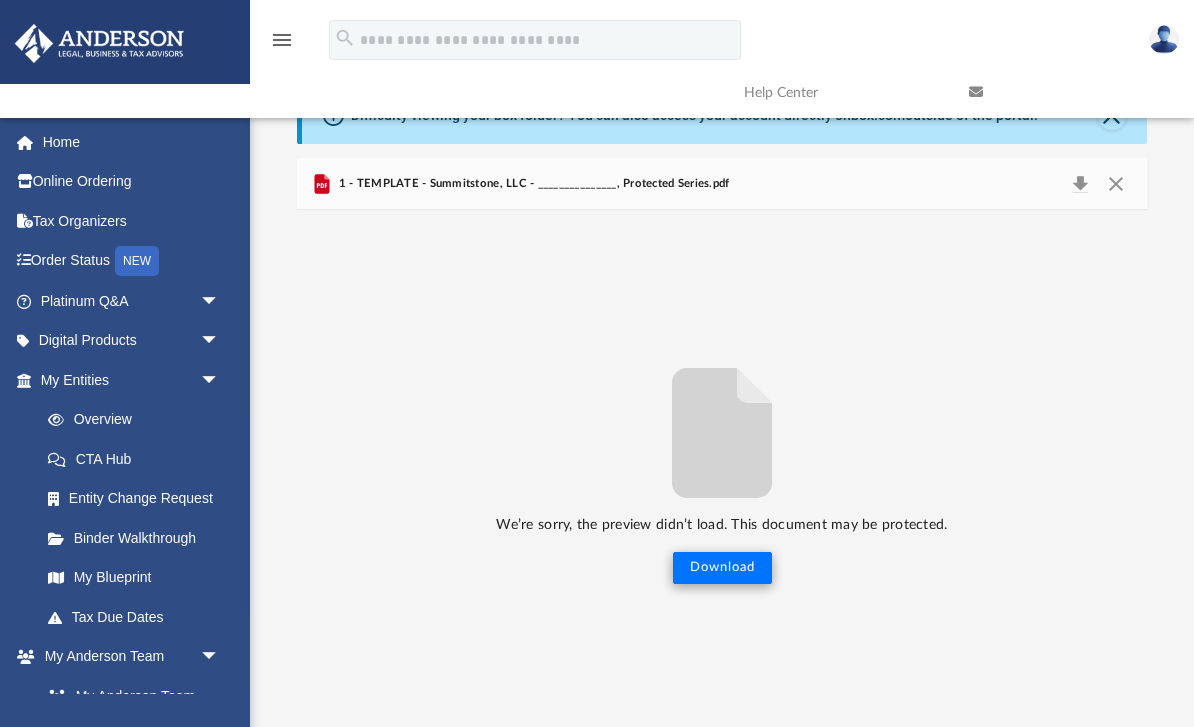 click on "Download" at bounding box center [722, 568] 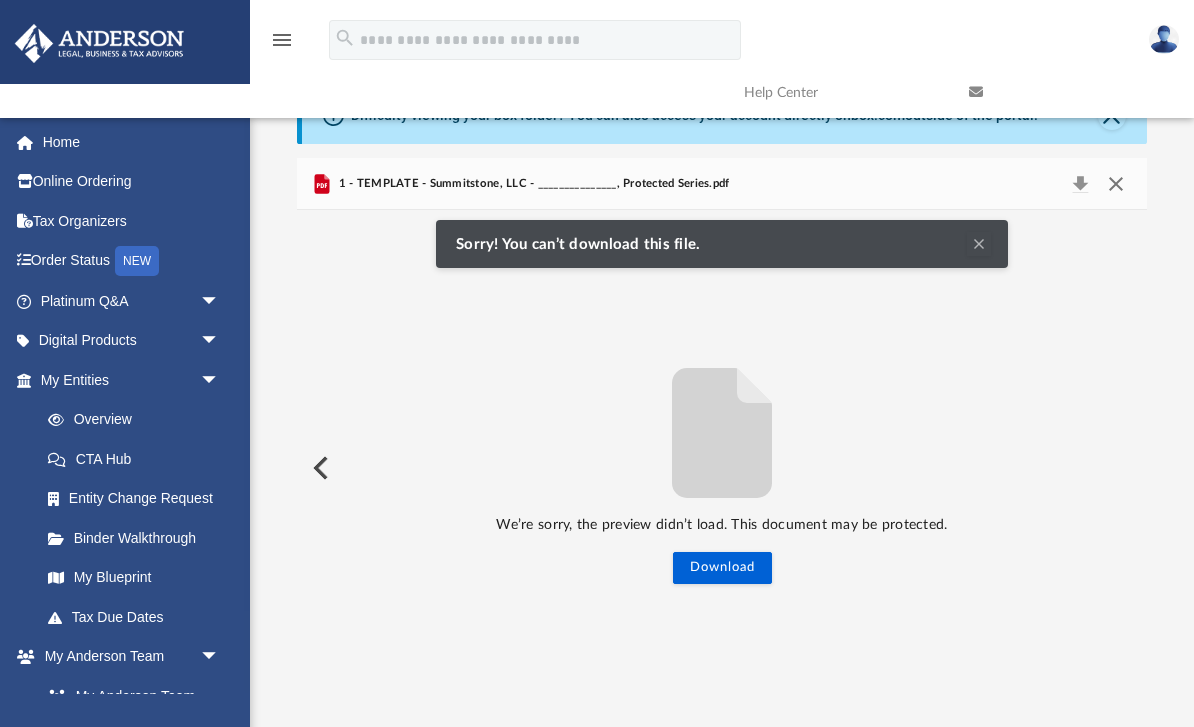 click at bounding box center [1115, 184] 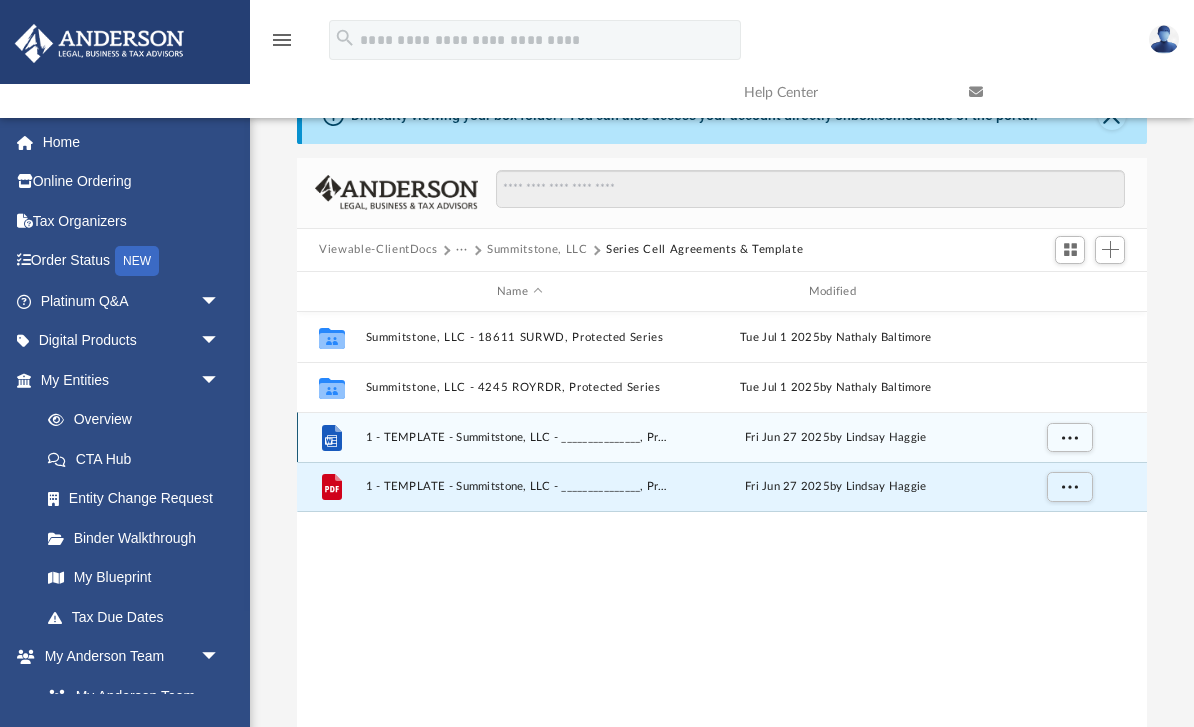 click on "1 - TEMPLATE - Summitstone, LLC - _______________, Protected Series.docx" at bounding box center [520, 437] 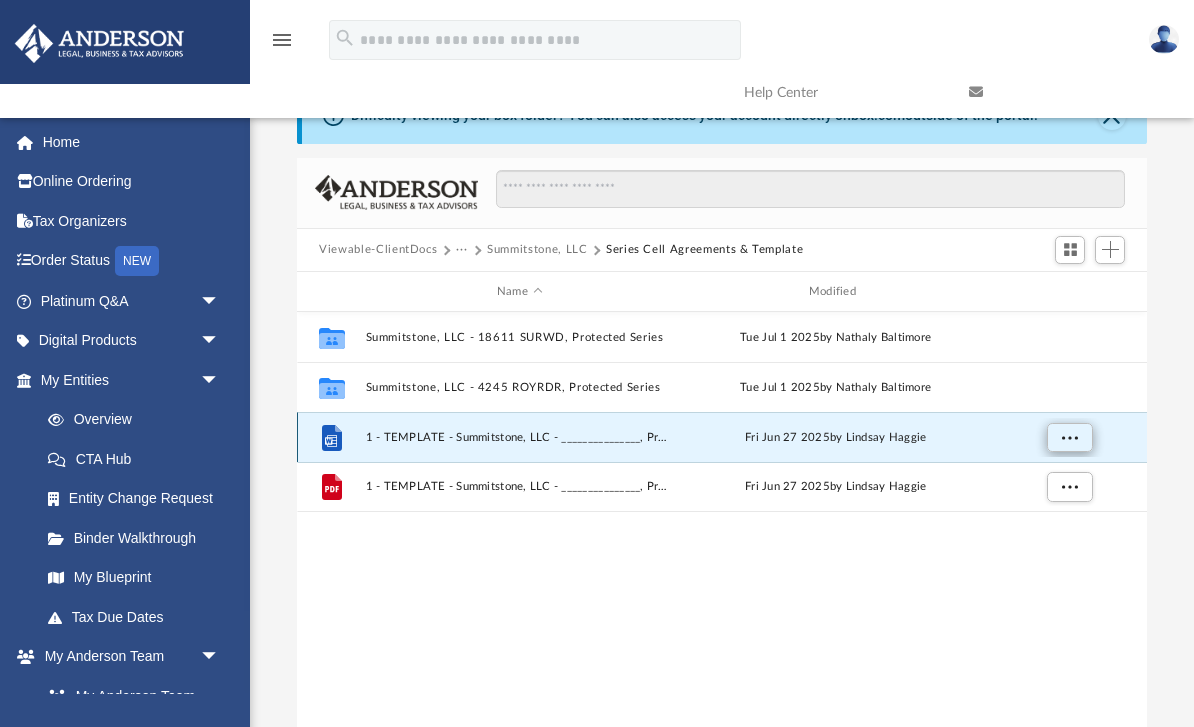 click at bounding box center (1070, 437) 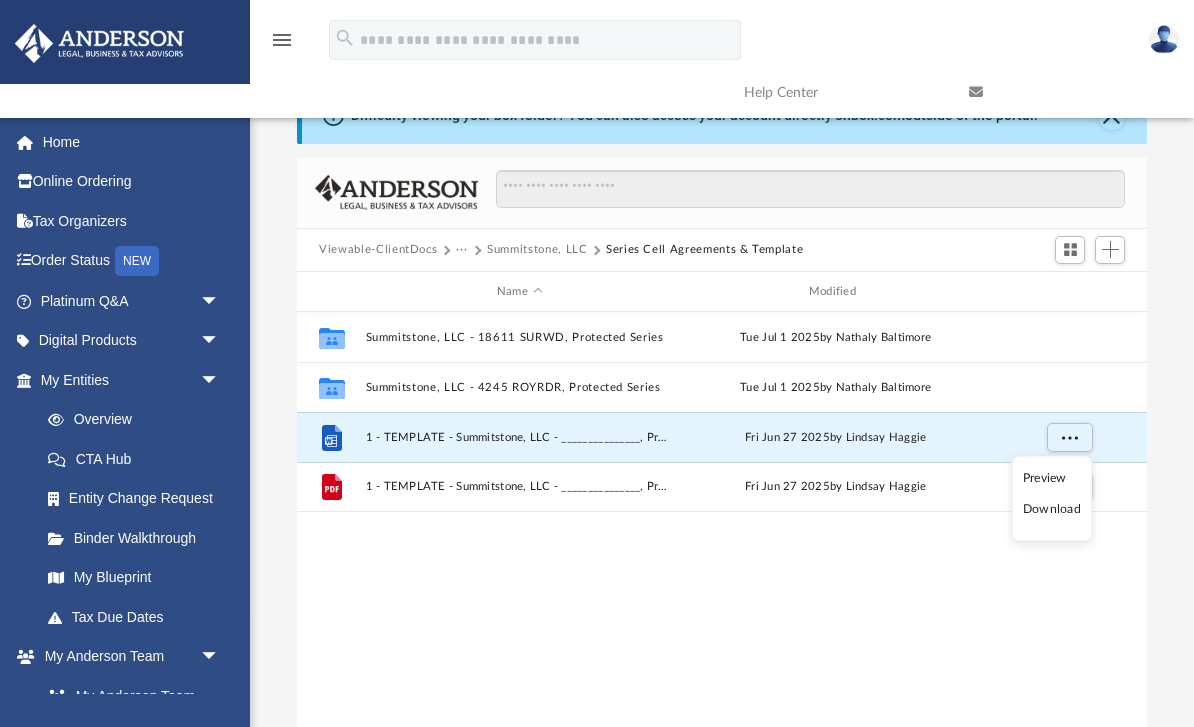 click on "Preview" at bounding box center (1052, 477) 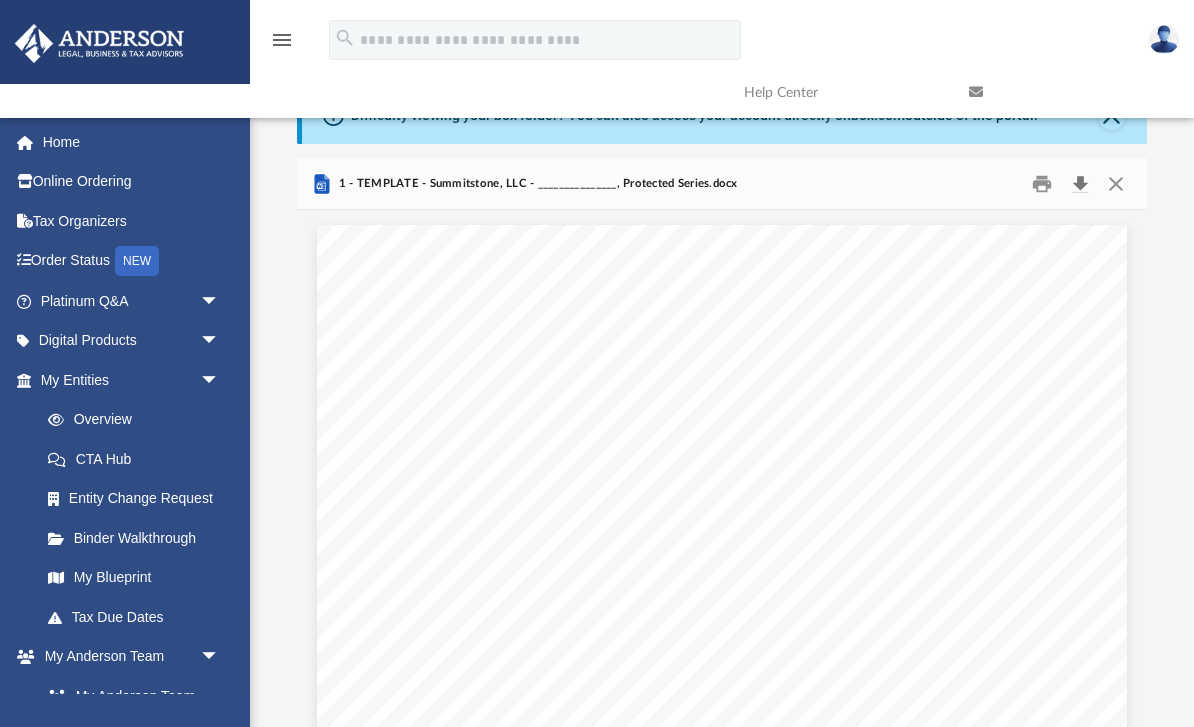 click at bounding box center (1080, 183) 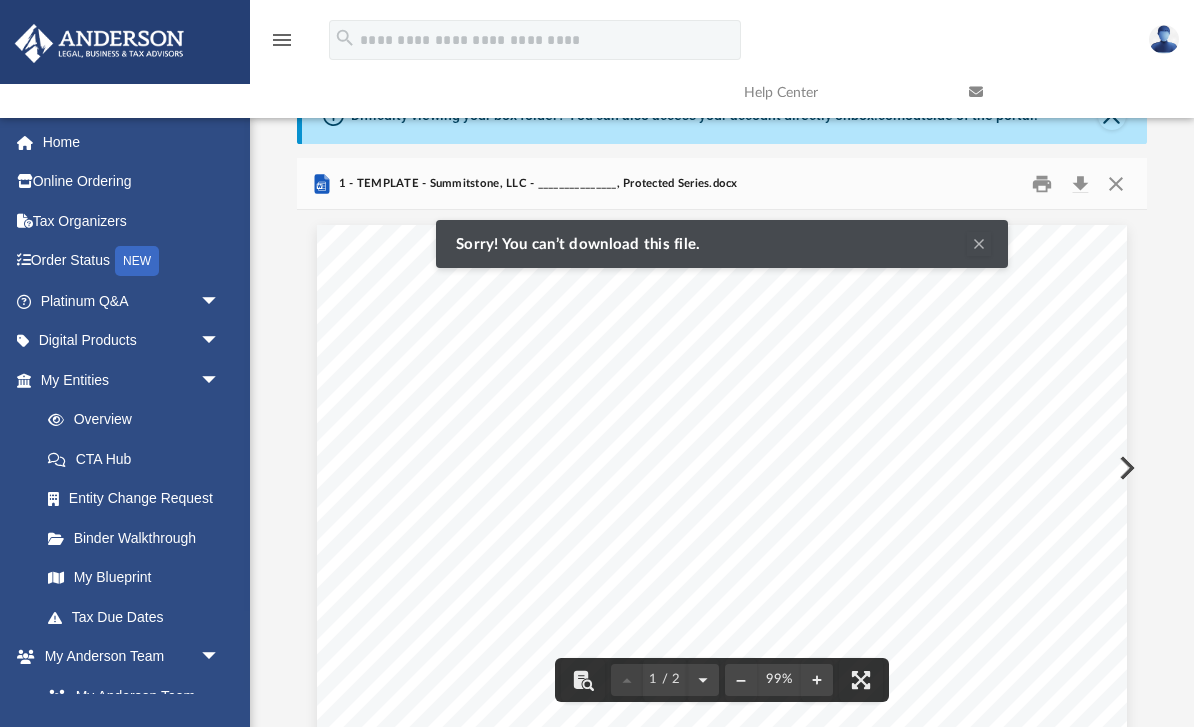 click on "hereby, and the rights and obligations of the Members of such Series shall be governed by the" at bounding box center [687, 519] 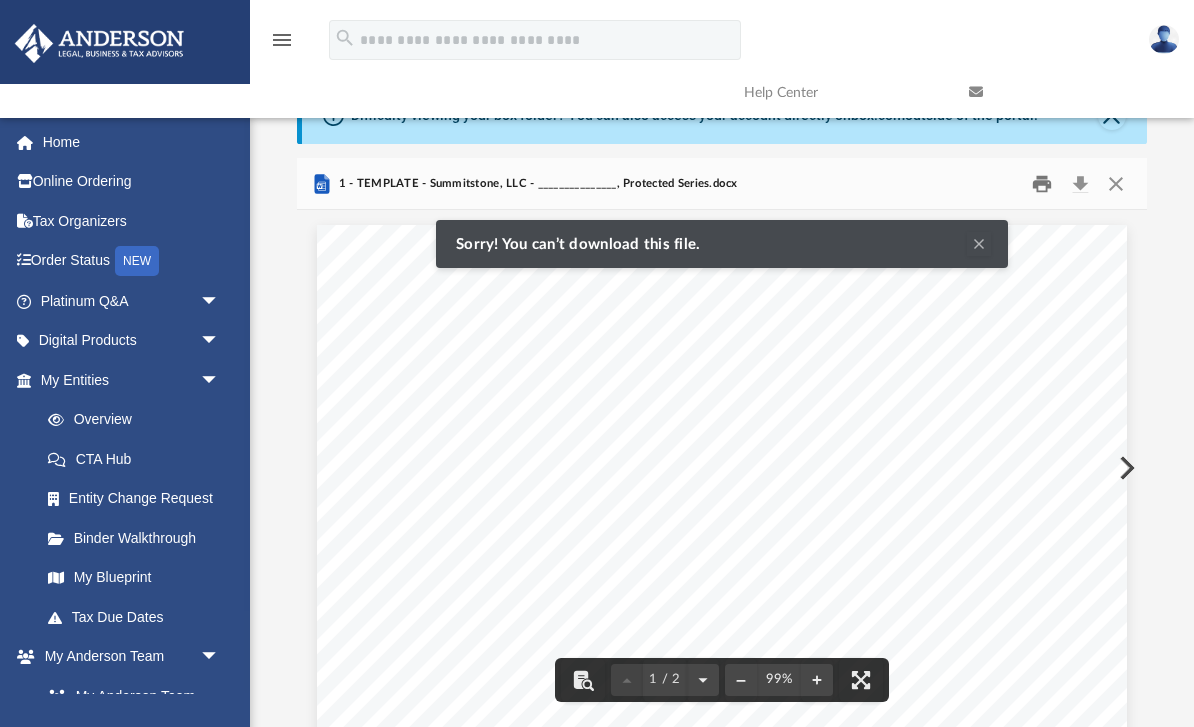click at bounding box center (1042, 183) 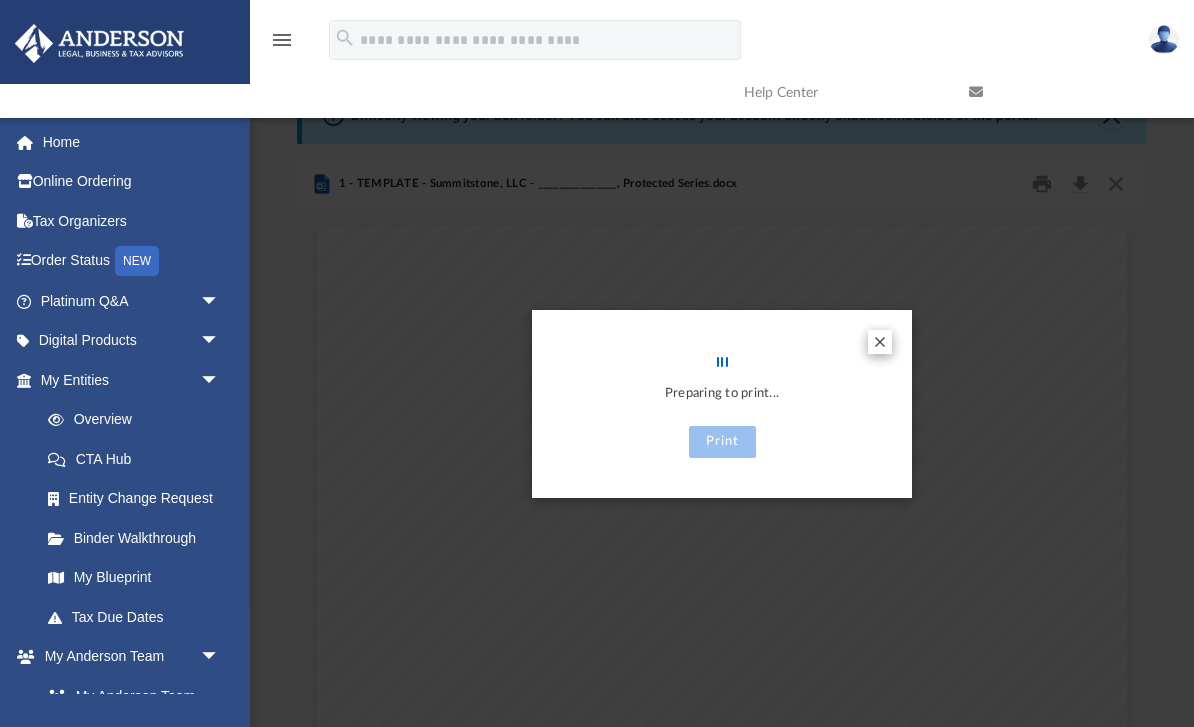 click at bounding box center (880, 342) 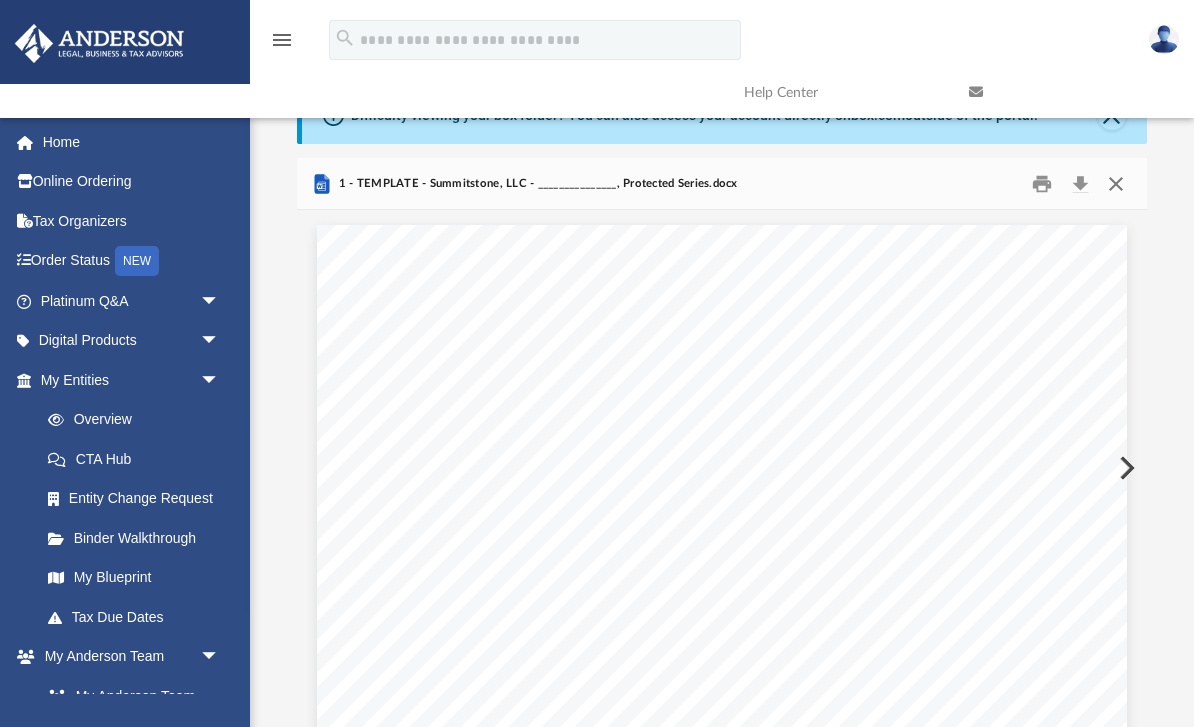click at bounding box center [1115, 183] 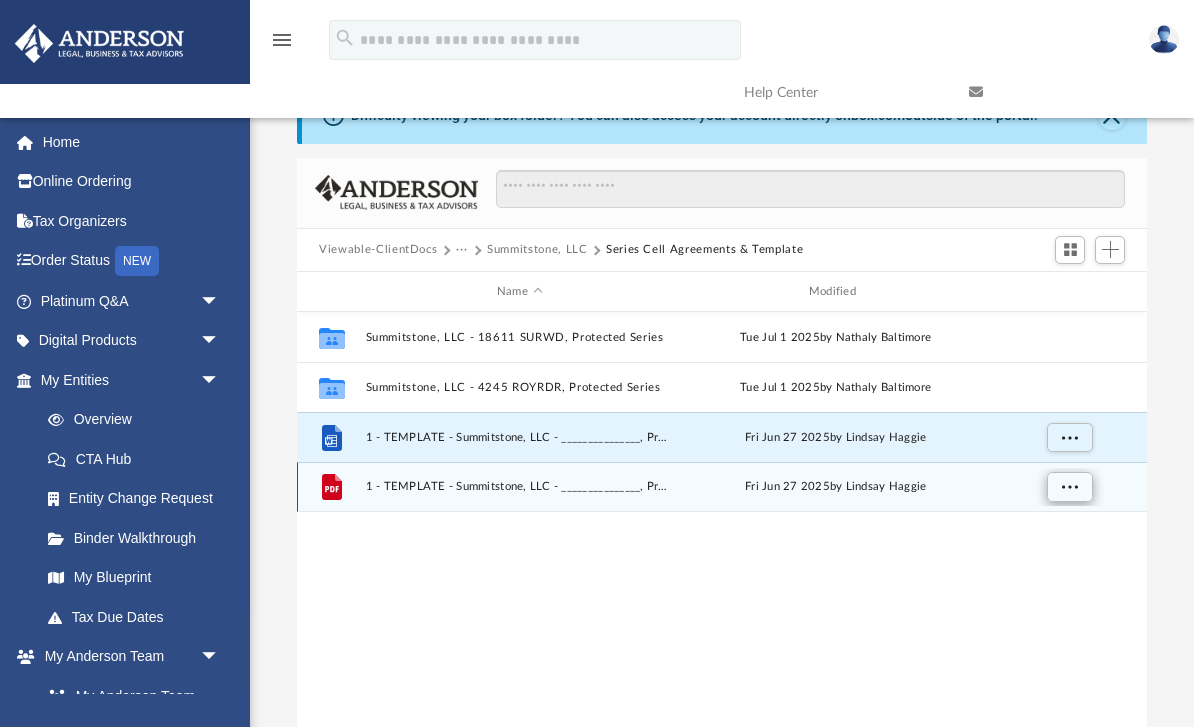 click at bounding box center [1070, 486] 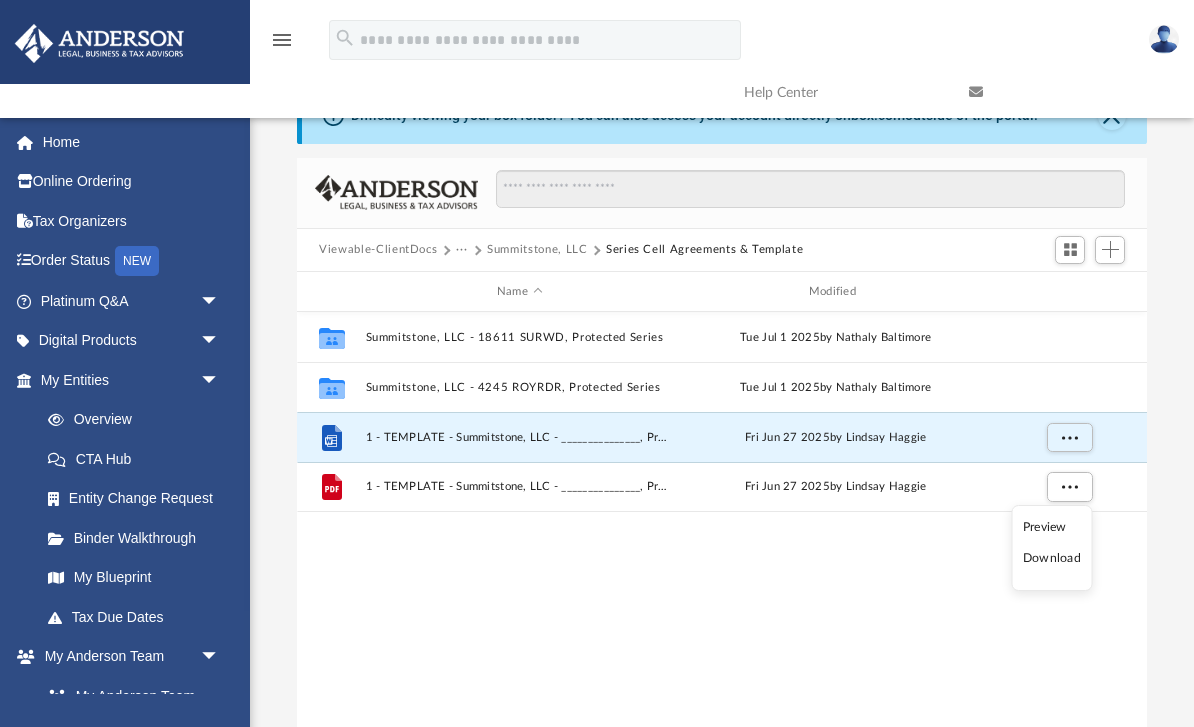 click on "Preview" at bounding box center [1052, 527] 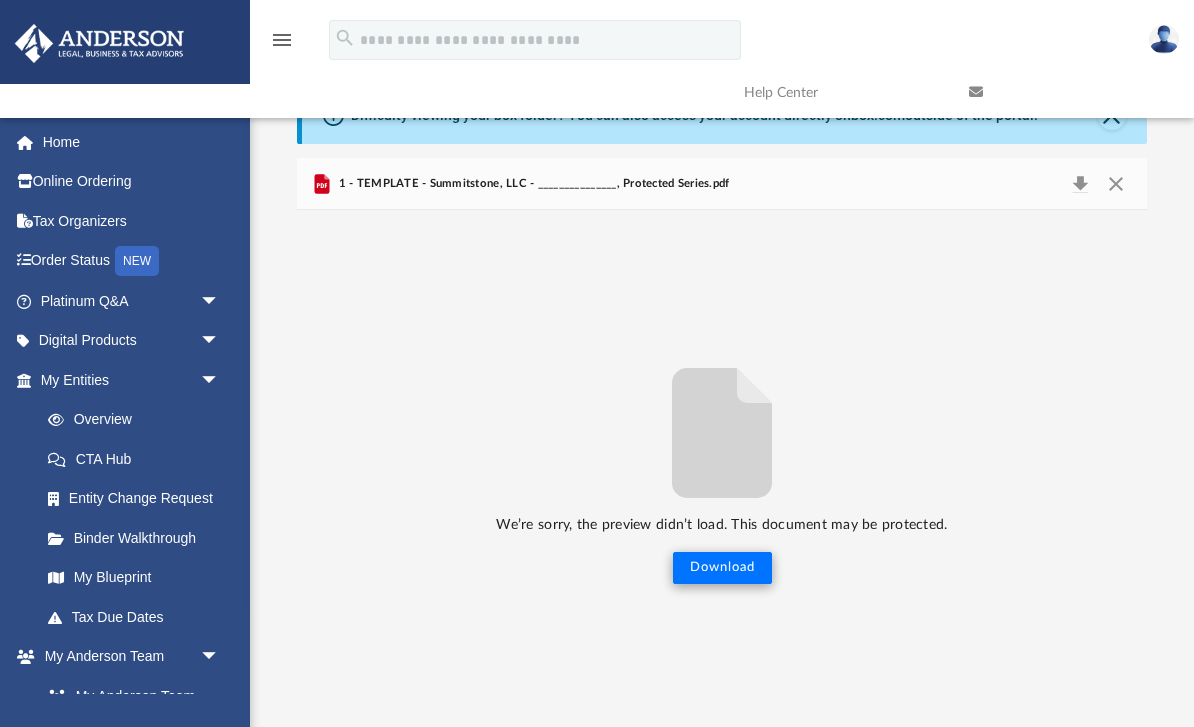 click on "Download" at bounding box center (722, 568) 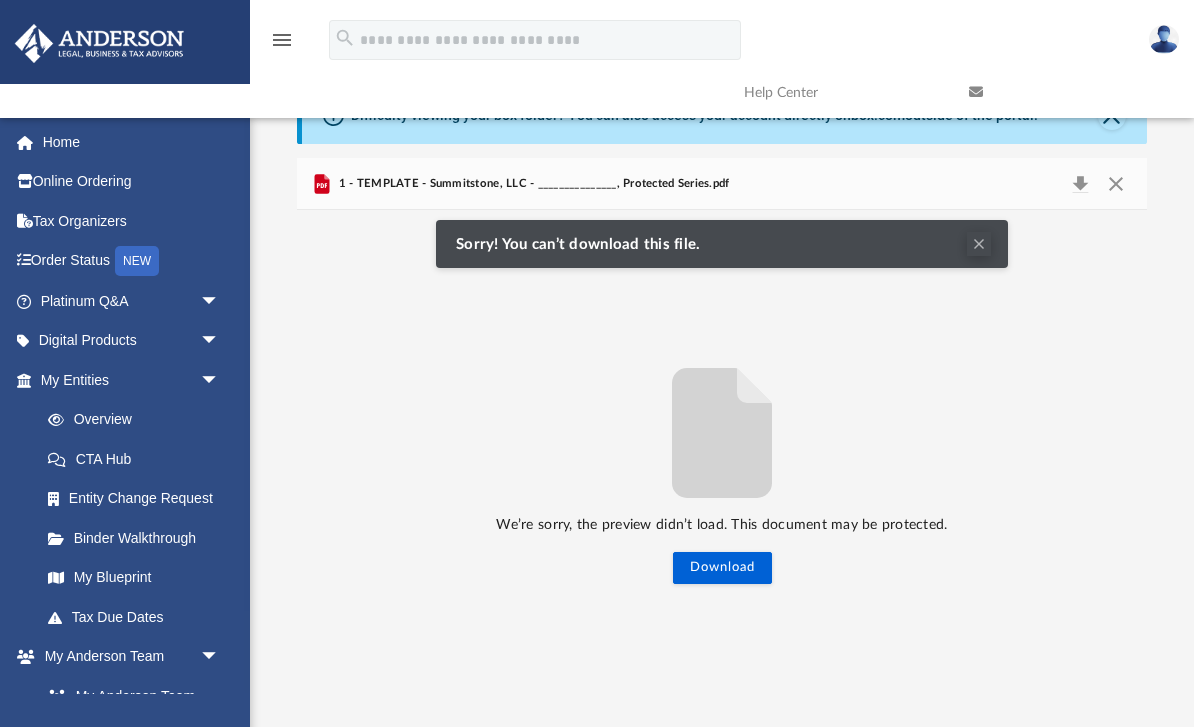 click at bounding box center [979, 244] 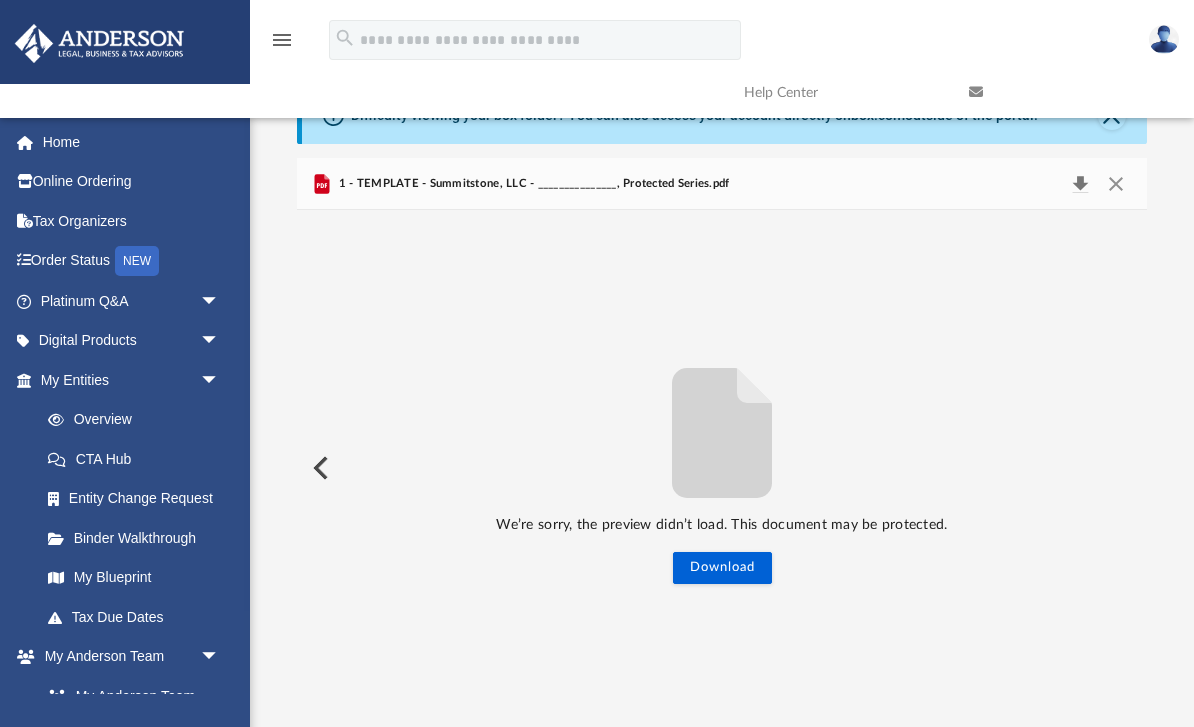 click at bounding box center [1080, 184] 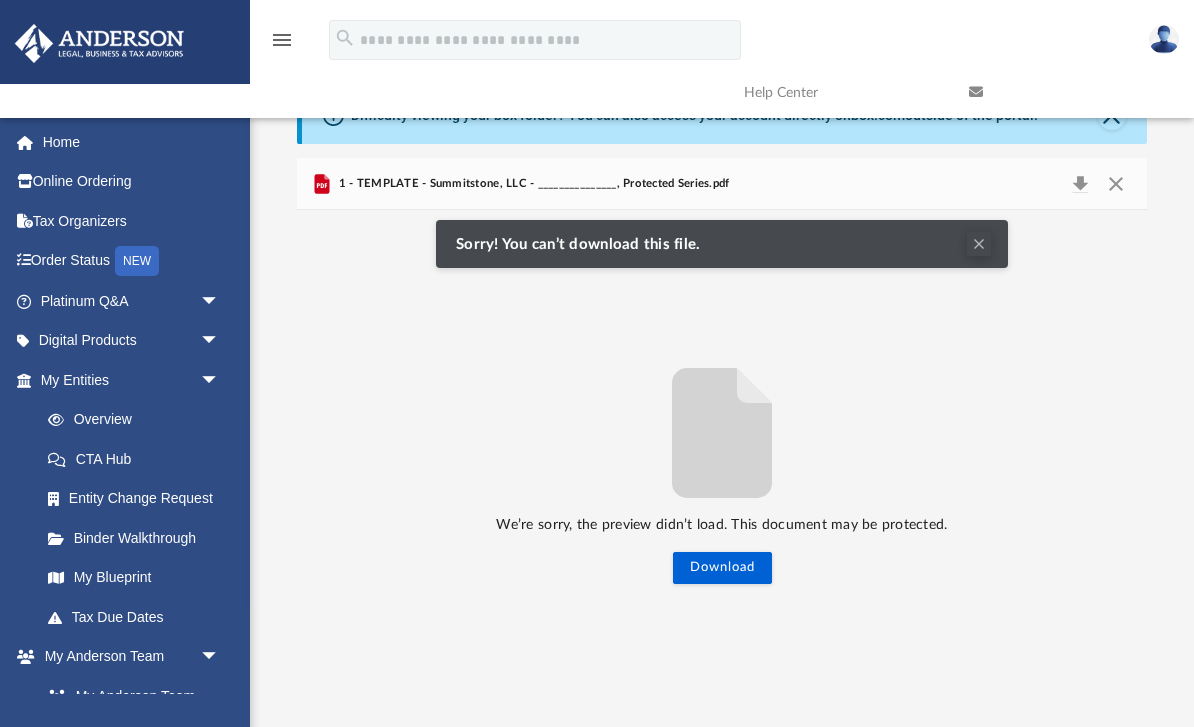 click at bounding box center (979, 244) 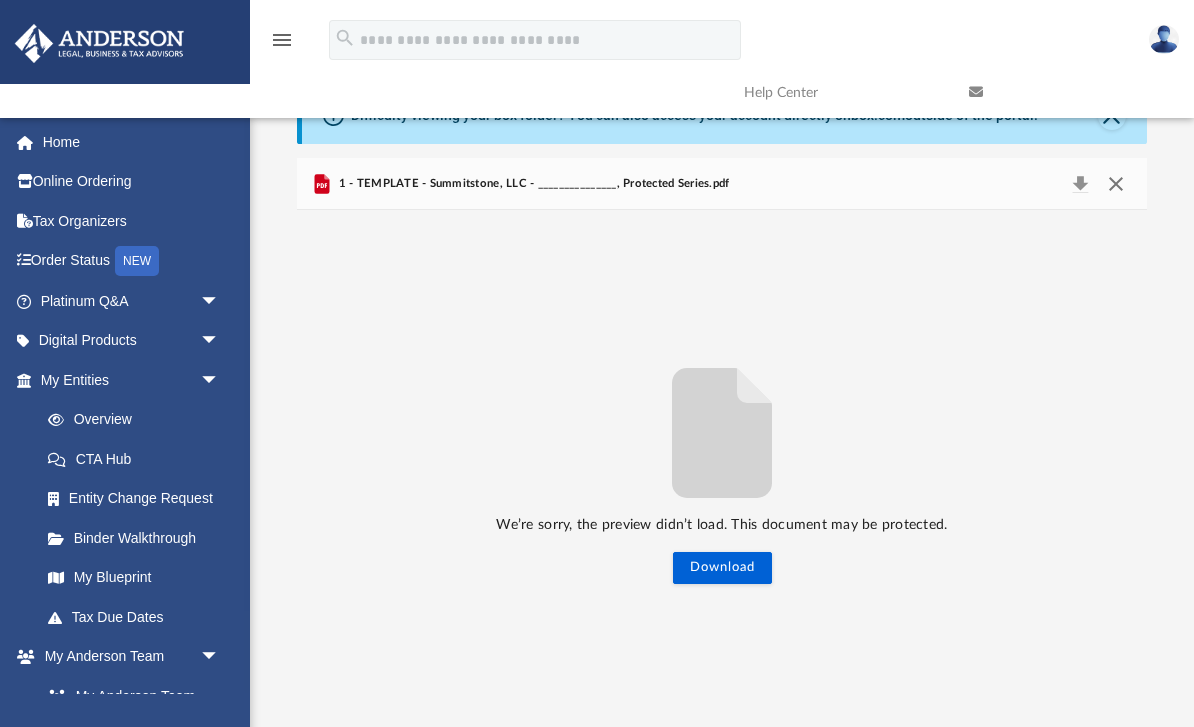 click at bounding box center [1115, 184] 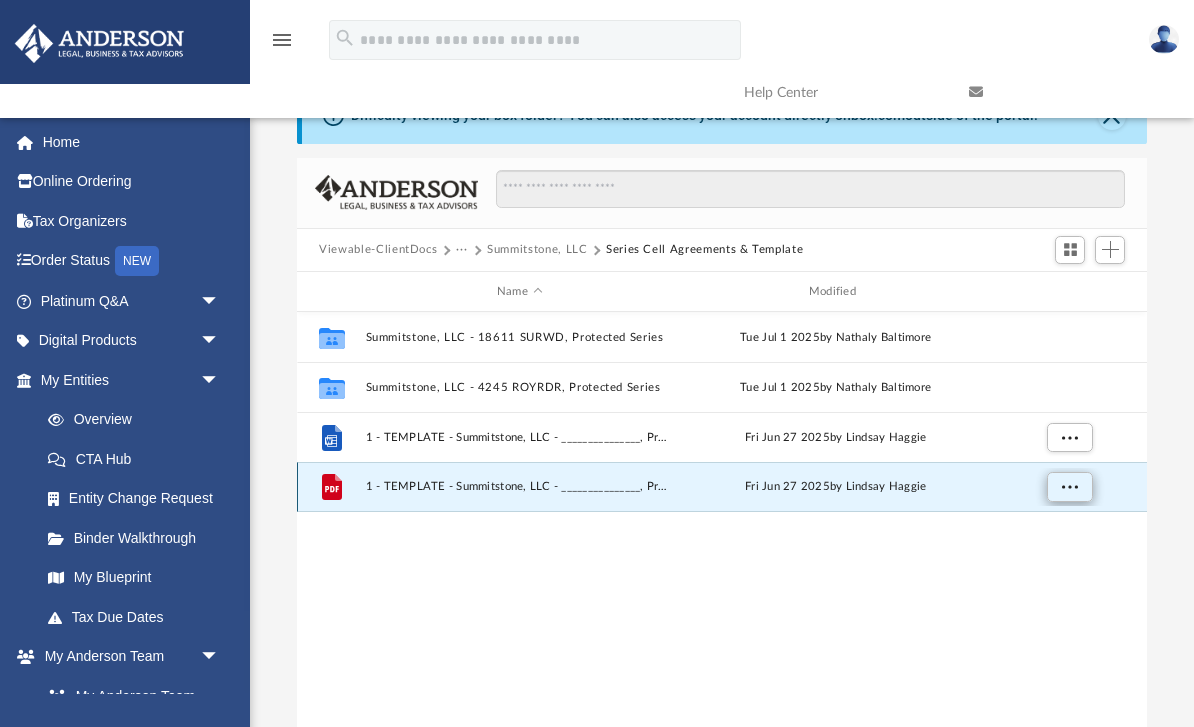 click at bounding box center [1070, 486] 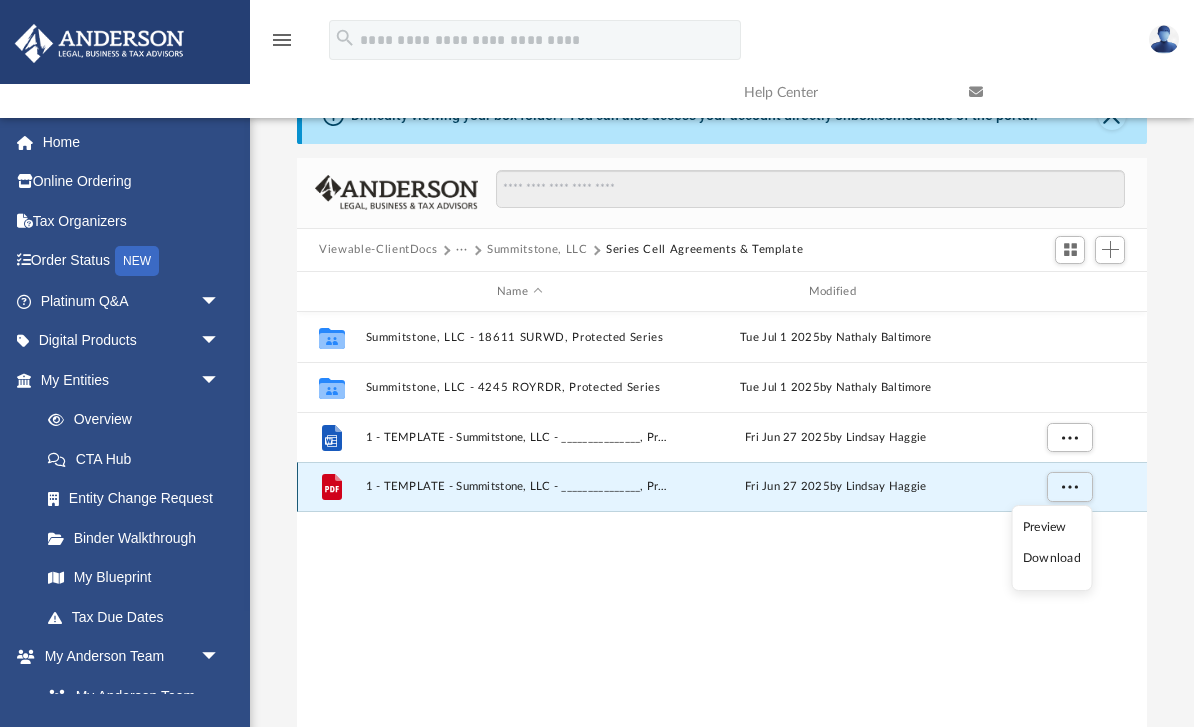 click on "1 - TEMPLATE - Summitstone, LLC - _______________, Protected Series.pdf" at bounding box center [520, 487] 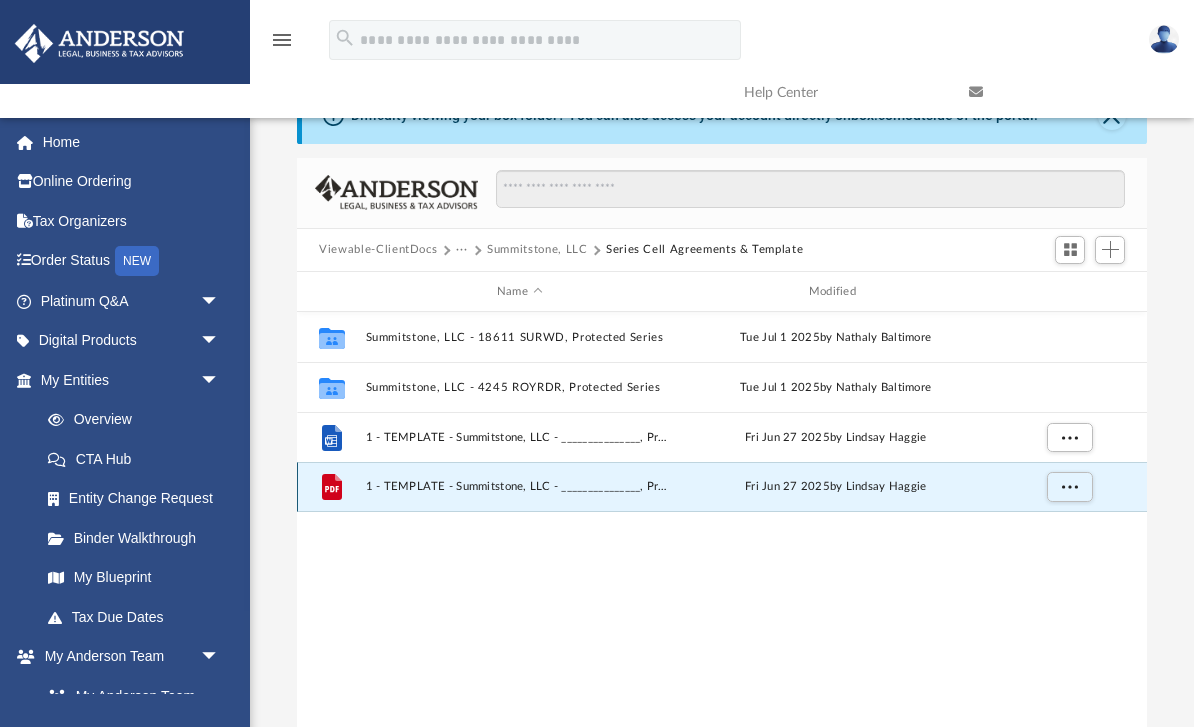 click on "File" 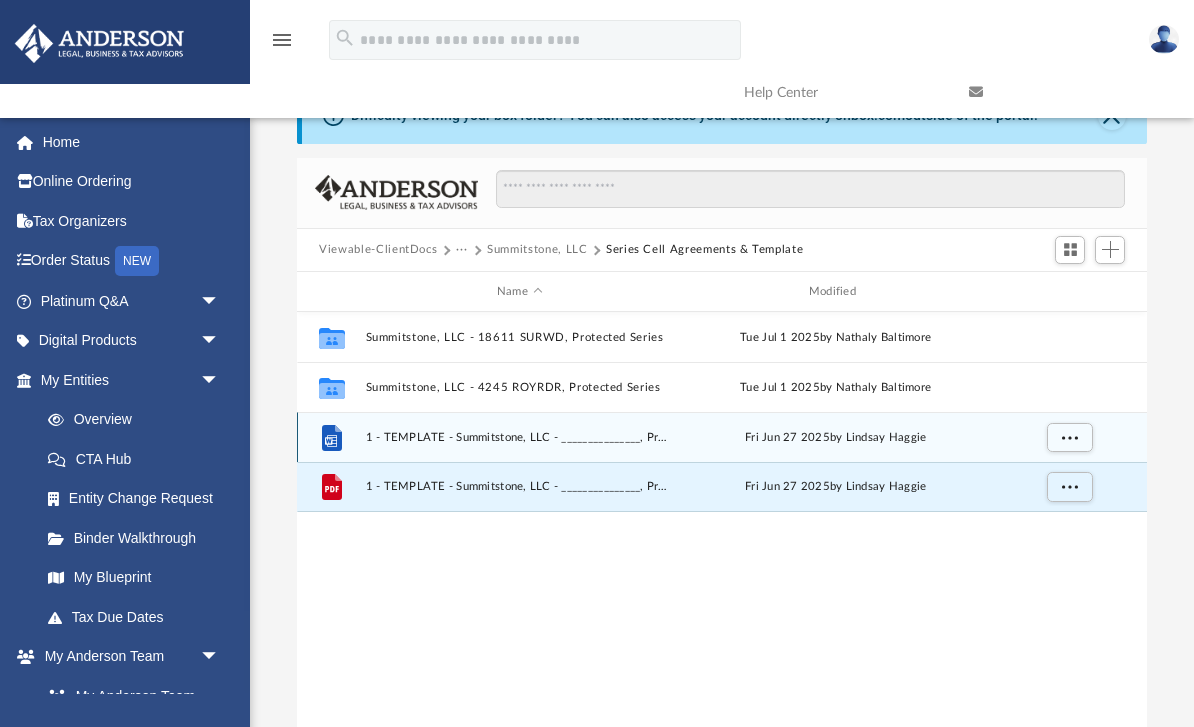 click on "1 - TEMPLATE - Summitstone, LLC - _______________, Protected Series.docx" at bounding box center (520, 437) 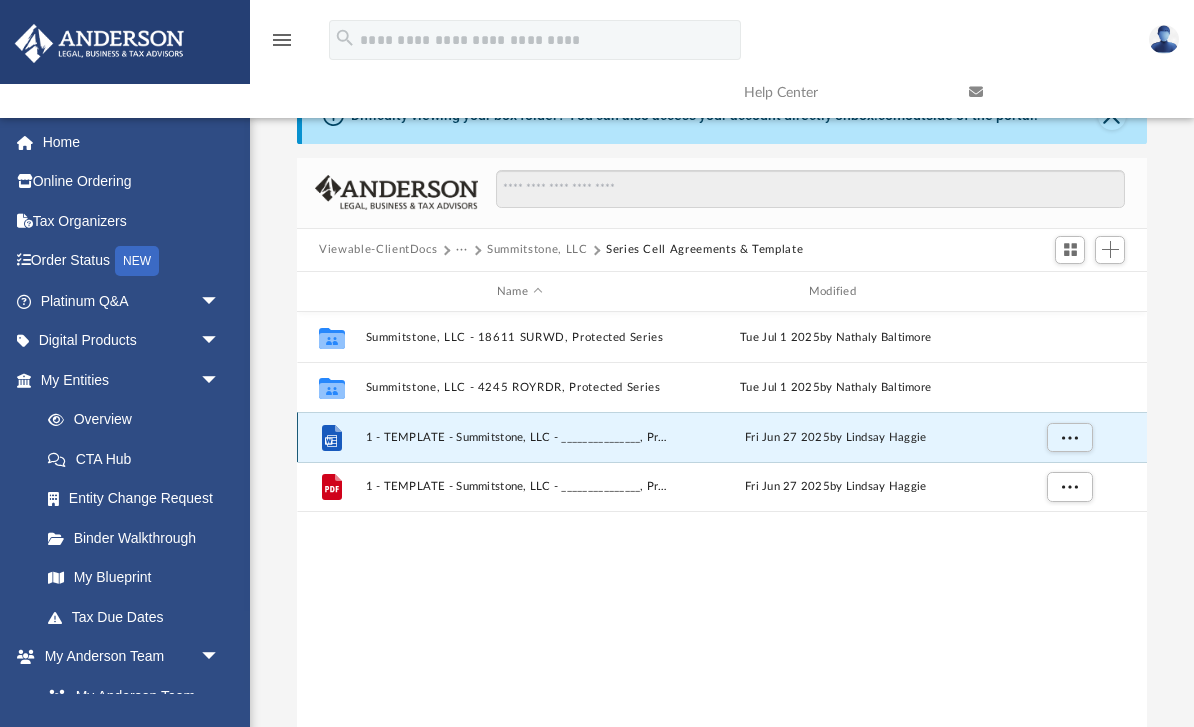 scroll, scrollTop: 0, scrollLeft: 0, axis: both 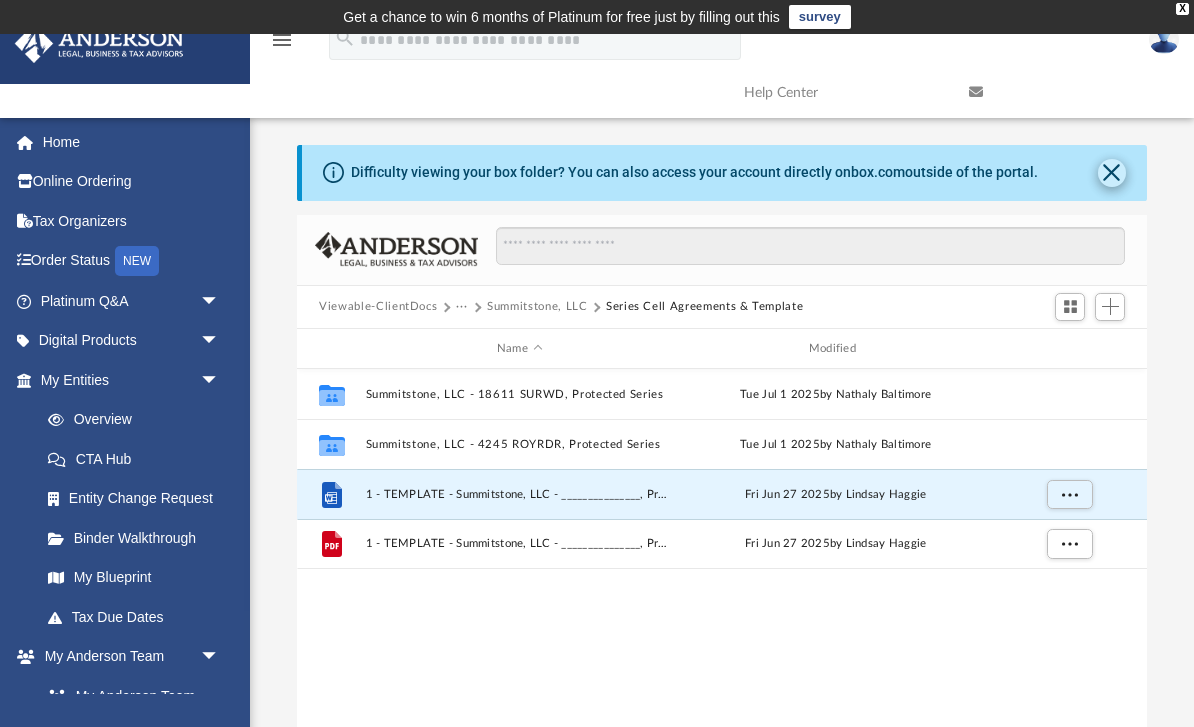 click 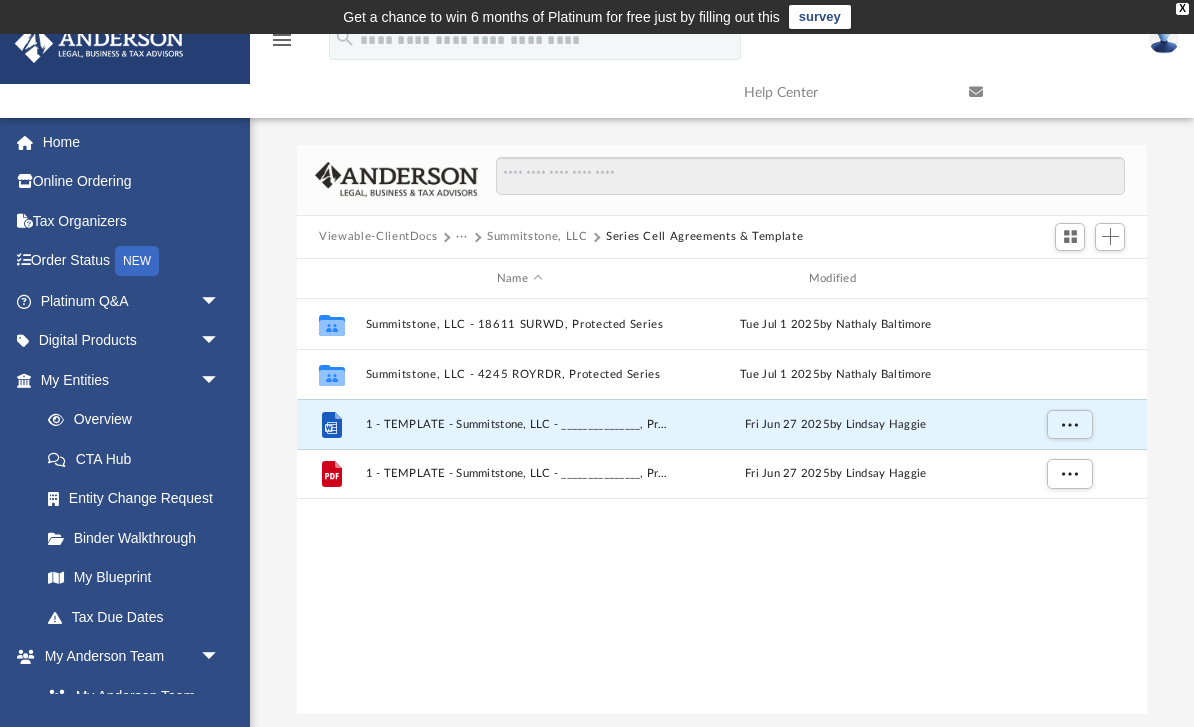 click on "Summitstone, LLC" at bounding box center [537, 237] 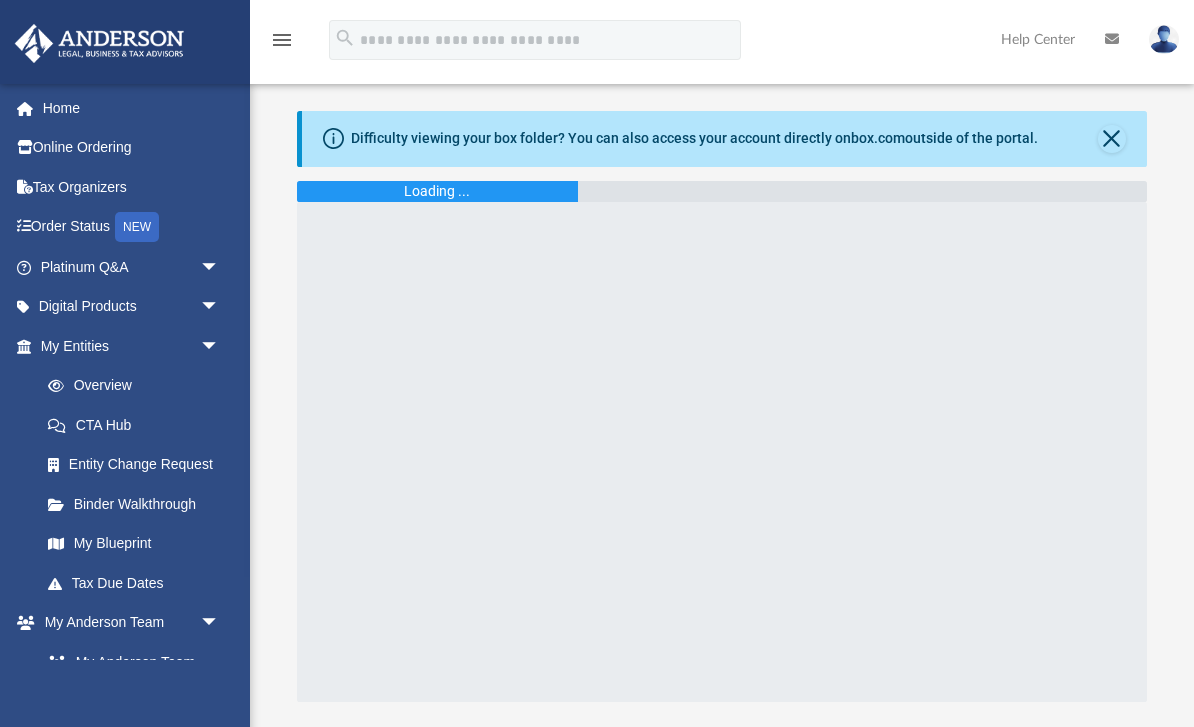 scroll, scrollTop: 0, scrollLeft: 0, axis: both 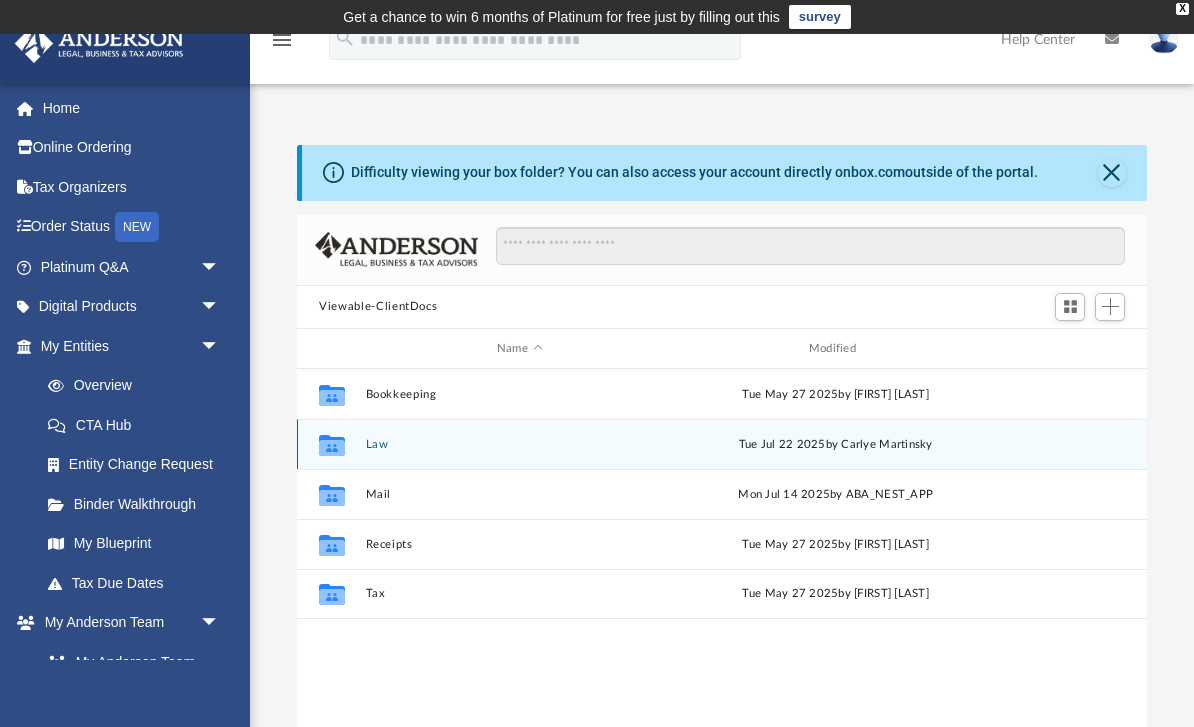 click on "Collaborated Folder" at bounding box center (332, 445) 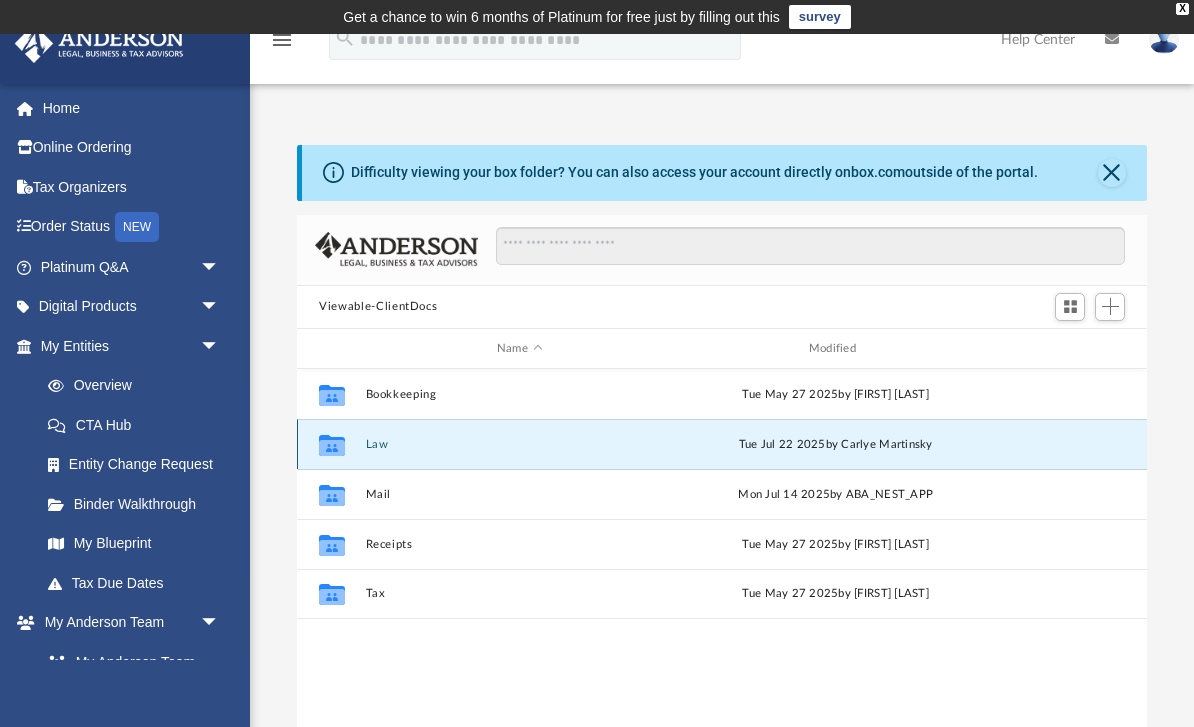 click on "Law" at bounding box center (520, 444) 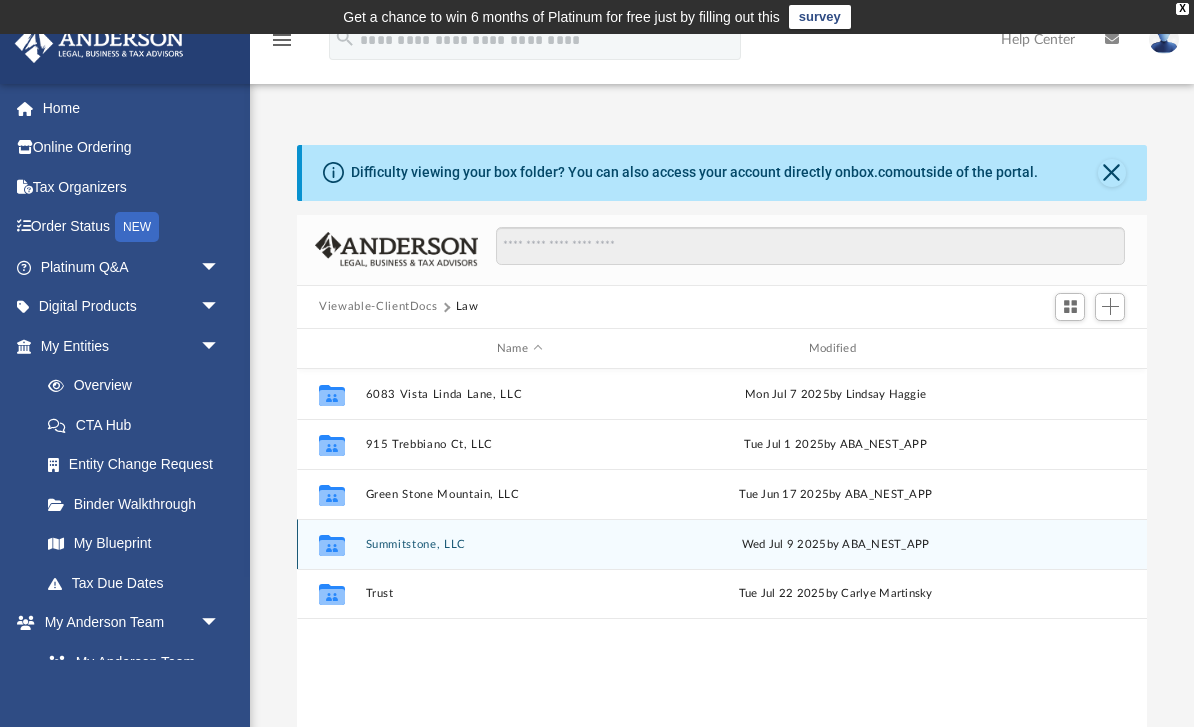 click on "Summitstone, LLC" at bounding box center [520, 544] 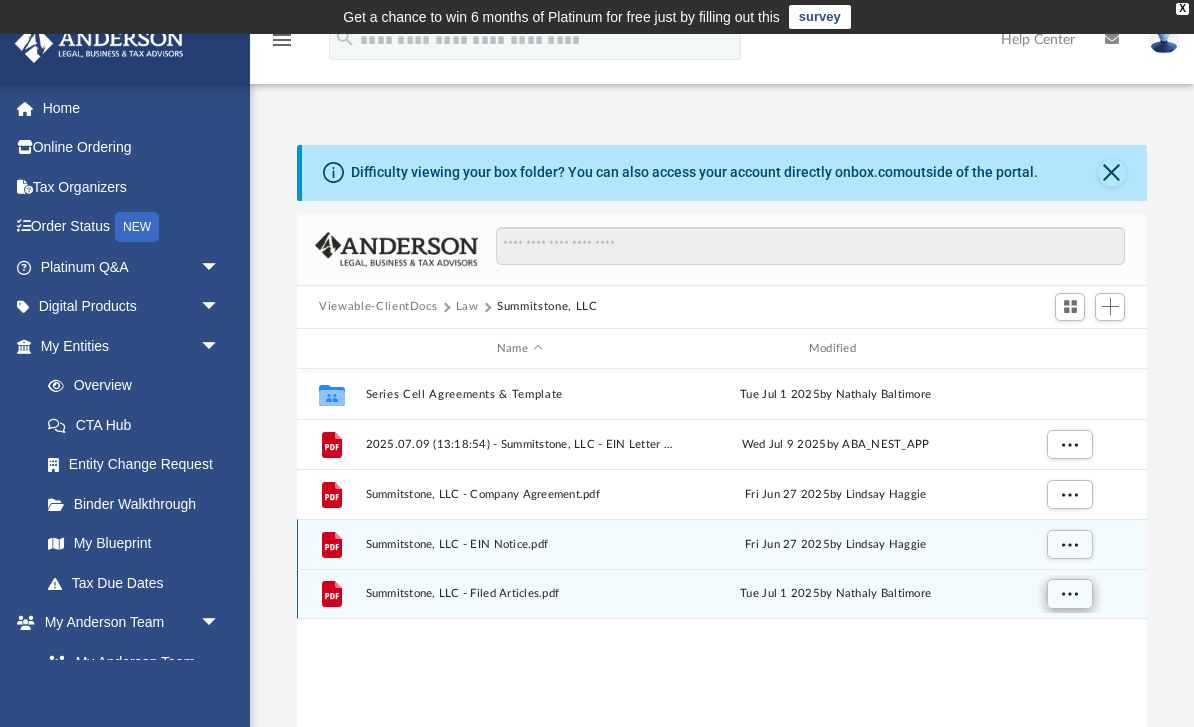 click at bounding box center [1070, 593] 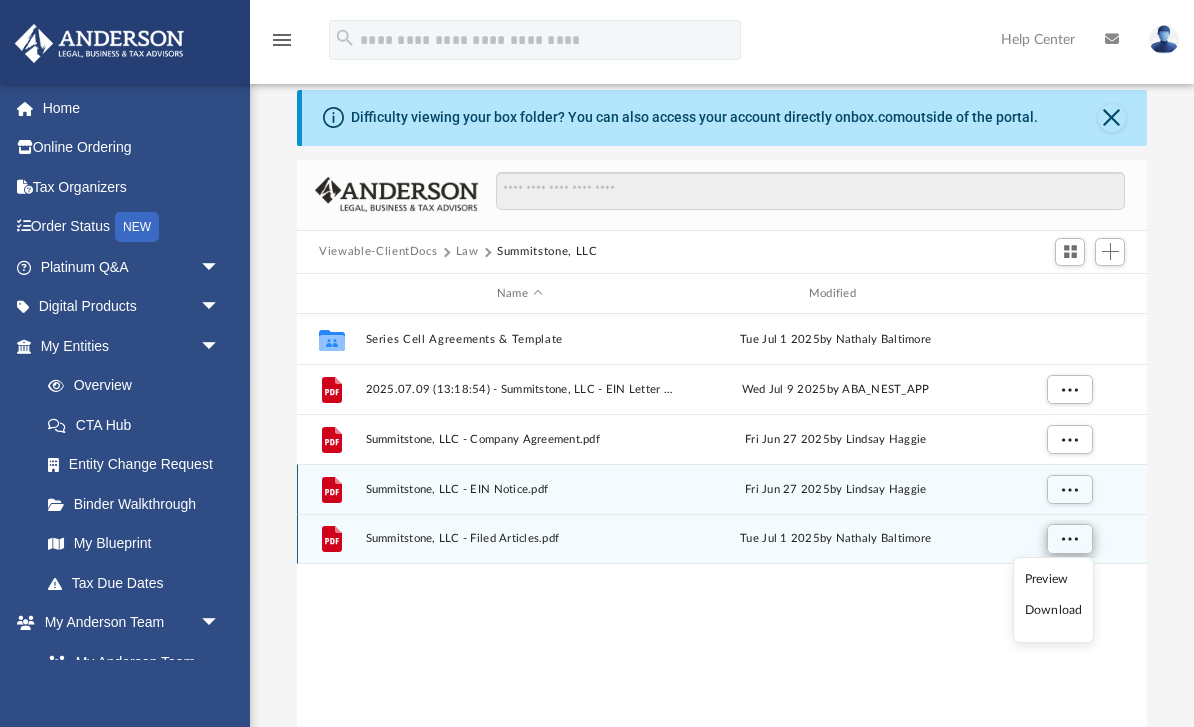 scroll, scrollTop: 61, scrollLeft: 0, axis: vertical 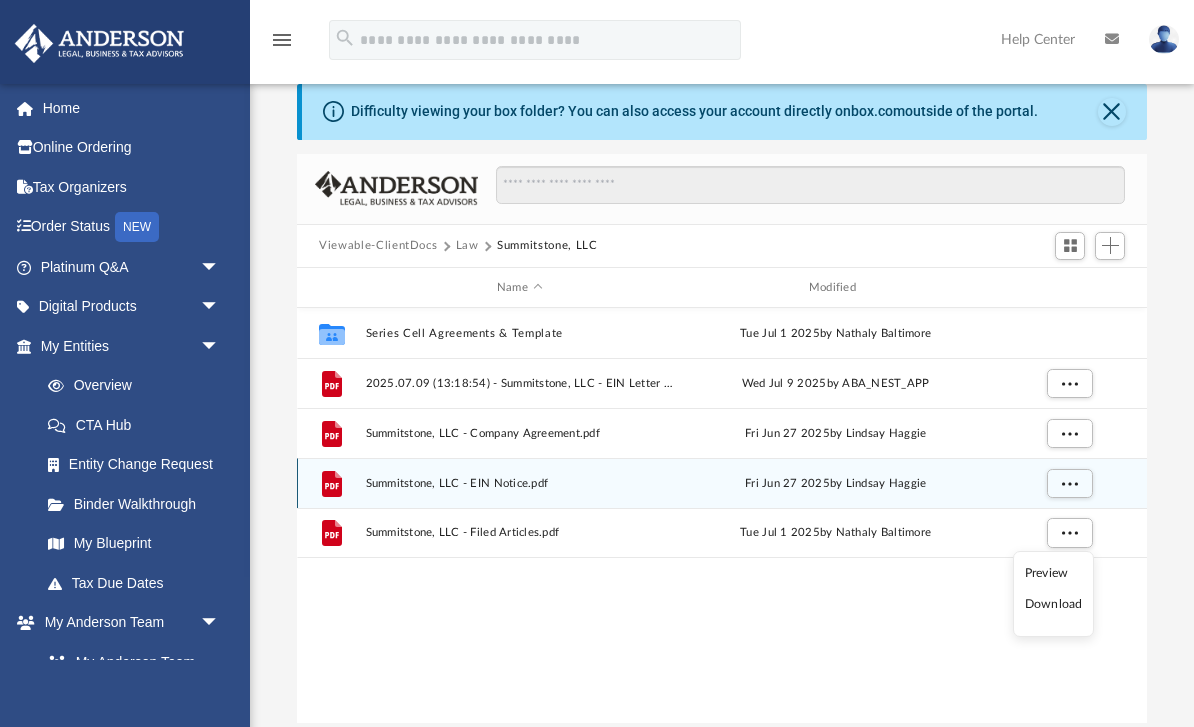 click on "Preview" at bounding box center [1054, 573] 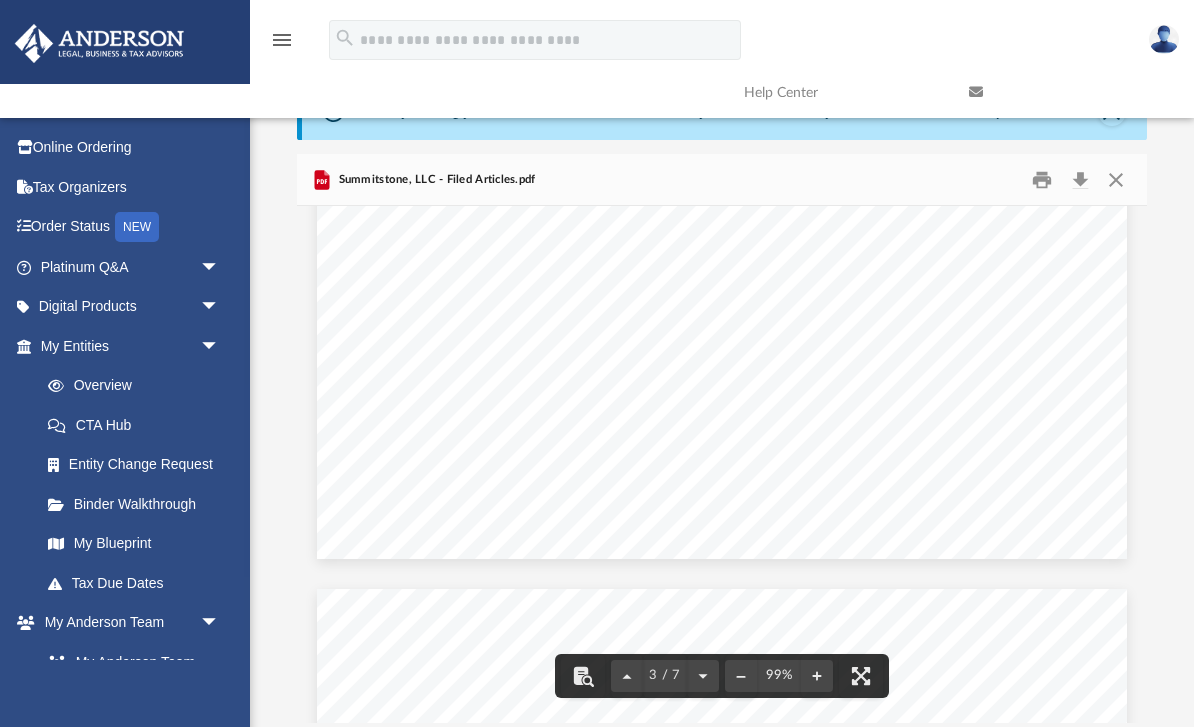 scroll, scrollTop: 1687, scrollLeft: 0, axis: vertical 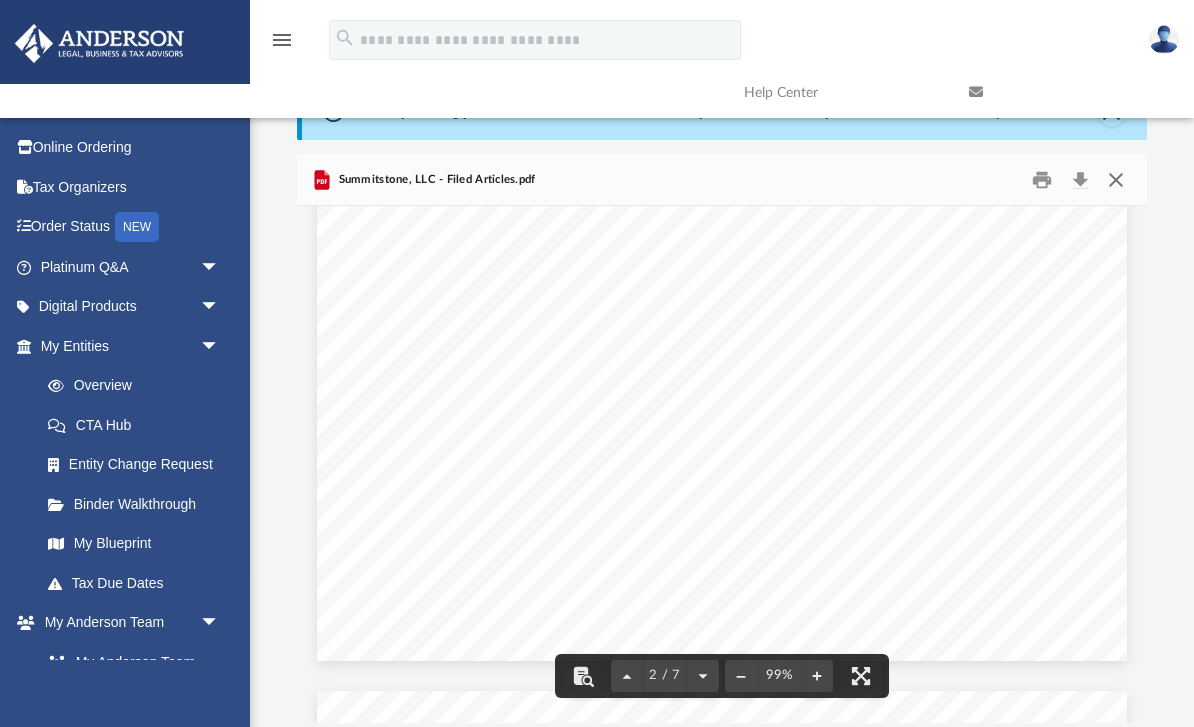 click at bounding box center (1115, 179) 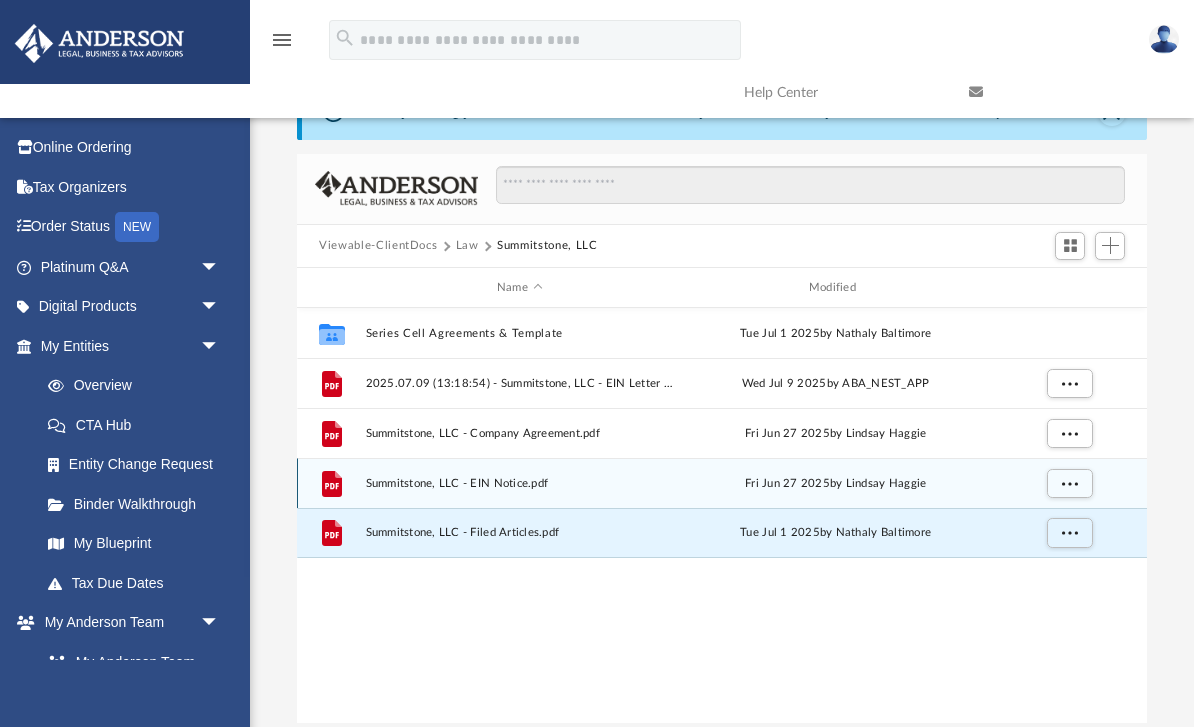 click on "Collaborated Folder Series Cell Agreements & Template Tue Jul 1 2025  by Nathaly Baltimore File 2025.07.09 (13:18:54) - Summitstone, LLC - EIN Letter from IRS.pdf Wed Jul 9 2025  by ABA_NEST_APP File Summitstone, LLC - Company Agreement.pdf Fri Jun 27 2025  by Lindsay Haggie File Summitstone, LLC - EIN Notice.pdf Fri Jun 27 2025  by Lindsay Haggie File Summitstone, LLC - Filed Articles.pdf Tue Jul 1 2025  by Nathaly Baltimore" at bounding box center [722, 515] 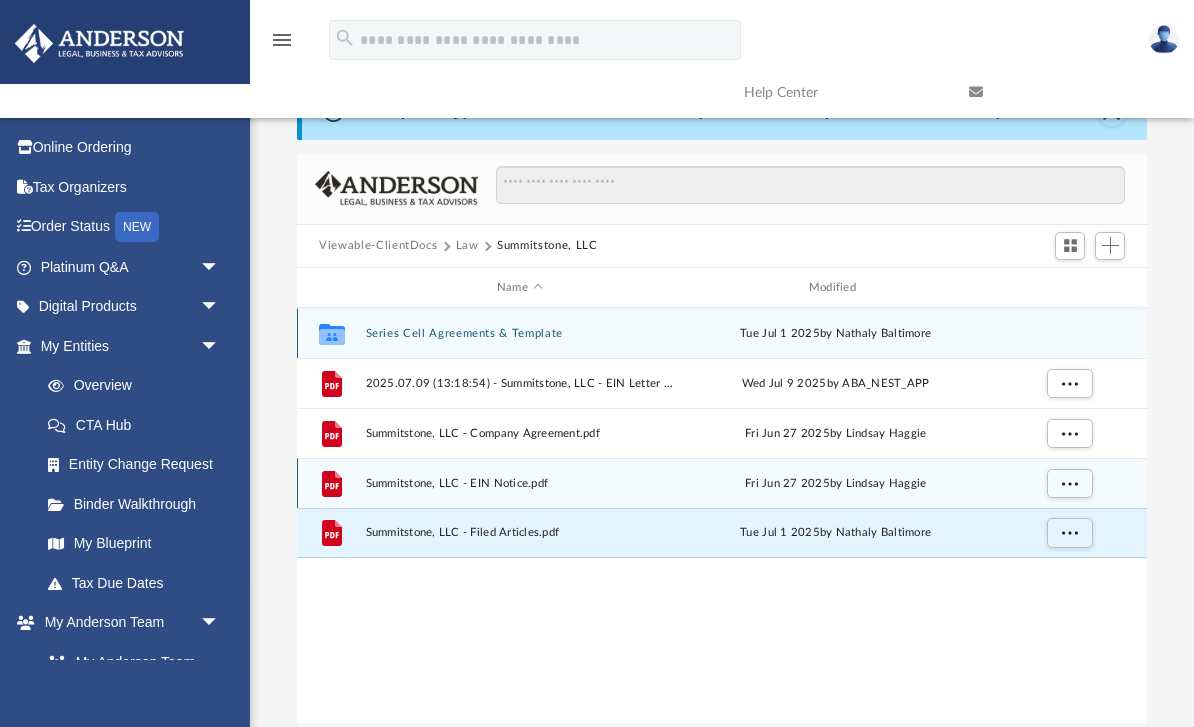 click on "Series Cell Agreements & Template" at bounding box center [520, 333] 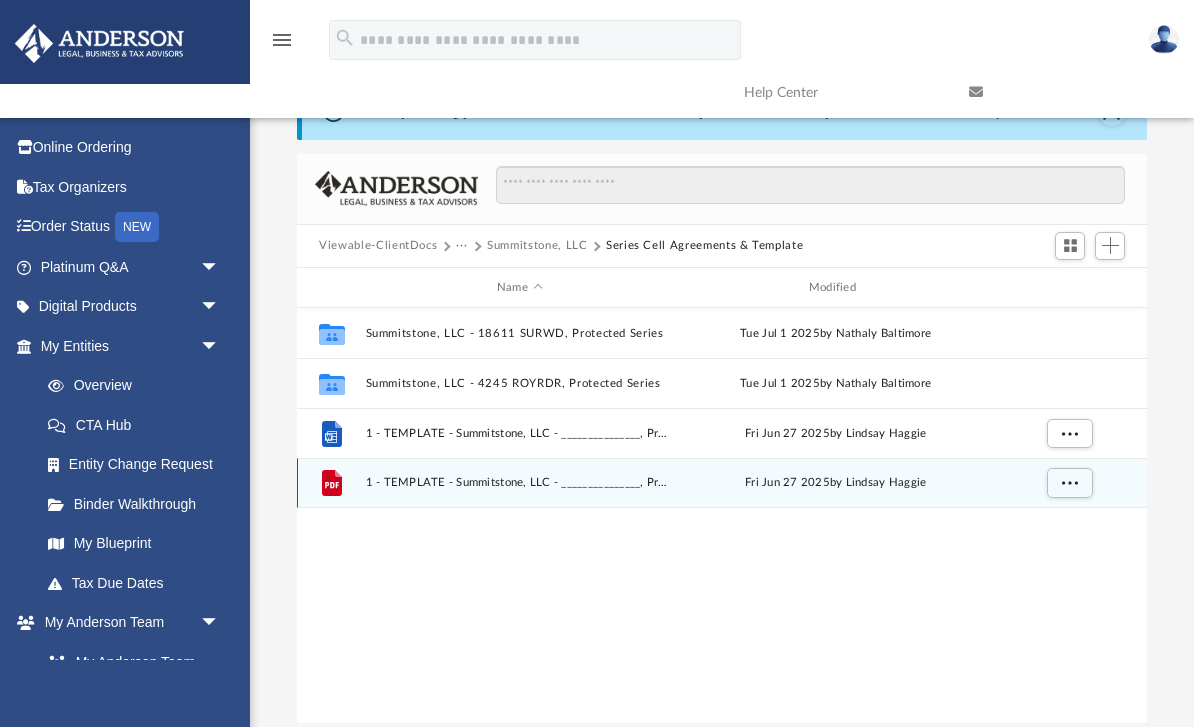 click on "1 - TEMPLATE - Summitstone, LLC - _______________, Protected Series.pdf" at bounding box center (520, 483) 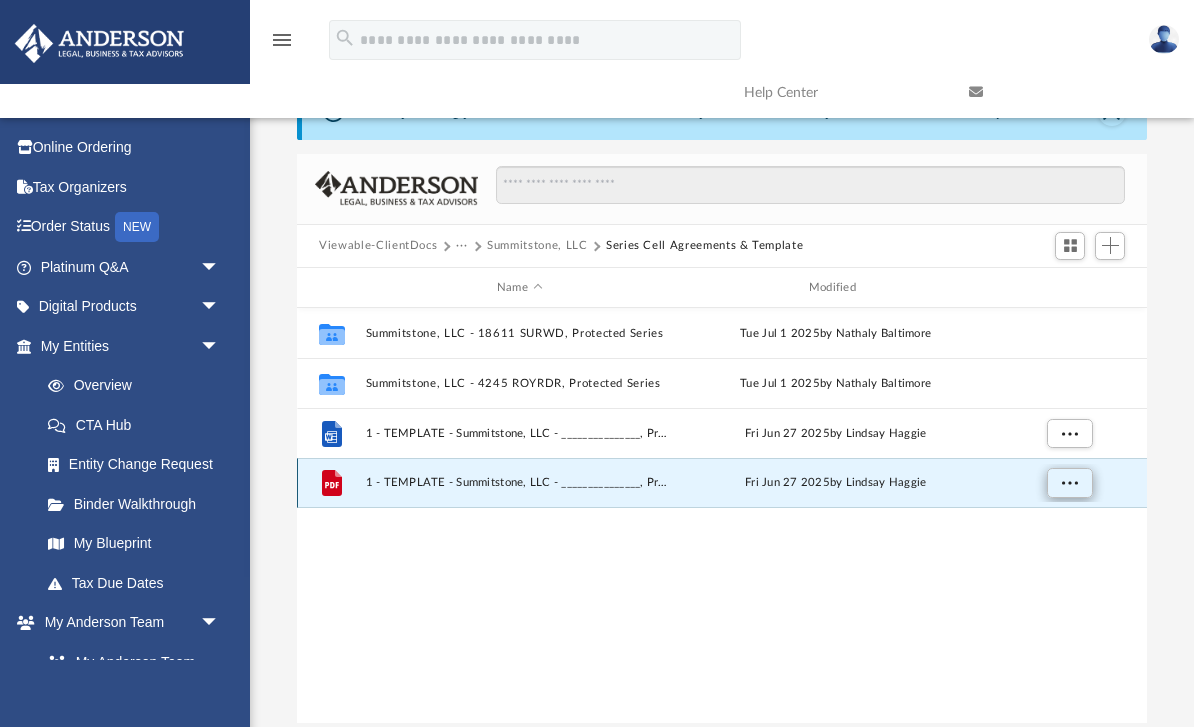 click at bounding box center [1070, 482] 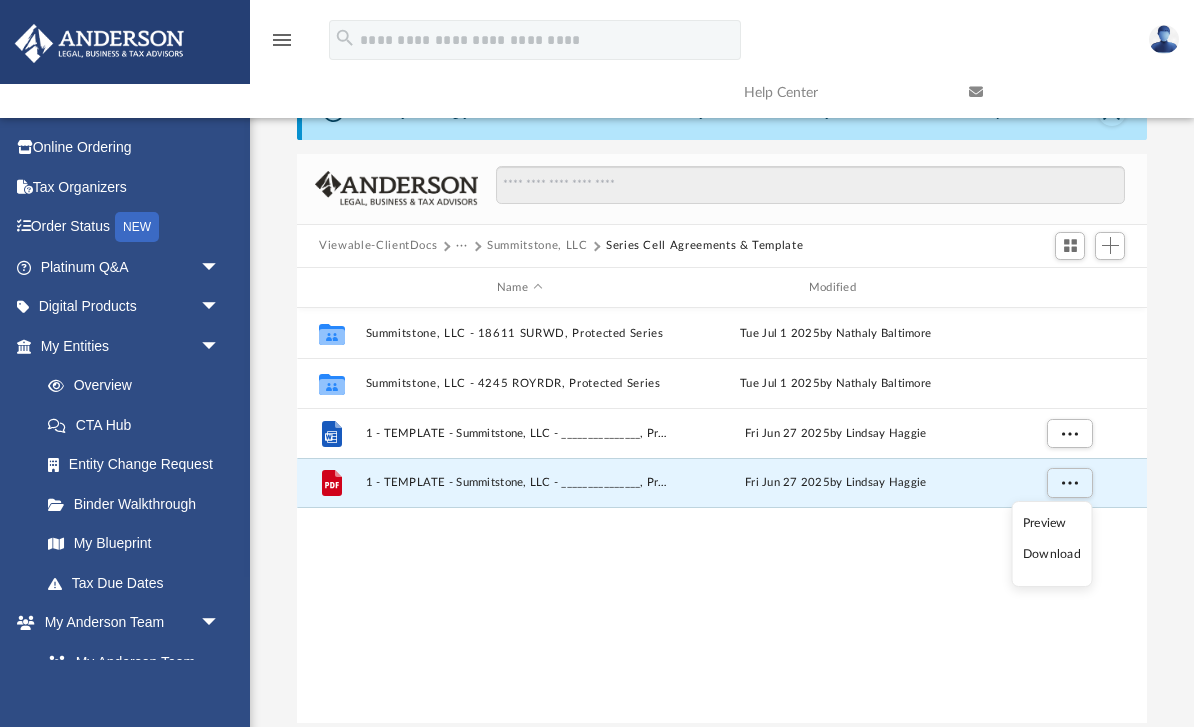 click on "Preview" at bounding box center (1052, 523) 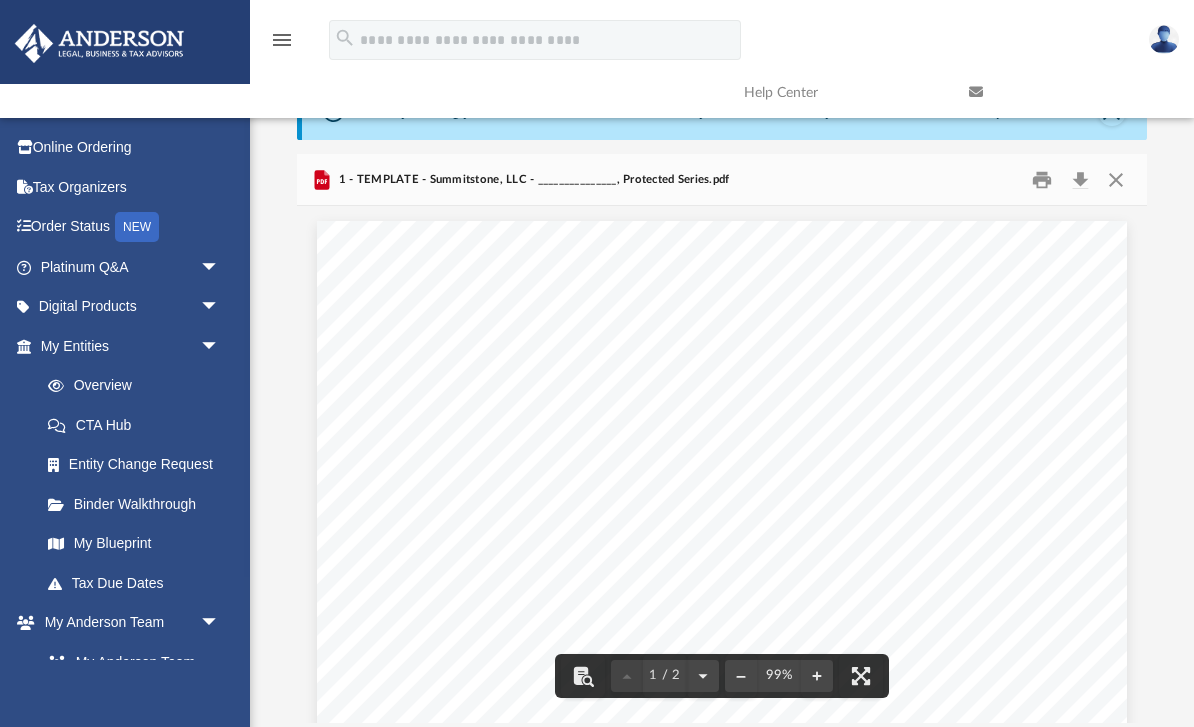 scroll, scrollTop: 0, scrollLeft: 0, axis: both 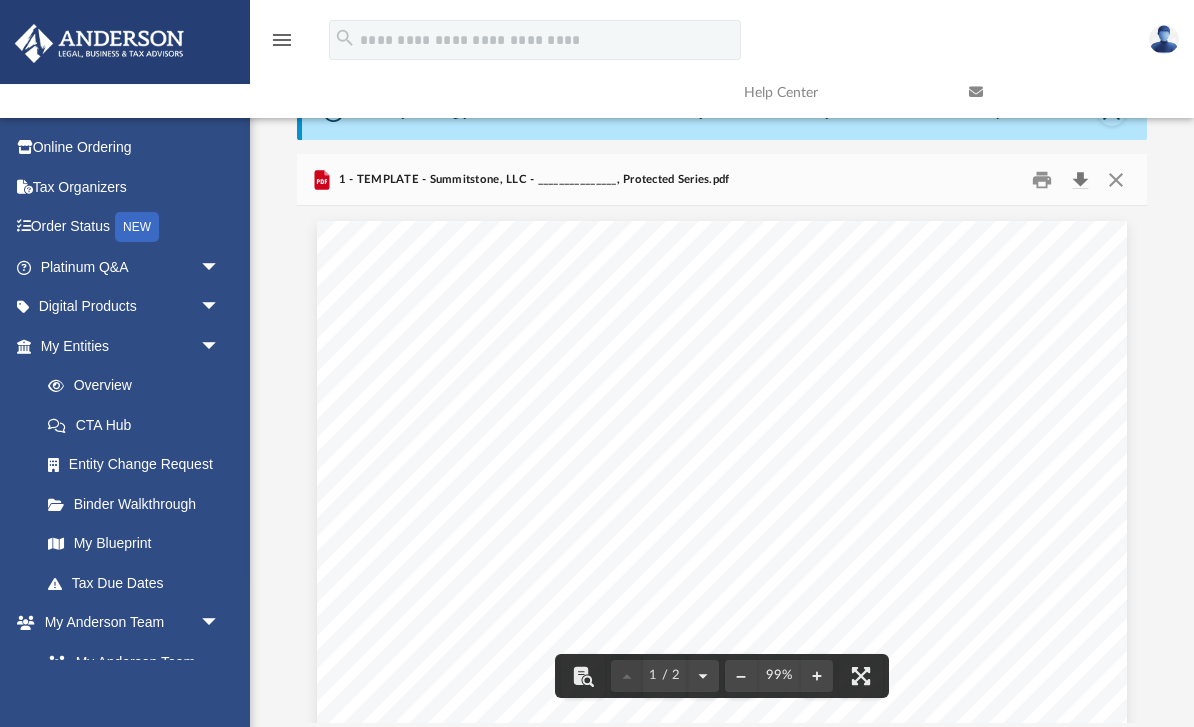 click at bounding box center [1080, 179] 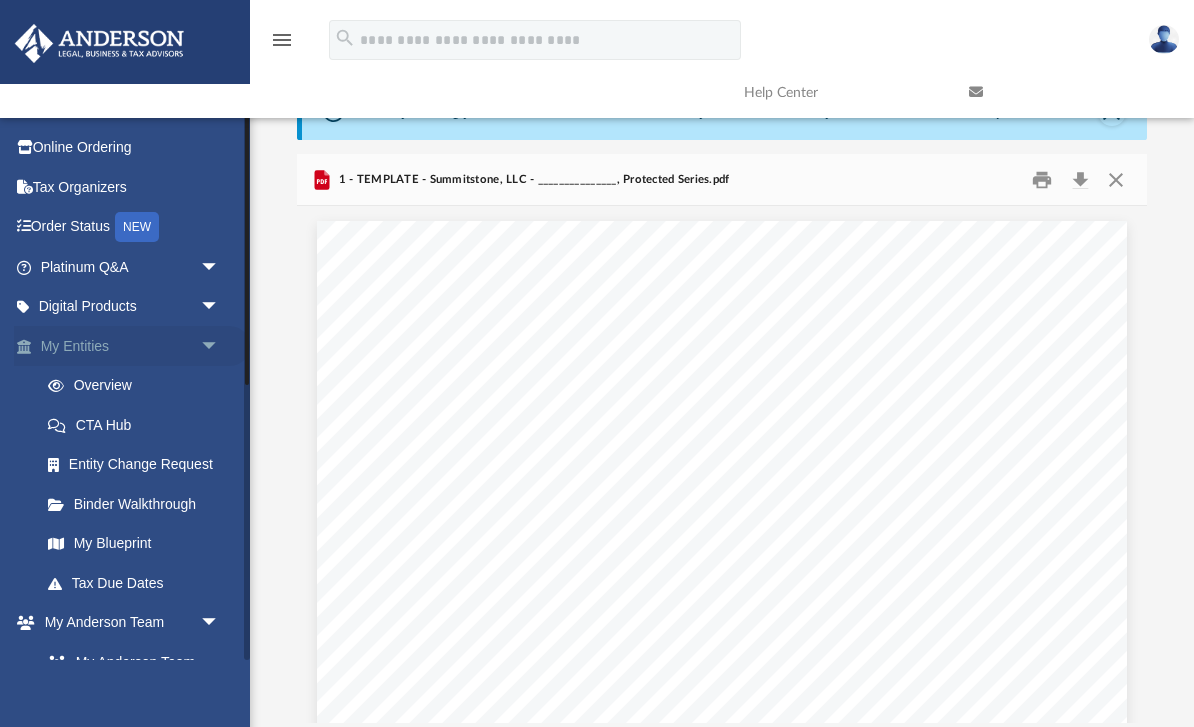click on "arrow_drop_down" at bounding box center [220, 346] 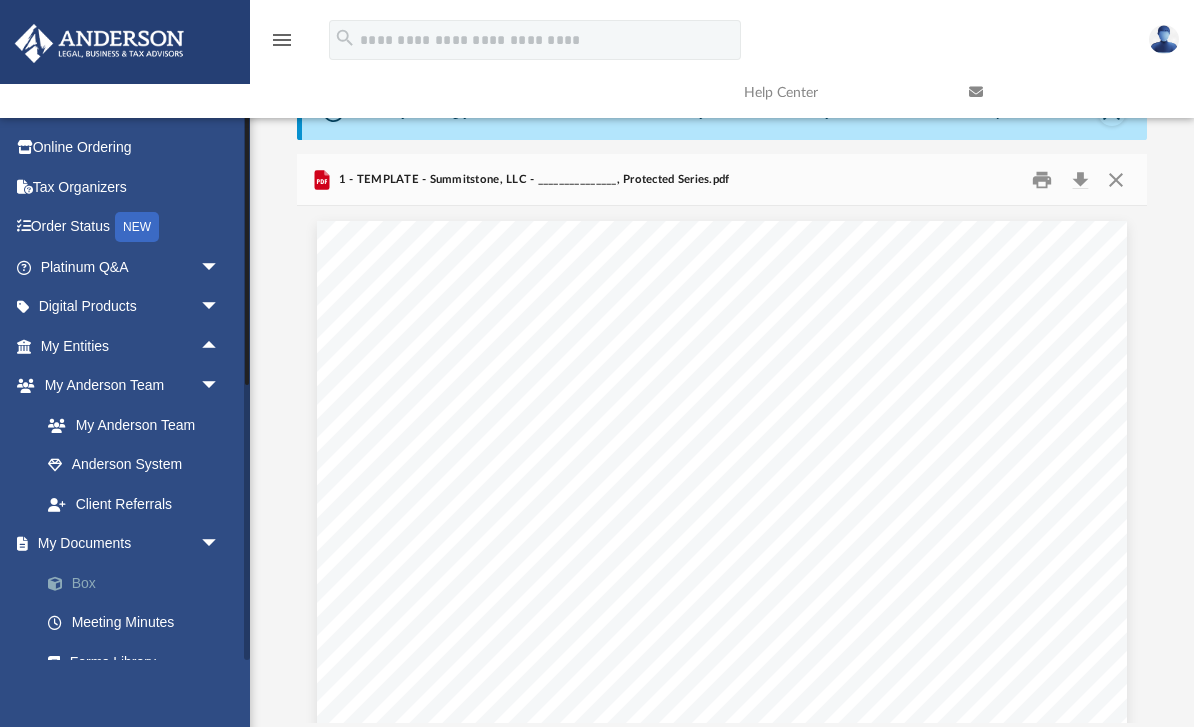 click on "Box" at bounding box center [139, 583] 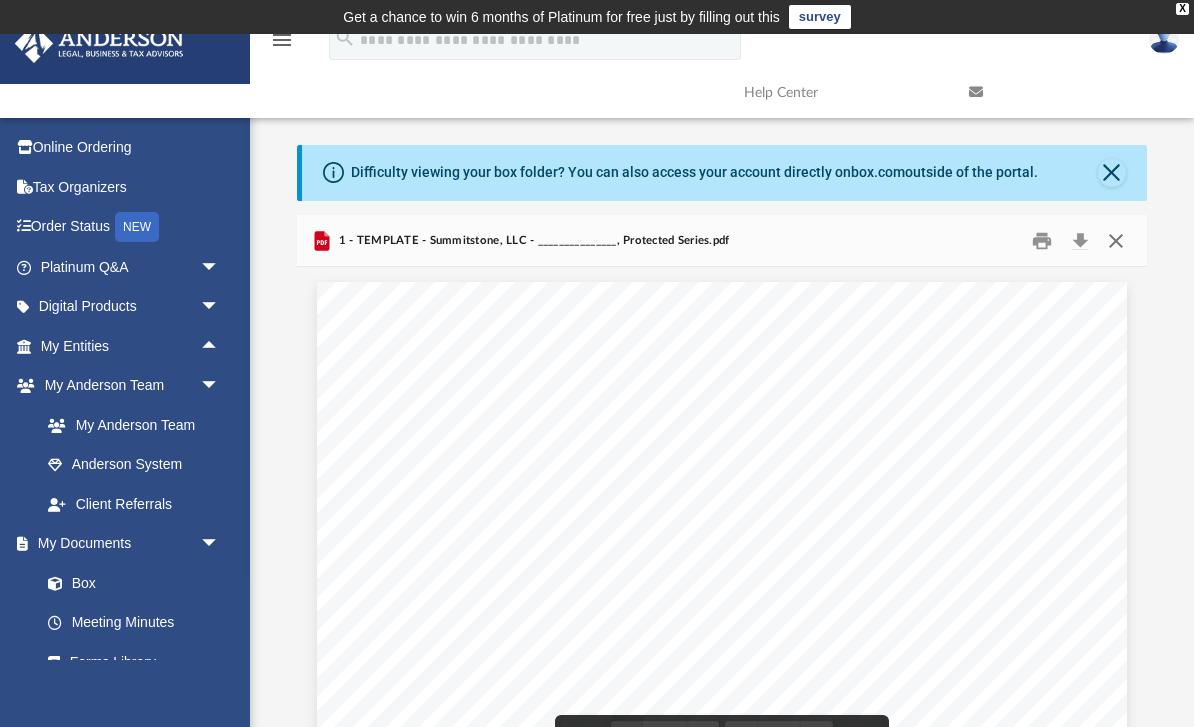 click at bounding box center (1115, 240) 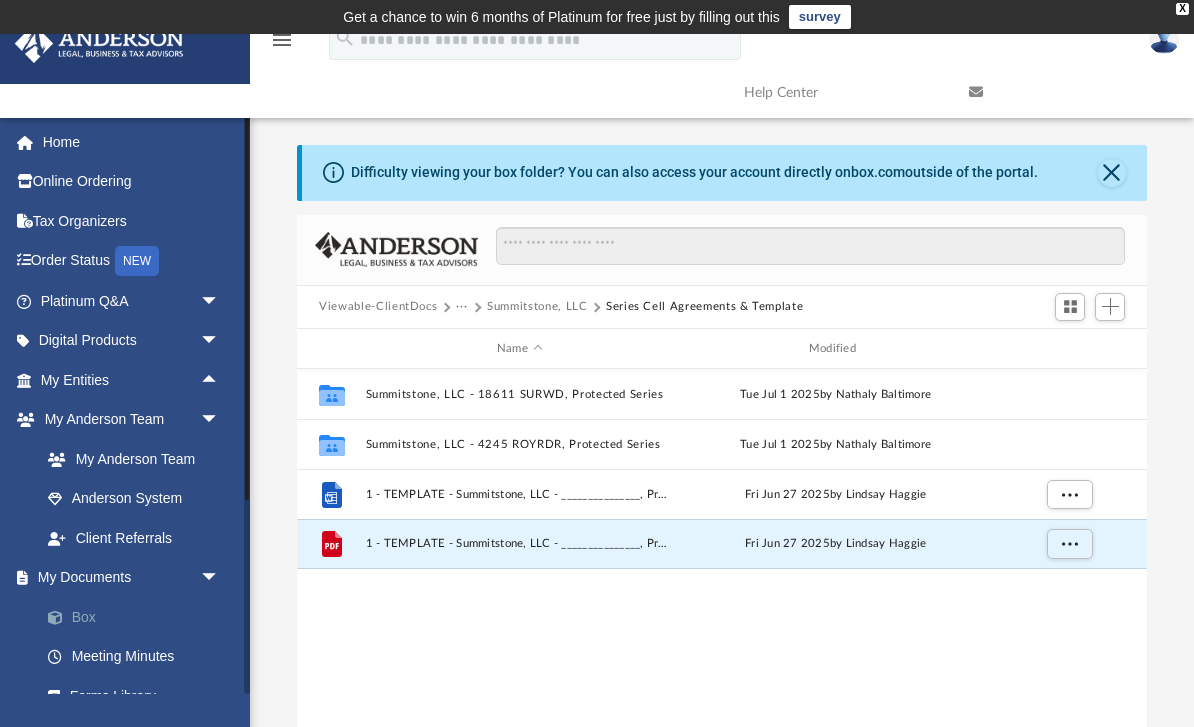 click on "Box" at bounding box center (139, 617) 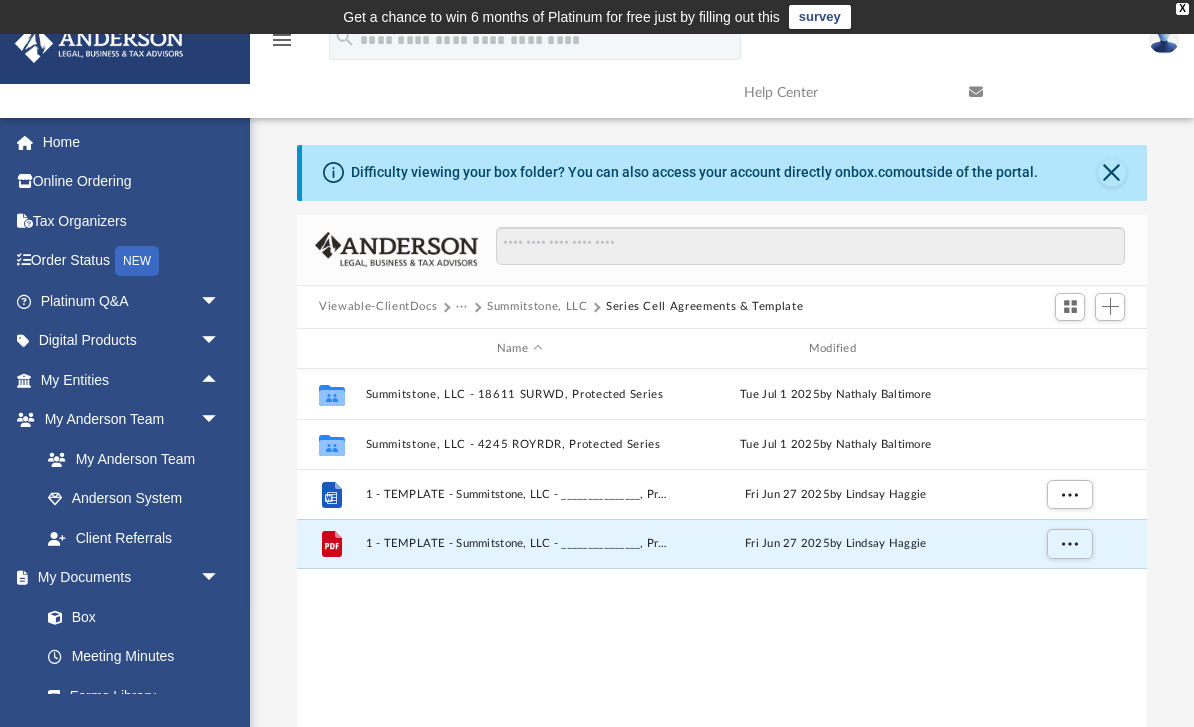 click on "Viewable-ClientDocs" at bounding box center [378, 307] 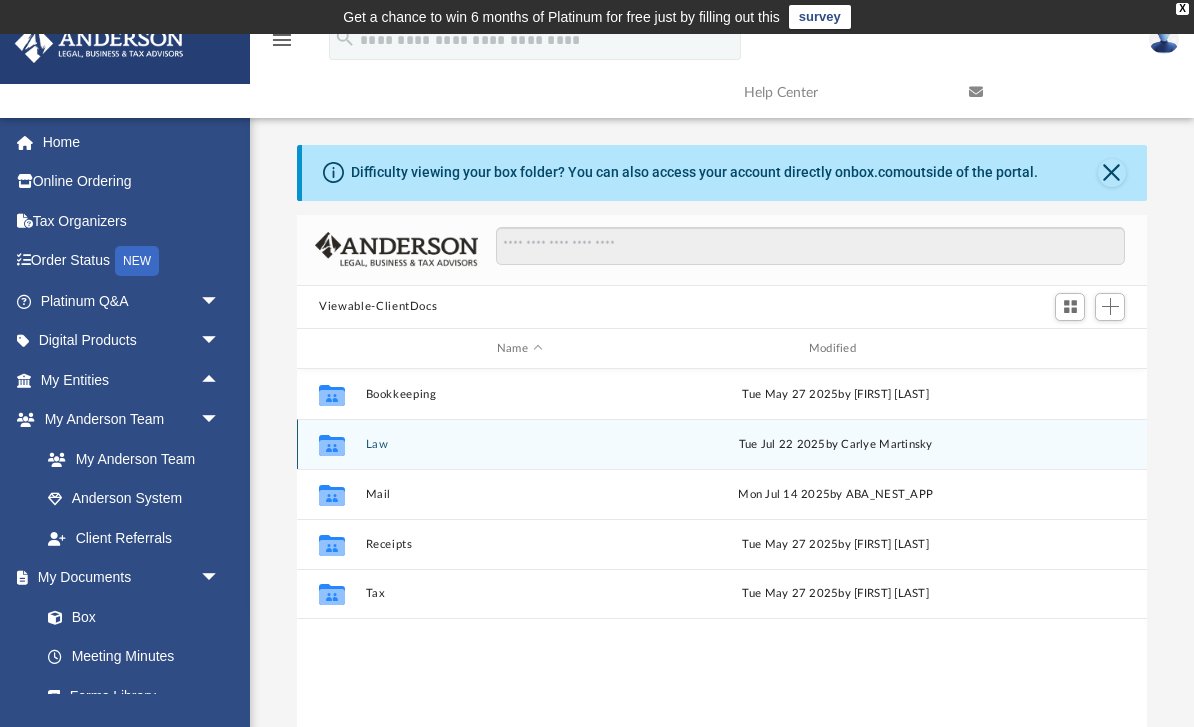 click on "Law" at bounding box center [520, 444] 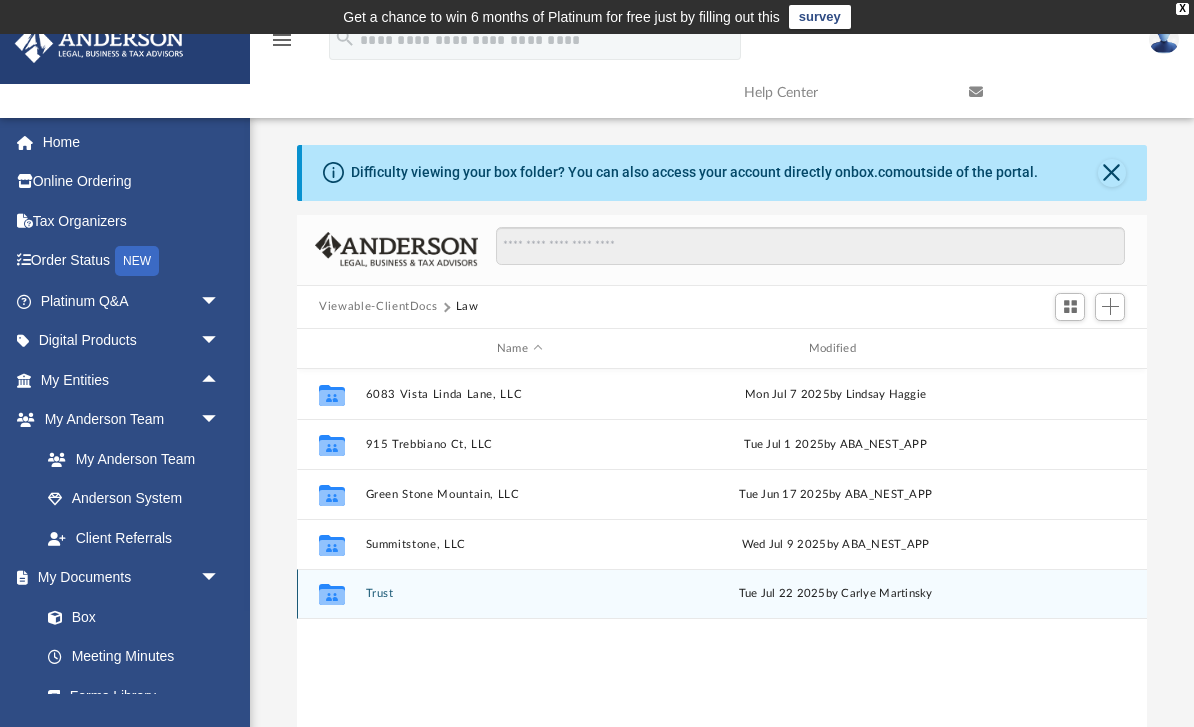 click on "Trust" at bounding box center [520, 594] 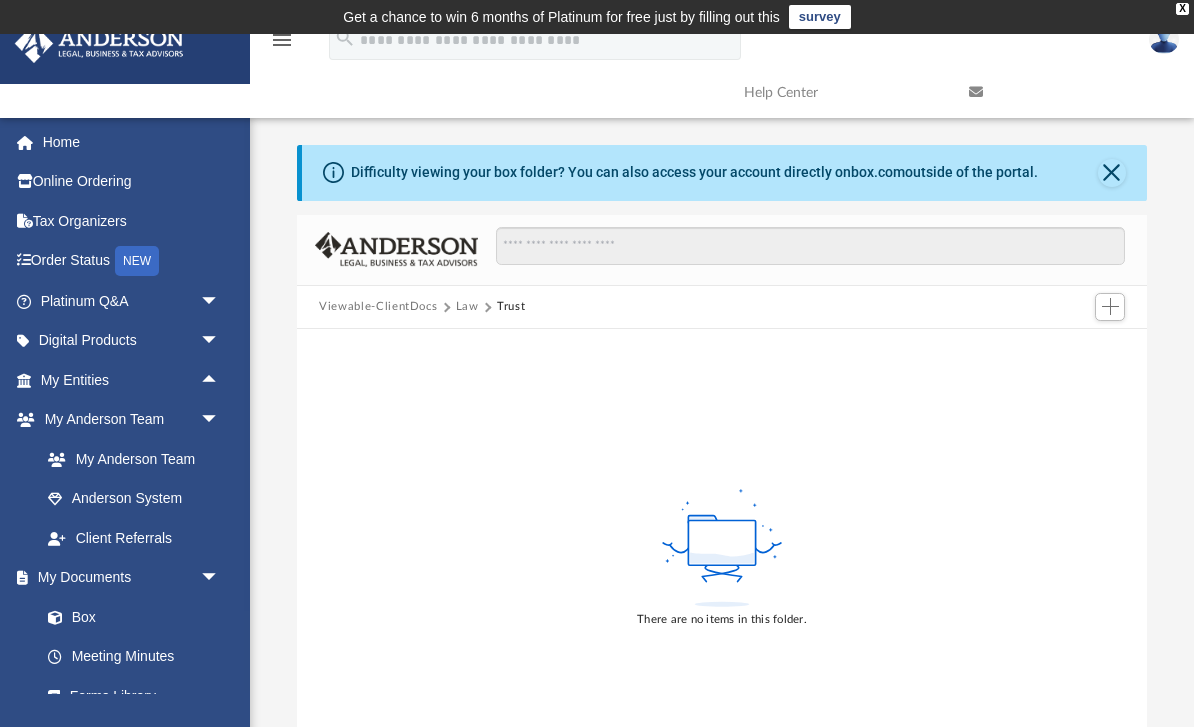 click on "Law" at bounding box center [467, 307] 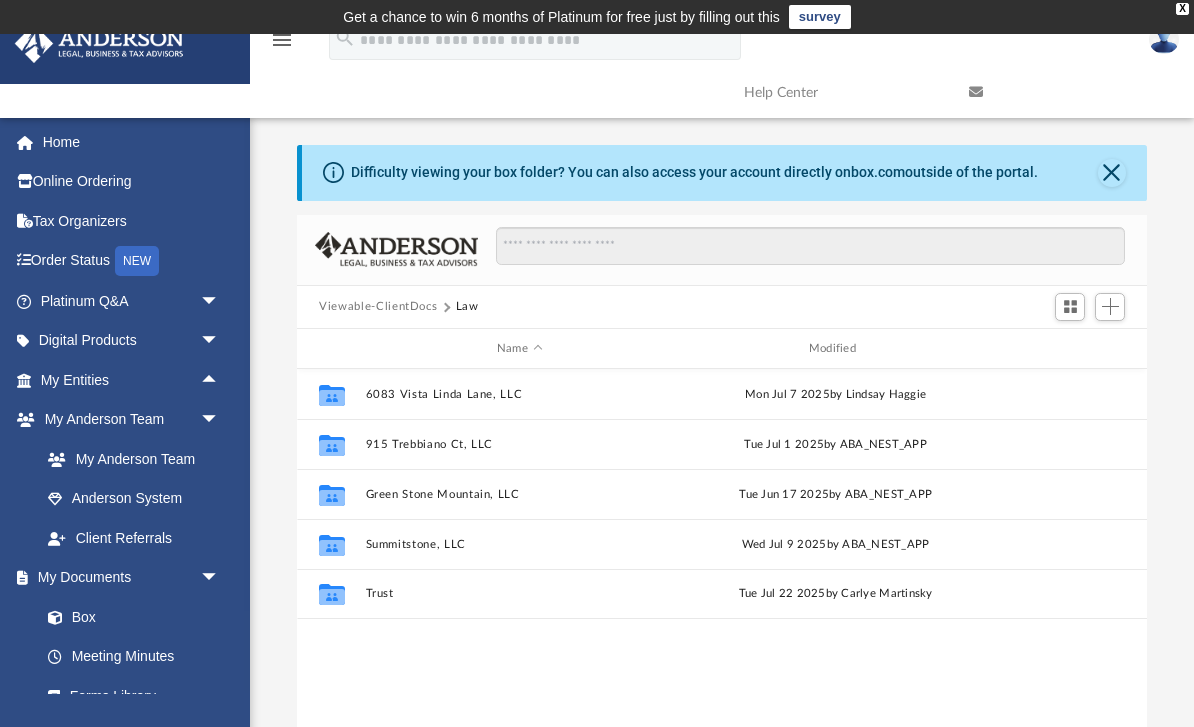 scroll, scrollTop: 1, scrollLeft: 1, axis: both 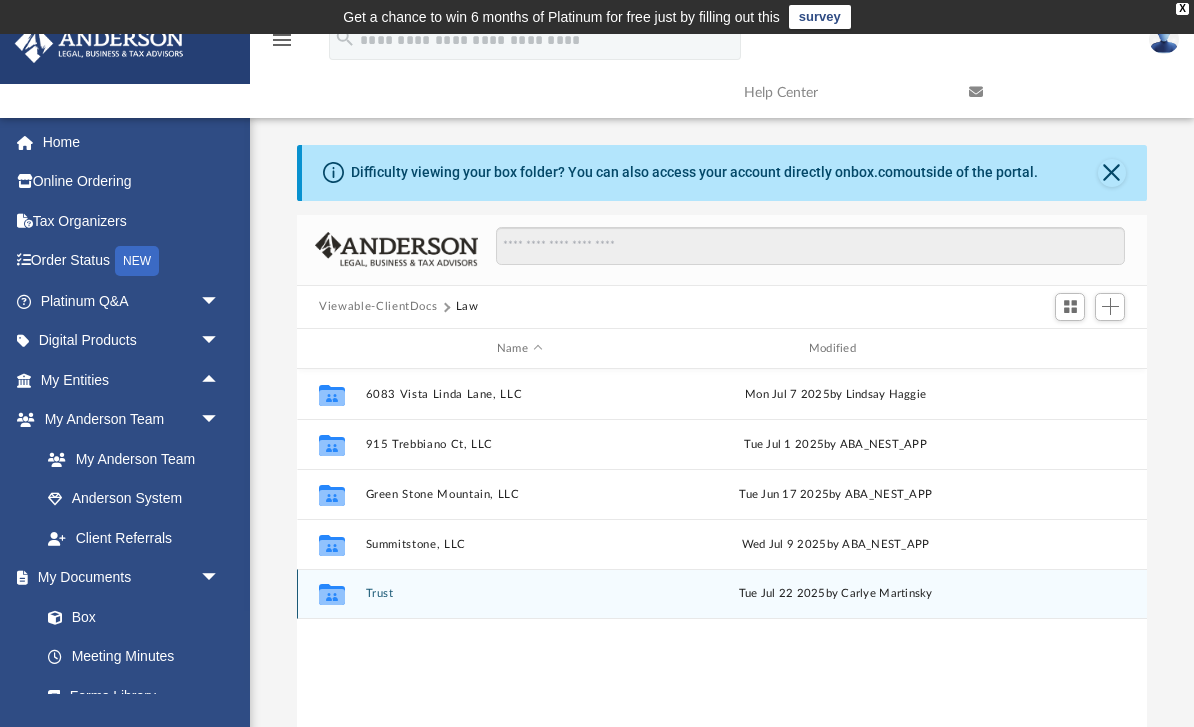 click on "Tue Jul 22 2025  by Carlye Martinsky" at bounding box center [836, 595] 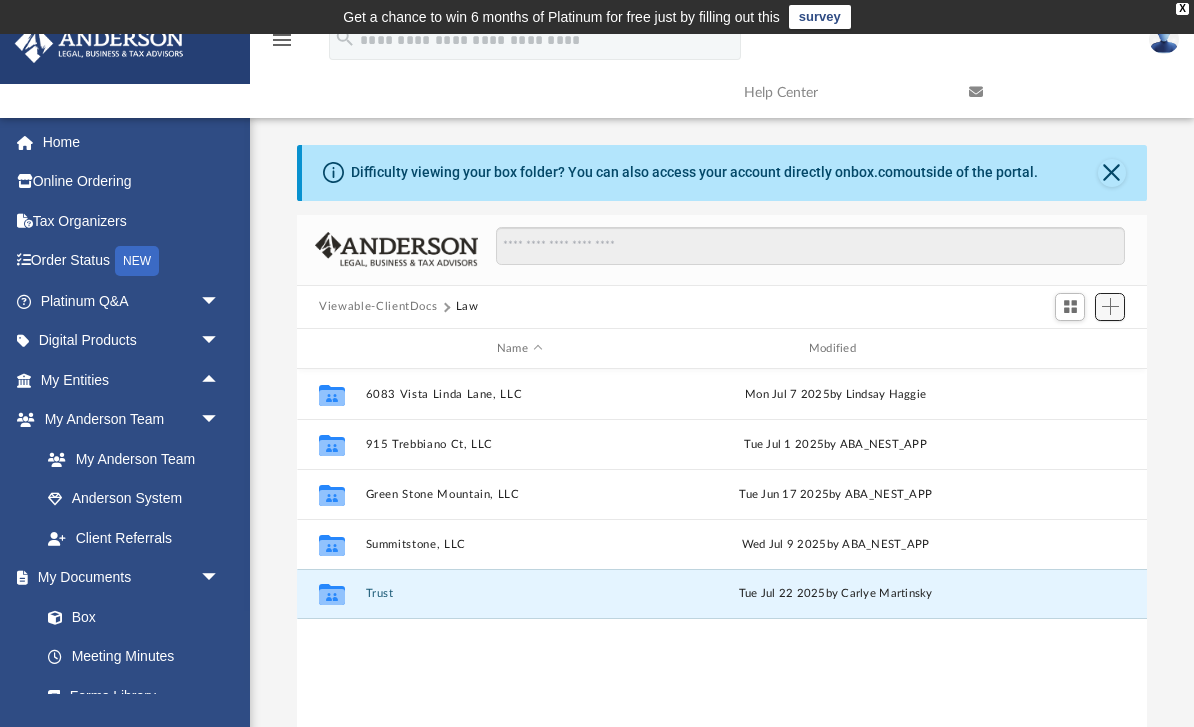 click at bounding box center [1110, 306] 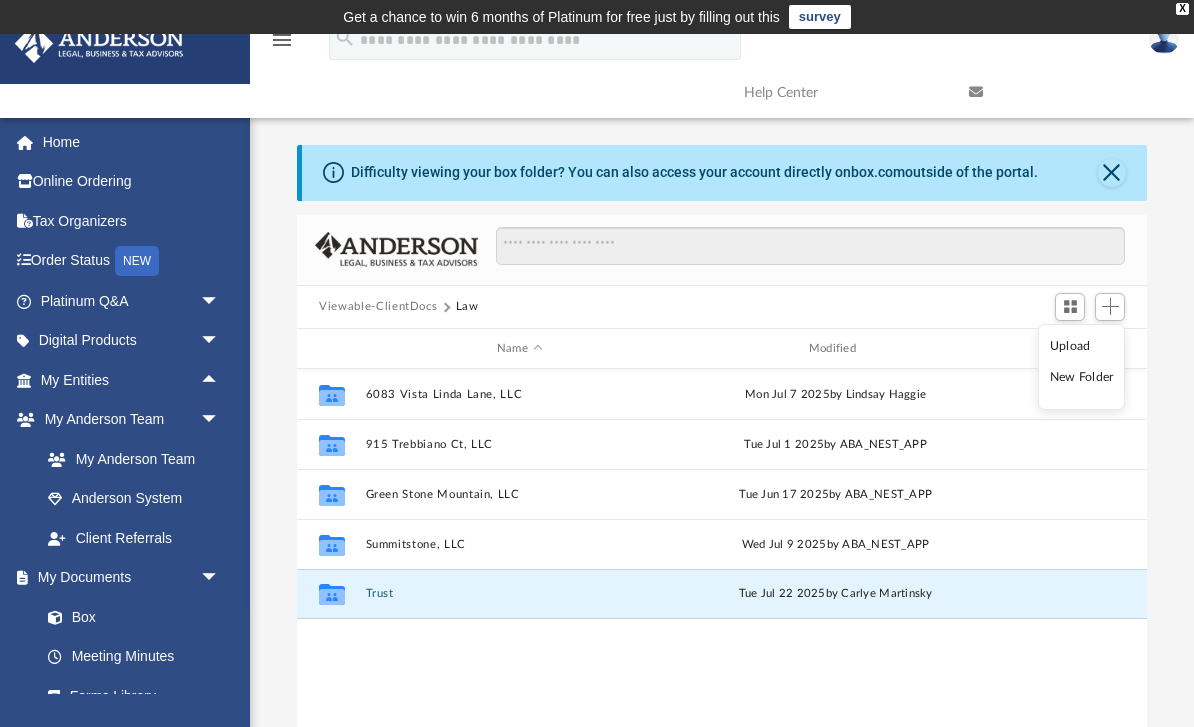 click on "Upload" at bounding box center (1082, 346) 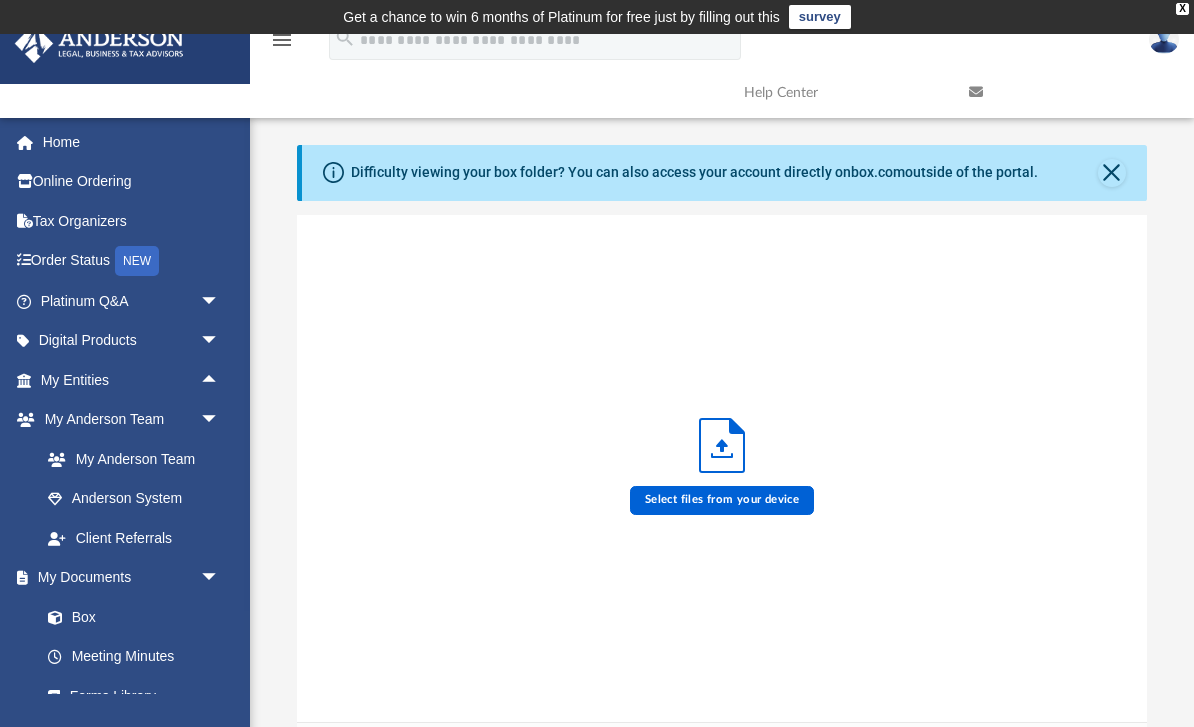 scroll, scrollTop: 507, scrollLeft: 849, axis: both 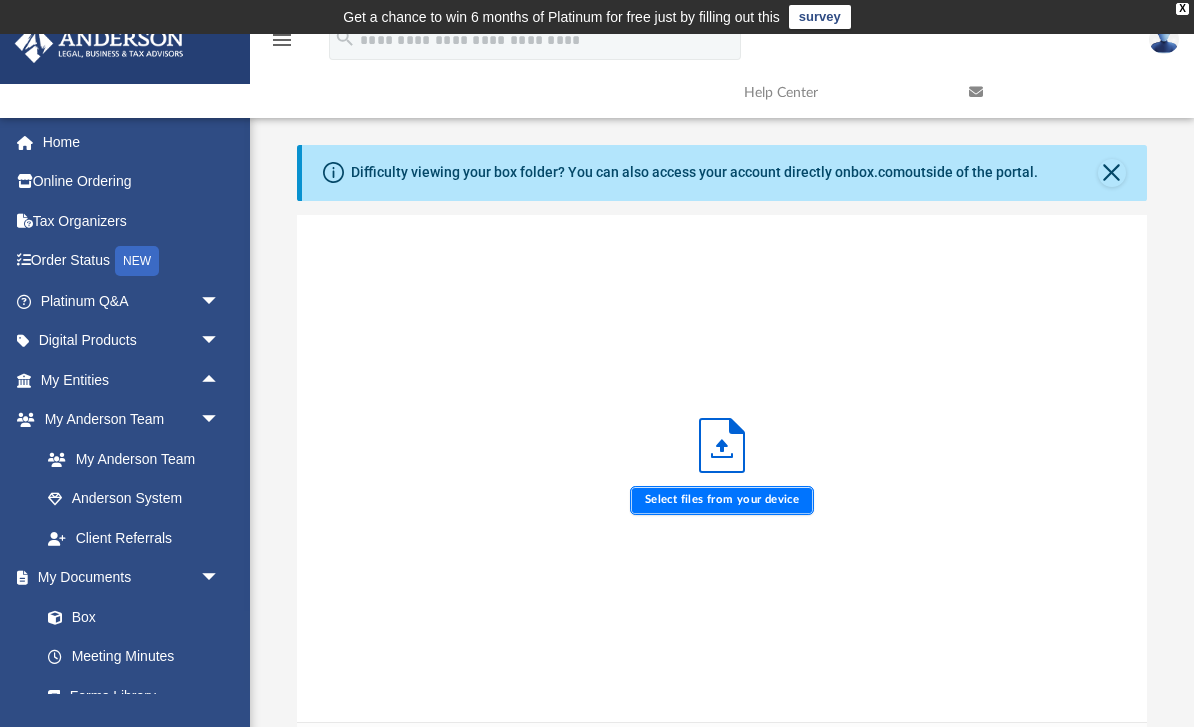 click on "Select files from your device" at bounding box center [722, 500] 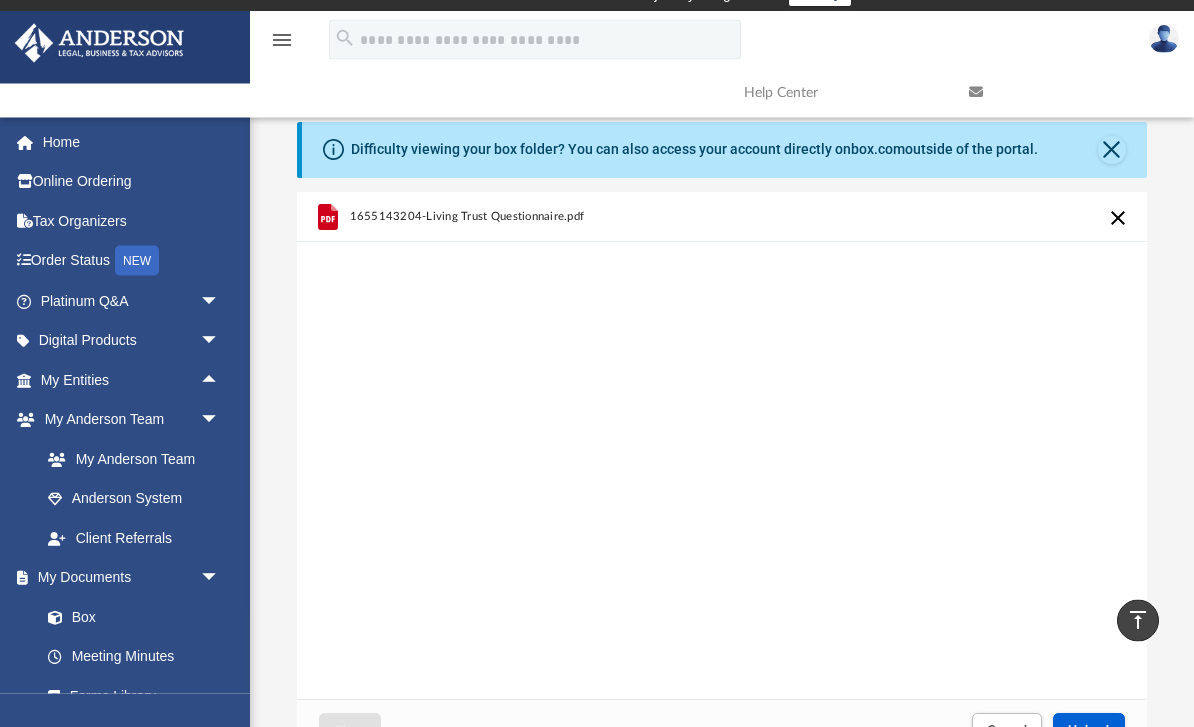 scroll, scrollTop: 0, scrollLeft: 0, axis: both 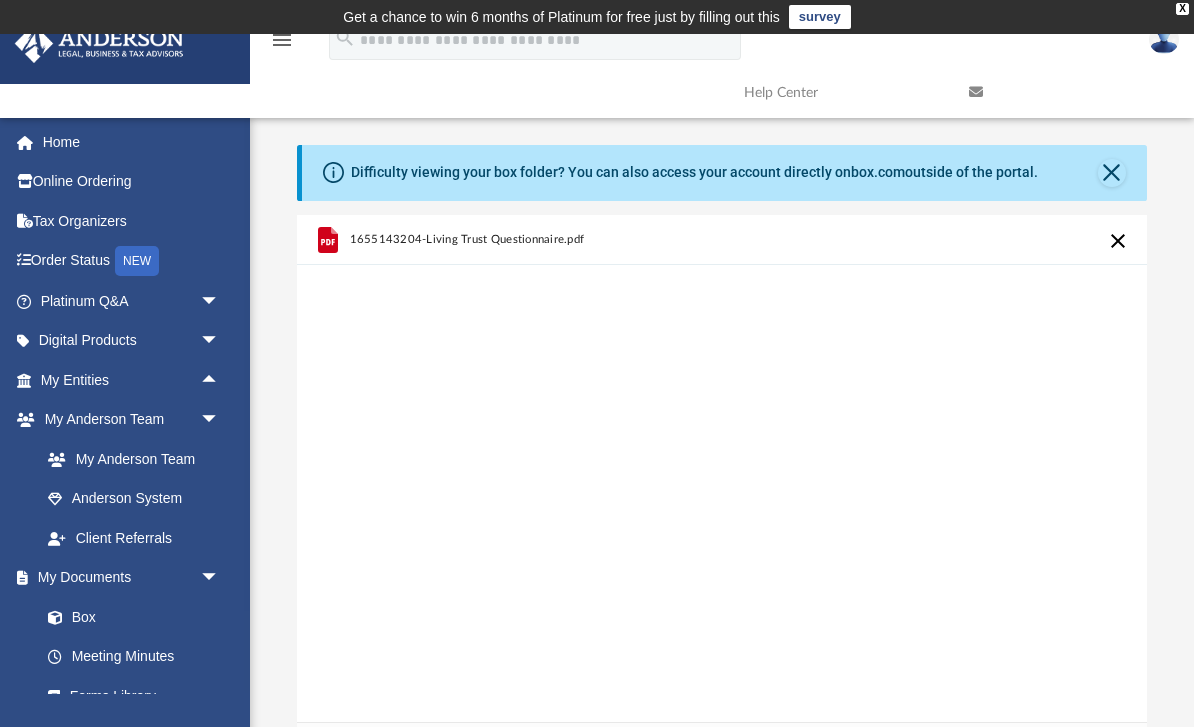 click on "1655143204-Living Trust Questionnaire.pdf" at bounding box center [467, 239] 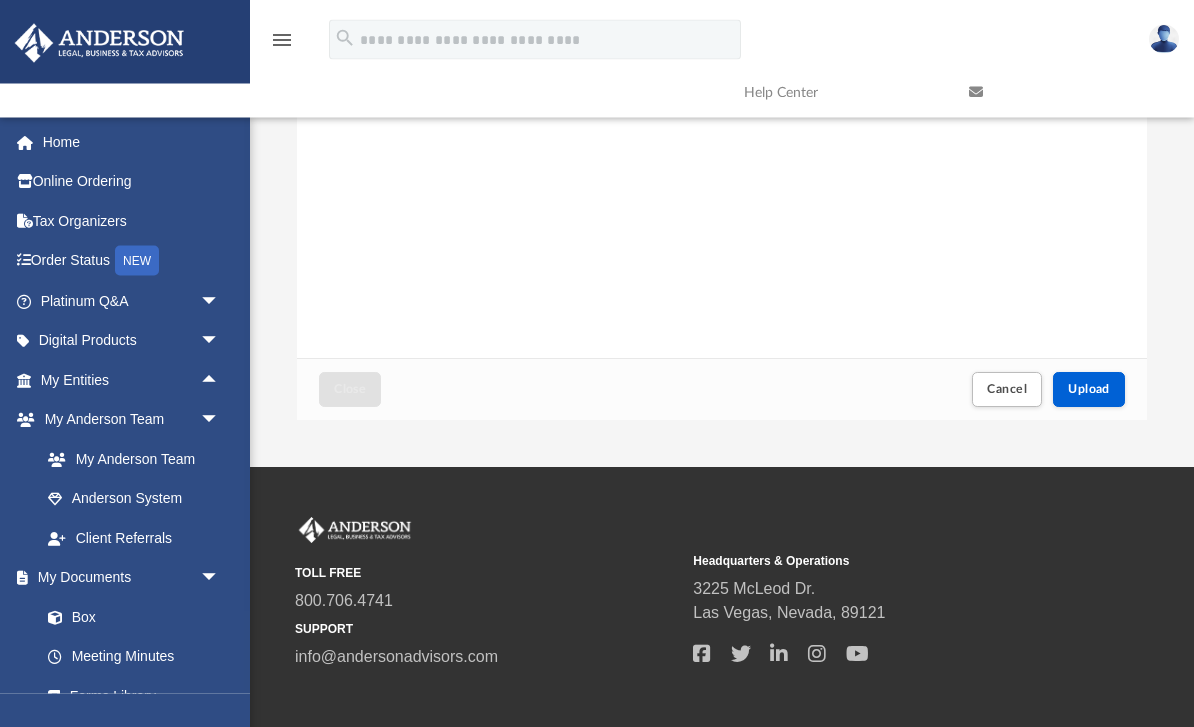 scroll, scrollTop: 398, scrollLeft: 0, axis: vertical 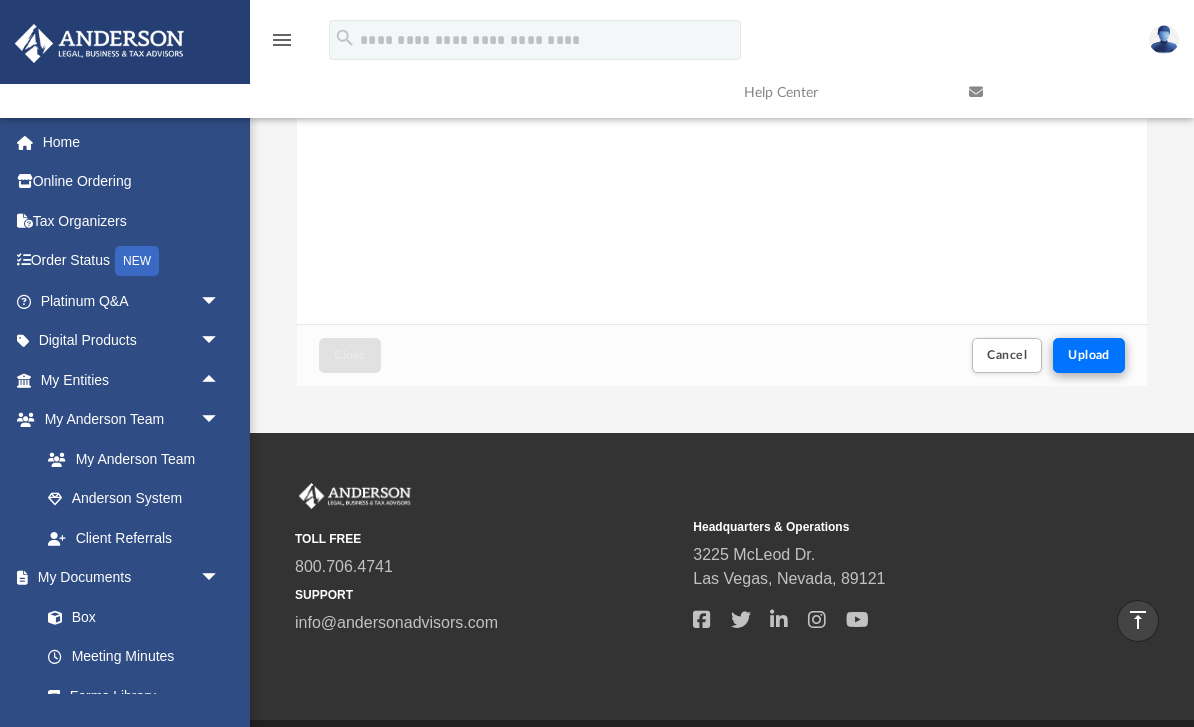 click on "Upload" at bounding box center [1089, 355] 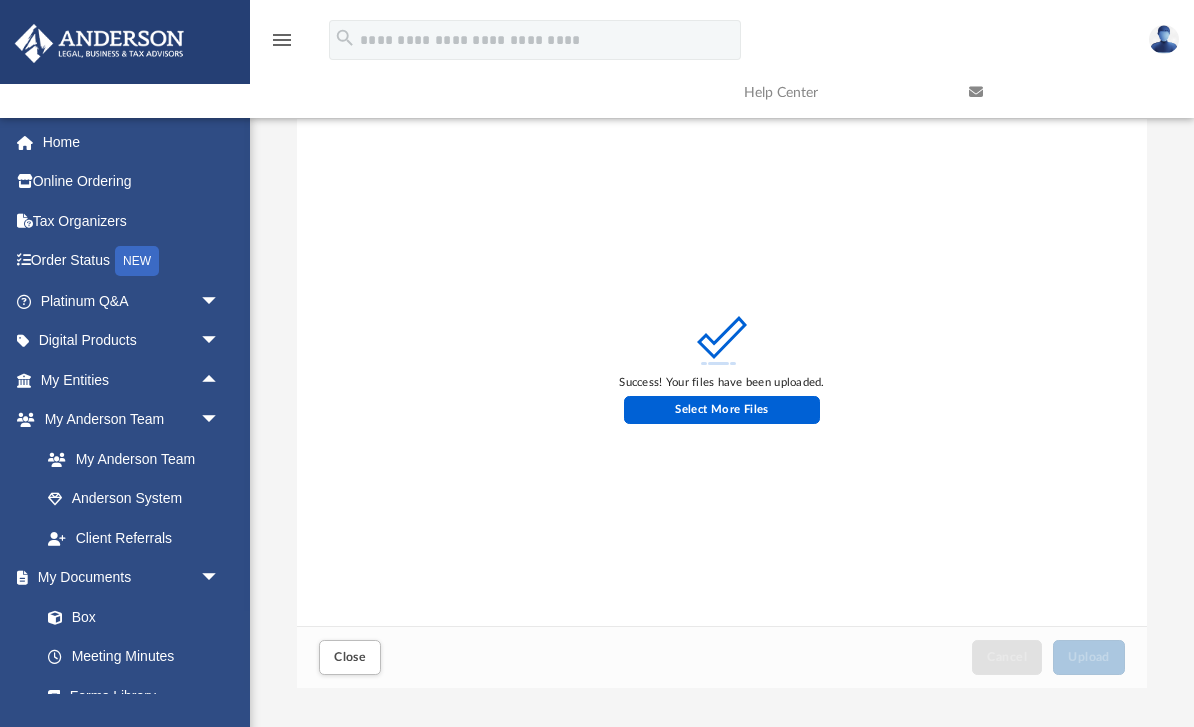 scroll, scrollTop: 94, scrollLeft: 0, axis: vertical 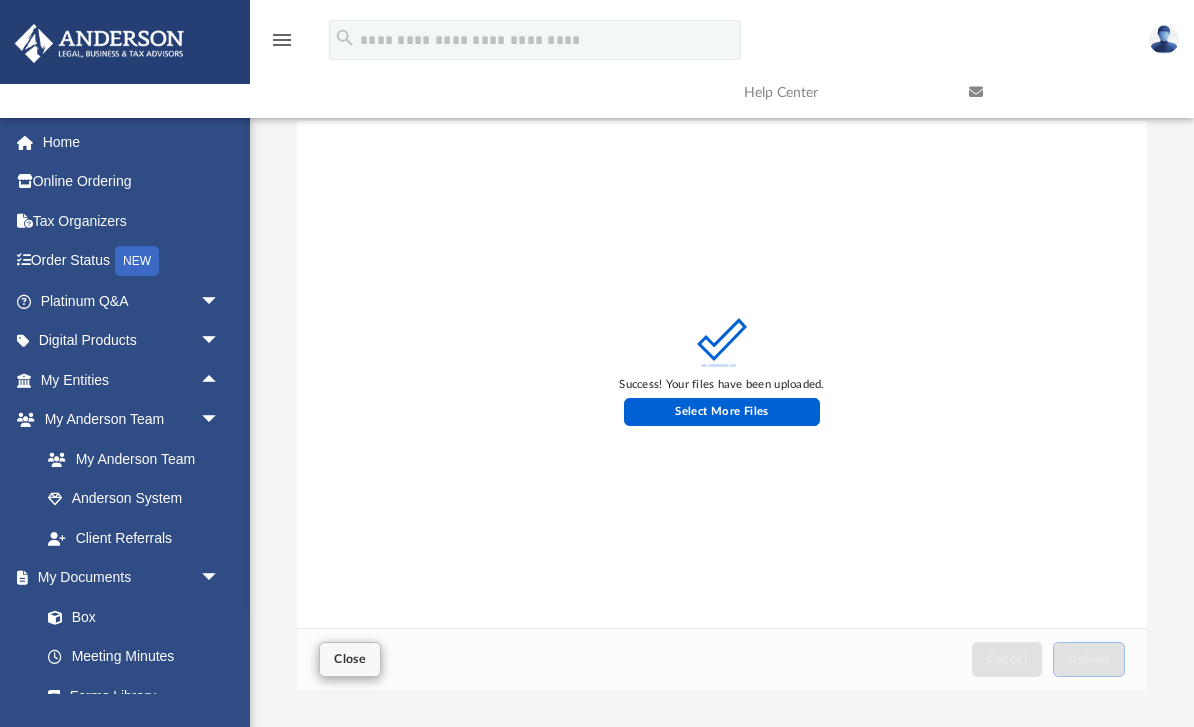 click on "Close" at bounding box center [350, 659] 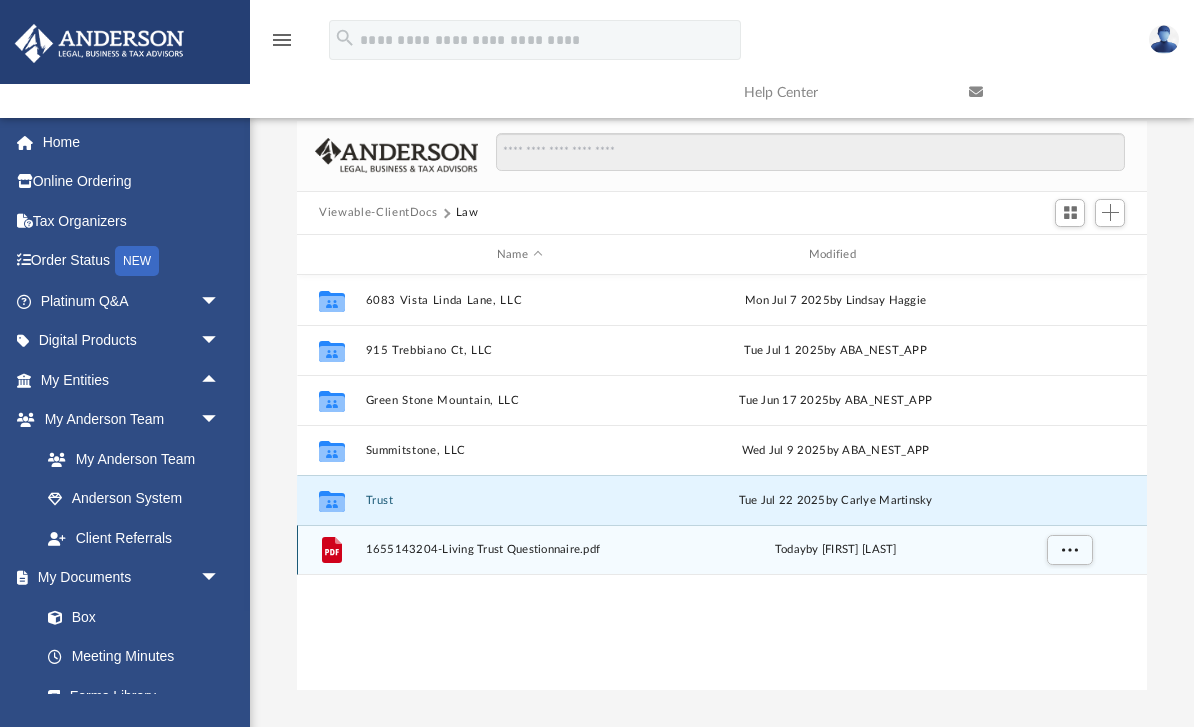 click on "1655143204-Living Trust Questionnaire.pdf" at bounding box center [520, 550] 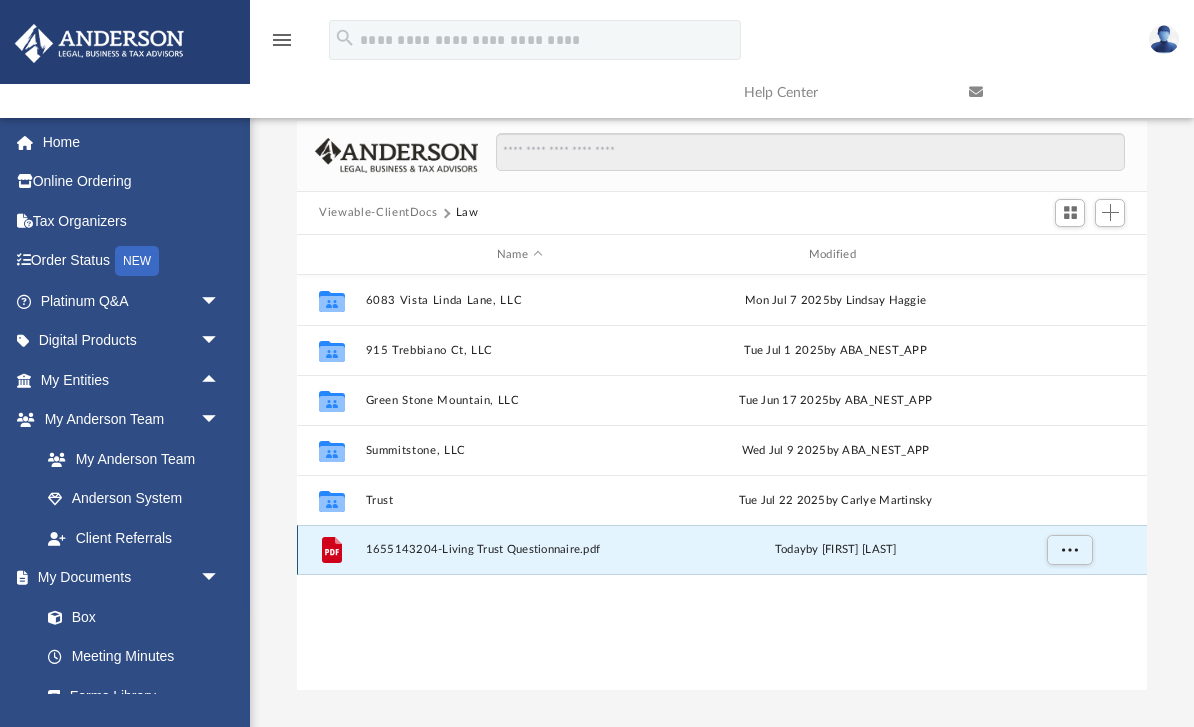 click on "1655143204-Living Trust Questionnaire.pdf" at bounding box center [520, 550] 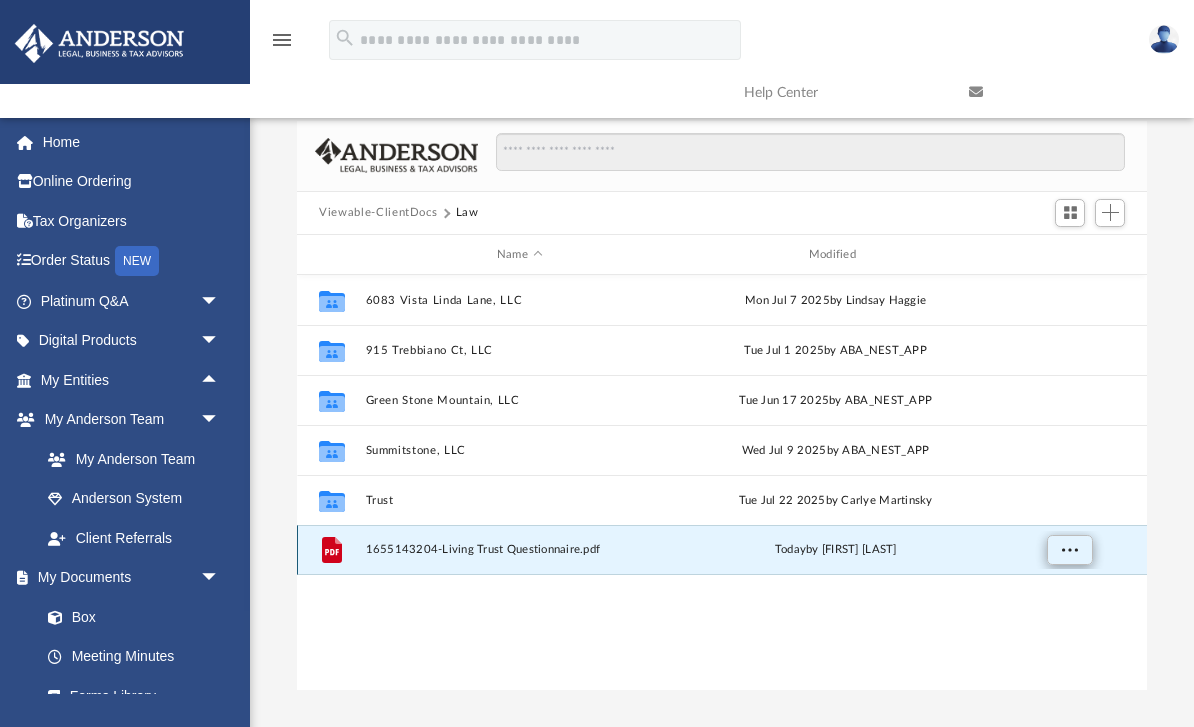 click at bounding box center [1070, 549] 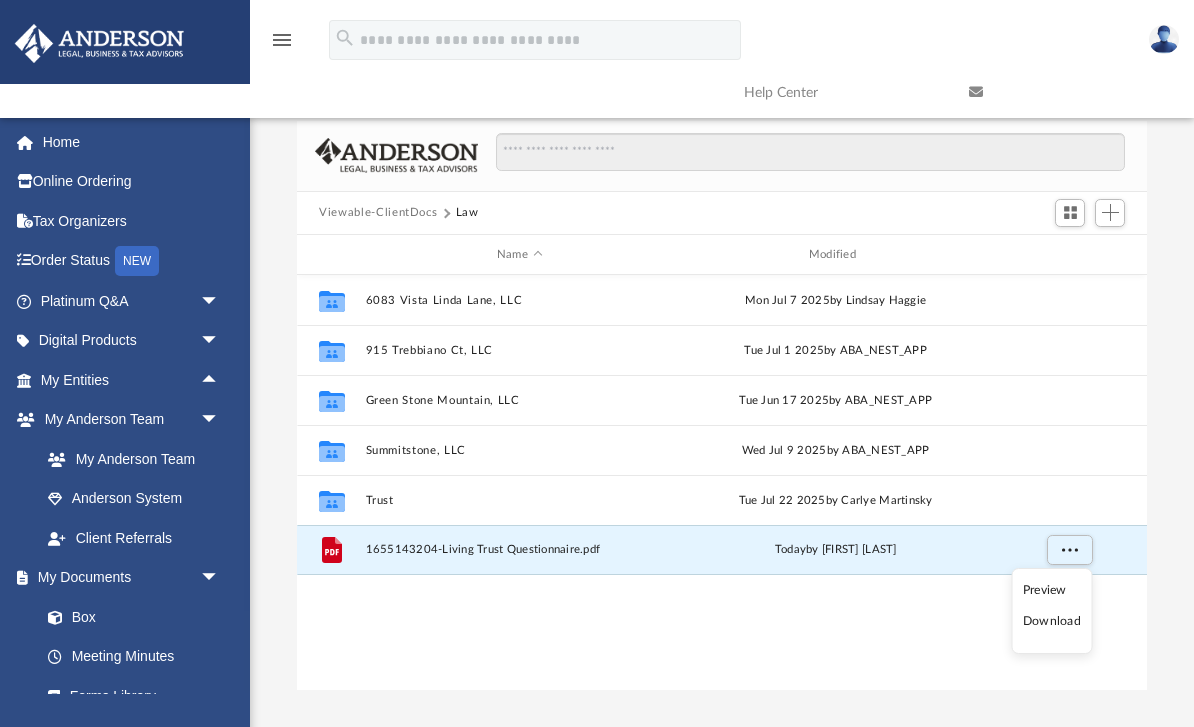 click on "Preview" at bounding box center [1052, 590] 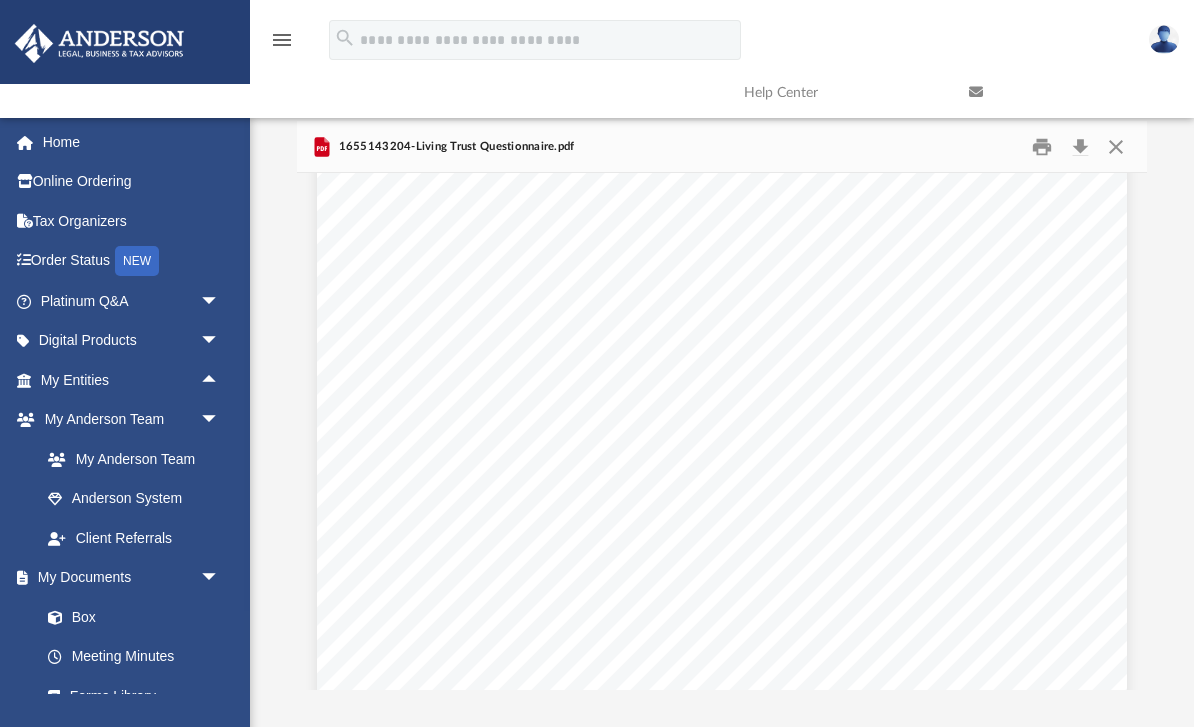 scroll, scrollTop: 221, scrollLeft: 0, axis: vertical 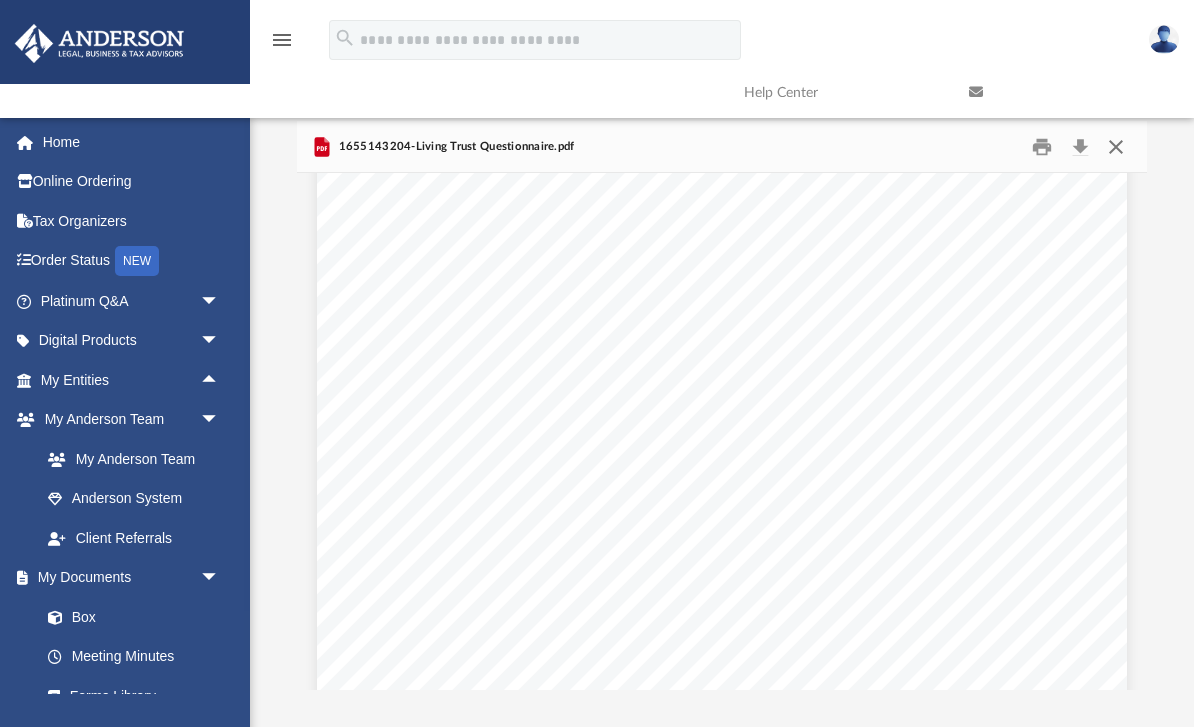 click at bounding box center (1115, 146) 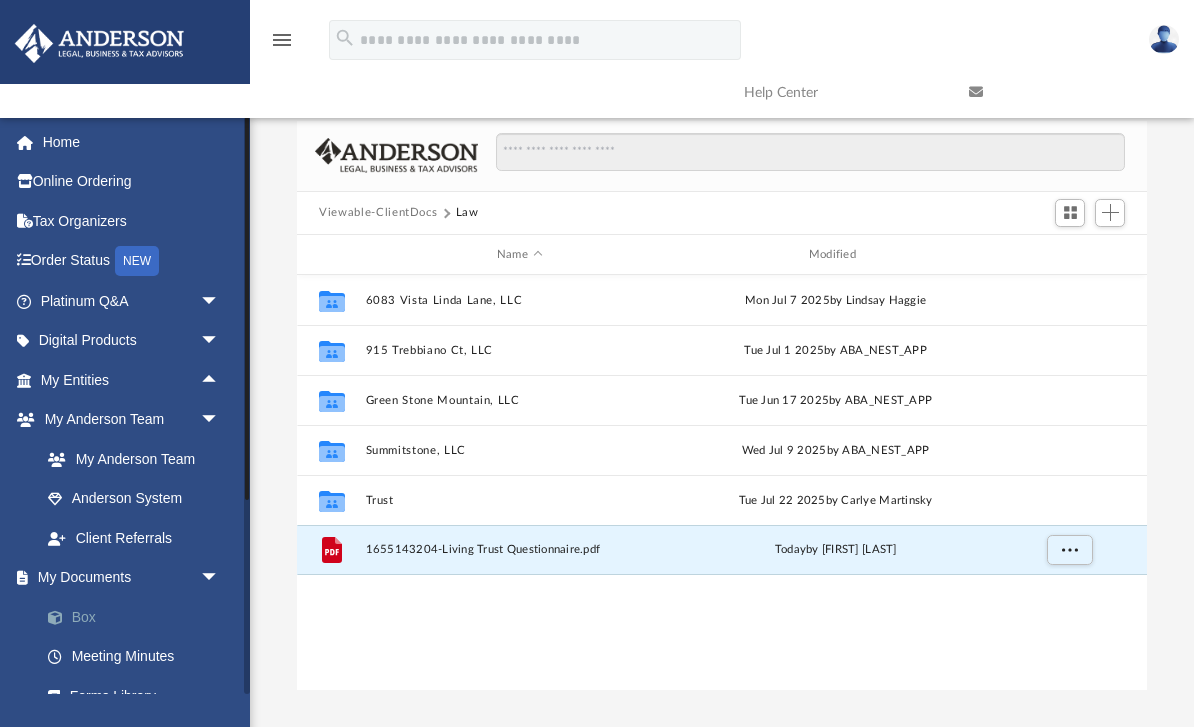 click on "Box" at bounding box center (139, 617) 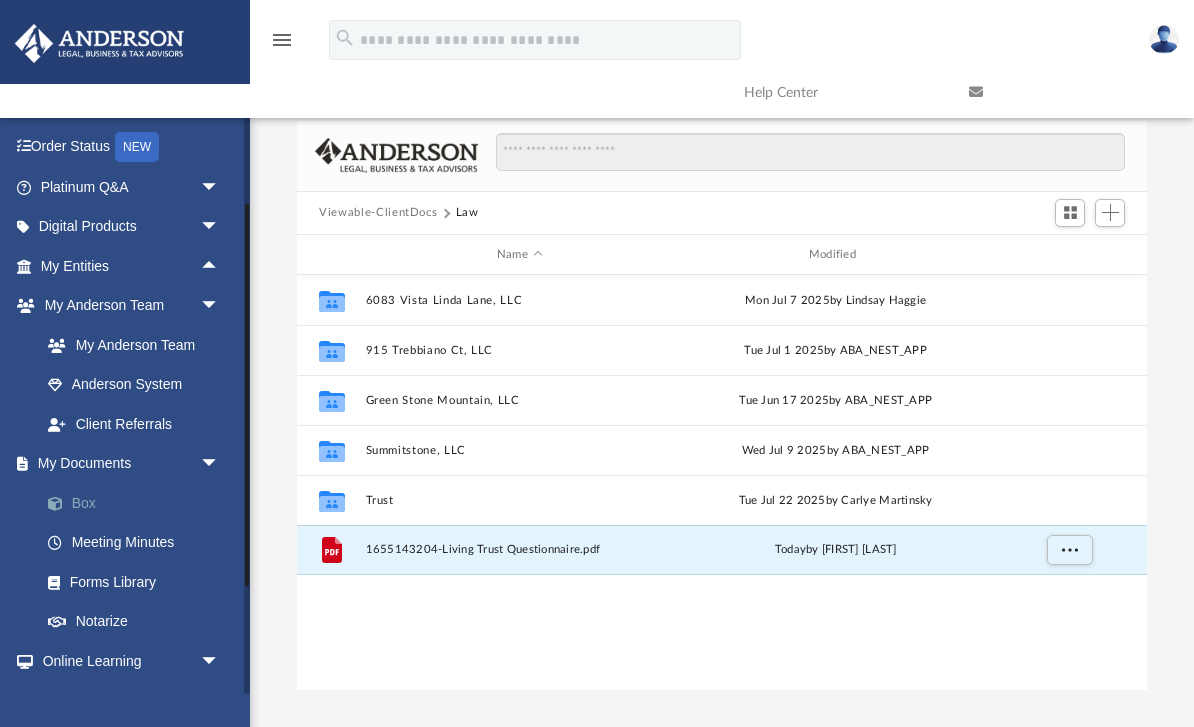 scroll, scrollTop: 110, scrollLeft: 0, axis: vertical 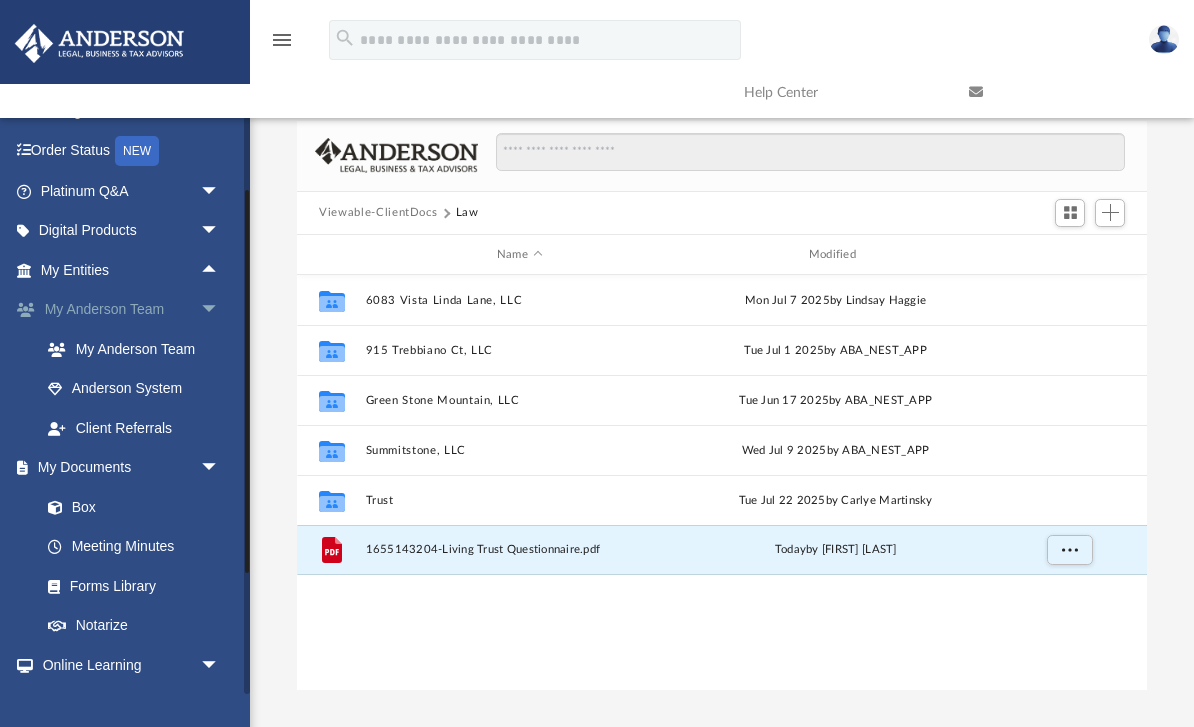 click on "arrow_drop_down" at bounding box center [220, 310] 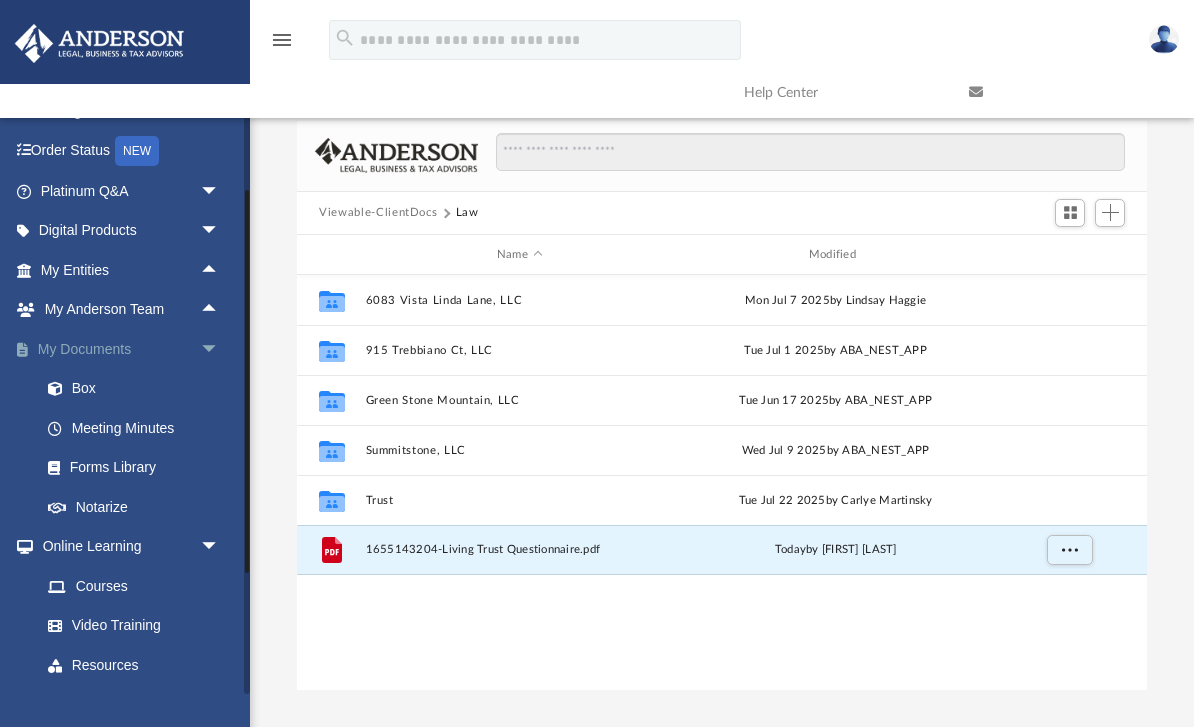 click on "arrow_drop_down" at bounding box center (220, 349) 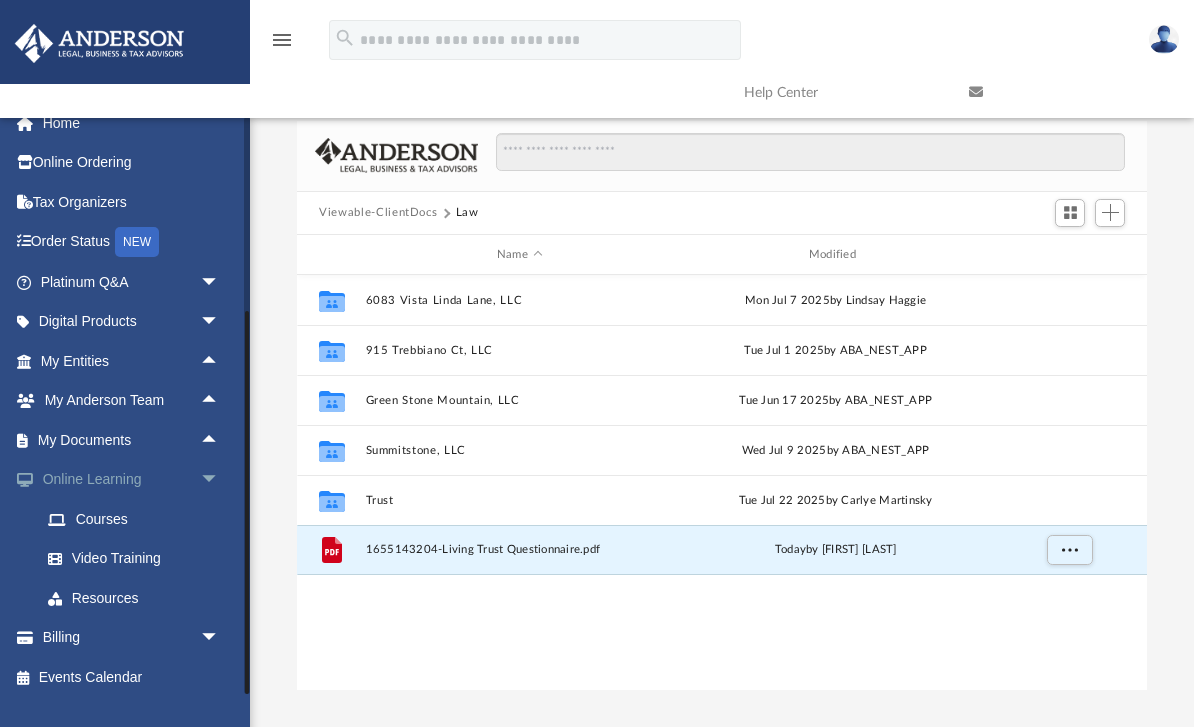 click on "arrow_drop_down" at bounding box center (220, 480) 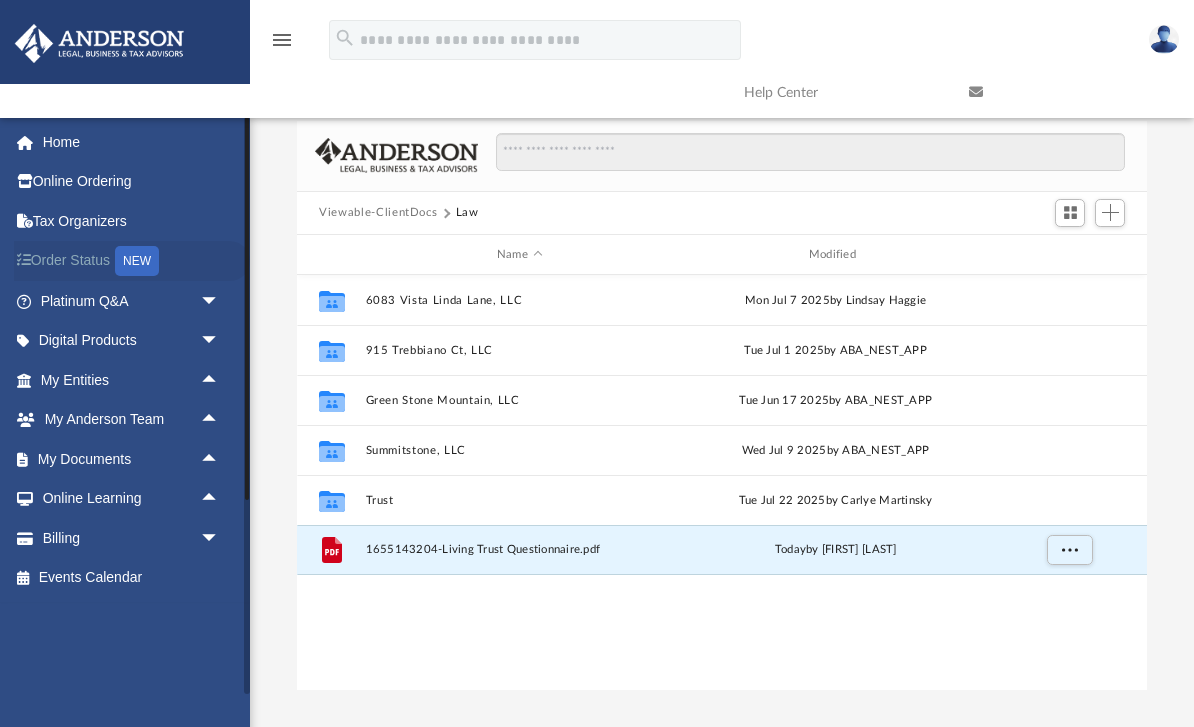 click on "Order Status  NEW" at bounding box center (132, 261) 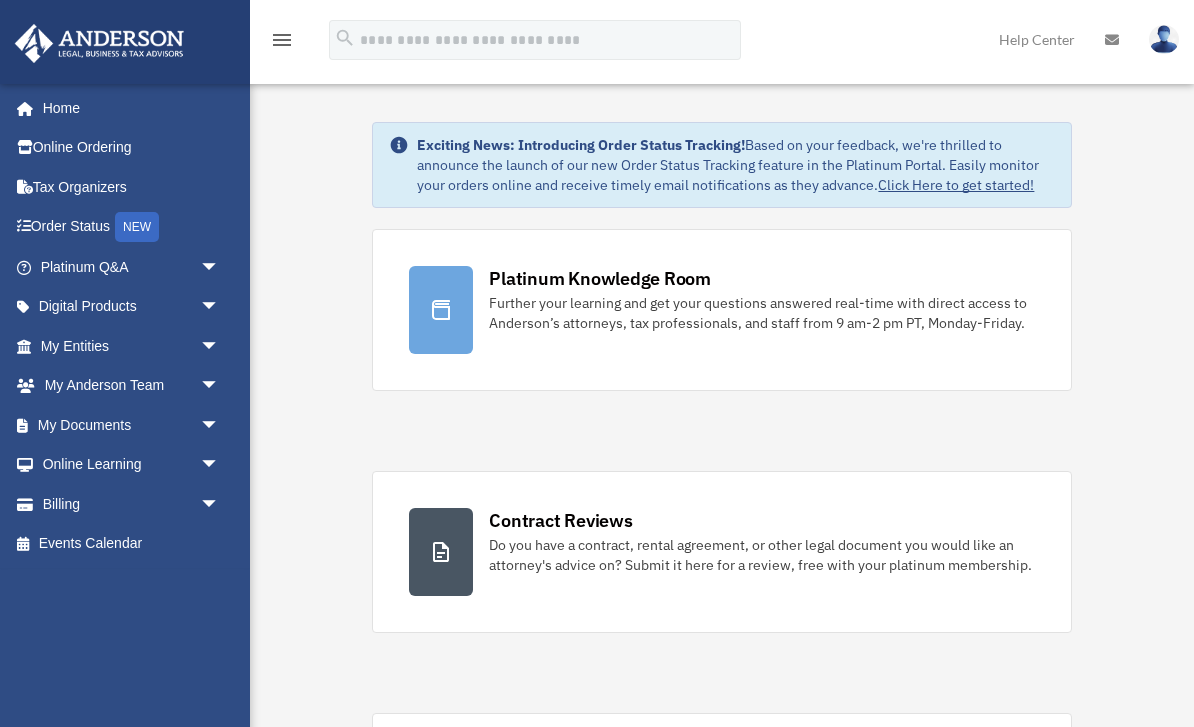 scroll, scrollTop: 0, scrollLeft: 0, axis: both 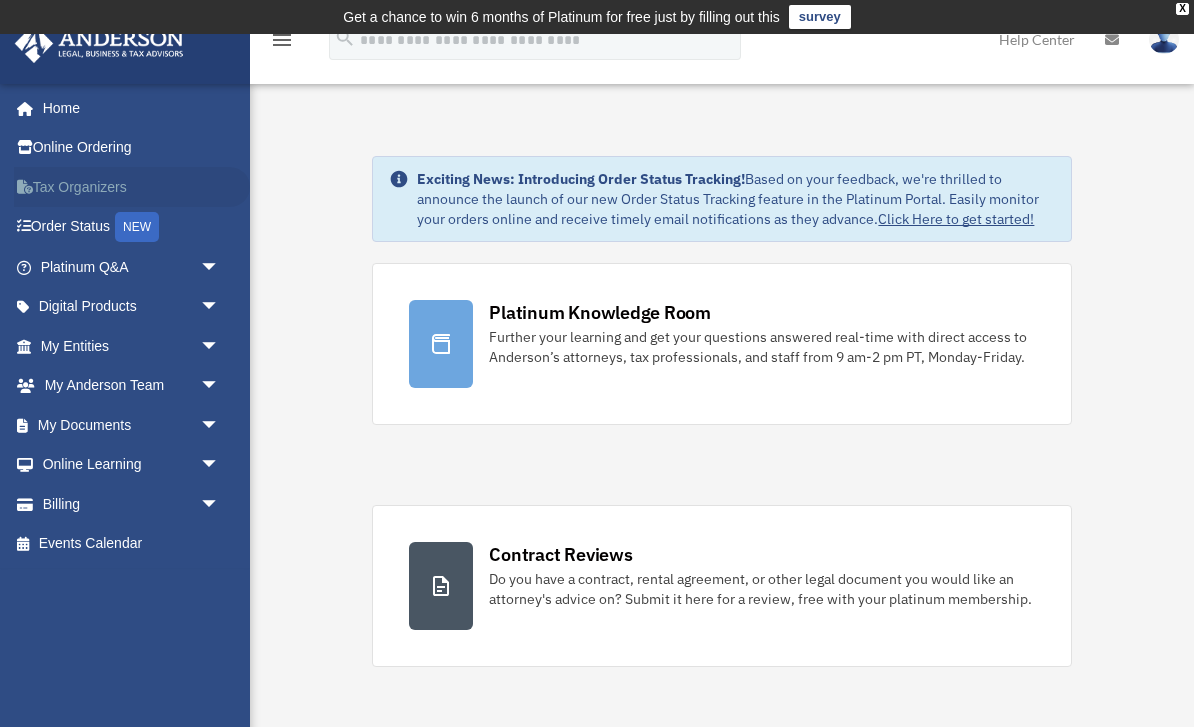 click on "Tax Organizers" at bounding box center (132, 187) 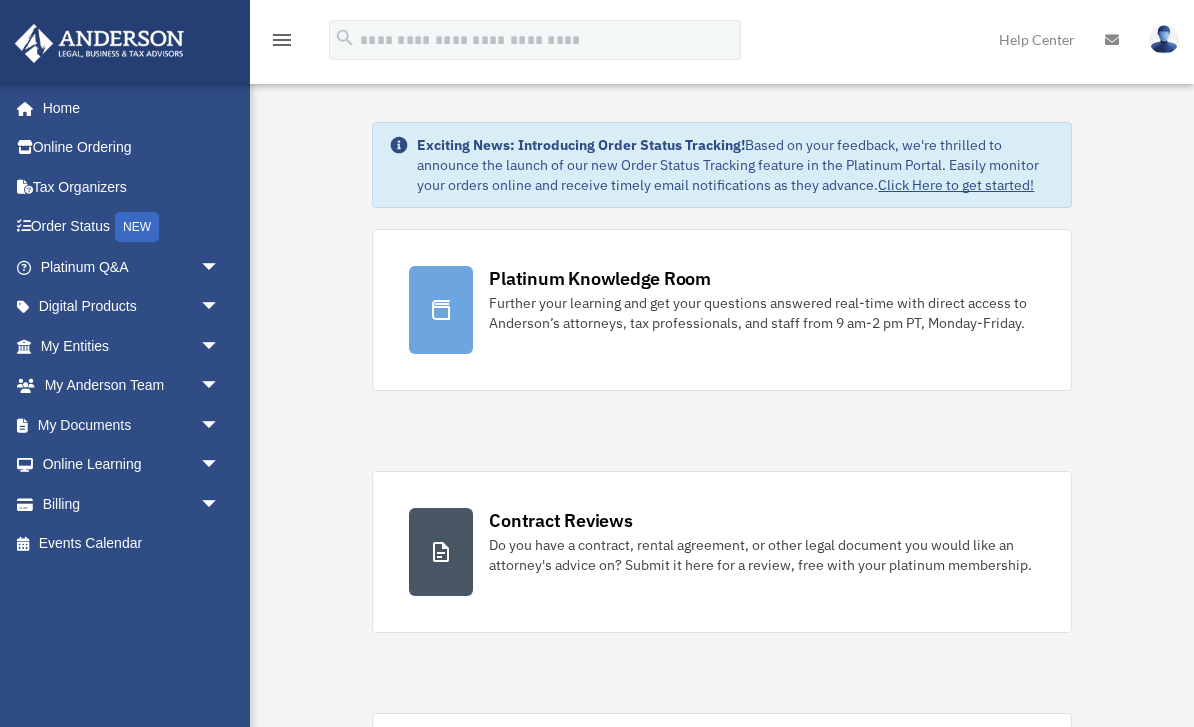 scroll, scrollTop: 0, scrollLeft: 0, axis: both 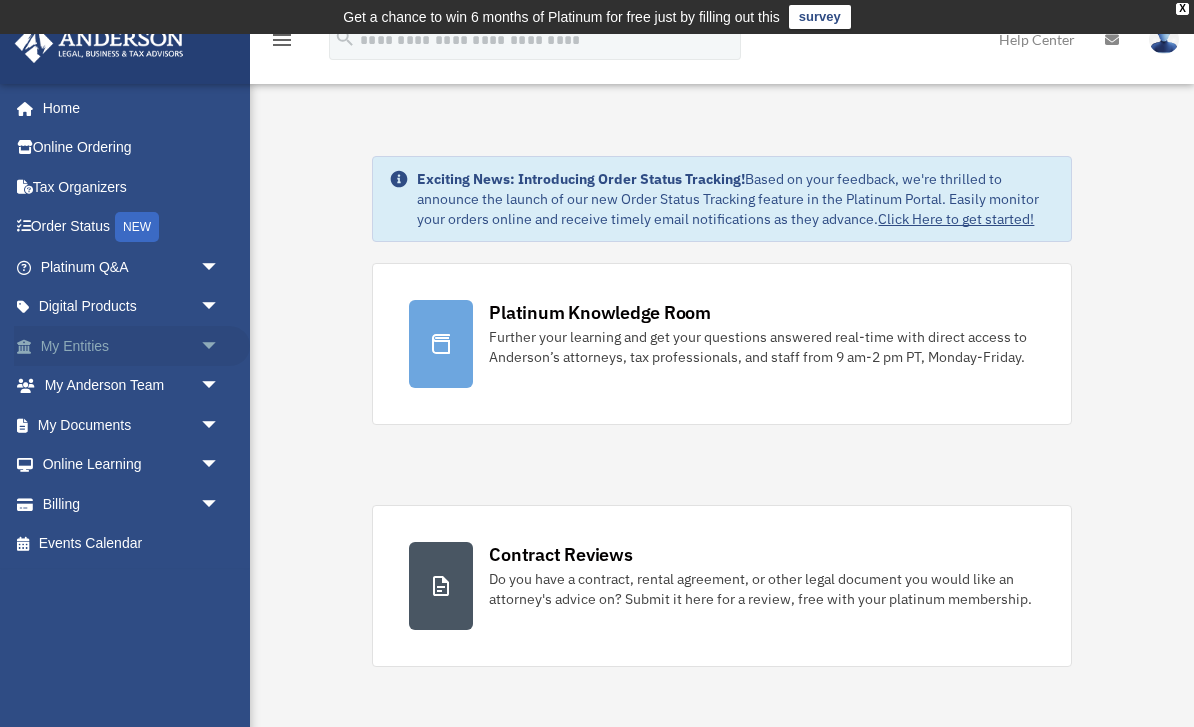 click on "arrow_drop_down" at bounding box center [220, 346] 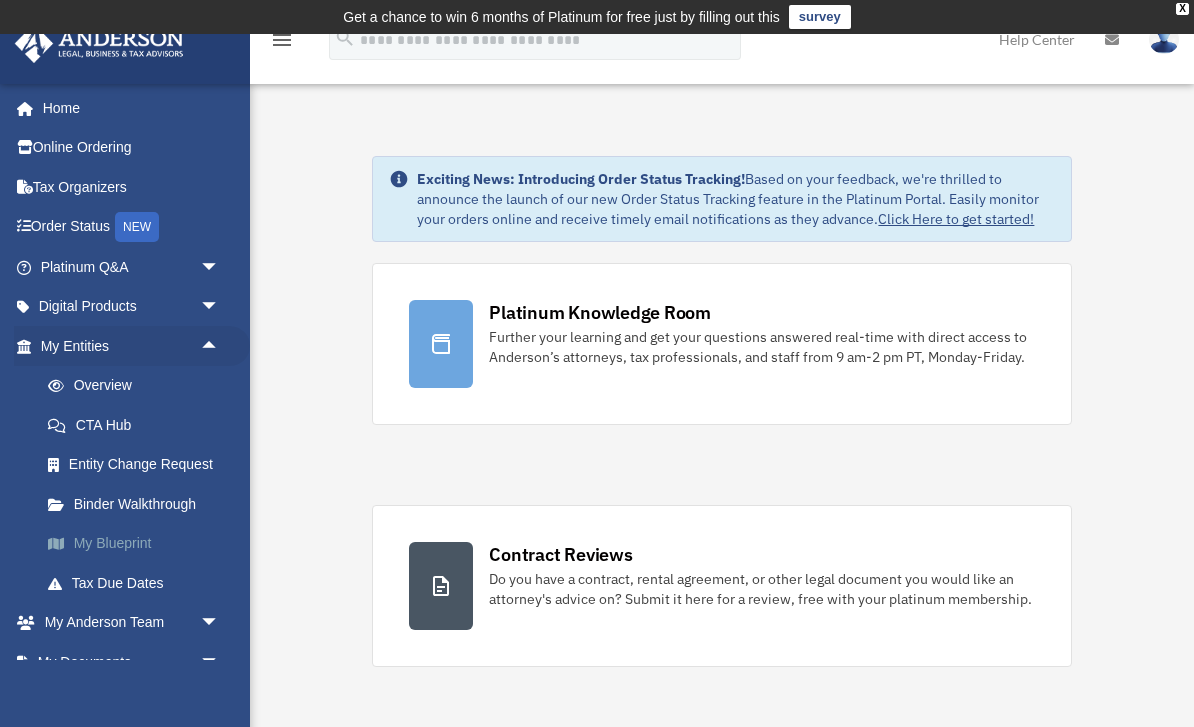click on "My Blueprint" at bounding box center [139, 544] 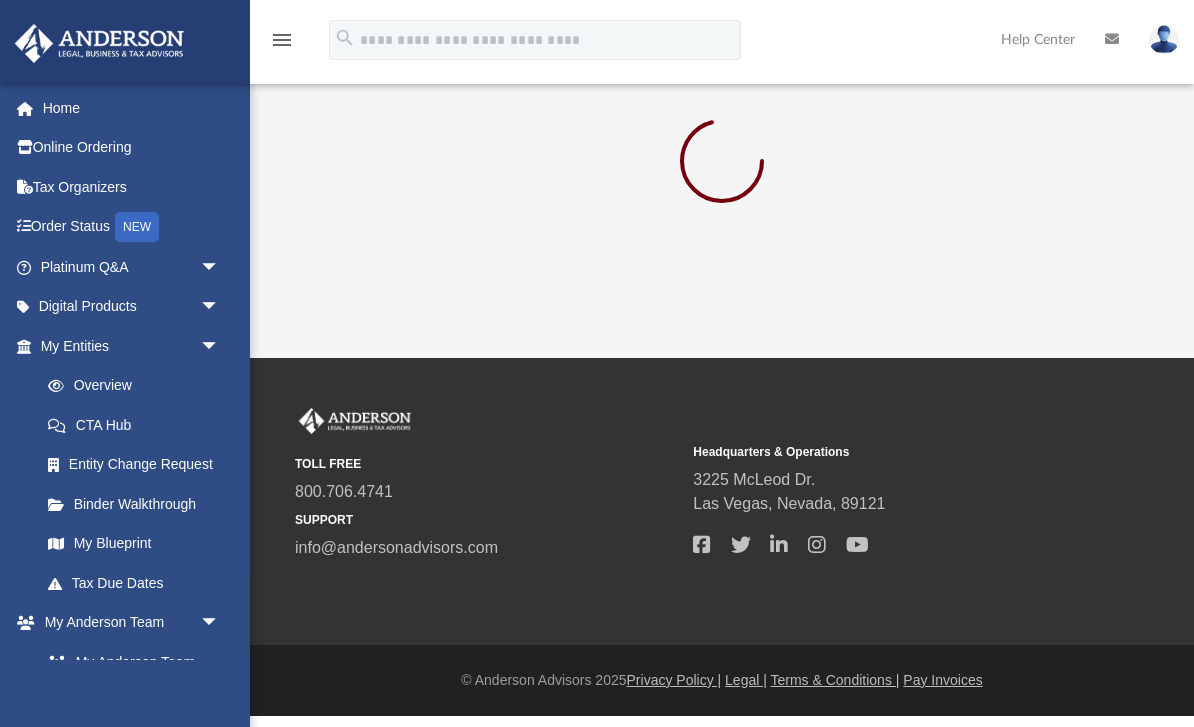 scroll, scrollTop: 0, scrollLeft: 0, axis: both 